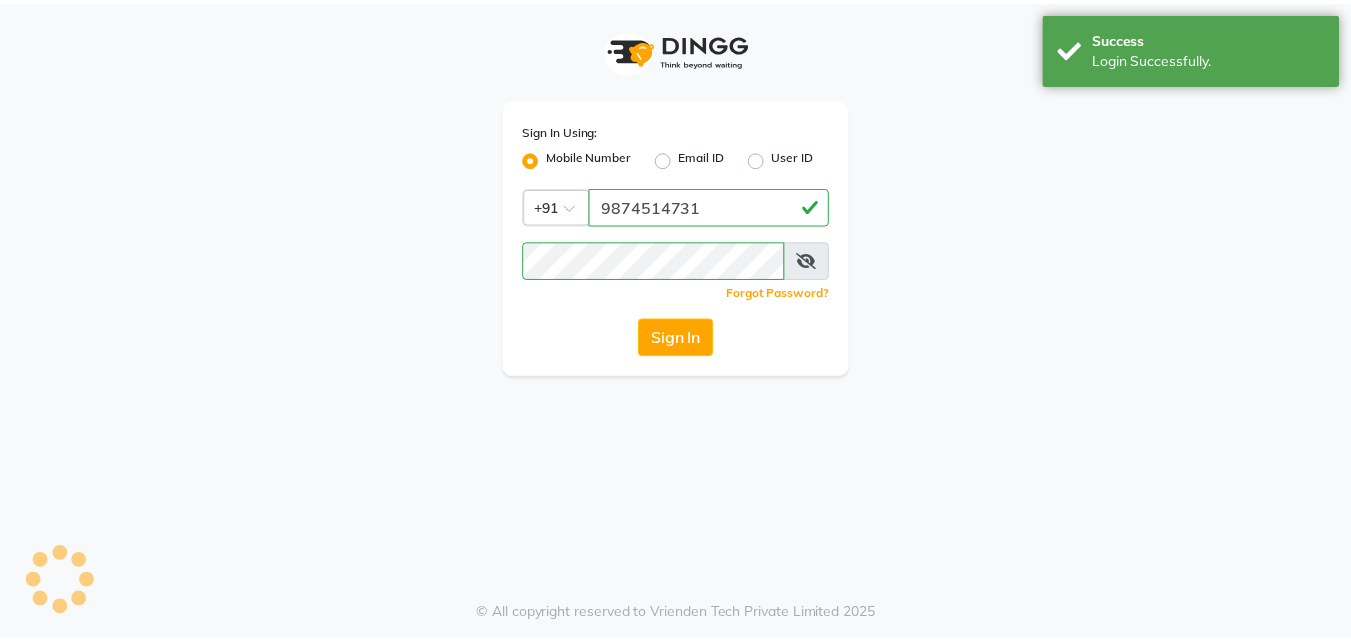 scroll, scrollTop: 0, scrollLeft: 0, axis: both 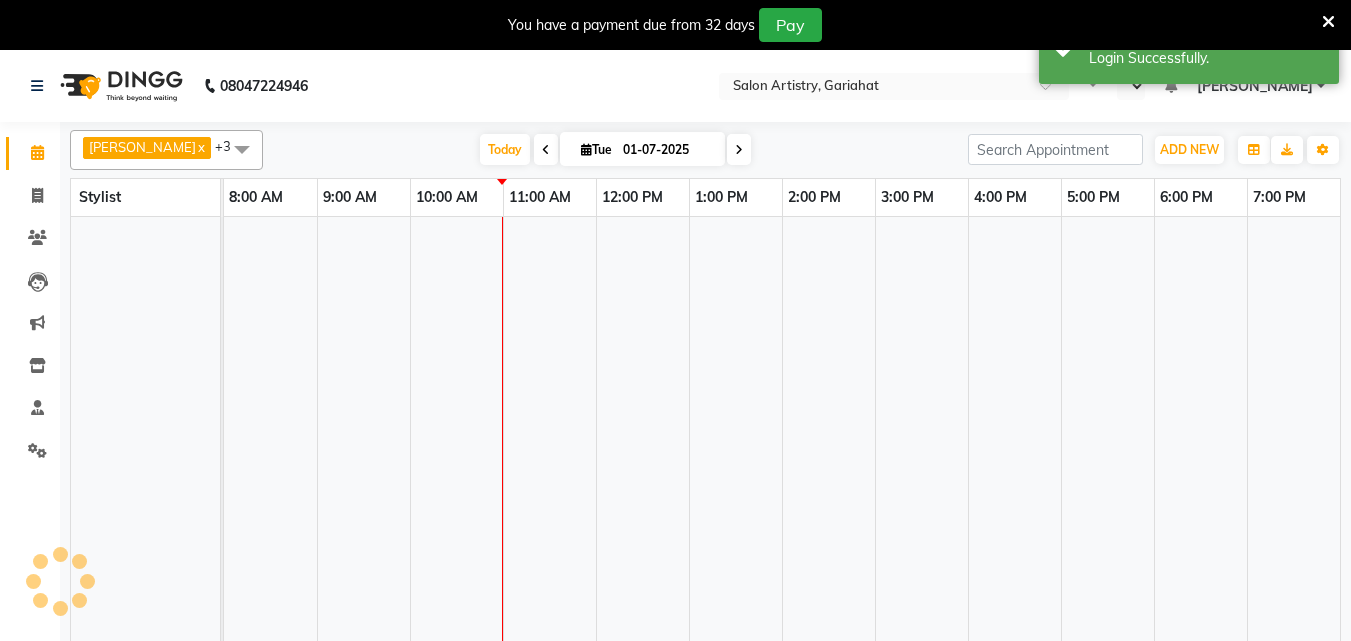 select on "en" 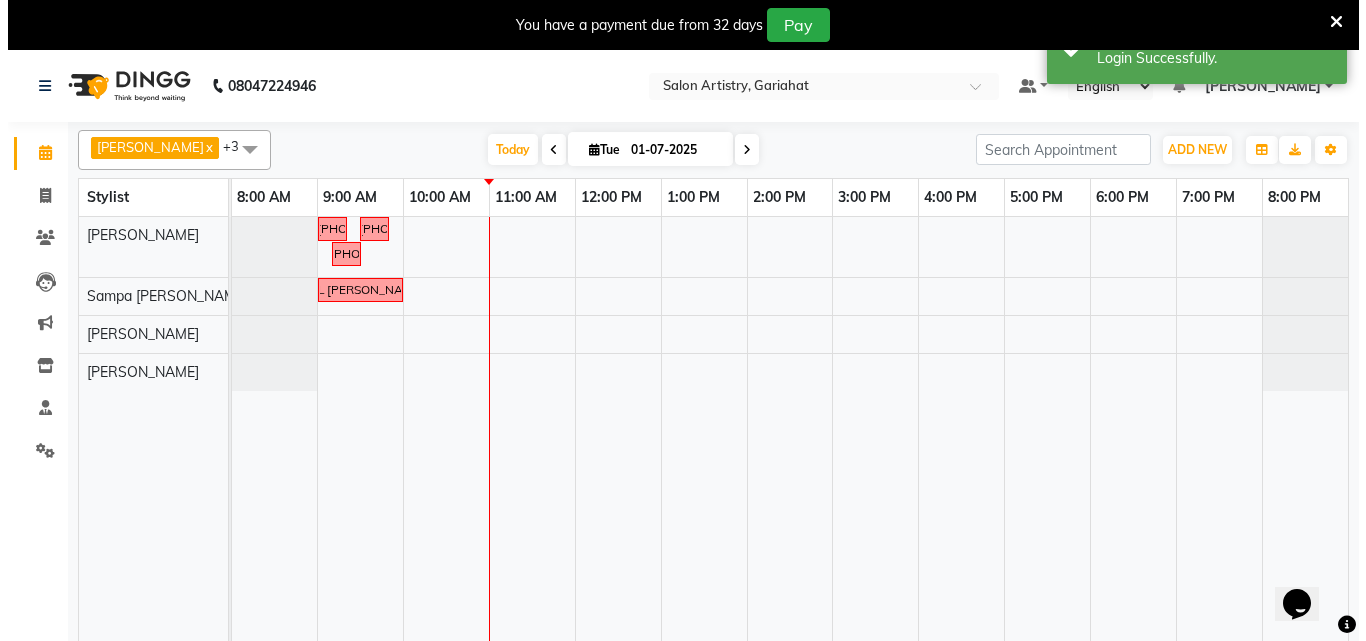 scroll, scrollTop: 0, scrollLeft: 0, axis: both 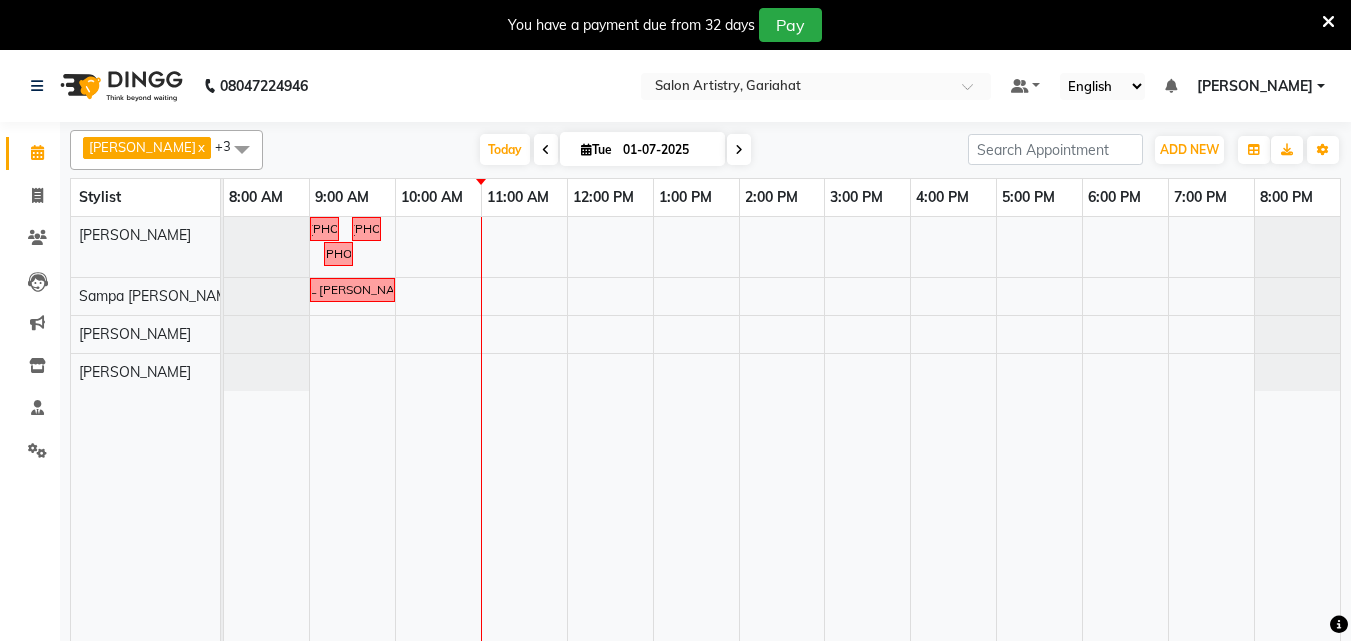 click at bounding box center [1328, 22] 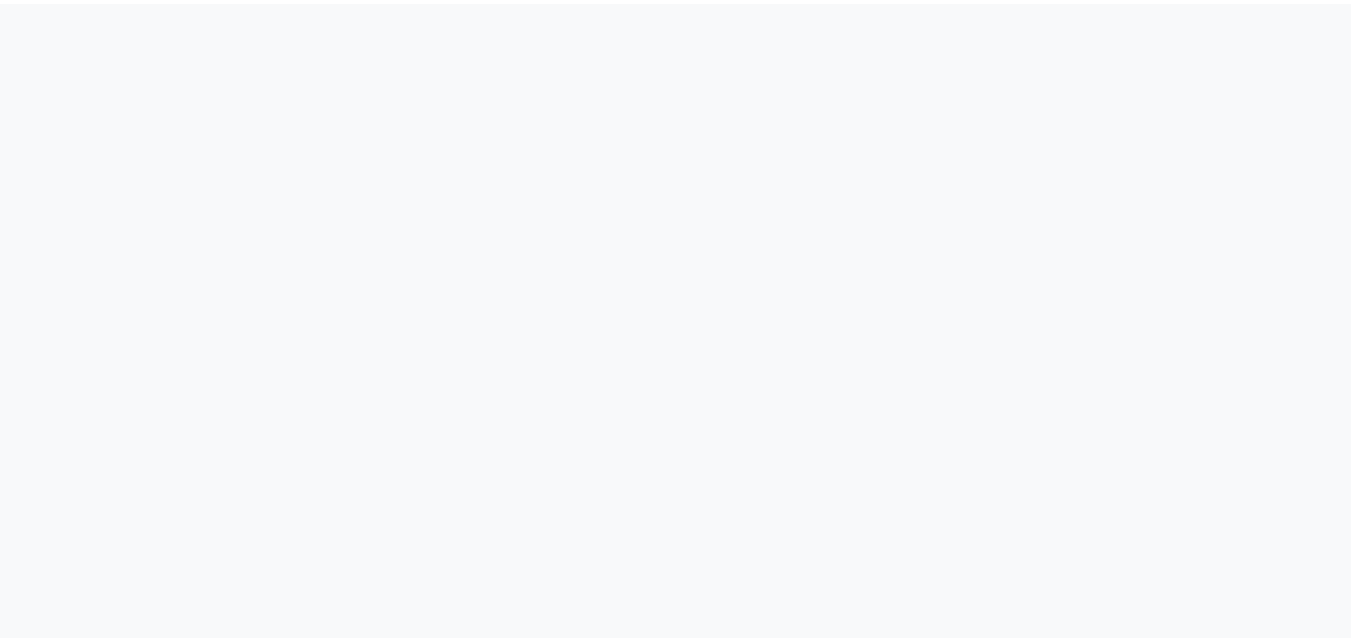 scroll, scrollTop: 0, scrollLeft: 0, axis: both 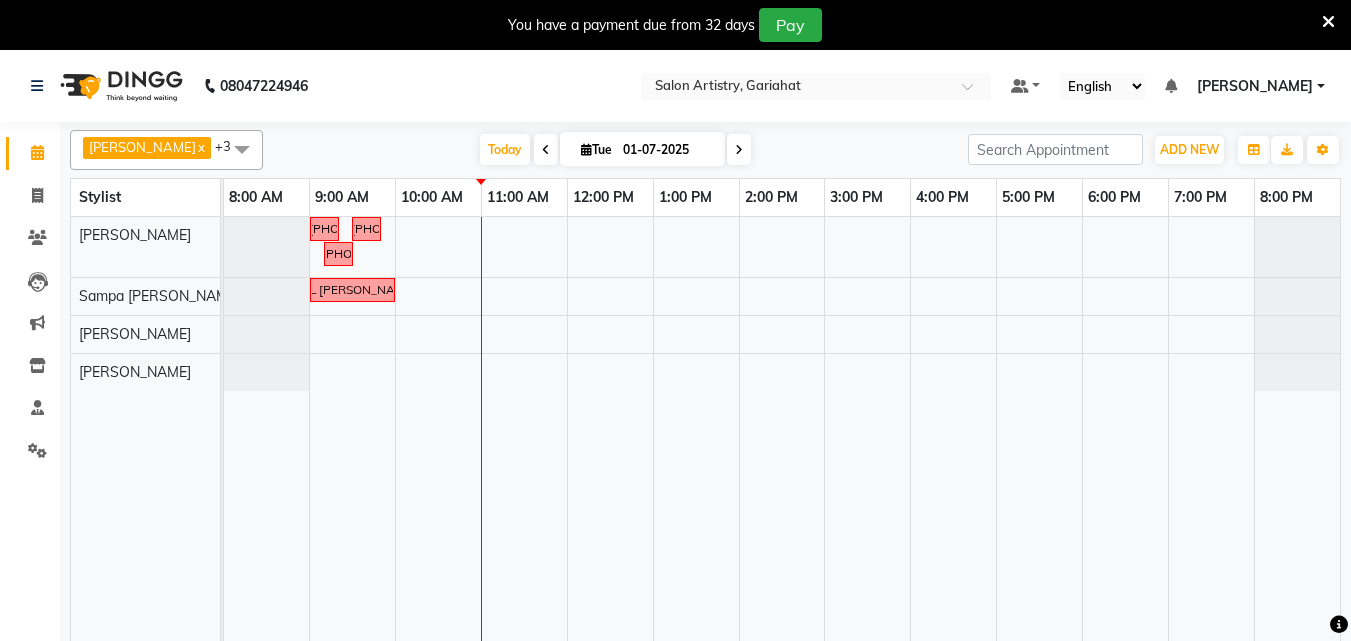click at bounding box center (1328, 25) 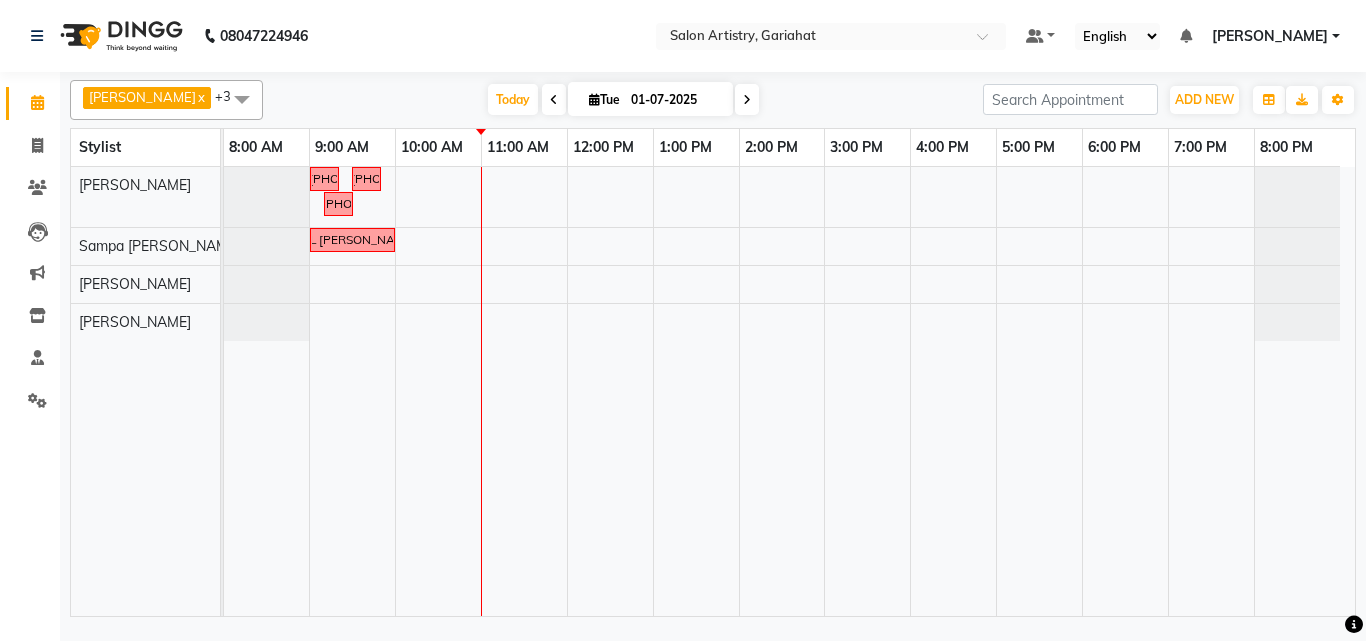 click at bounding box center [554, 100] 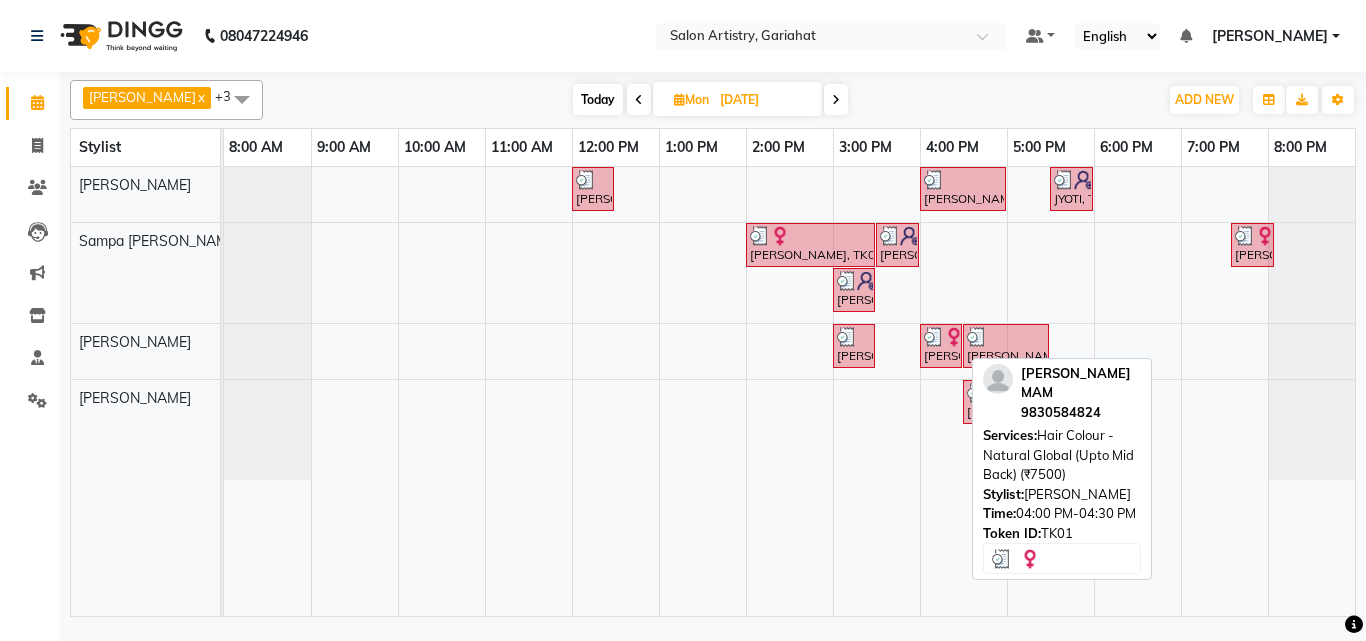 click at bounding box center (934, 337) 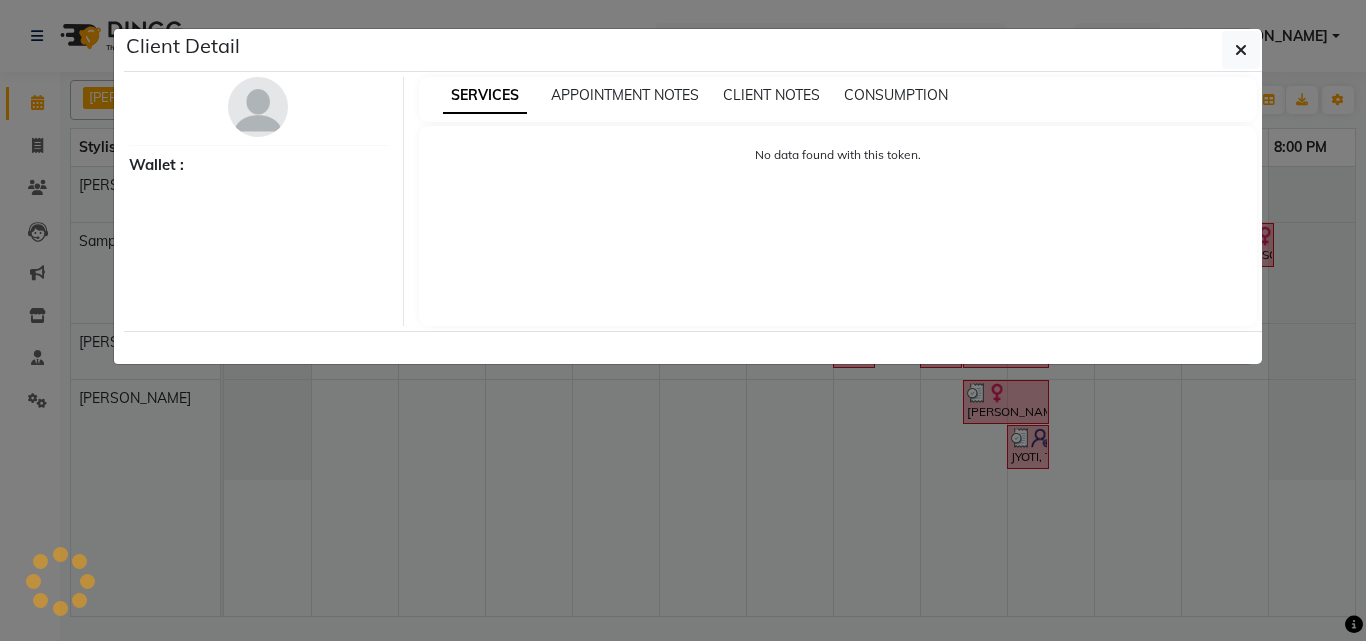 select on "3" 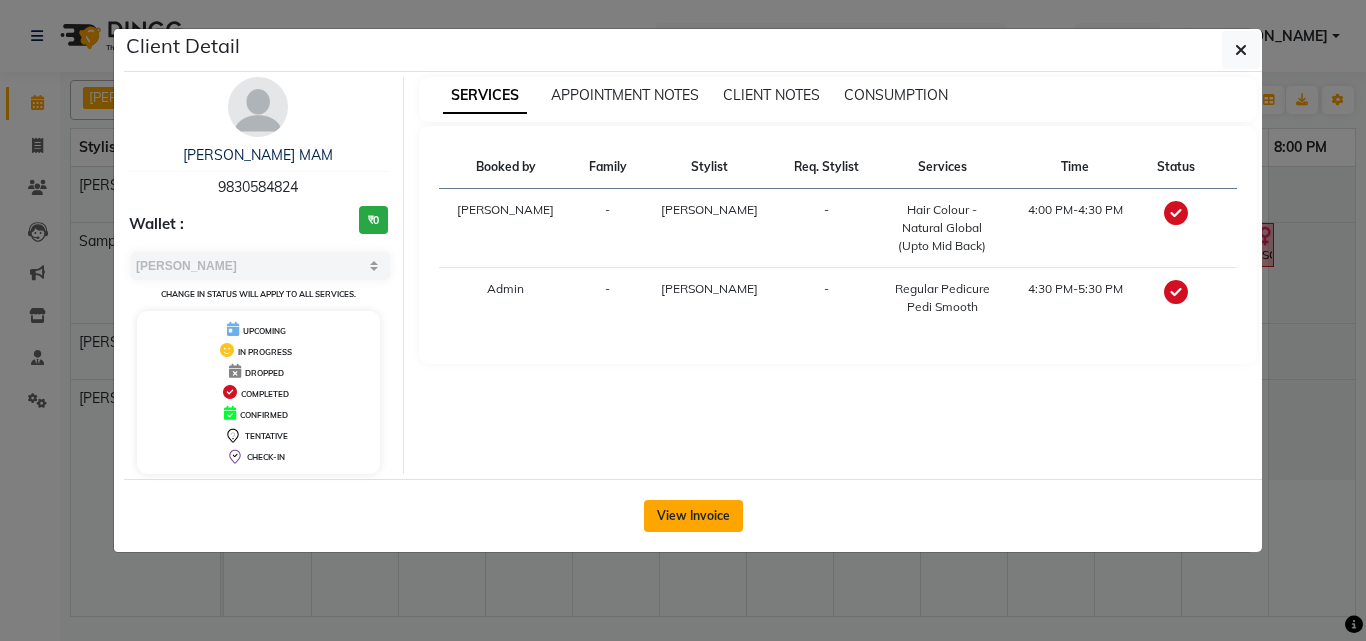 click on "View Invoice" 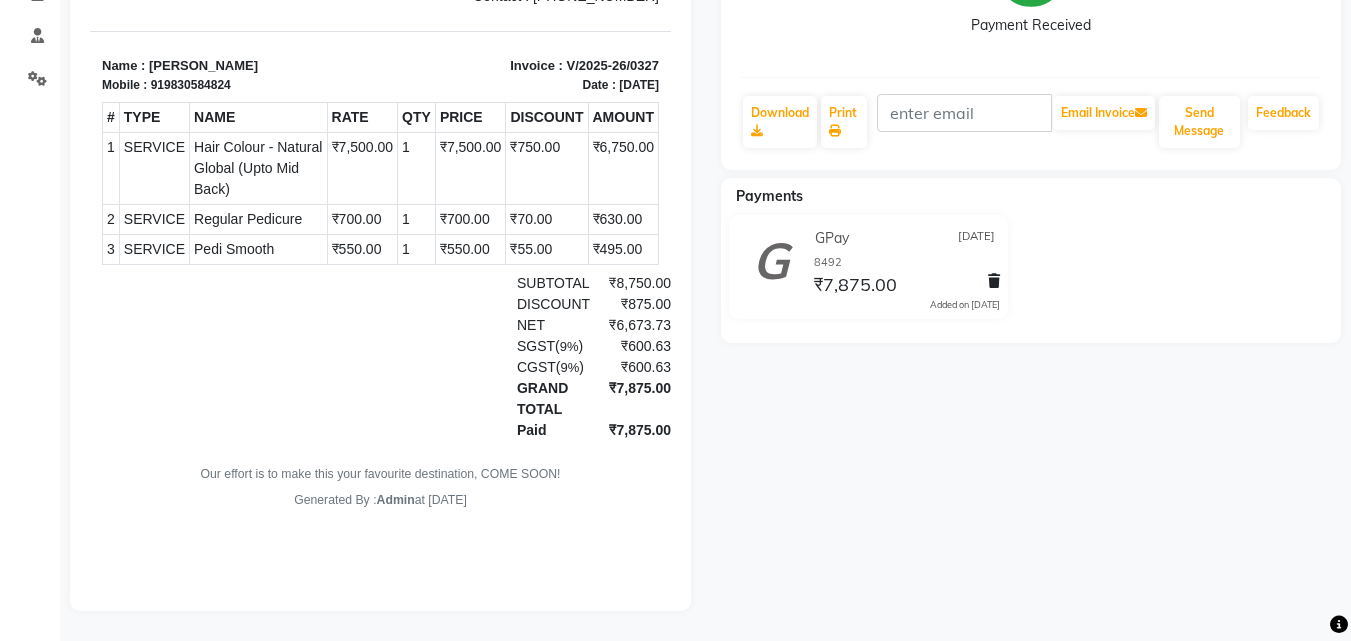 scroll, scrollTop: 337, scrollLeft: 0, axis: vertical 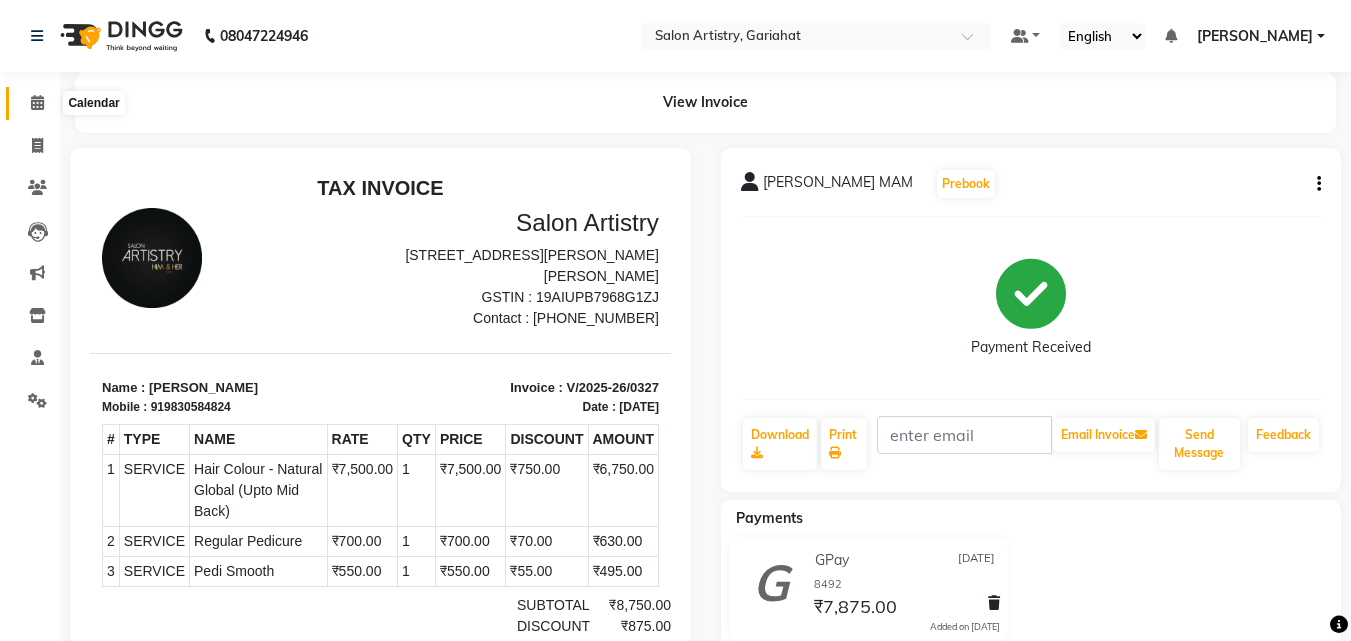 drag, startPoint x: 29, startPoint y: 103, endPoint x: 54, endPoint y: 129, distance: 36.069378 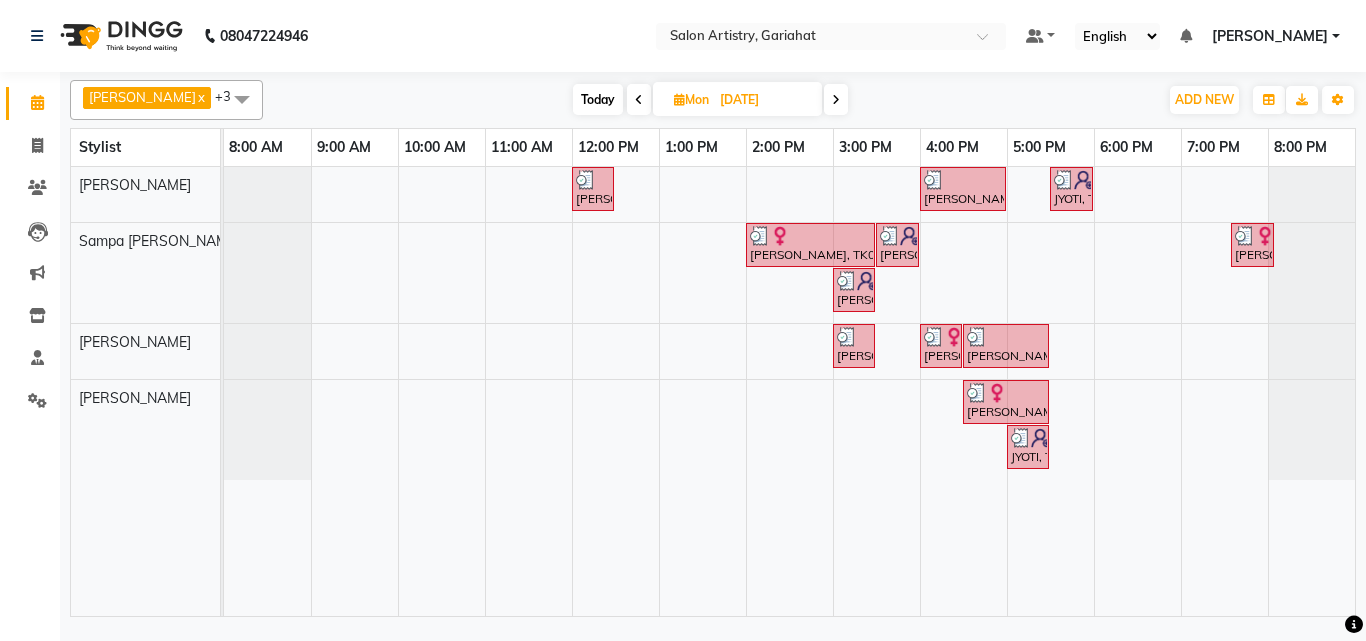 click at bounding box center (836, 100) 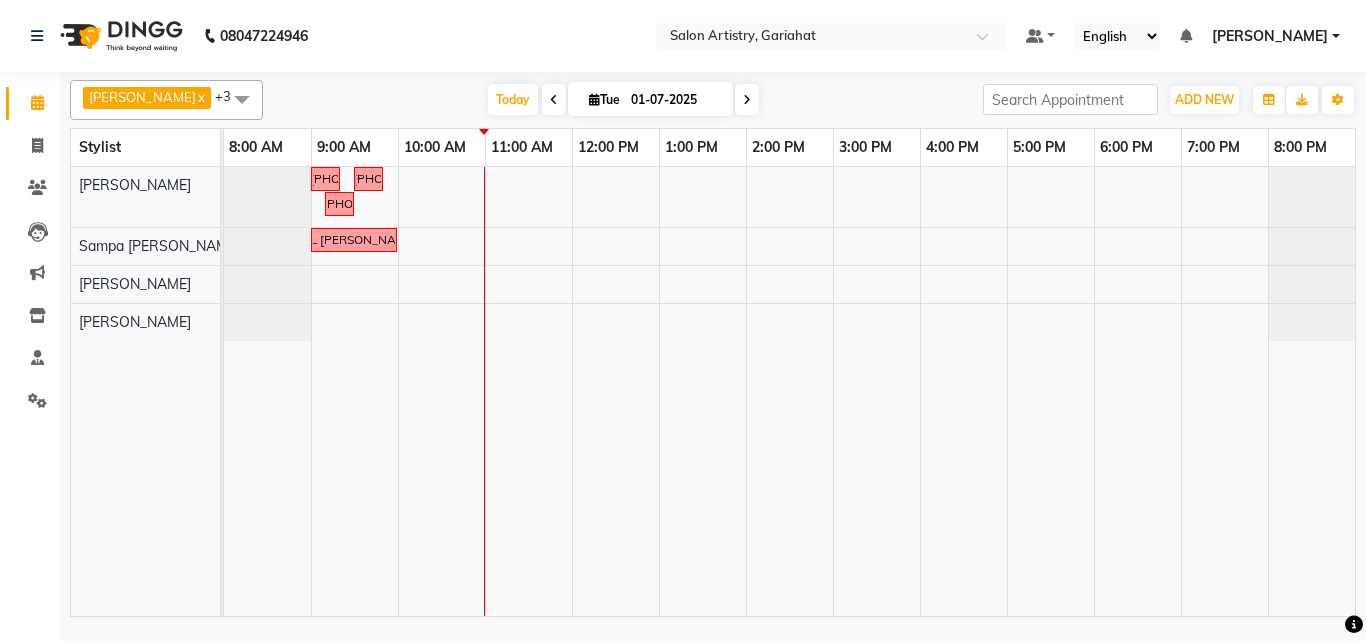 click at bounding box center (242, 99) 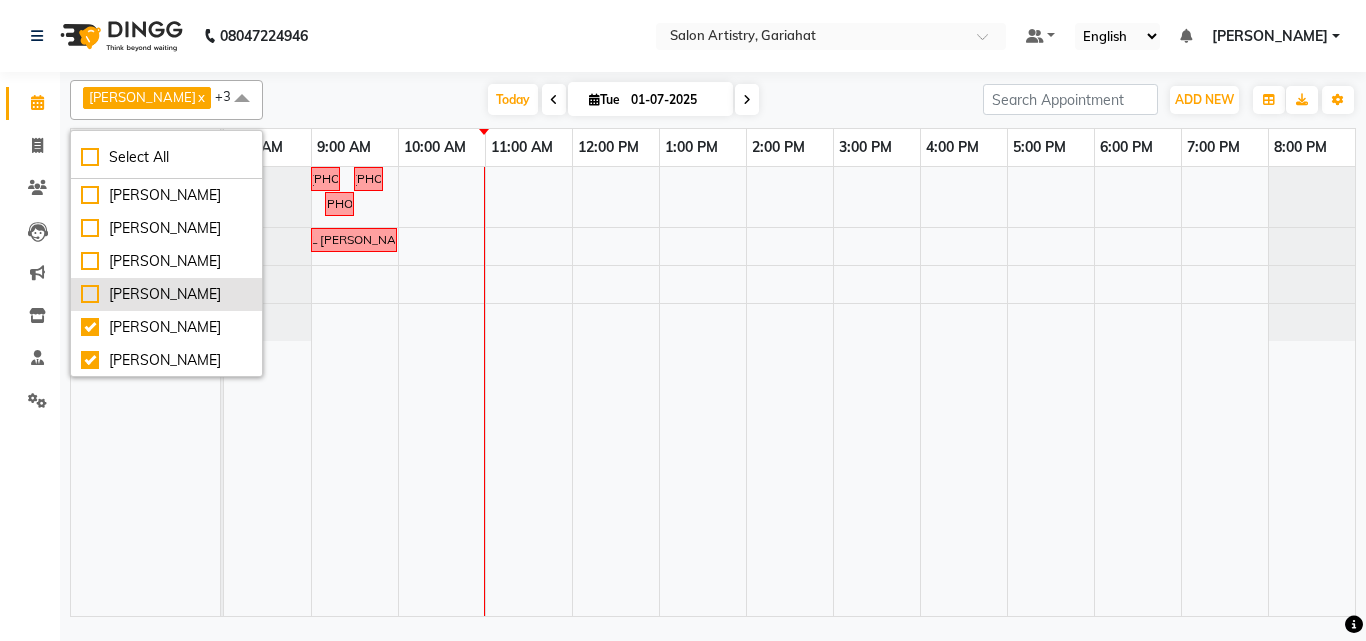 click on "[PERSON_NAME]" at bounding box center (166, 294) 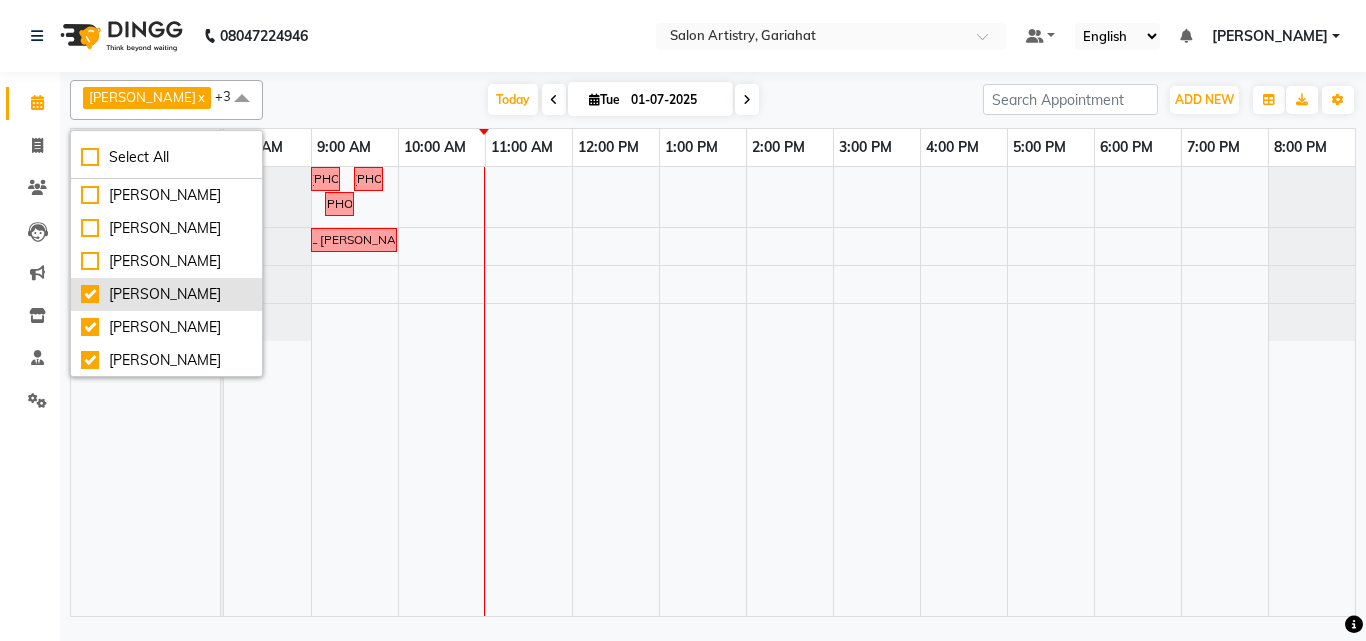 checkbox on "true" 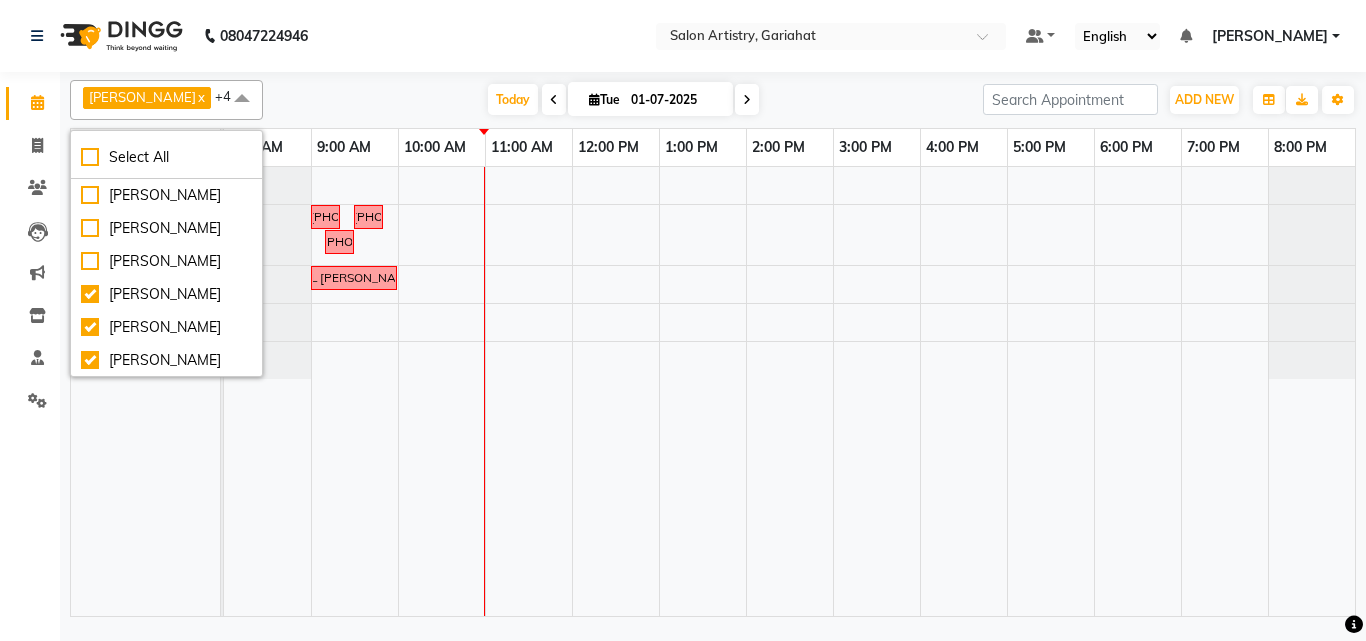 click at bounding box center (267, 391) 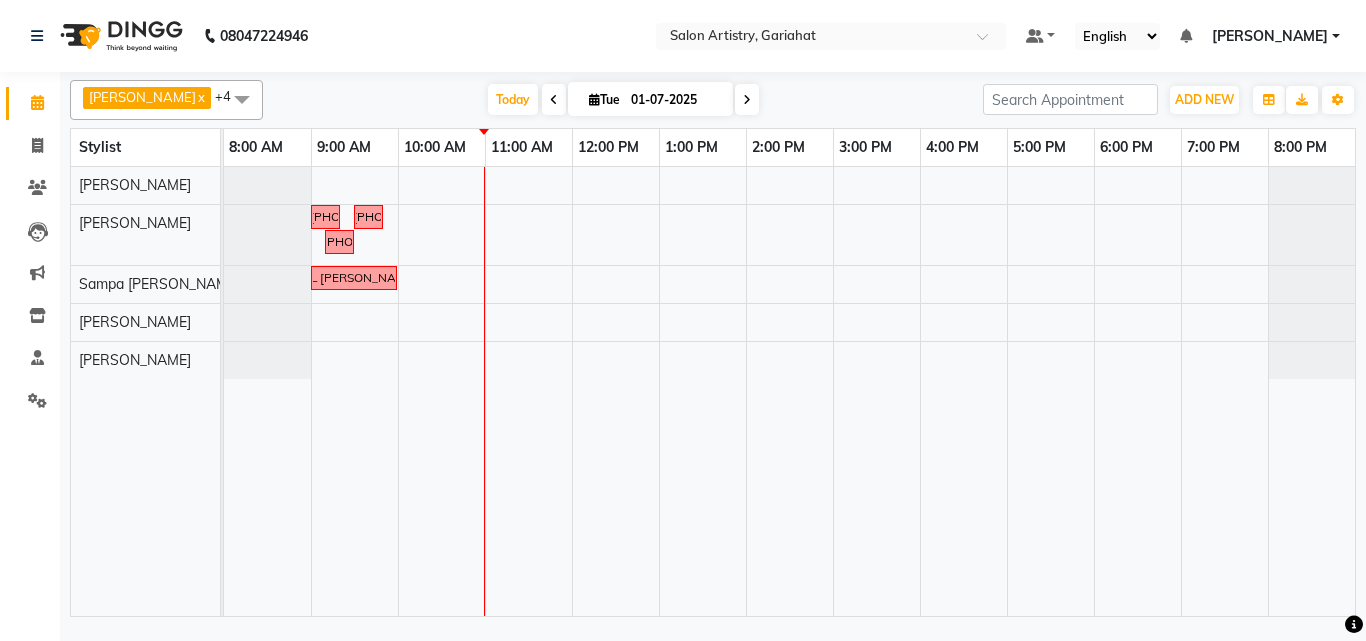click at bounding box center (554, 100) 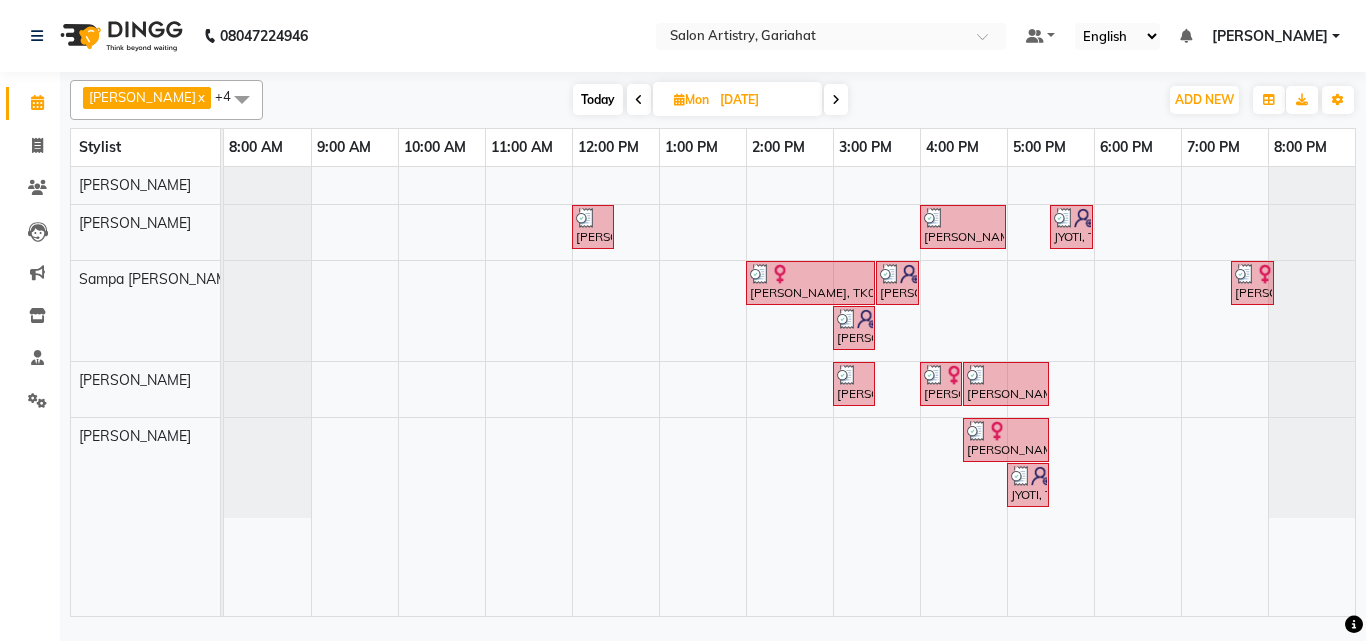 click at bounding box center (242, 99) 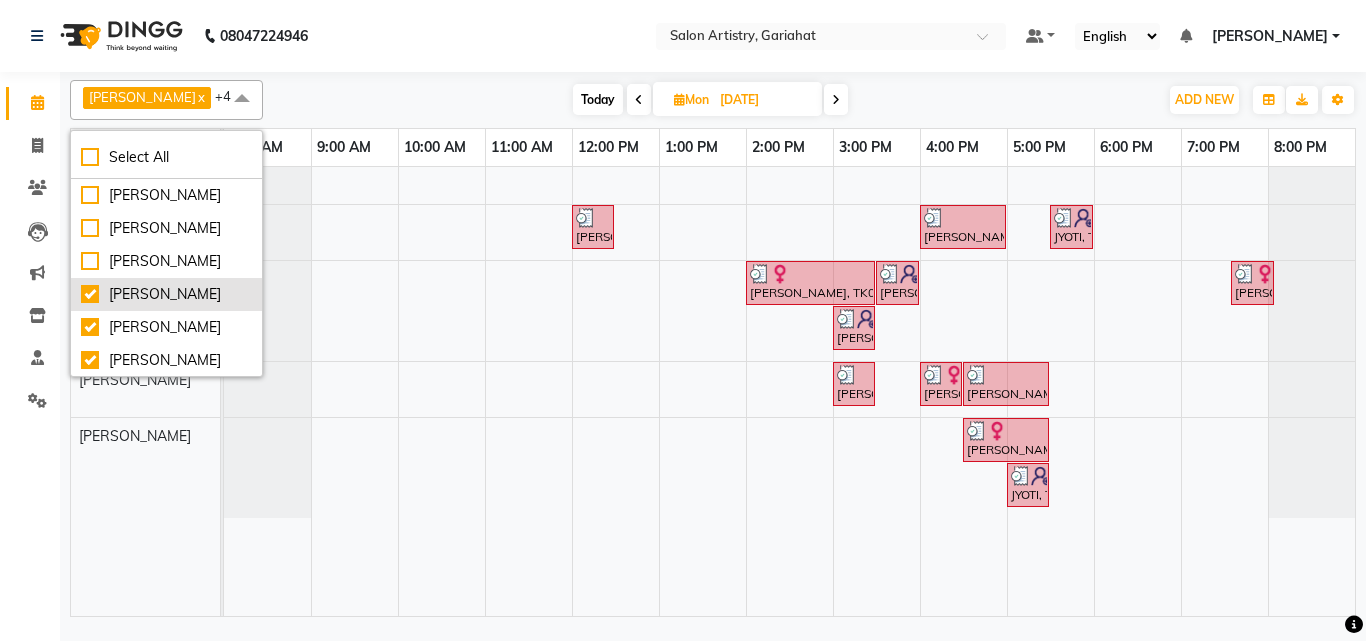click on "[PERSON_NAME]" at bounding box center (166, 294) 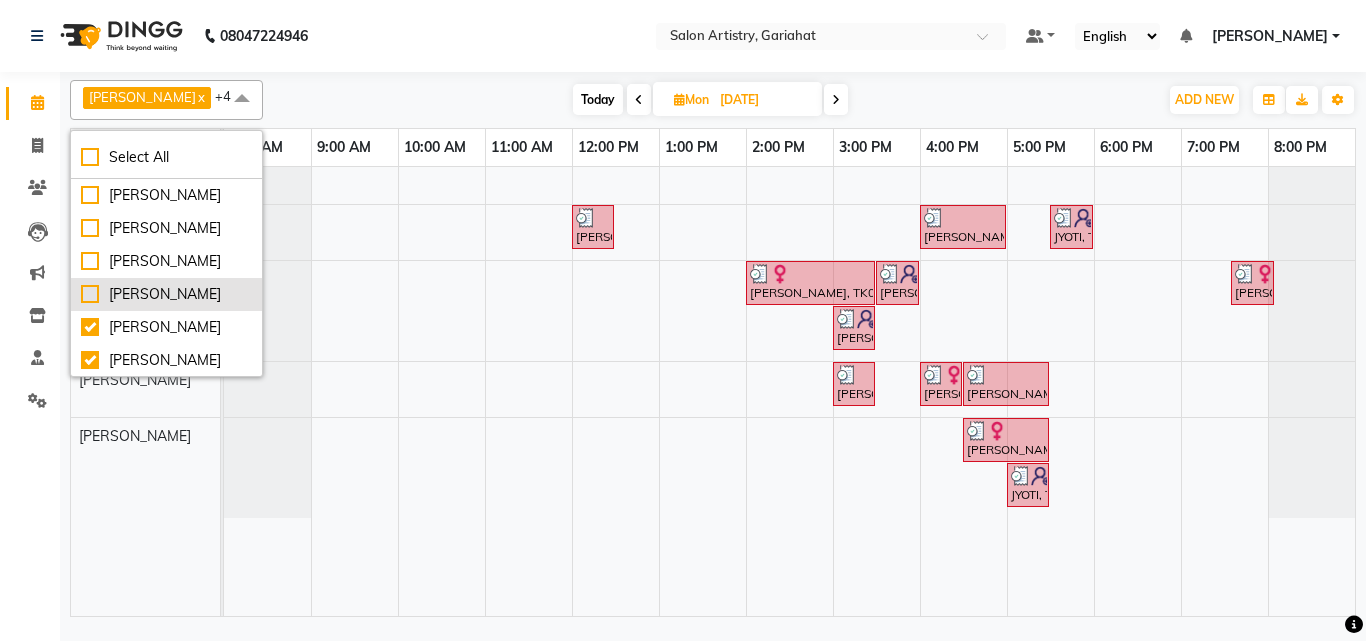 checkbox on "false" 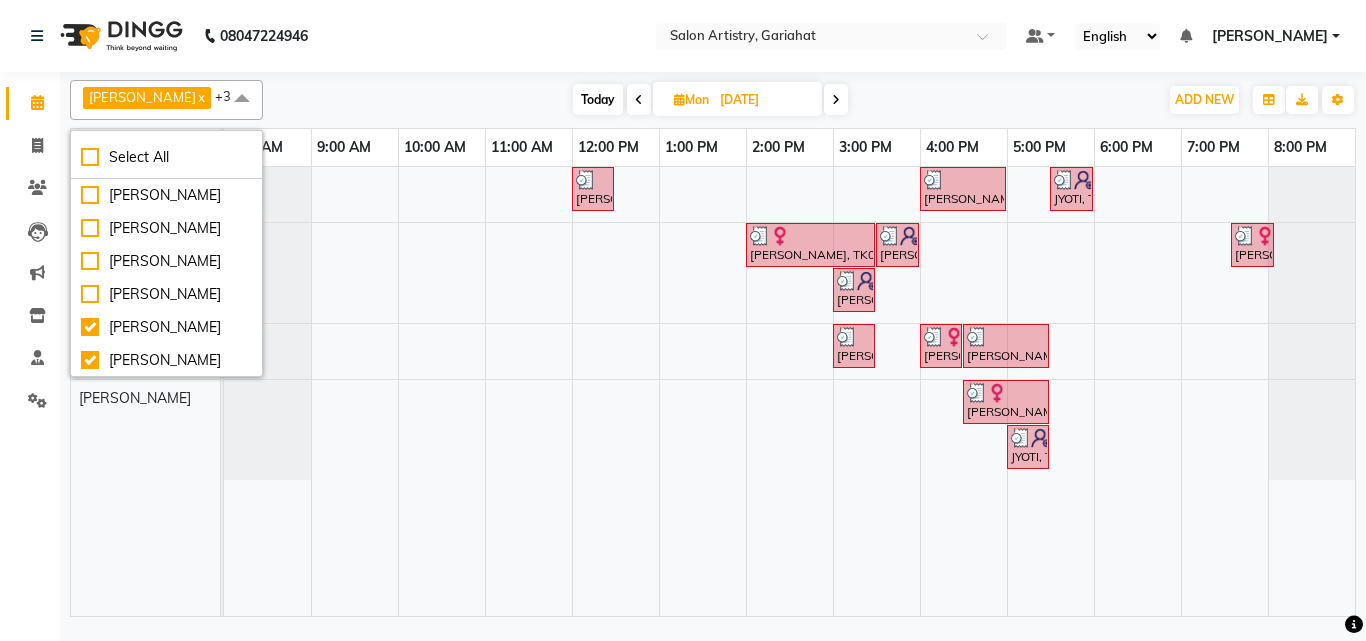 click on "Puja Chowdhury, TK03, 12:00 PM-12:30 PM, Threading - Eyebrows     Utsha ., TK07, 04:00 PM-05:00 PM, Waxing - Peel Off Waxing - Upper/Lower Lip,Waxing - Peel Off Waxing - Underarms     JYOTI, TK08, 05:30 PM-06:00 PM, Threading - Eyebrows     Varsha Gianani, TK05, 02:00 PM-03:30 PM, Waxing - Flavoured Waxing - Full Arms,Waxing - Flavoured Waxing - Full Leg,Waxing - Peel Off Waxing - Underarms     RIYA, TK04, 03:30 PM-04:00 PM, Threading - Forehead     Varsha Gianani, TK09, 07:35 PM-08:05 PM, Waxing - Peel Off Waxing - Sidelocks (₹230)     RIYA, TK04, 03:00 PM-03:30 PM, Threading - Eyebrows     R Bhadra, TK06, 03:00 PM-03:30 PM, HAIR CUT SENIOR STYLIST MEN     SANGITA MAM, TK01, 04:00 PM-04:30 PM, Hair Colour - Natural Global (Upto Mid Back) (₹7500)     Utsha ., TK07, 04:30 PM-05:30 PM, Wash  - Wash & Plain Dry ( Upto Shoulder),BEARD TRIM - MEN     SANGITA MAM, TK01, 04:30 PM-05:30 PM, Regular Pedicure (₹700),Pedi Smooth (₹550)     JYOTI, TK08, 05:00 PM-05:30 PM, Aroma Pedicure" at bounding box center [789, 391] 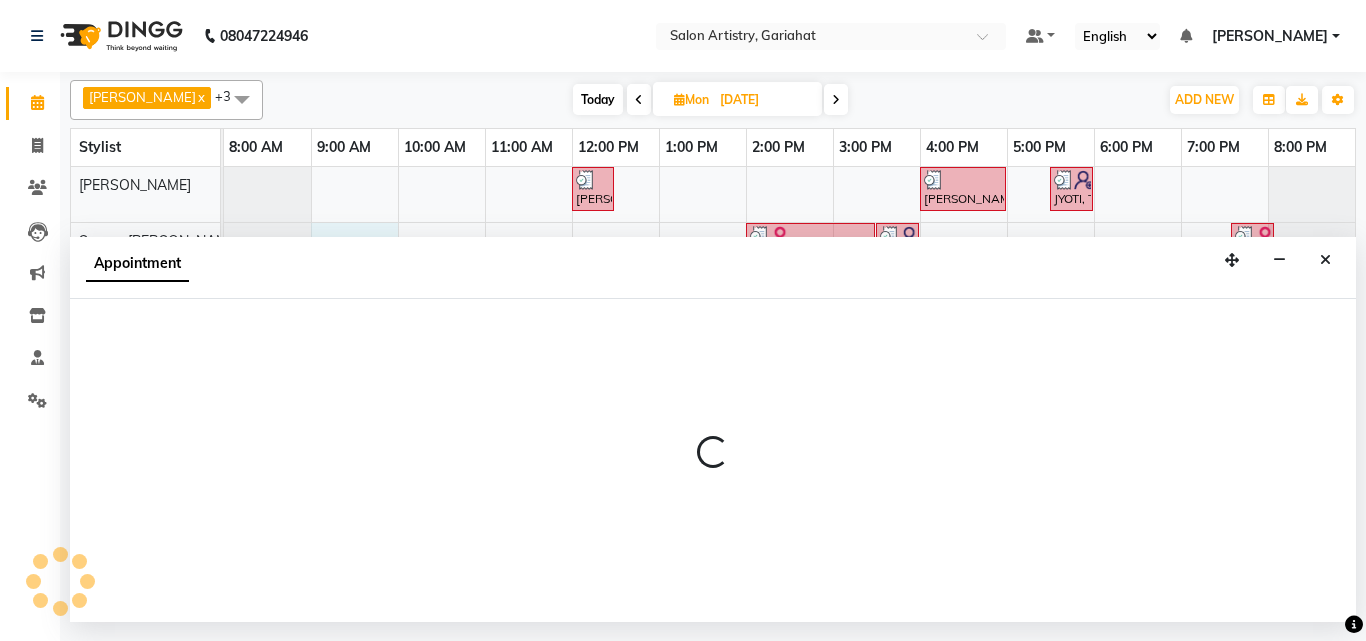 select on "82201" 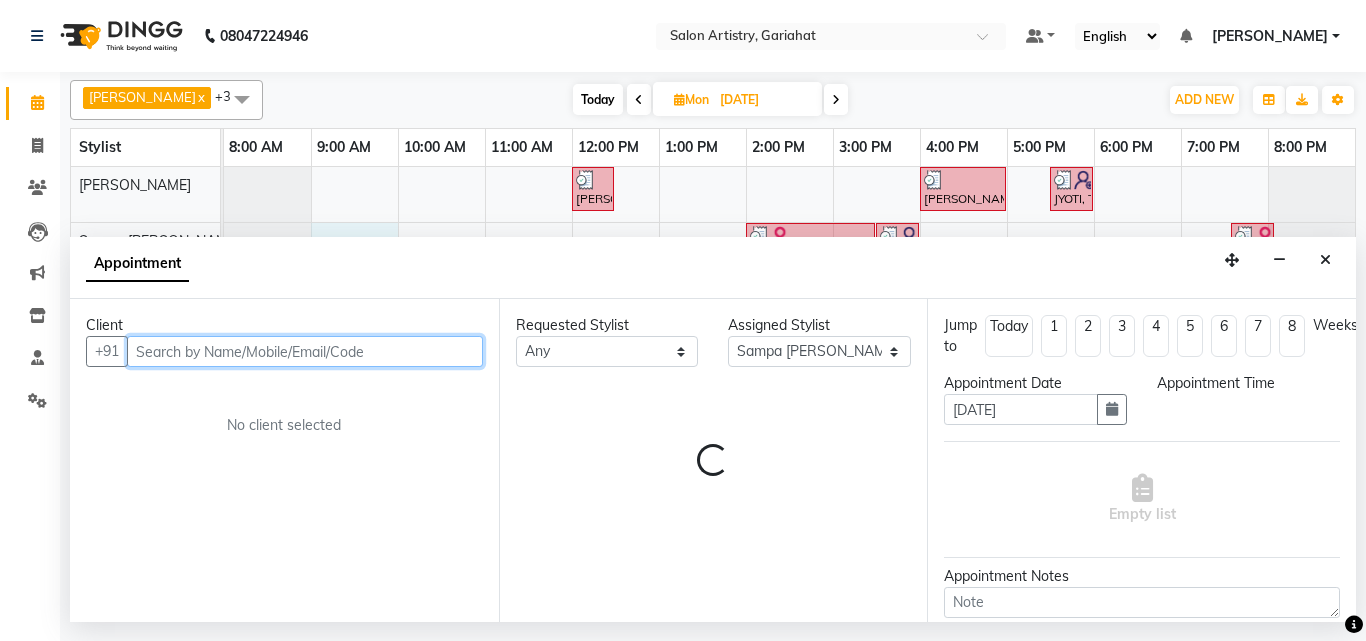 select on "540" 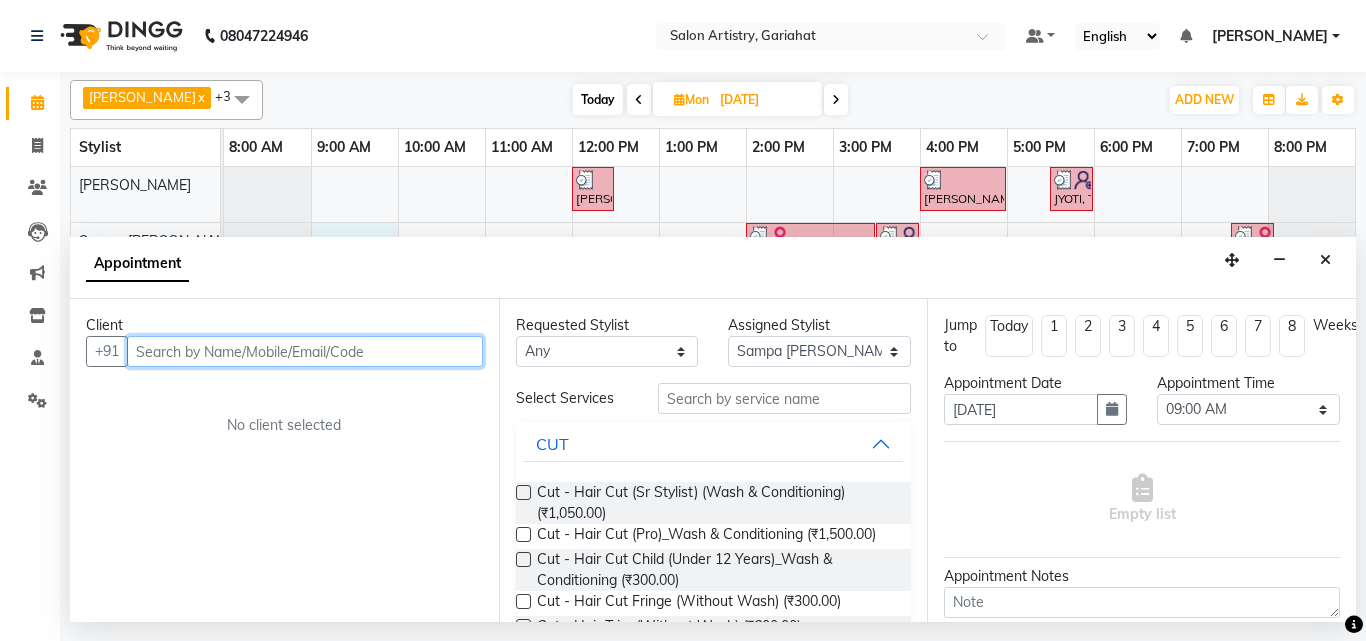 click on "Puja Chowdhury, TK03, 12:00 PM-12:30 PM, Threading - Eyebrows     Utsha ., TK07, 04:00 PM-05:00 PM, Waxing - Peel Off Waxing - Upper/Lower Lip,Waxing - Peel Off Waxing - Underarms     JYOTI, TK08, 05:30 PM-06:00 PM, Threading - Eyebrows     Varsha Gianani, TK05, 02:00 PM-03:30 PM, Waxing - Flavoured Waxing - Full Arms,Waxing - Flavoured Waxing - Full Leg,Waxing - Peel Off Waxing - Underarms     RIYA, TK04, 03:30 PM-04:00 PM, Threading - Forehead     Varsha Gianani, TK09, 07:35 PM-08:05 PM, Waxing - Peel Off Waxing - Sidelocks (₹230)     RIYA, TK04, 03:00 PM-03:30 PM, Threading - Eyebrows     R Bhadra, TK06, 03:00 PM-03:30 PM, HAIR CUT SENIOR STYLIST MEN     SANGITA MAM, TK01, 04:00 PM-04:30 PM, Hair Colour - Natural Global (Upto Mid Back) (₹7500)     Utsha ., TK07, 04:30 PM-05:30 PM, Wash  - Wash & Plain Dry ( Upto Shoulder),BEARD TRIM - MEN     SANGITA MAM, TK01, 04:30 PM-05:30 PM, Regular Pedicure (₹700),Pedi Smooth (₹550)     JYOTI, TK08, 05:00 PM-05:30 PM, Aroma Pedicure" at bounding box center (789, 391) 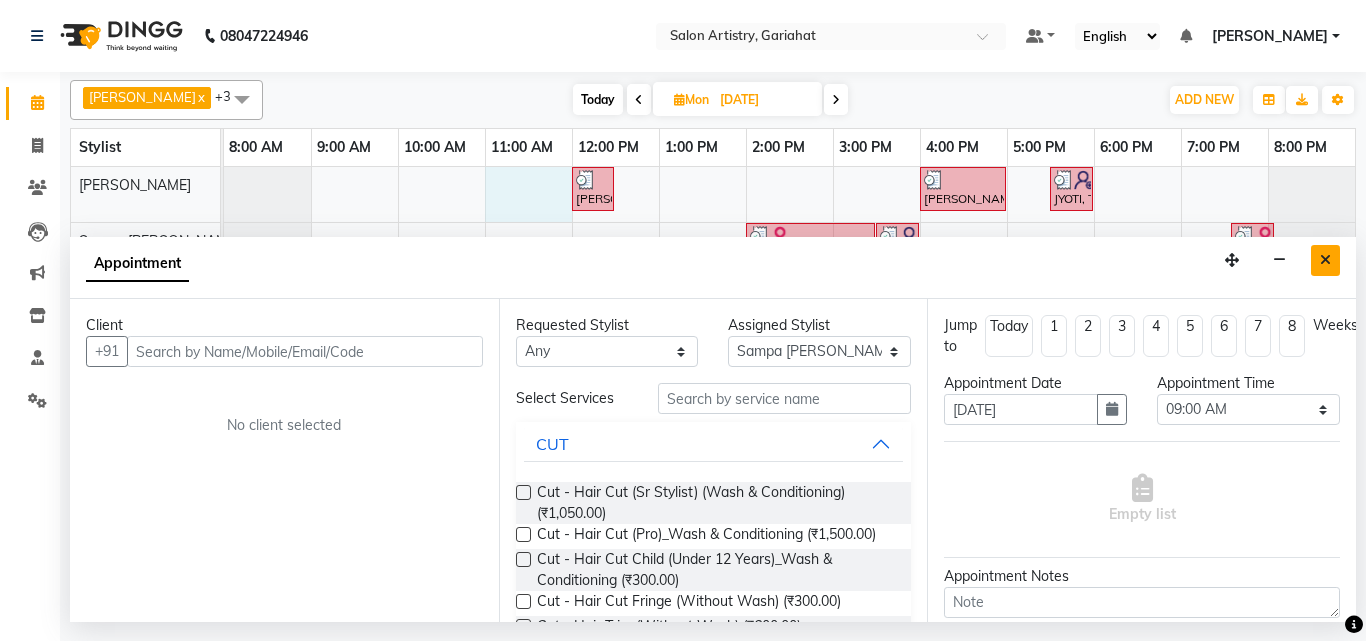 click at bounding box center (1325, 260) 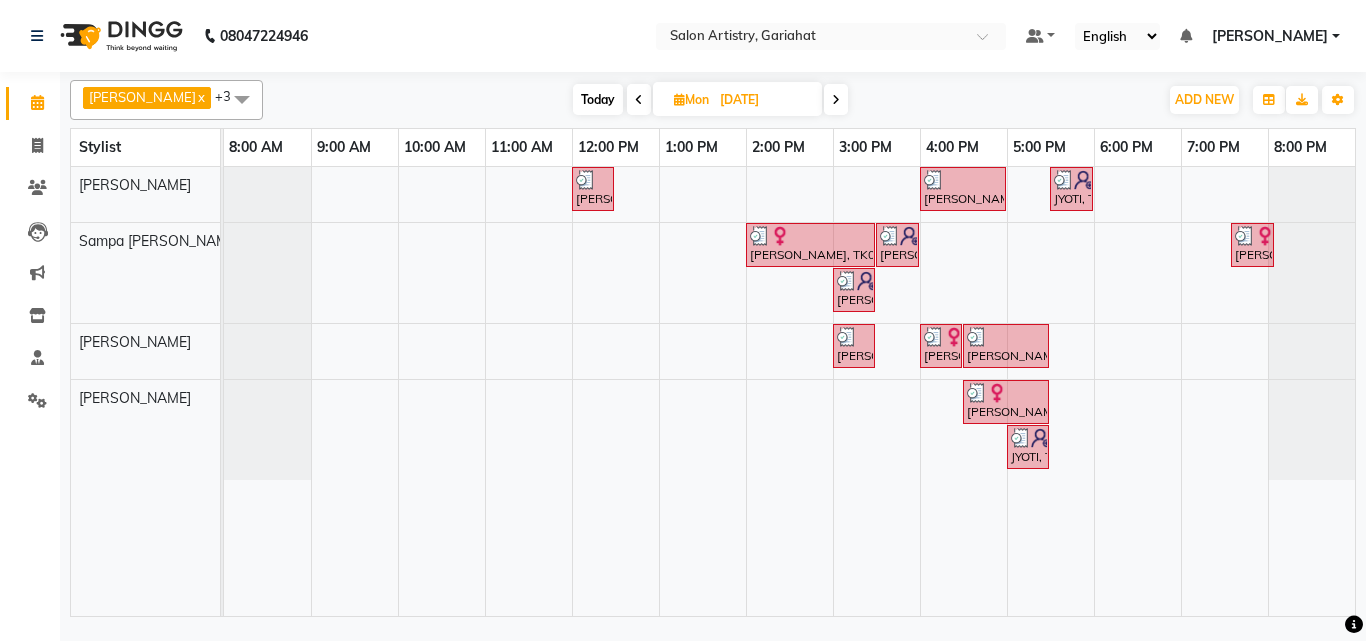 click at bounding box center [836, 100] 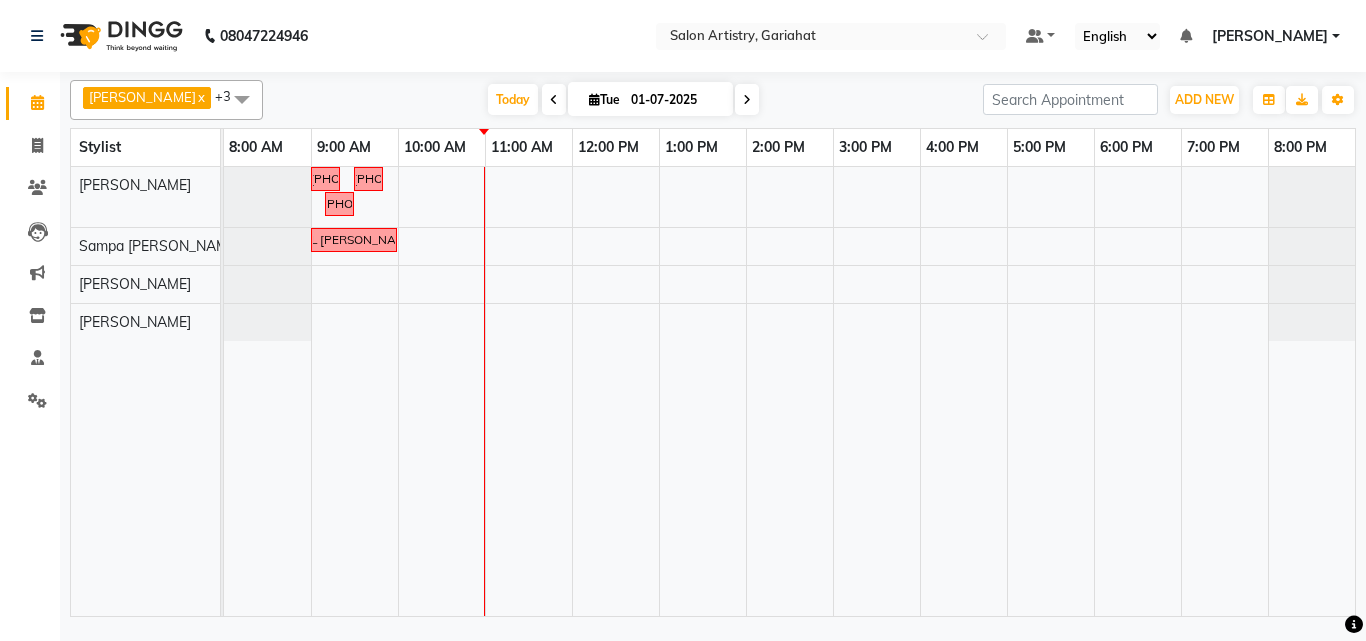 click at bounding box center [242, 99] 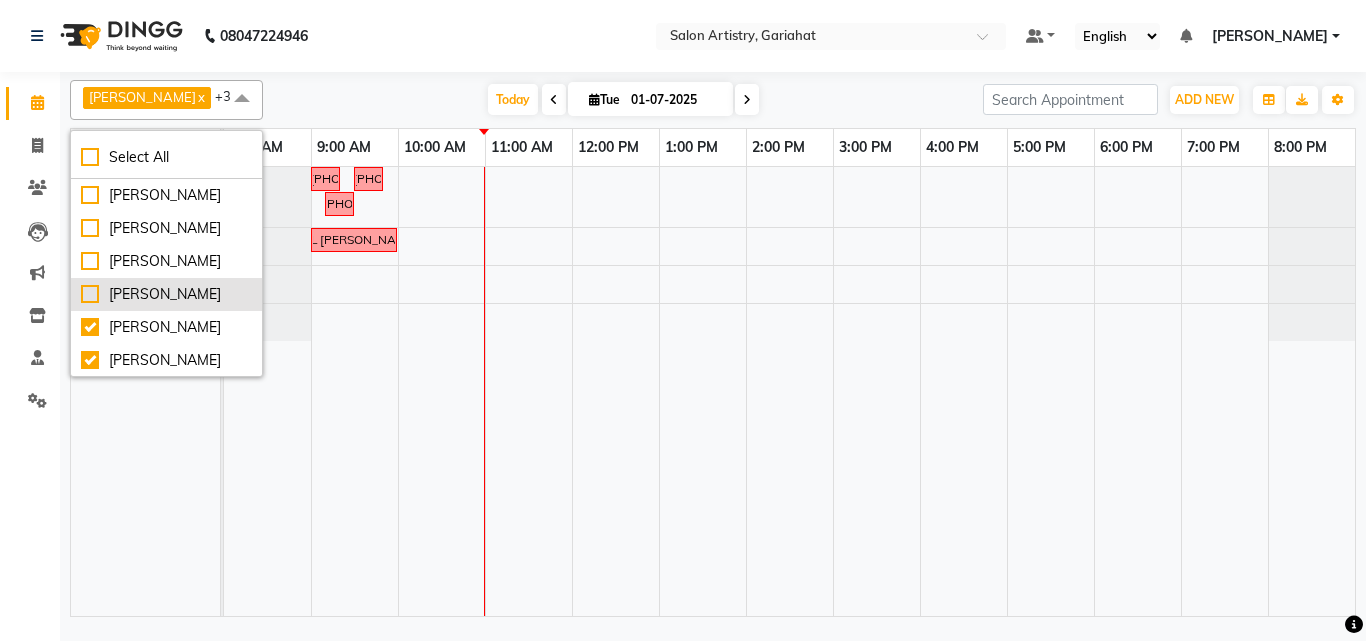 click on "[PERSON_NAME]" at bounding box center (166, 294) 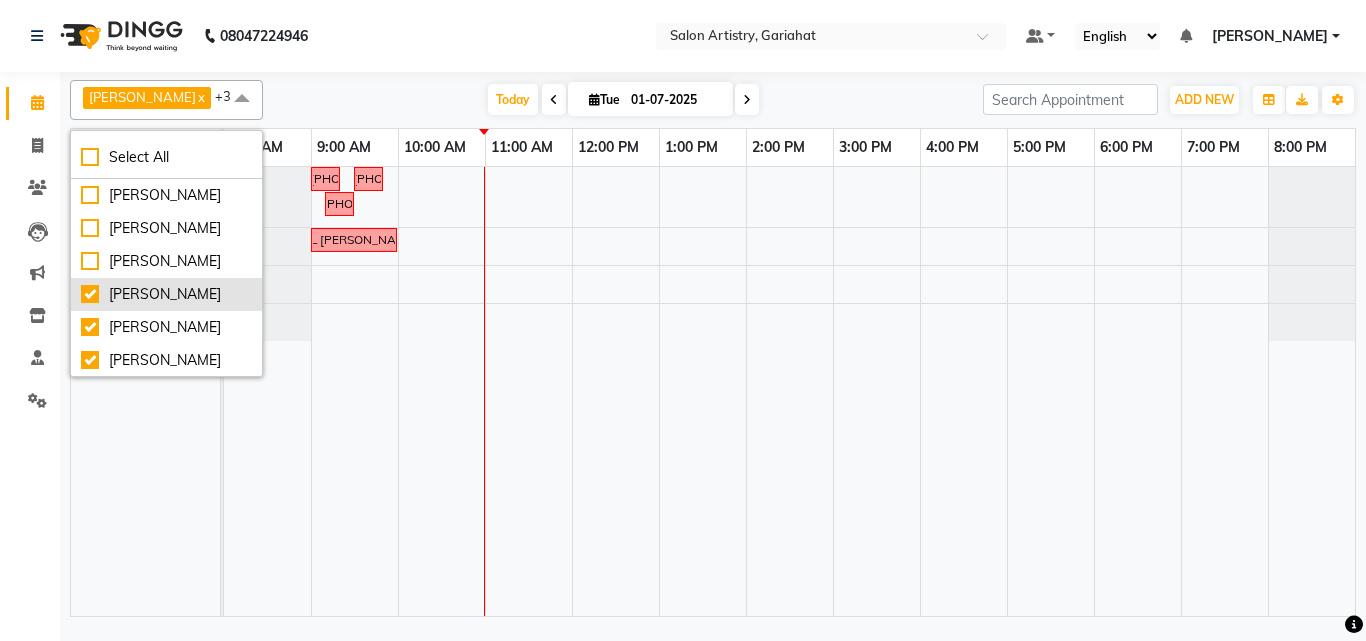 checkbox on "true" 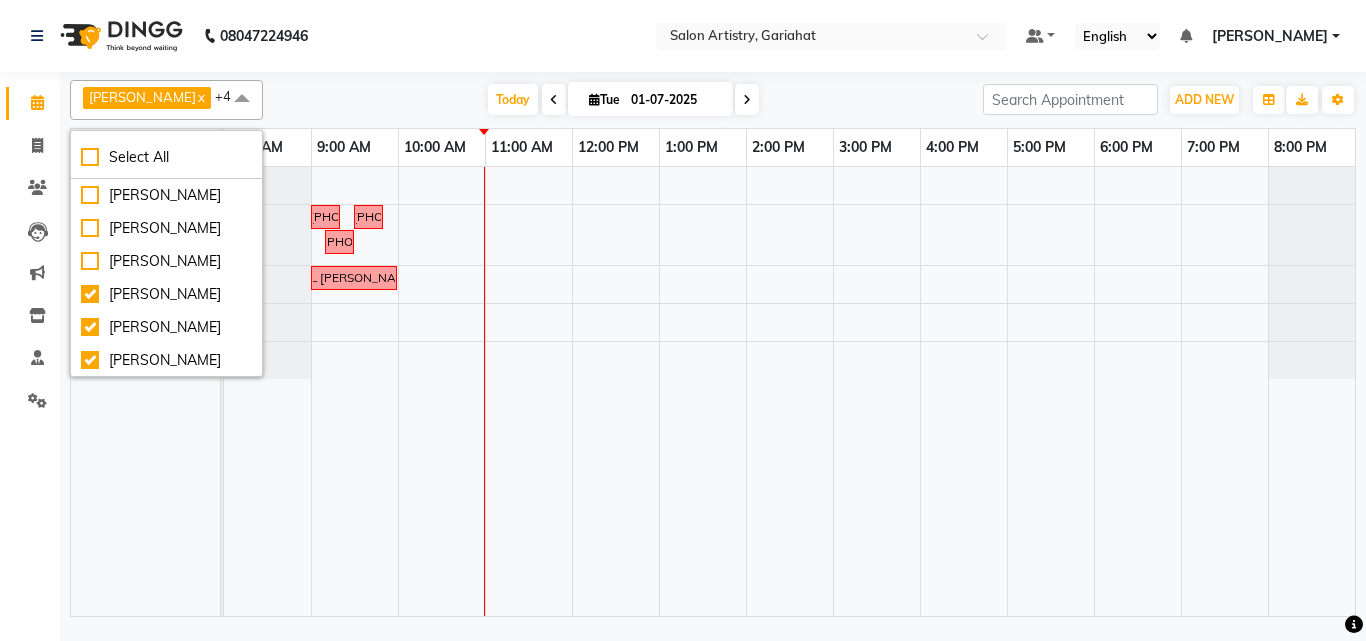click on "followup call..[PHONE_NUMBER]   follow up call
[PHONE_NUMBER]   followup call
[PHONE_NUMBER]   FOLLOWUP CALL  [PERSON_NAME] 8420718101" at bounding box center (789, 391) 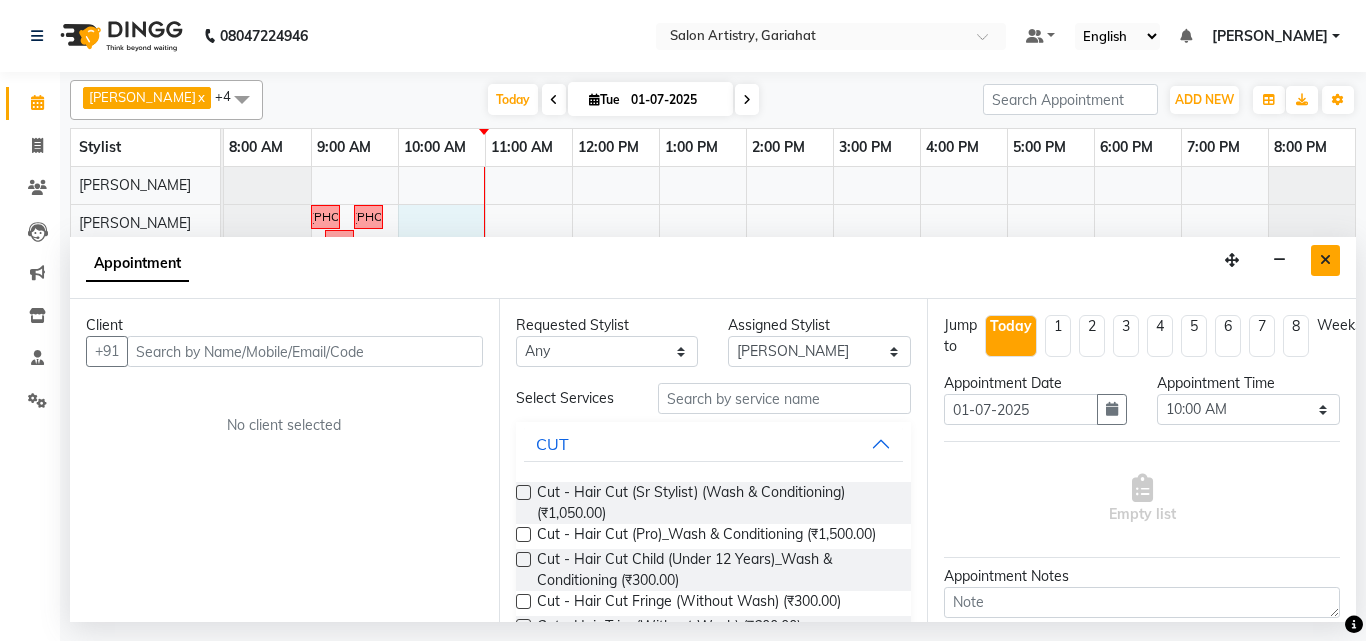 click at bounding box center [1325, 260] 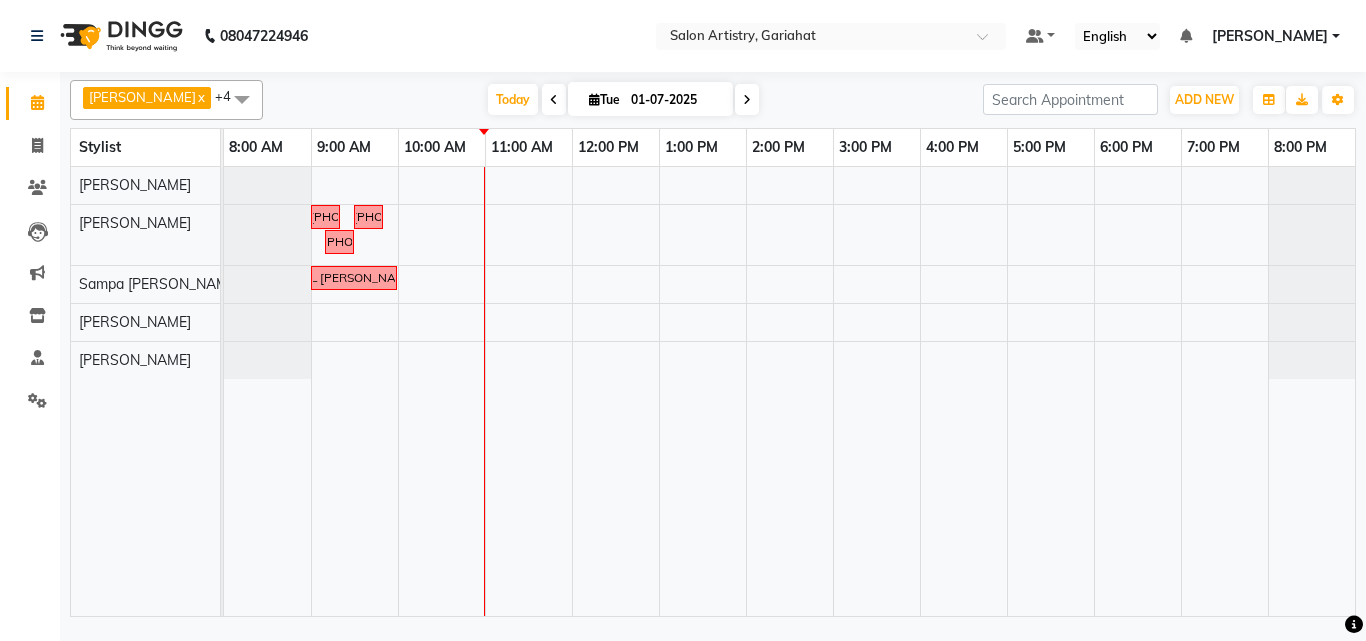 click at bounding box center [554, 99] 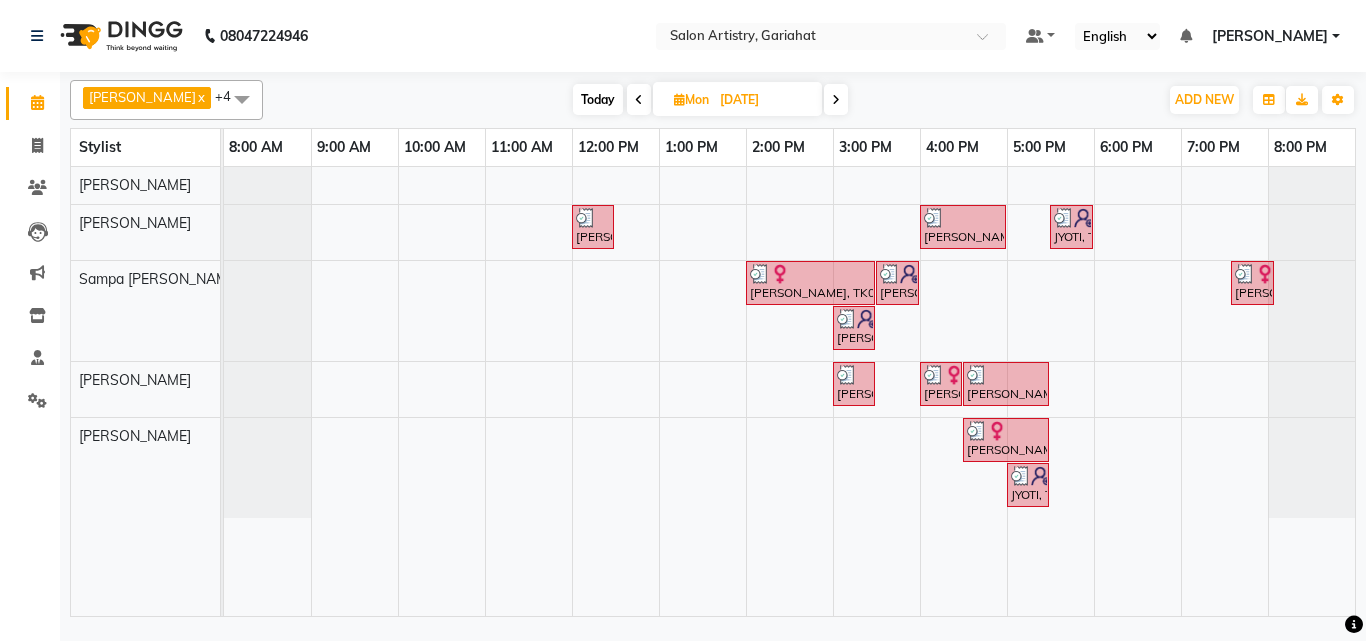 click at bounding box center [836, 100] 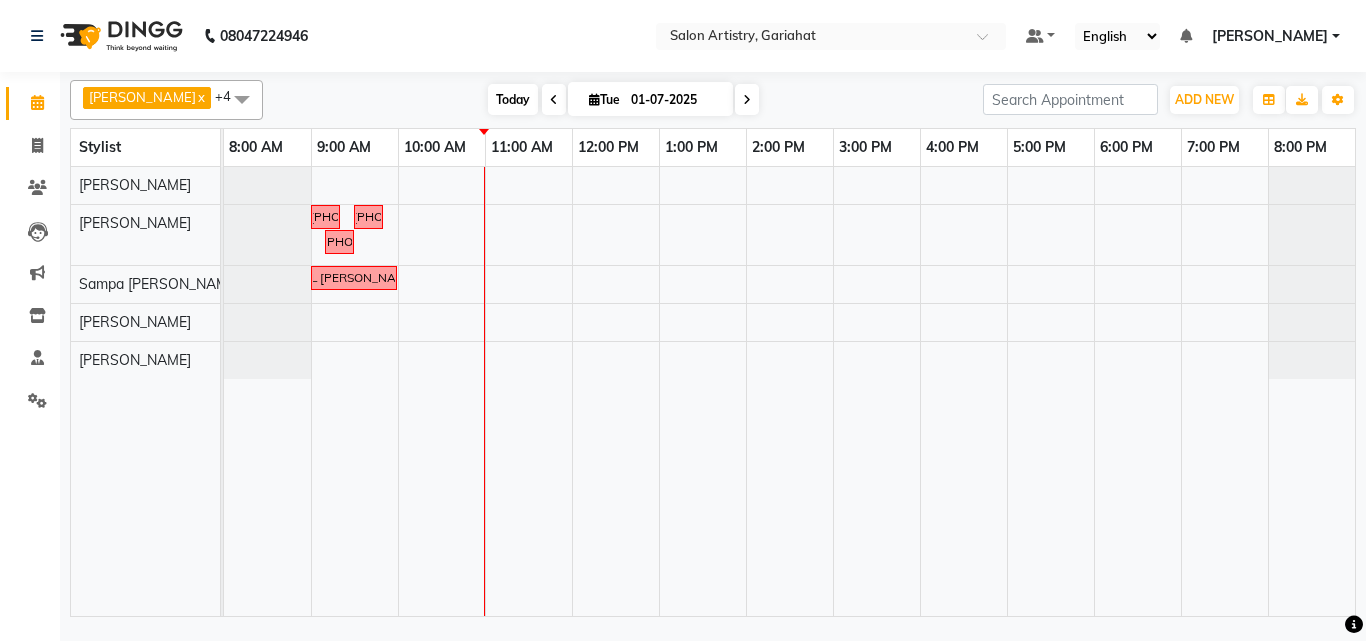 click on "Today" at bounding box center [513, 99] 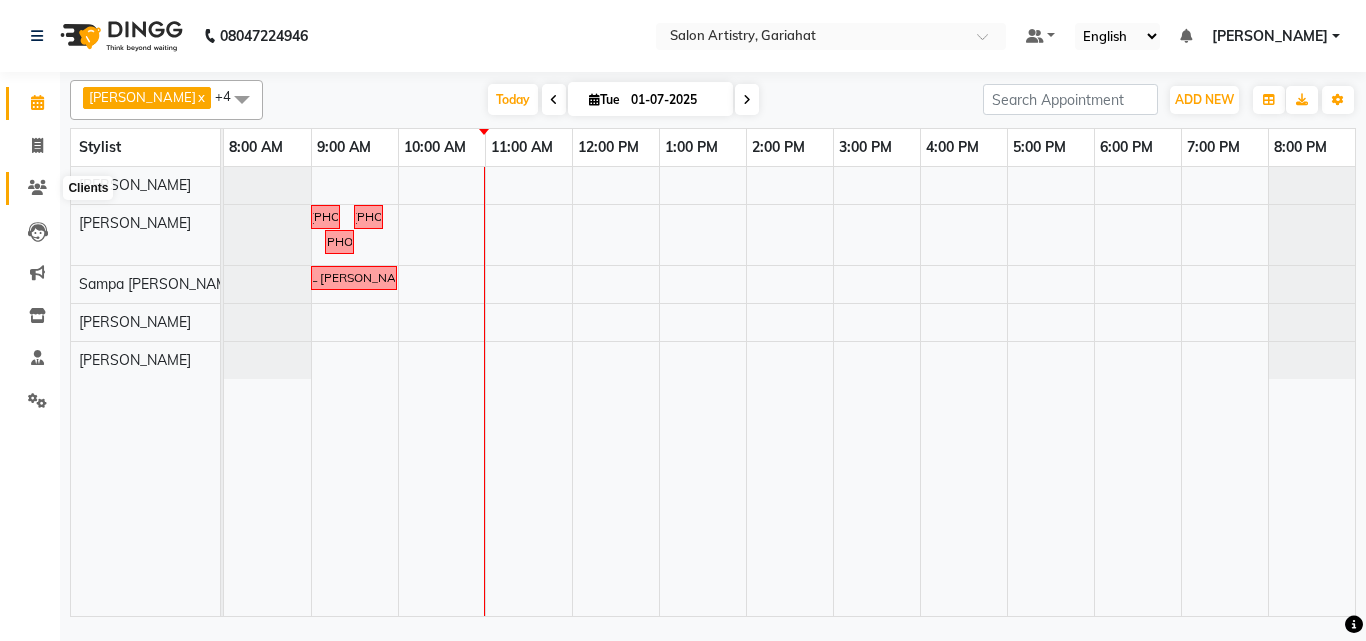 click 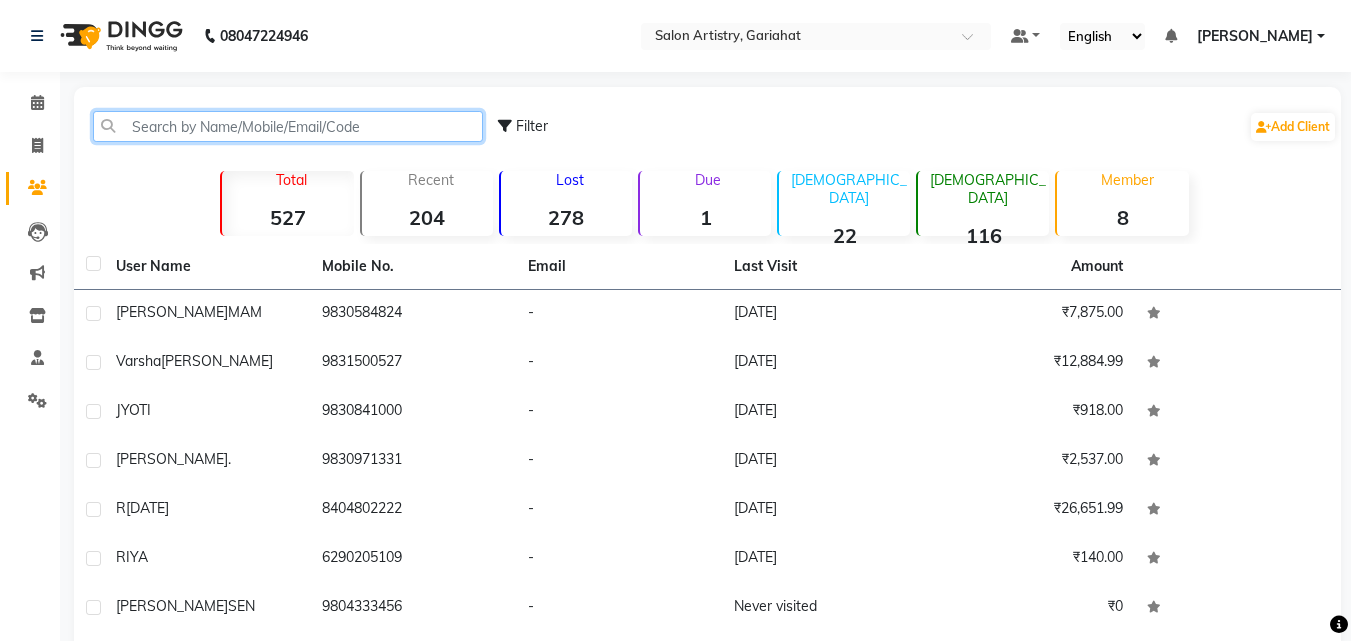 click 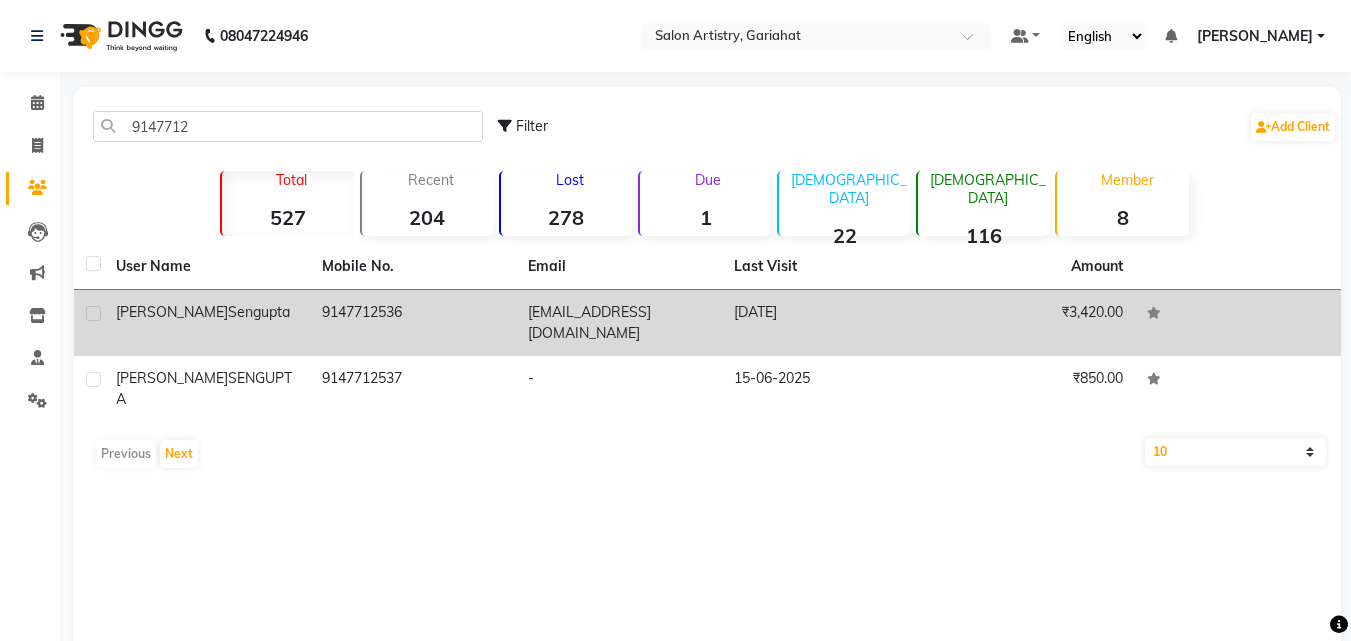 click on "9147712536" 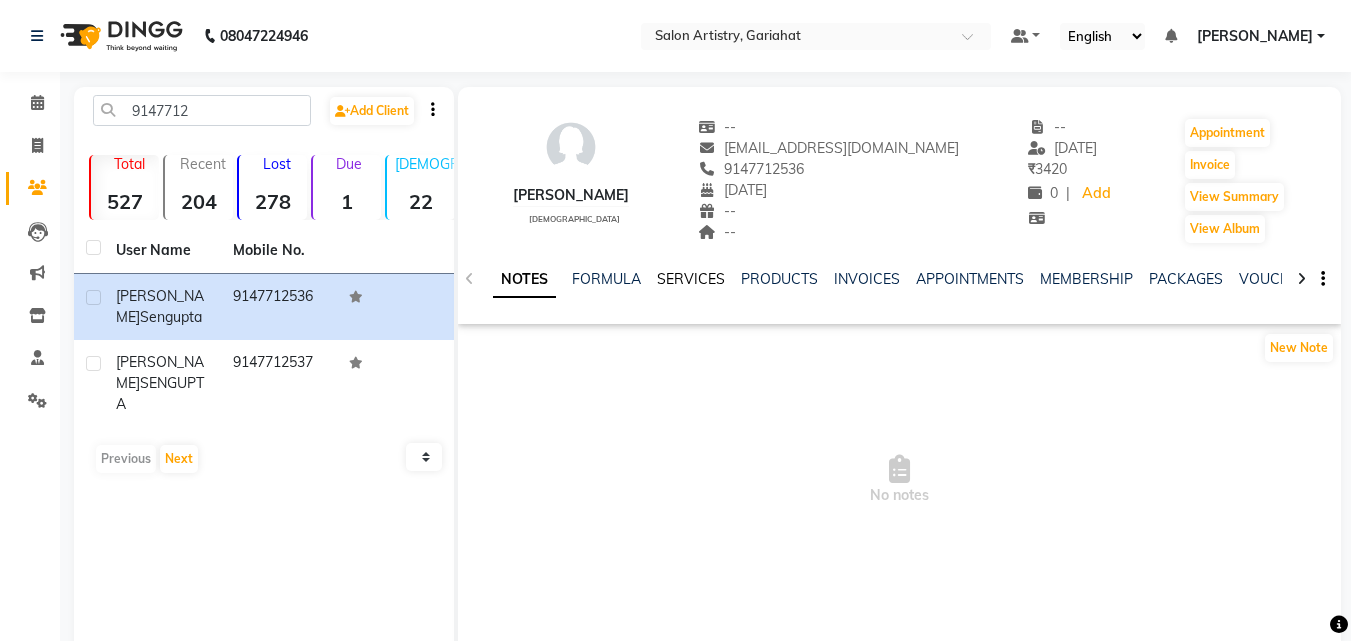 click on "SERVICES" 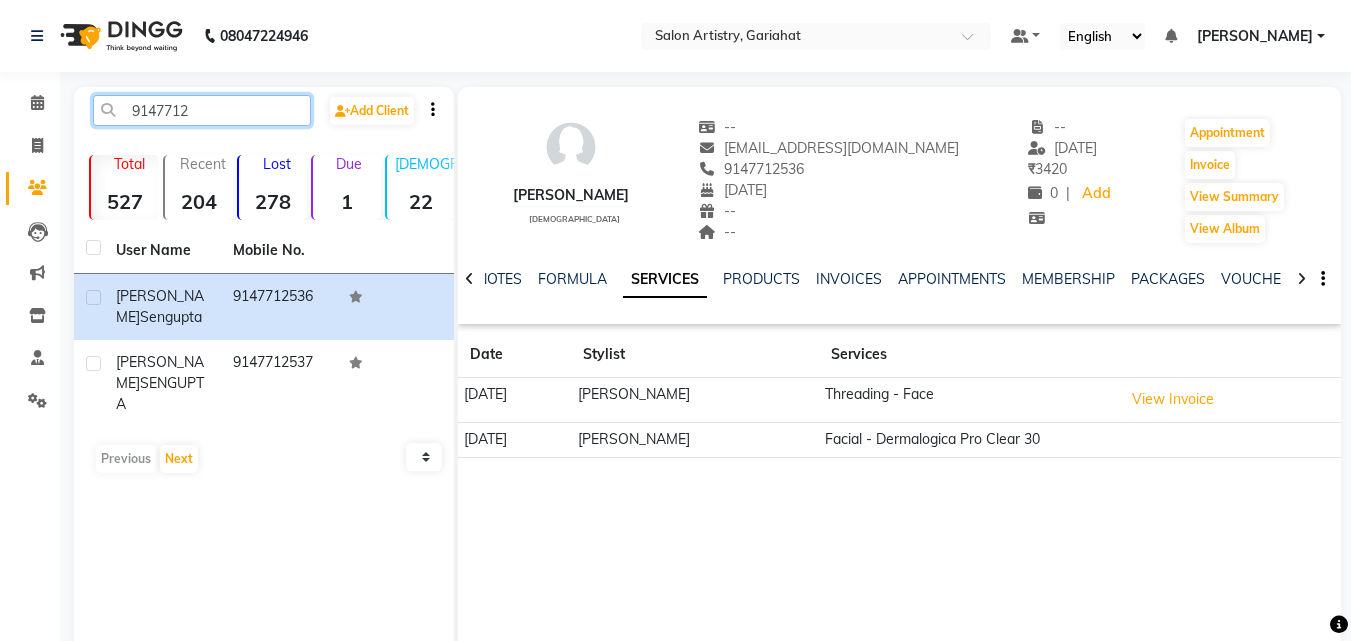 click on "9147712" 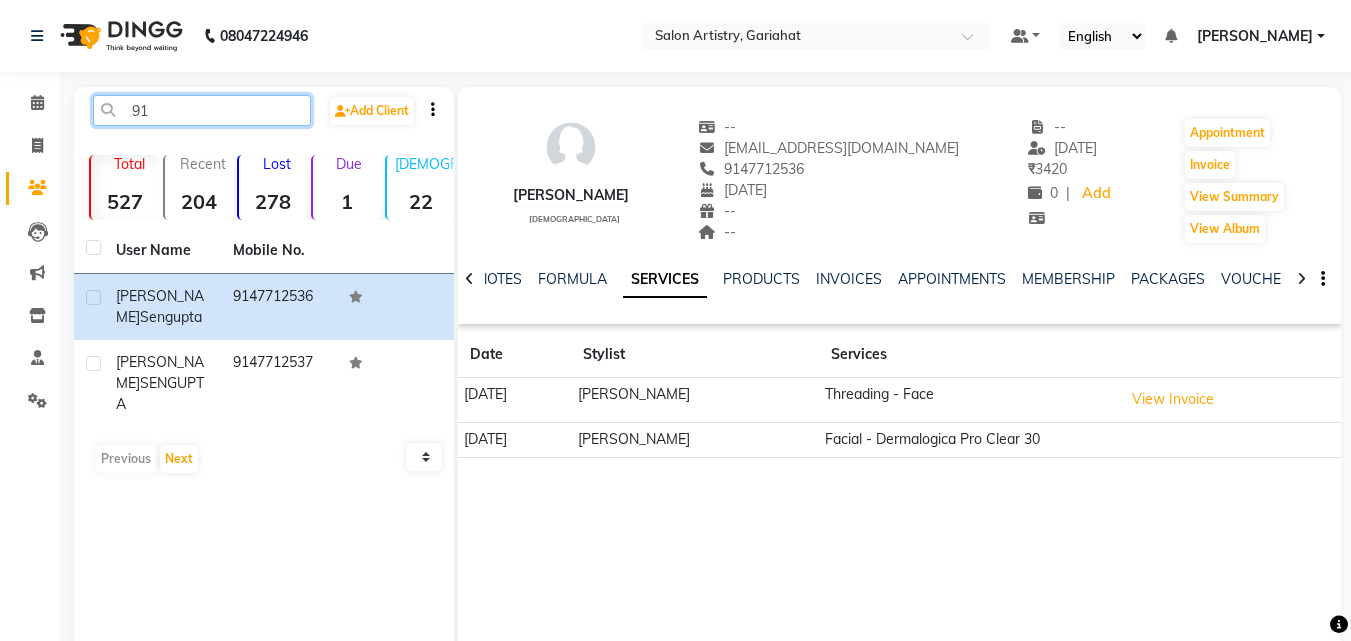 type on "9" 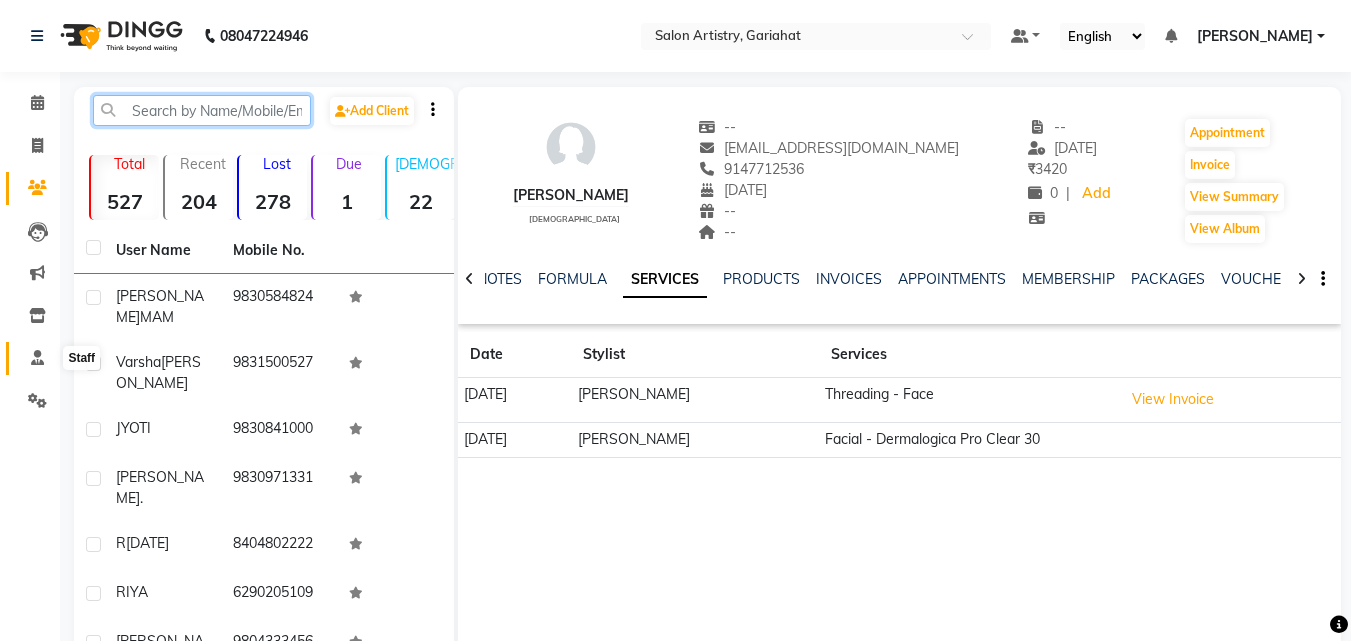 type 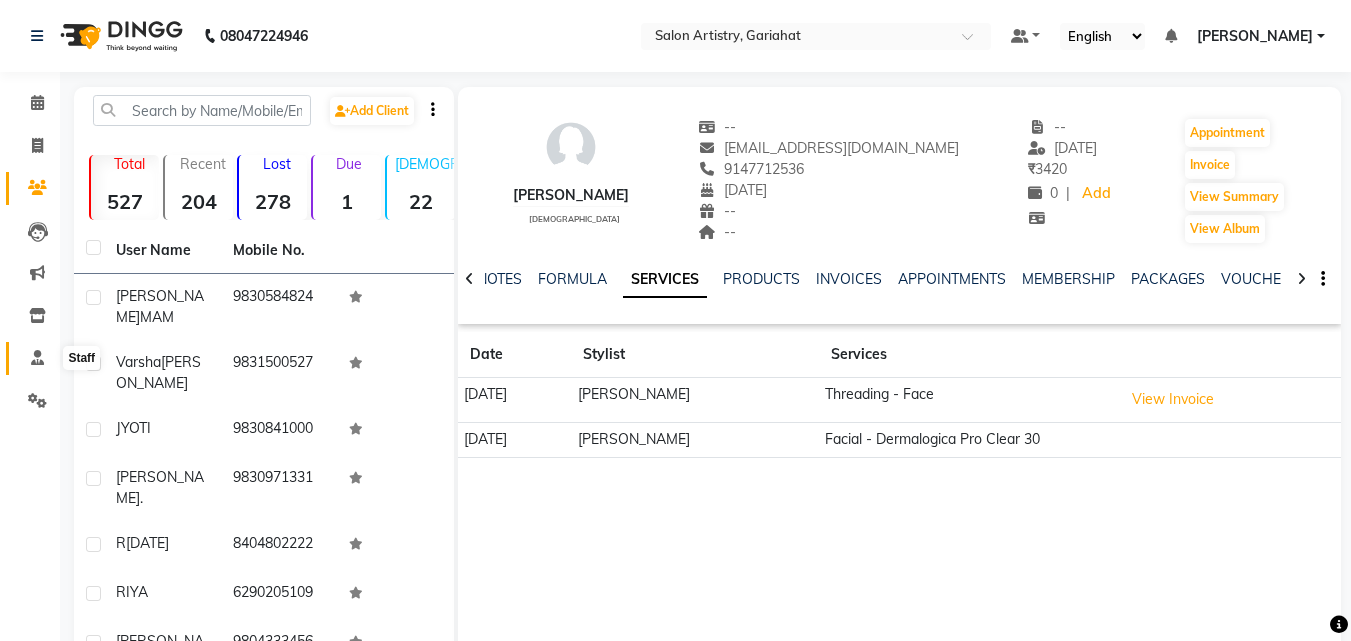 click 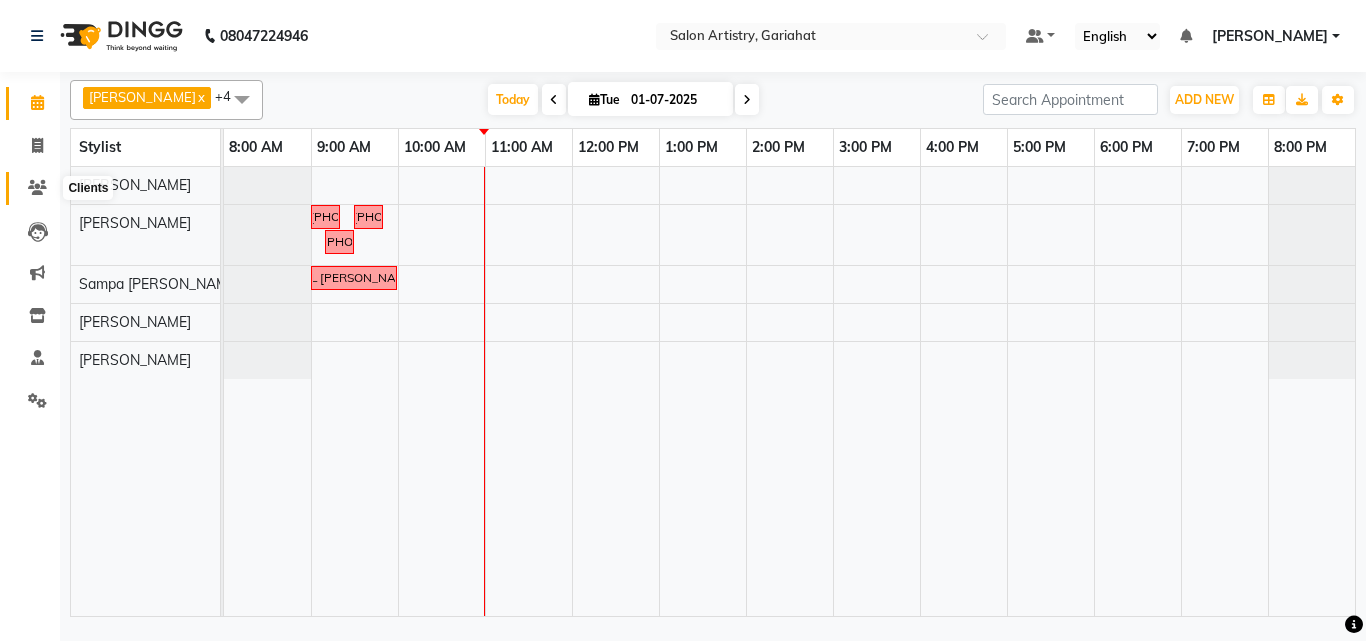click 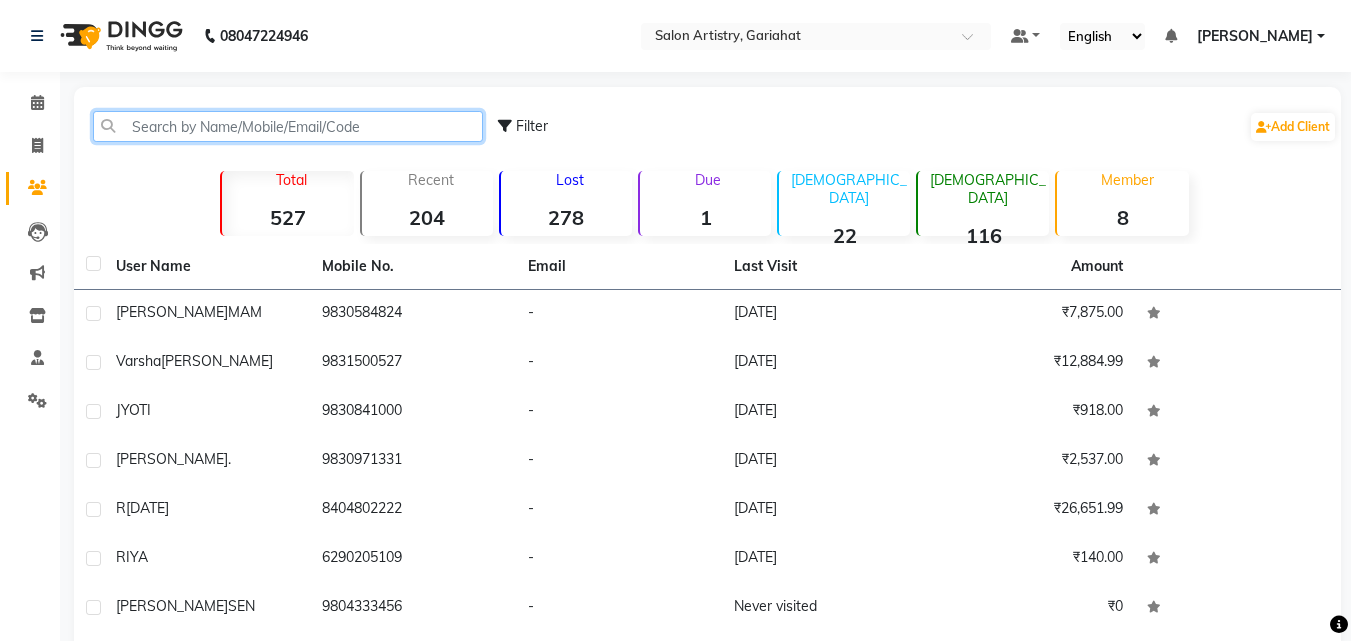 click 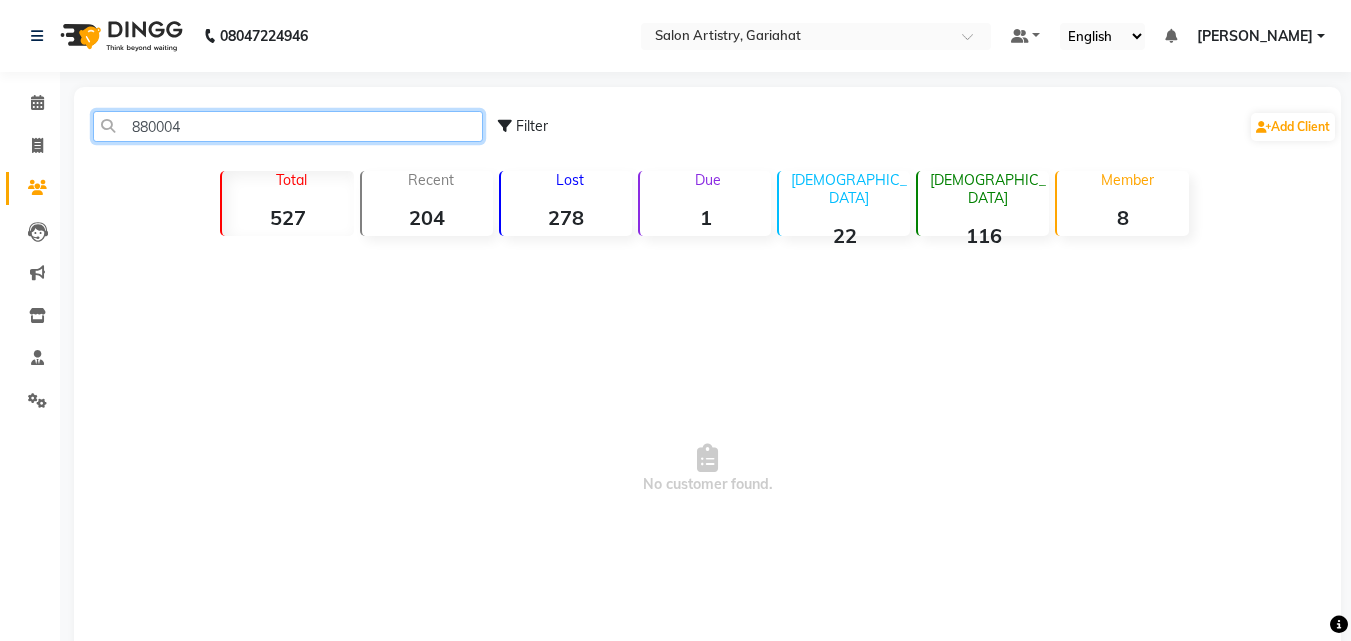 type on "8800044" 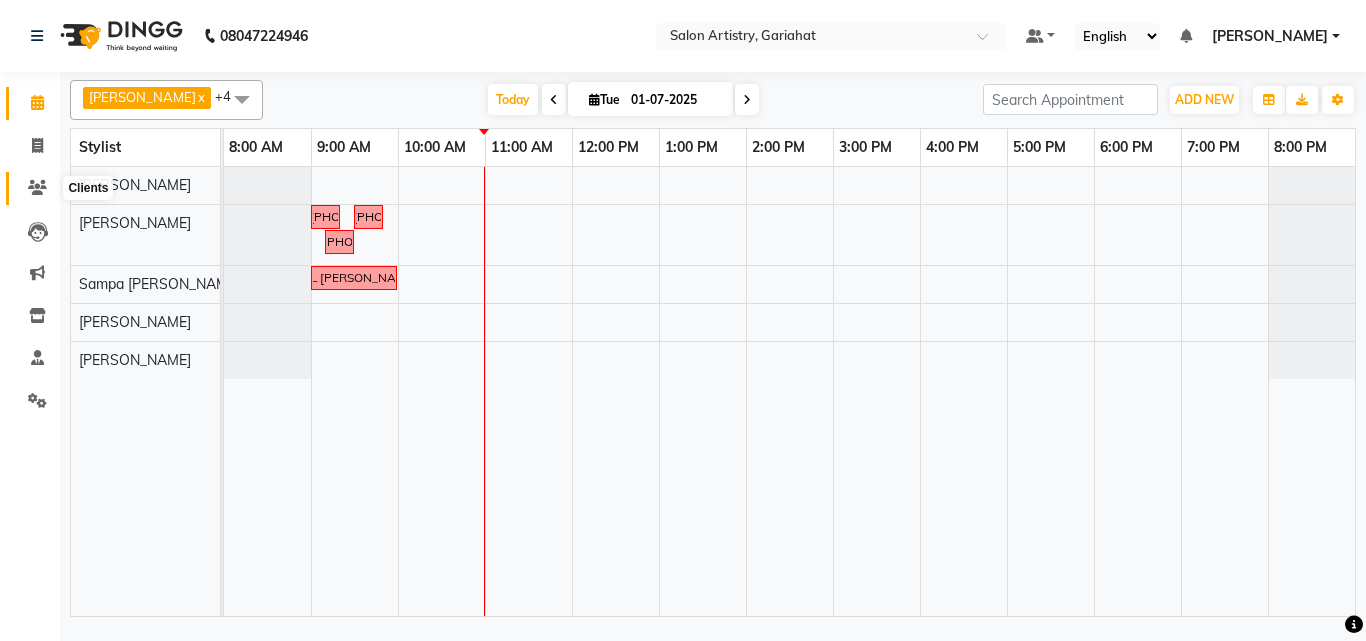 click 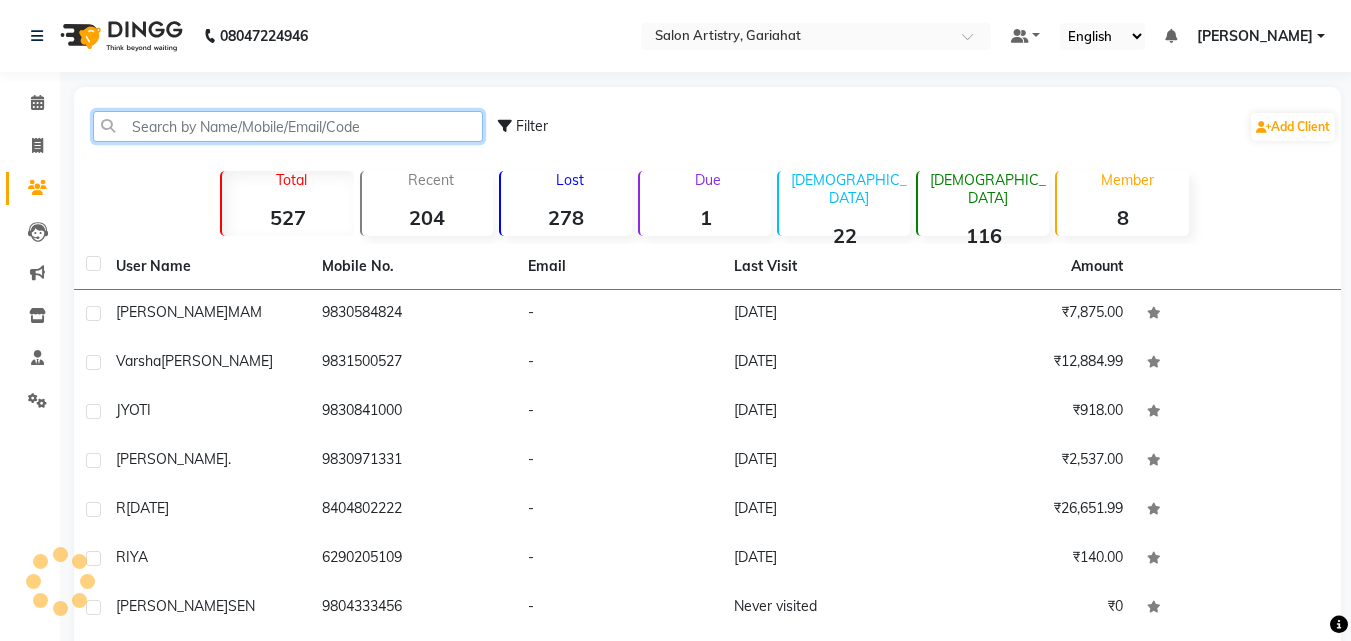 click 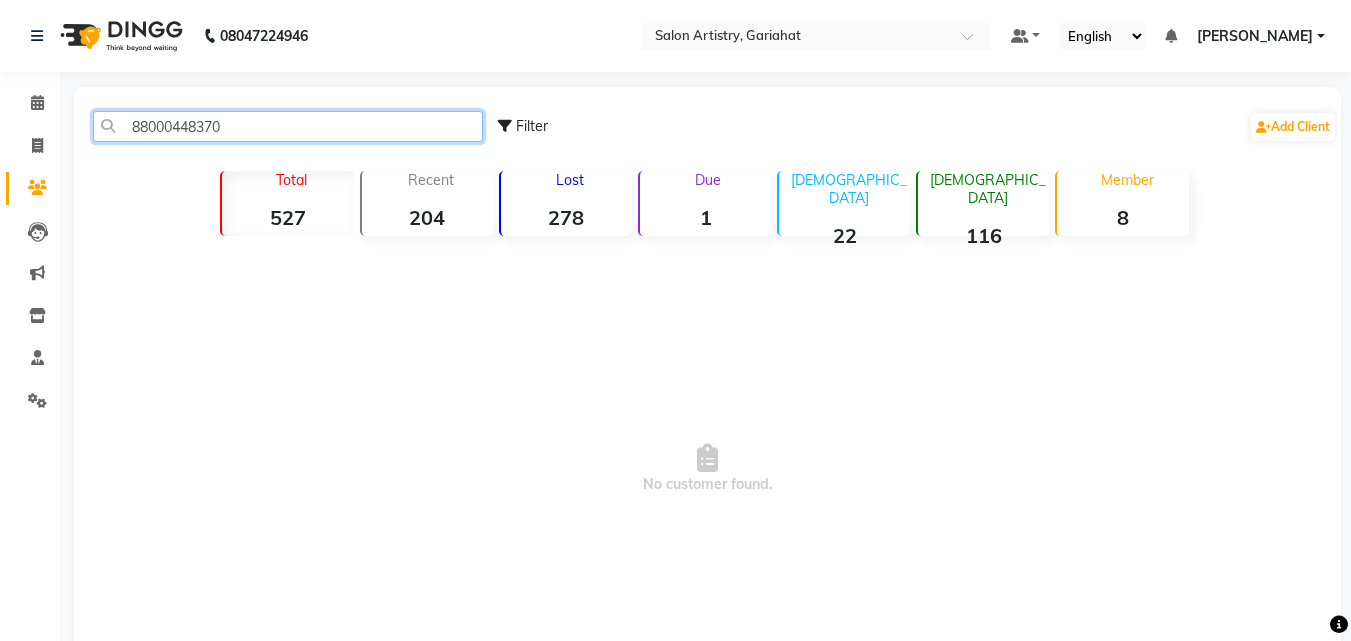 click on "88000448370" 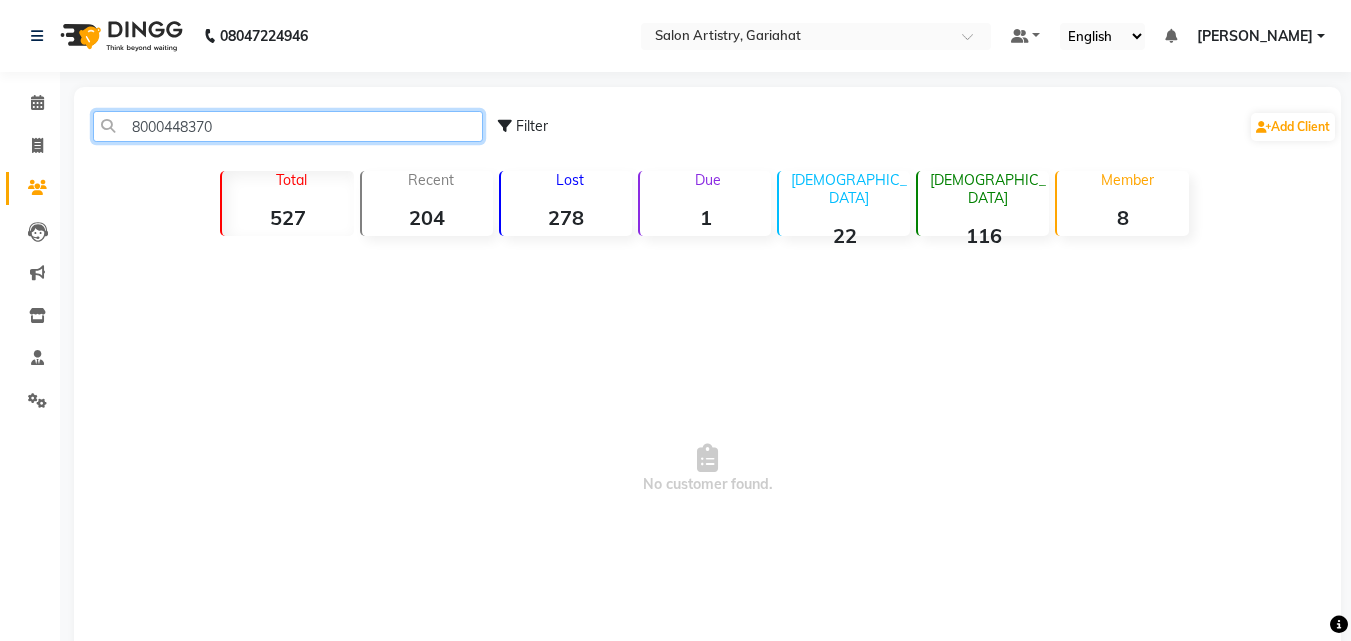 click on "8000448370" 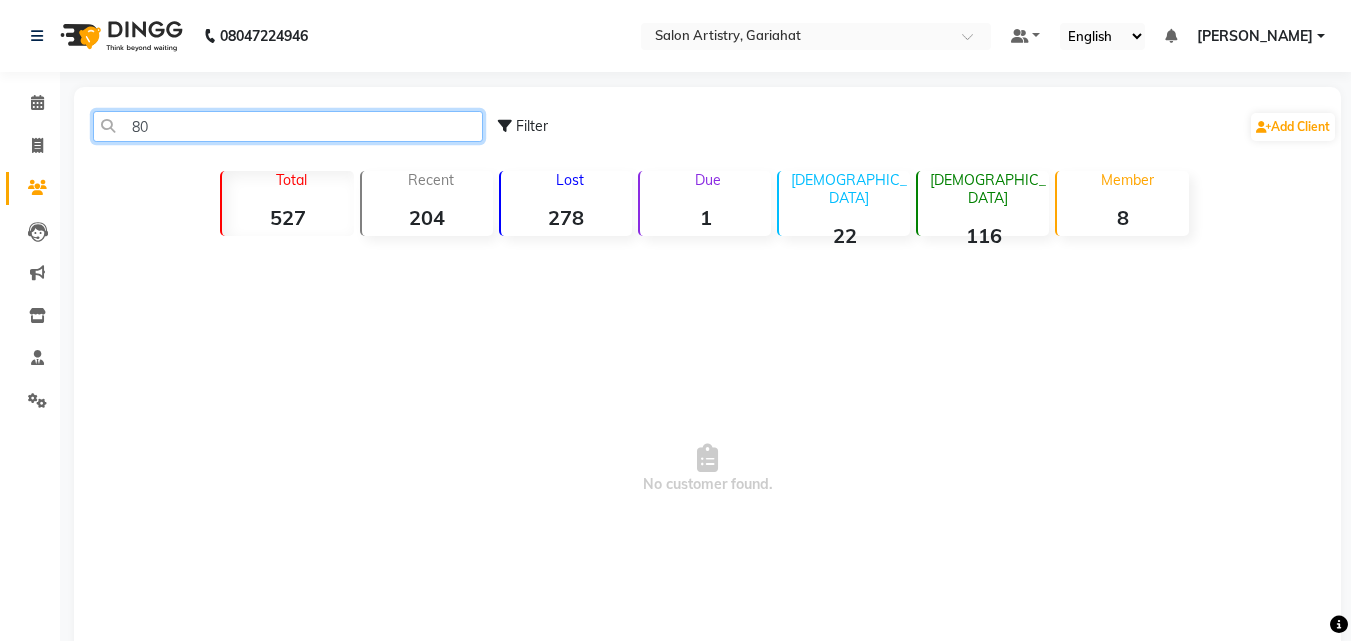 type on "8" 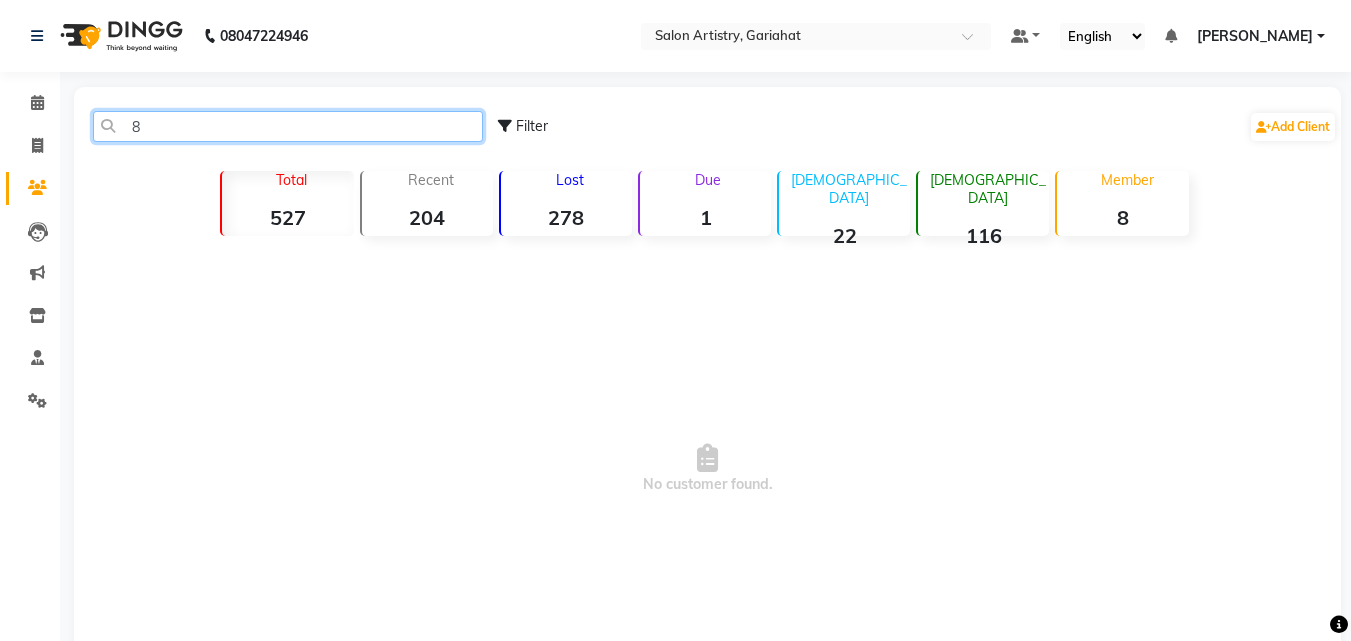 type 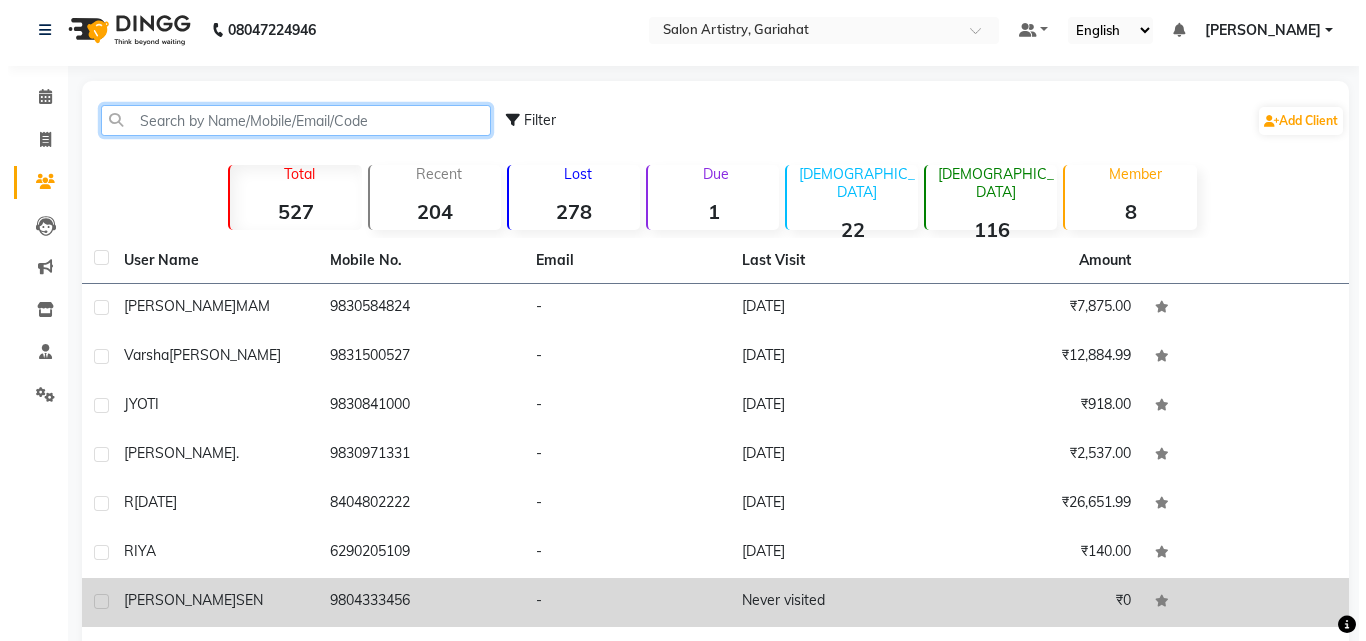 scroll, scrollTop: 0, scrollLeft: 0, axis: both 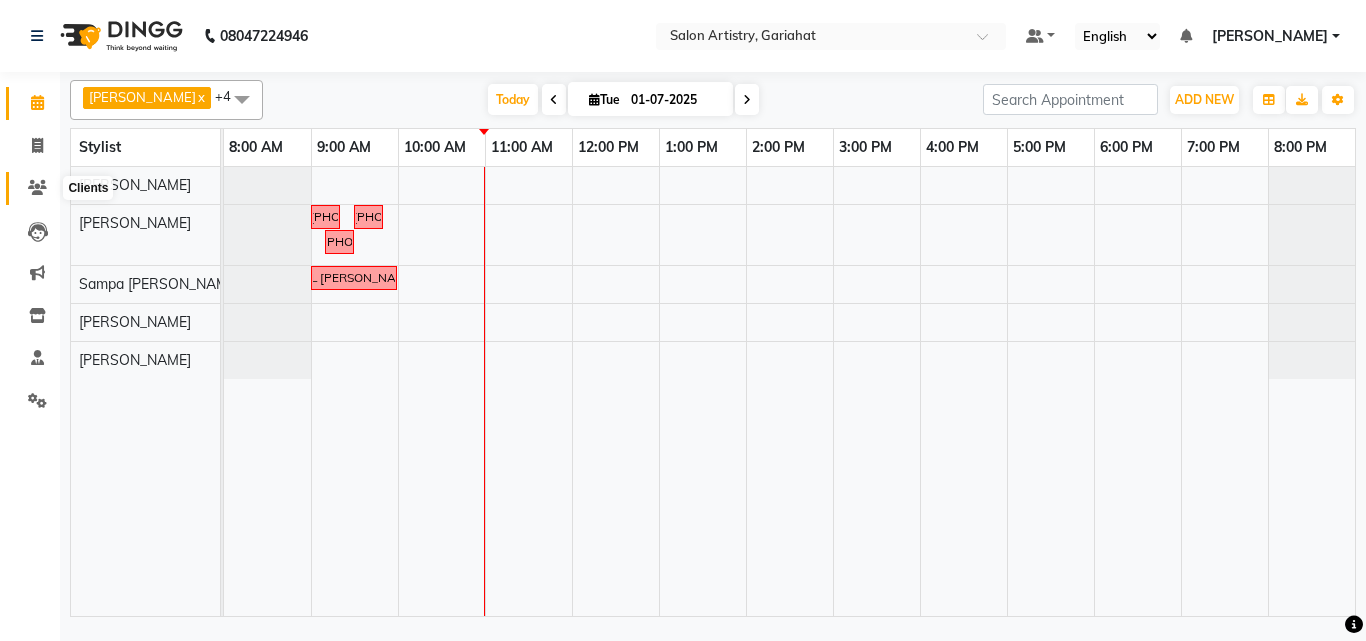 click 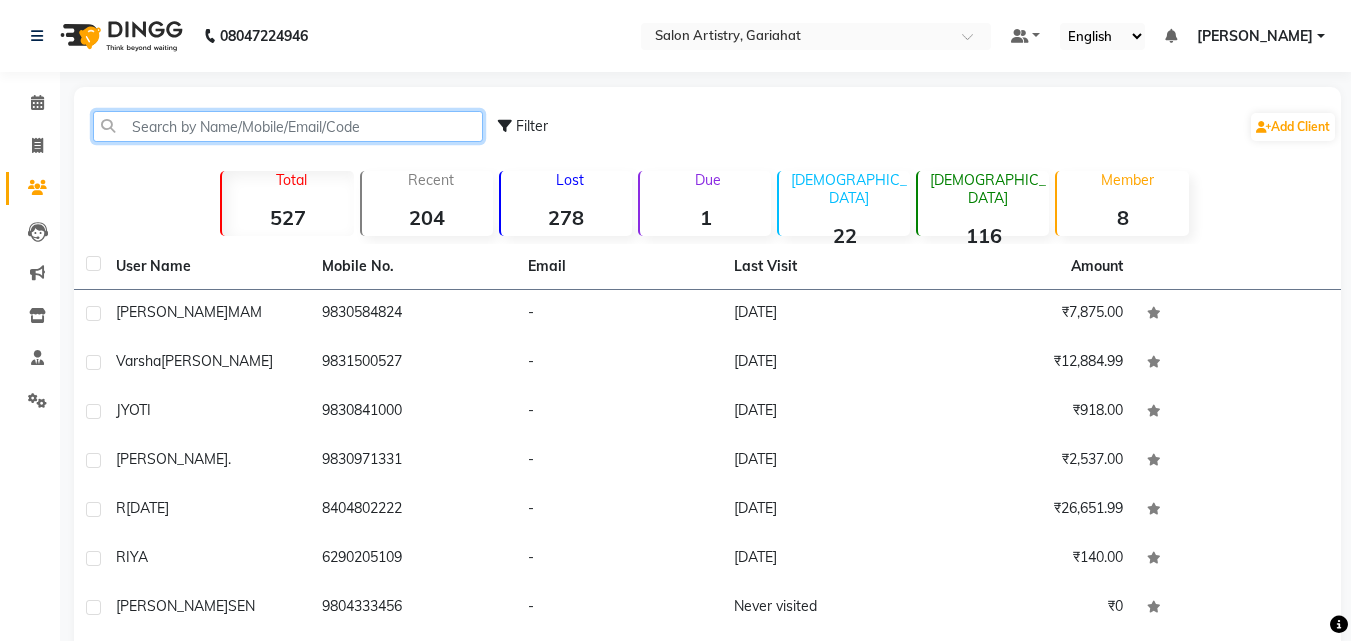 click 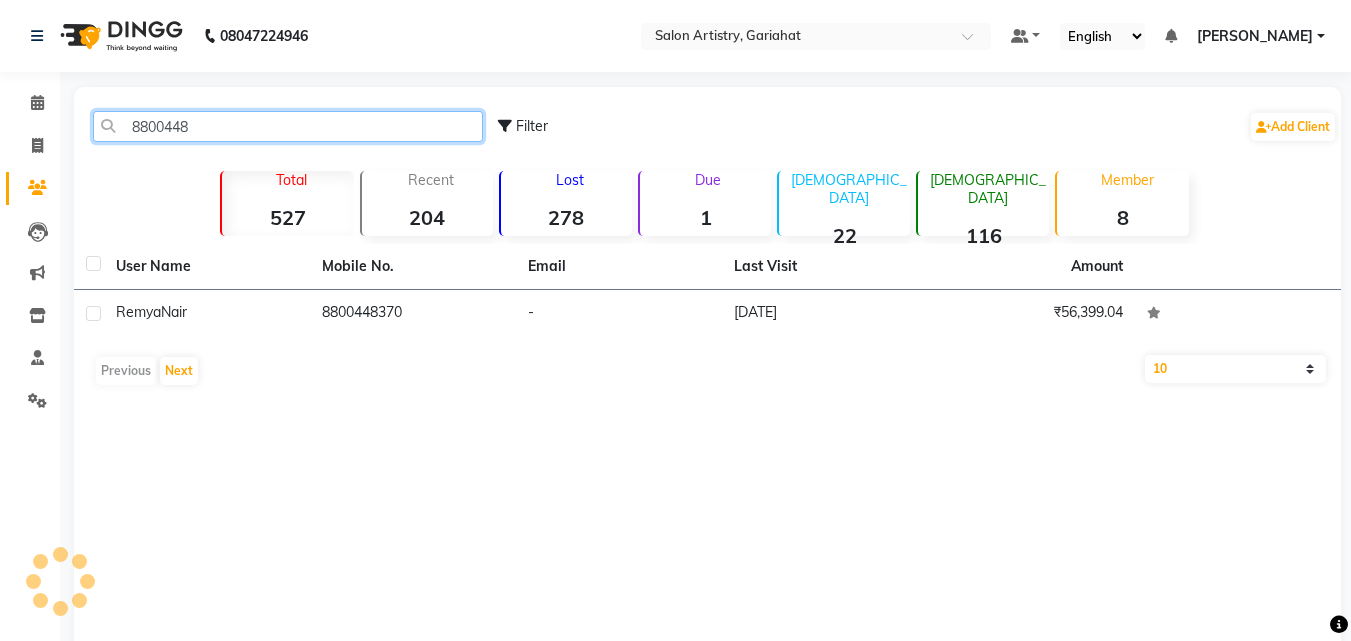 type on "88004483" 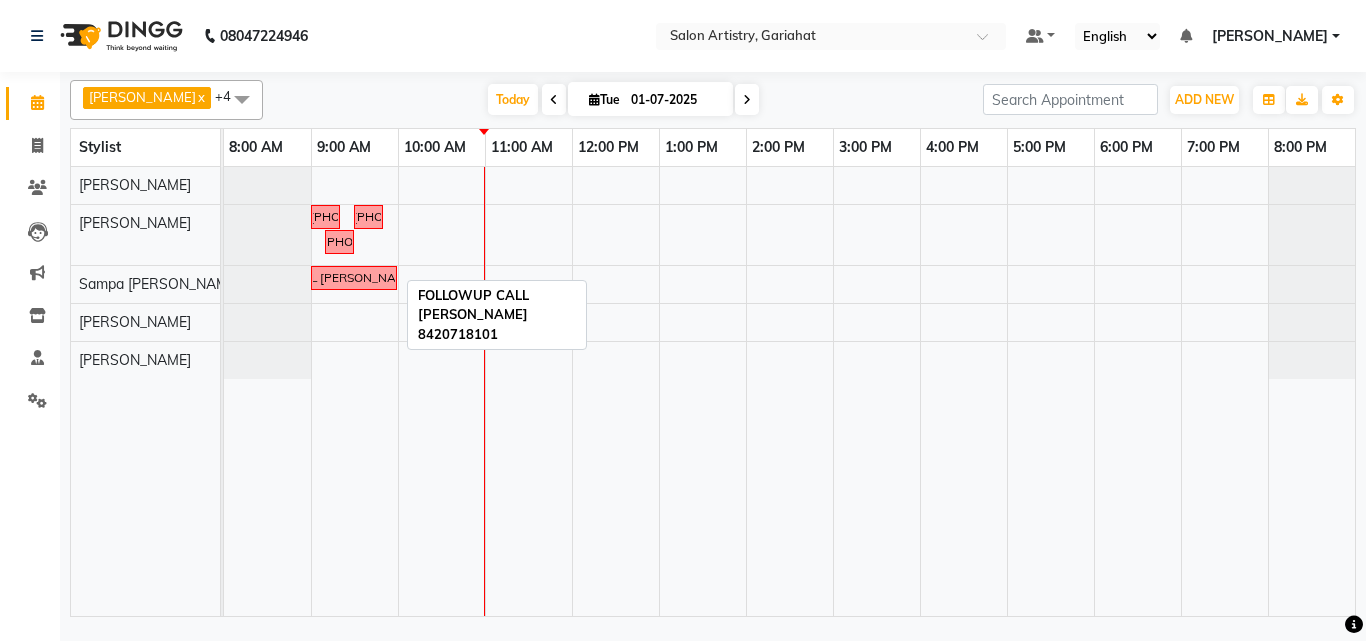 click on "FOLLOWUP CALL  [PERSON_NAME] 8420718101" at bounding box center [354, 278] 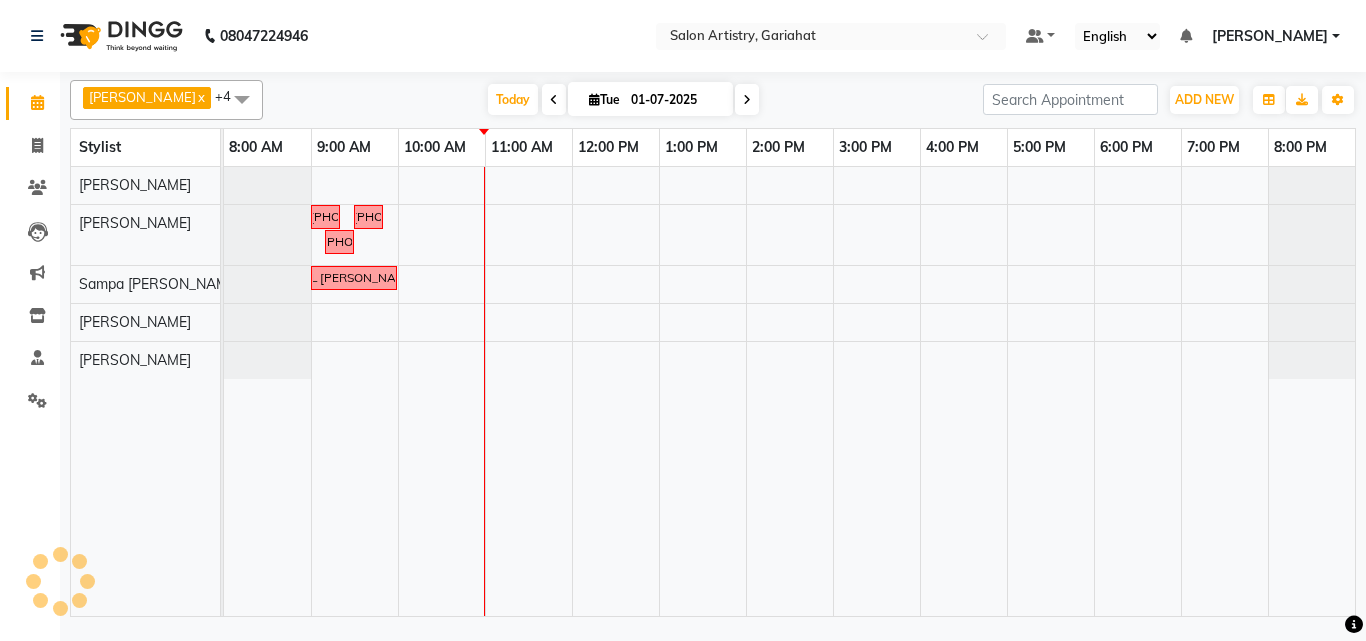 drag, startPoint x: 372, startPoint y: 292, endPoint x: 334, endPoint y: 269, distance: 44.418465 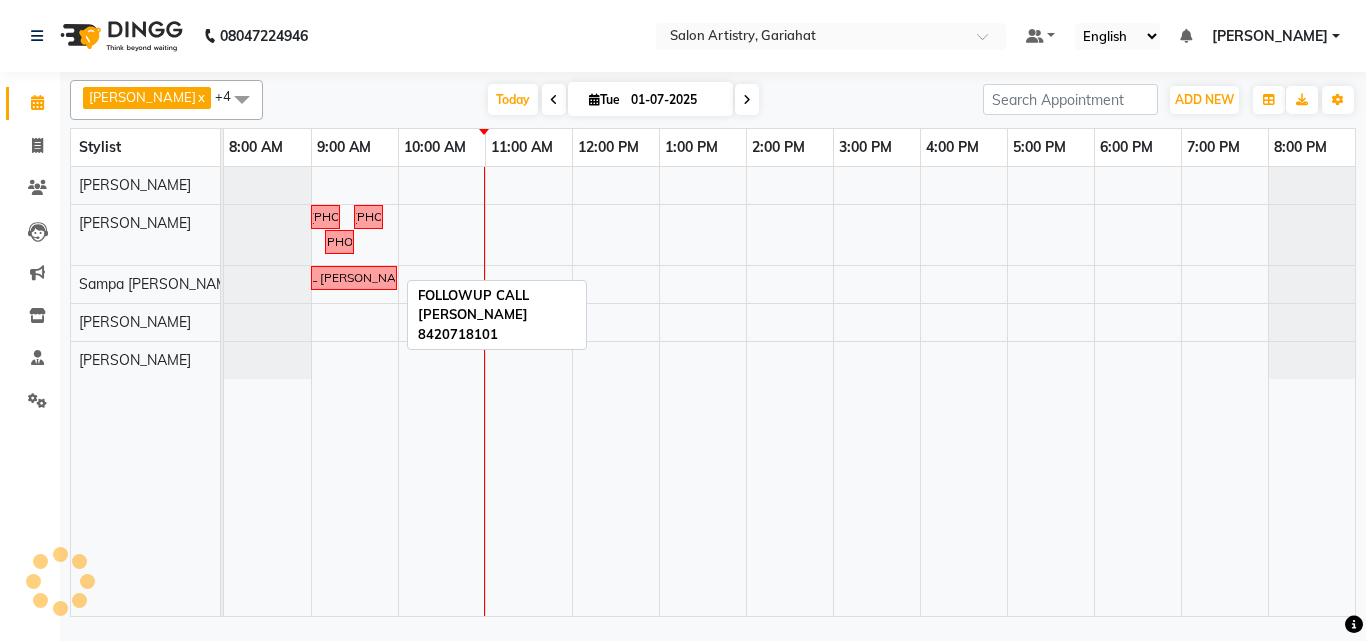 click on "FOLLOWUP CALL  [PERSON_NAME] 8420718101" at bounding box center [354, 278] 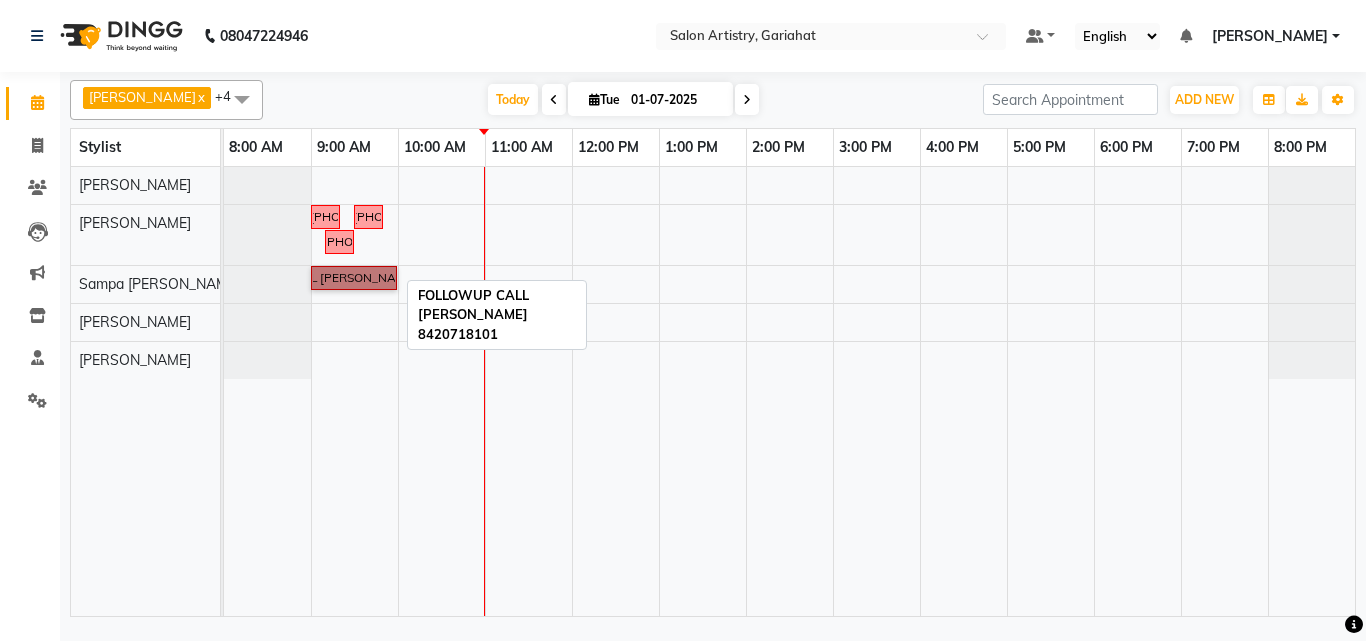 click on "FOLLOWUP CALL  [PERSON_NAME] 8420718101" at bounding box center (354, 278) 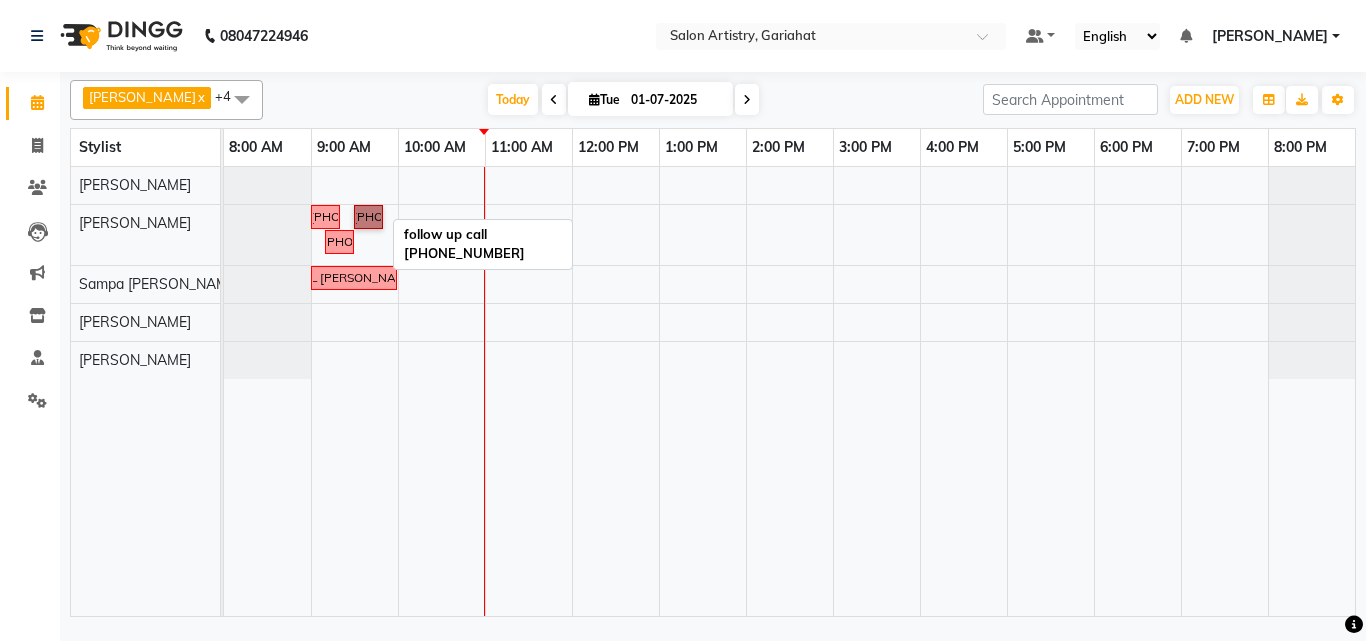 click on "follow up call
[PHONE_NUMBER]" at bounding box center [368, 217] 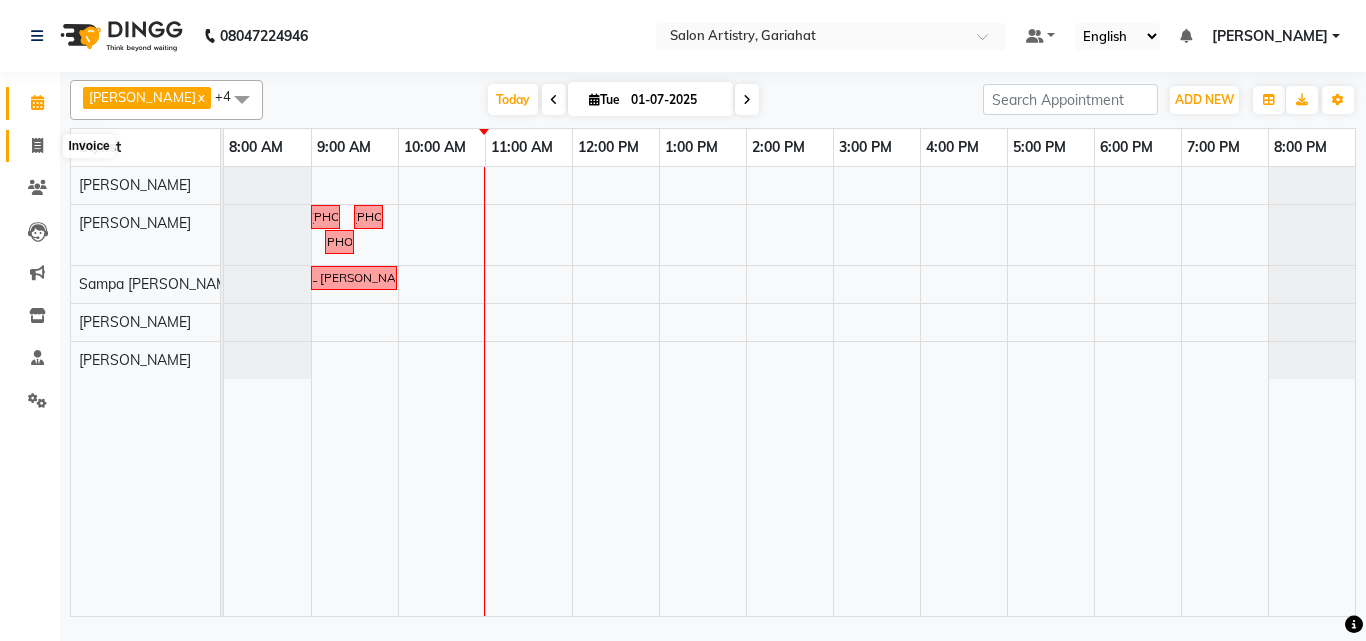 click 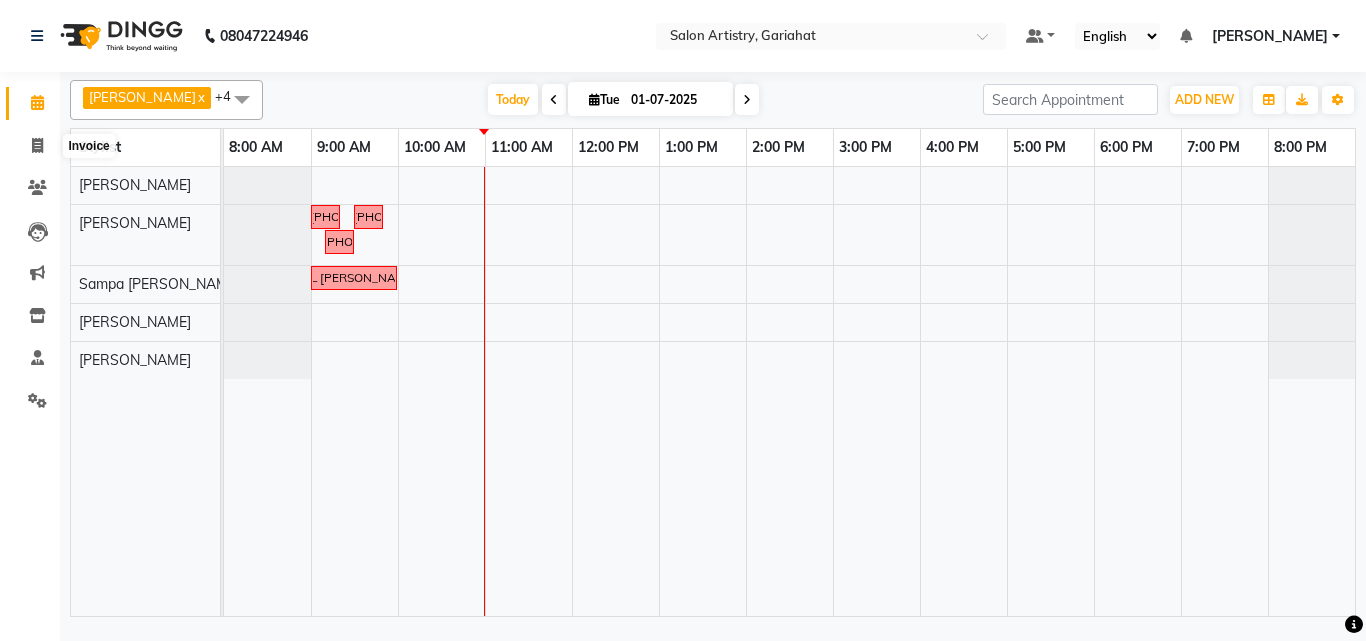 select on "8368" 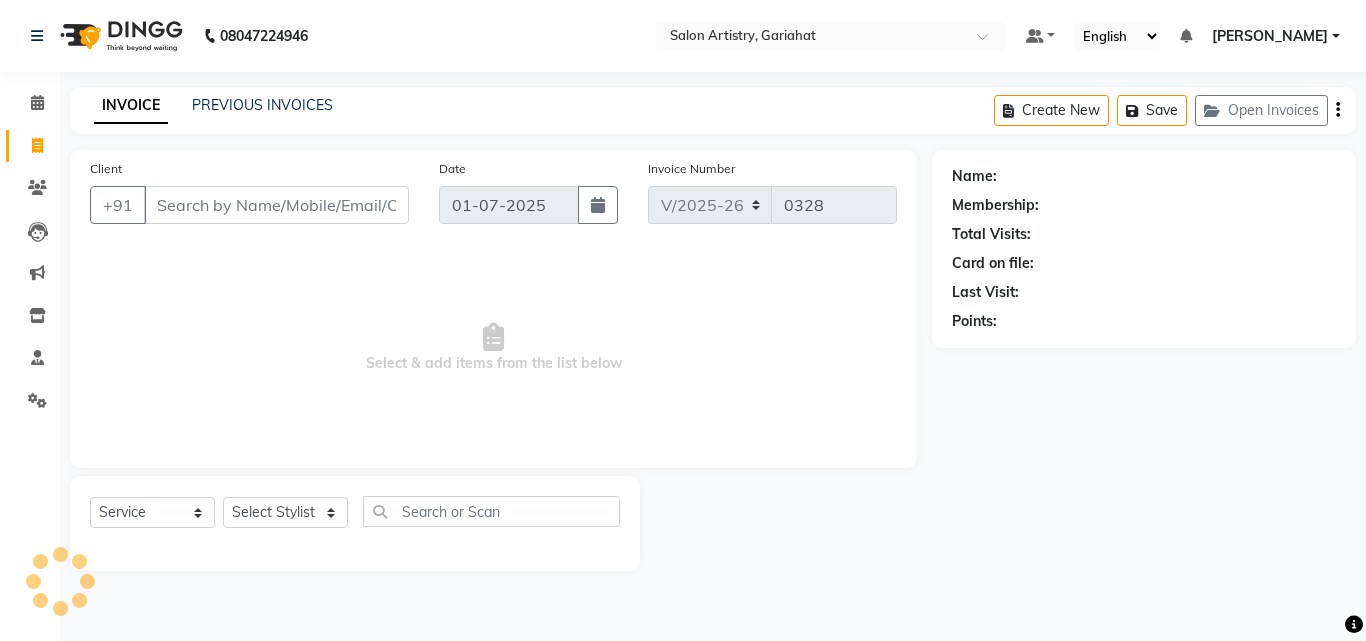 click on "Client" at bounding box center (276, 205) 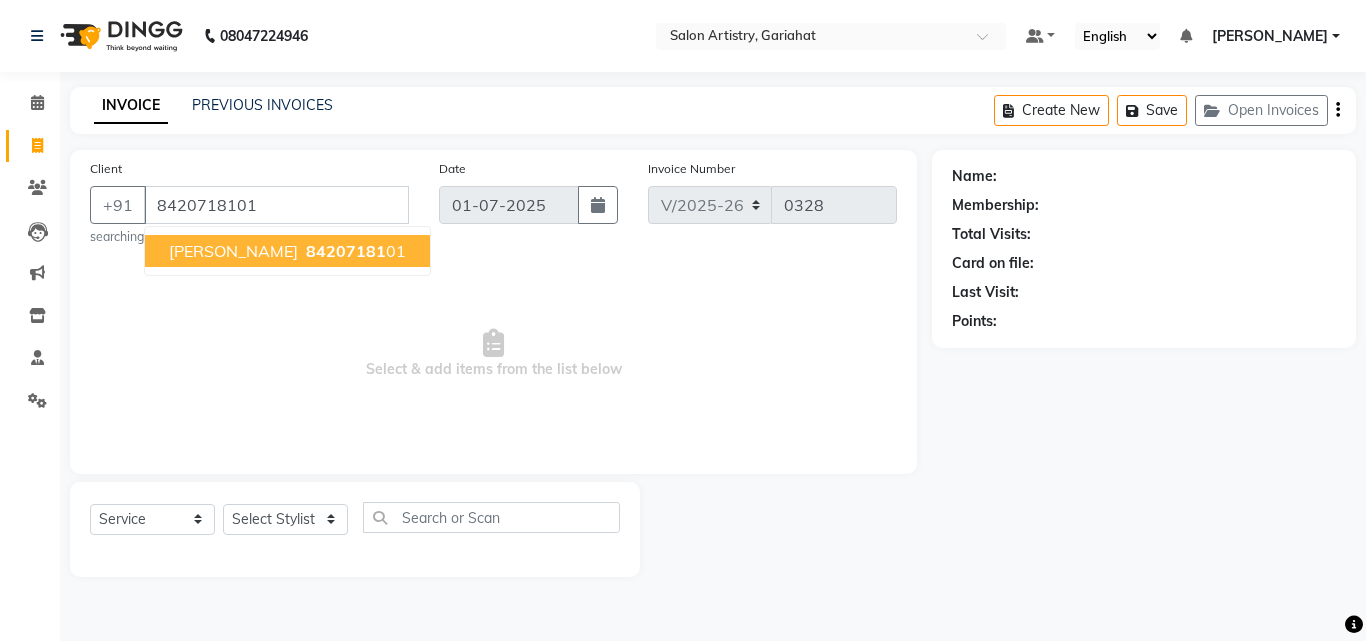 type on "8420718101" 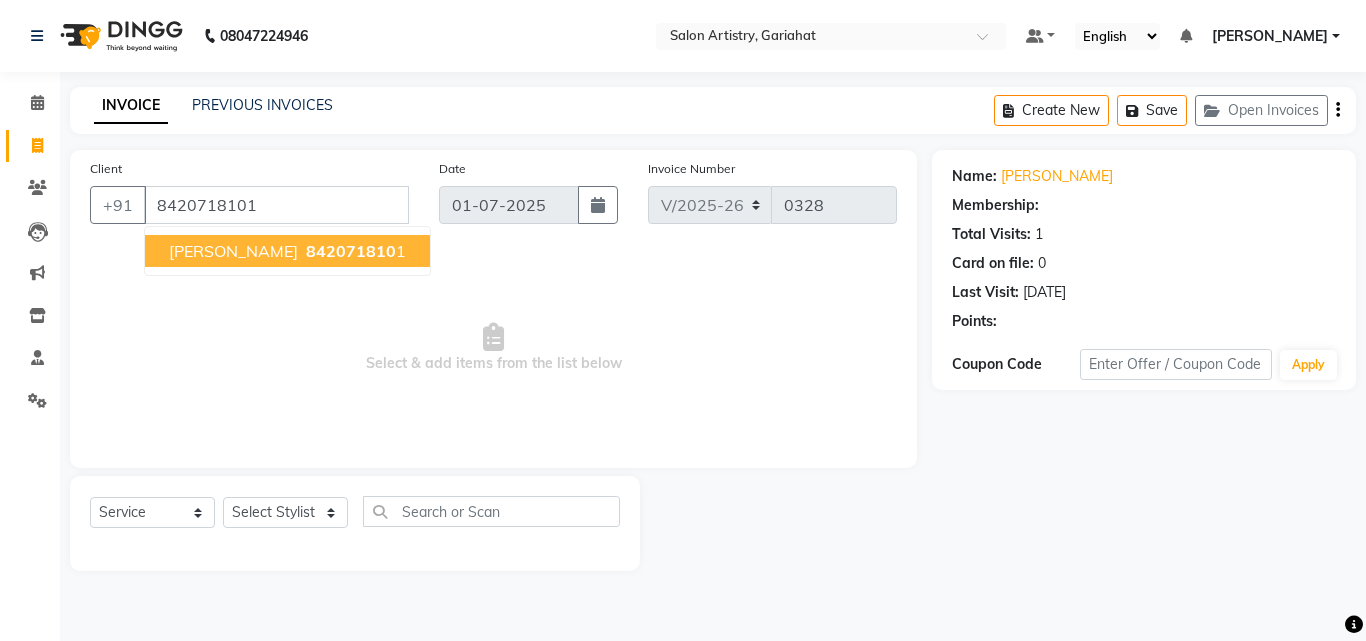 select on "1: Object" 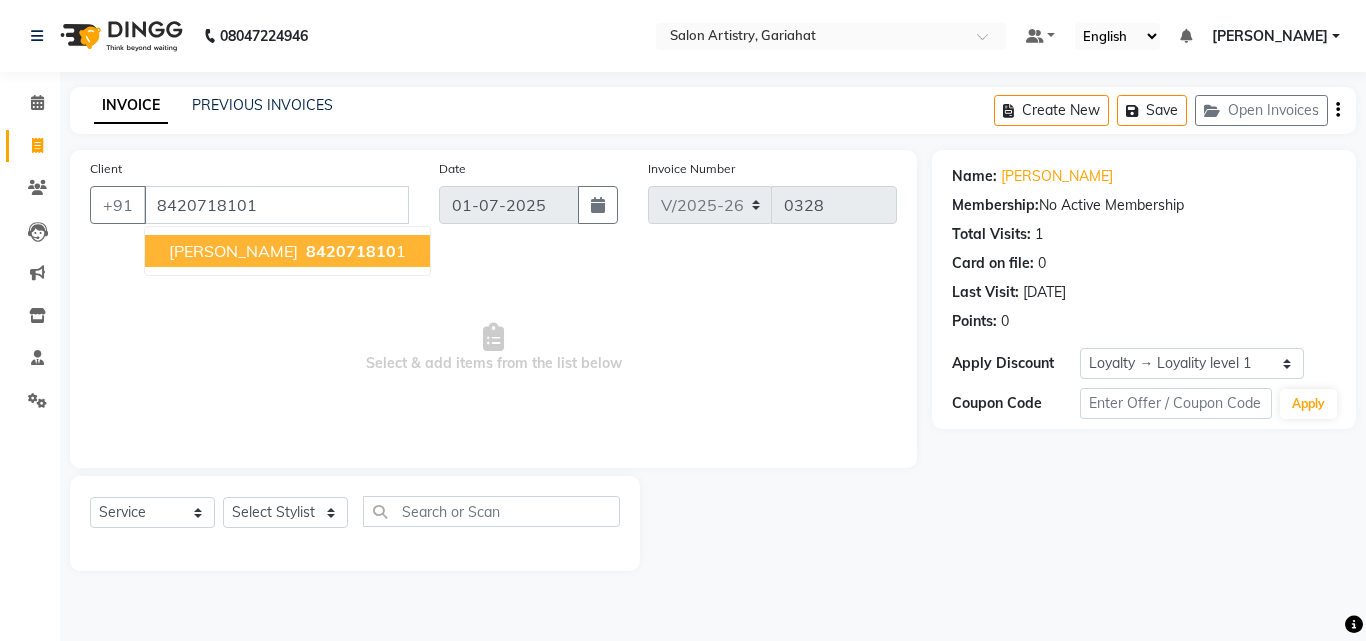 click on "Tiyasha Mukherjee" at bounding box center (233, 251) 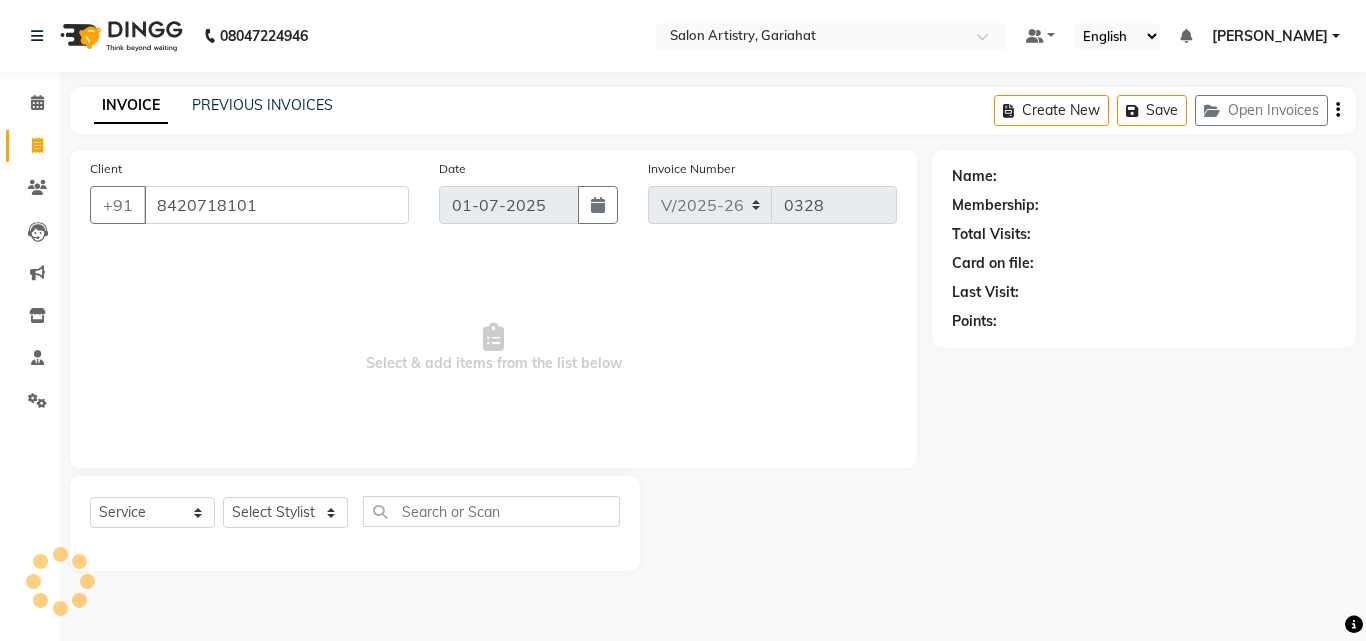 select on "1: Object" 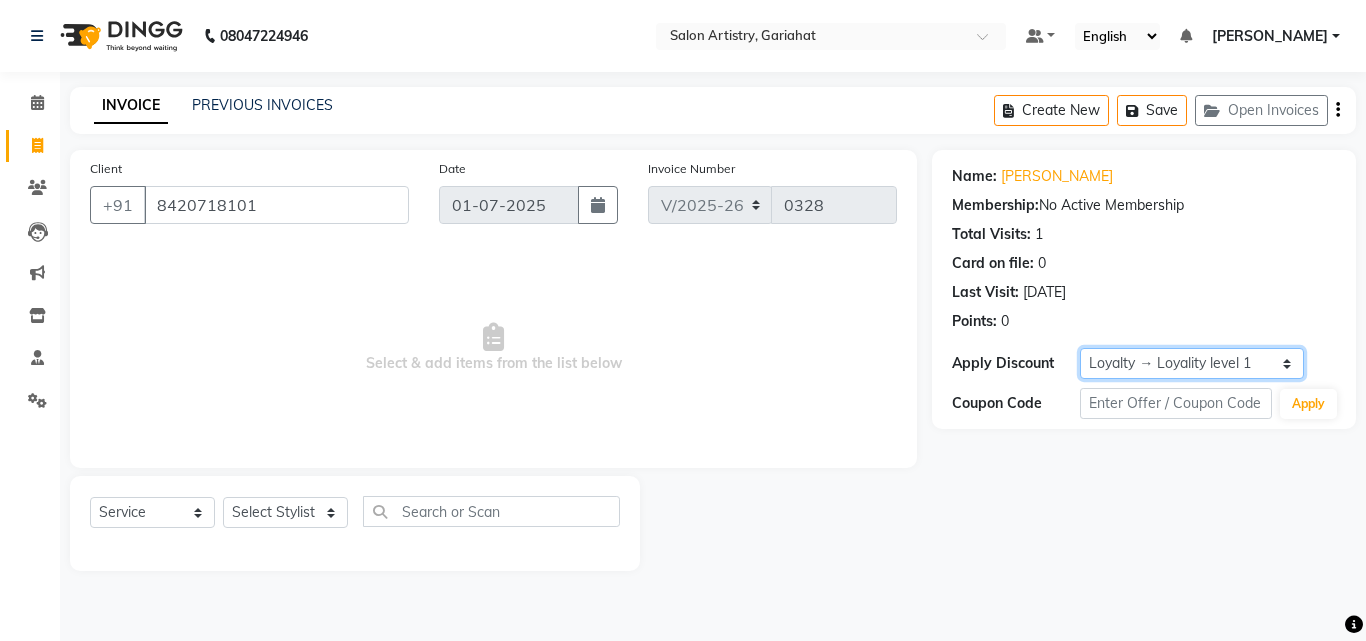 click on "Select  Loyalty → Loyality level 1" 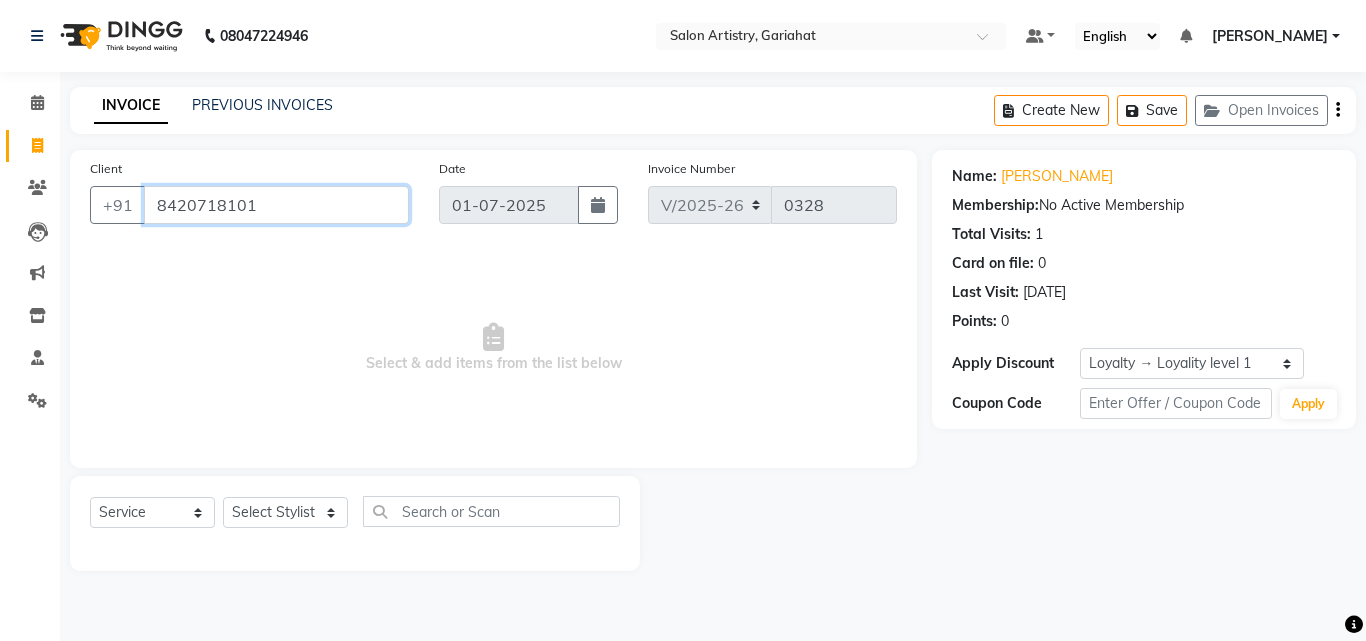 drag, startPoint x: 149, startPoint y: 203, endPoint x: 361, endPoint y: 210, distance: 212.11554 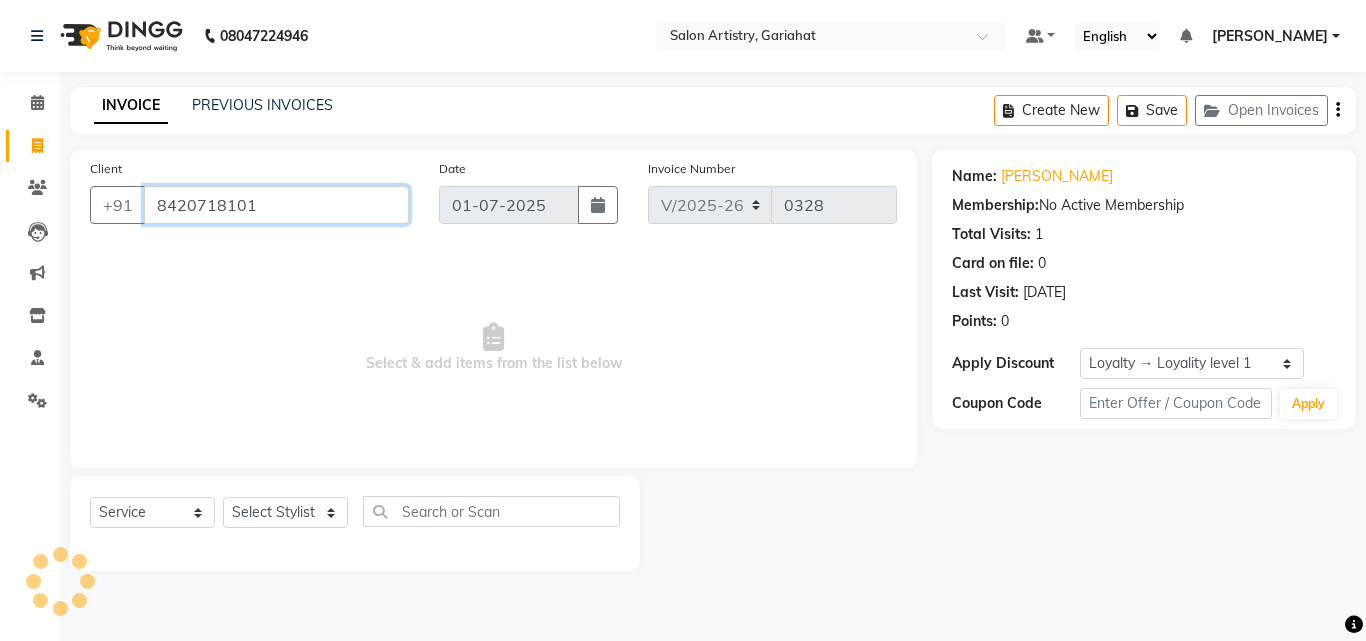 click on "8420718101" at bounding box center [276, 205] 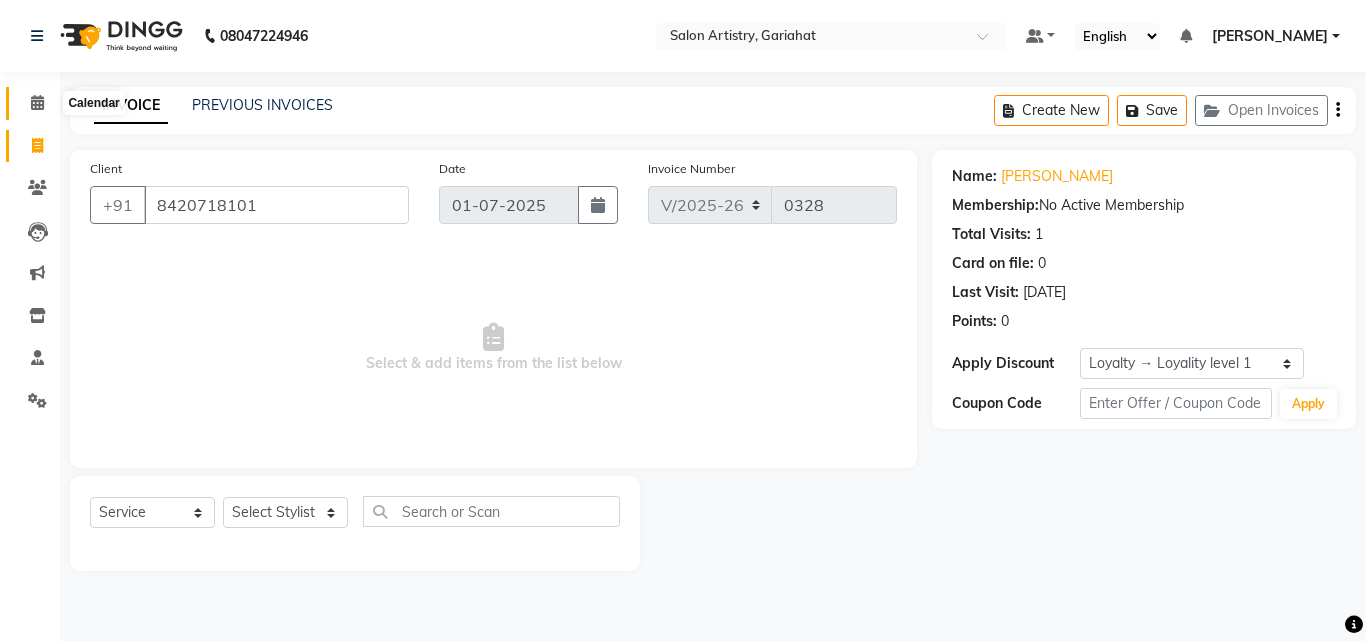 click 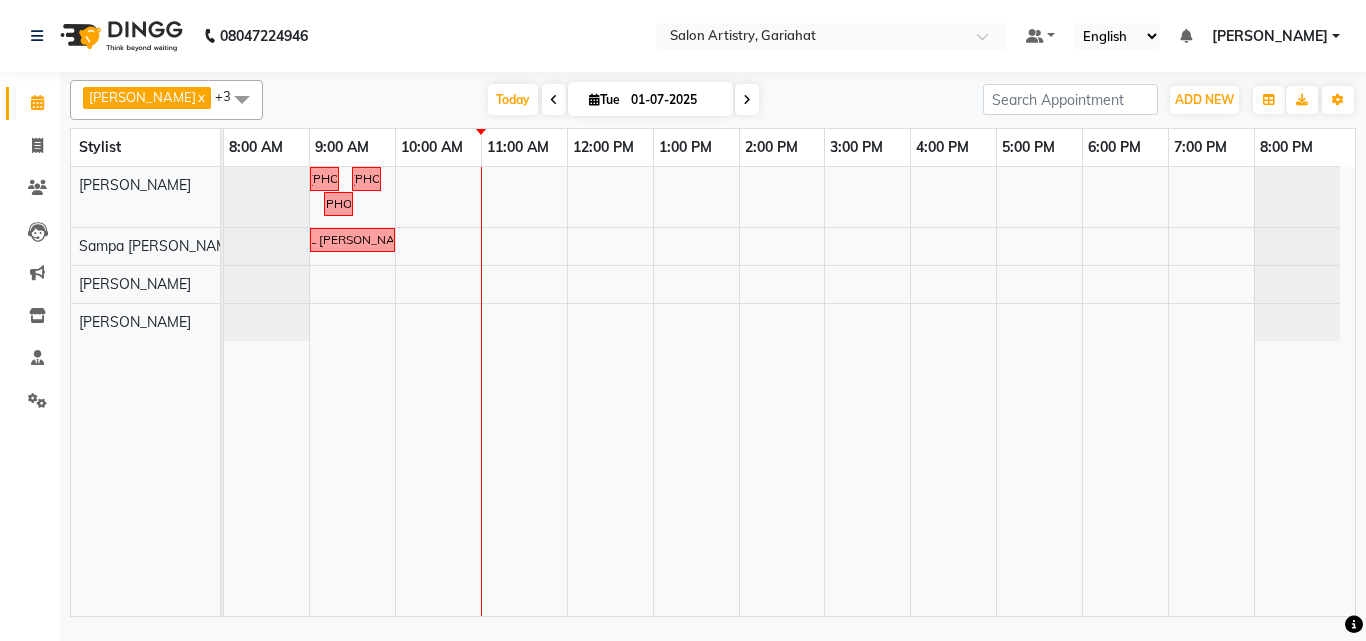scroll, scrollTop: 0, scrollLeft: 0, axis: both 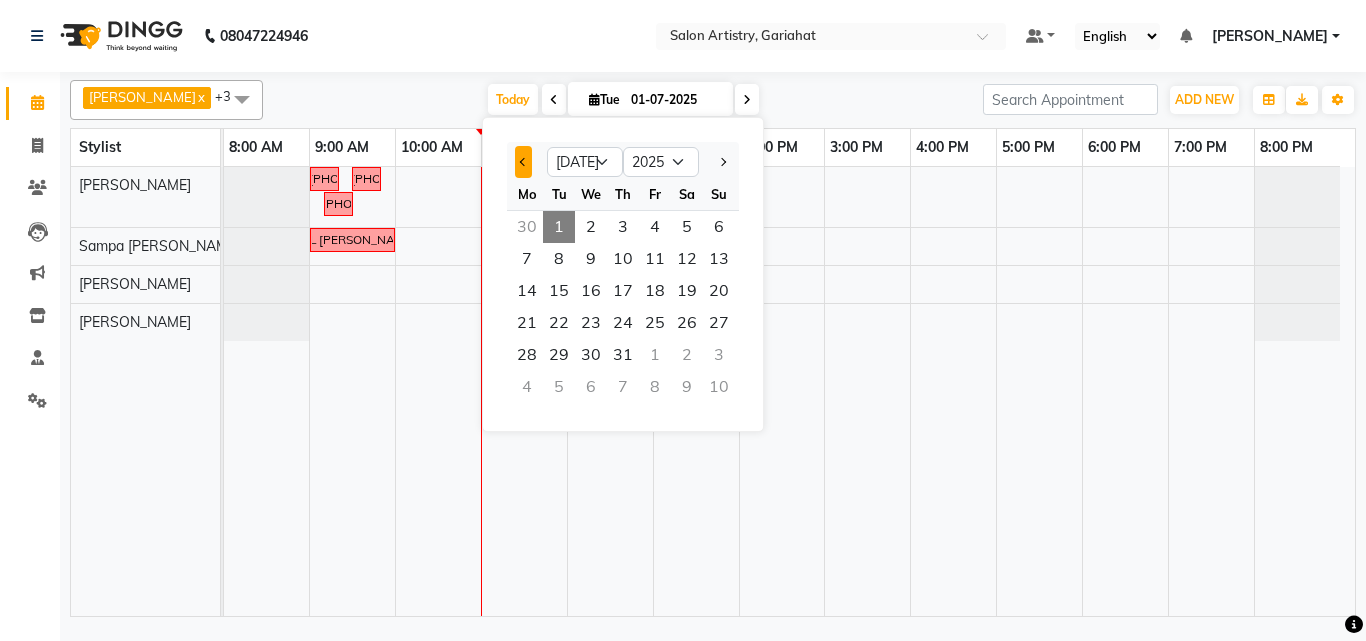 click at bounding box center (523, 162) 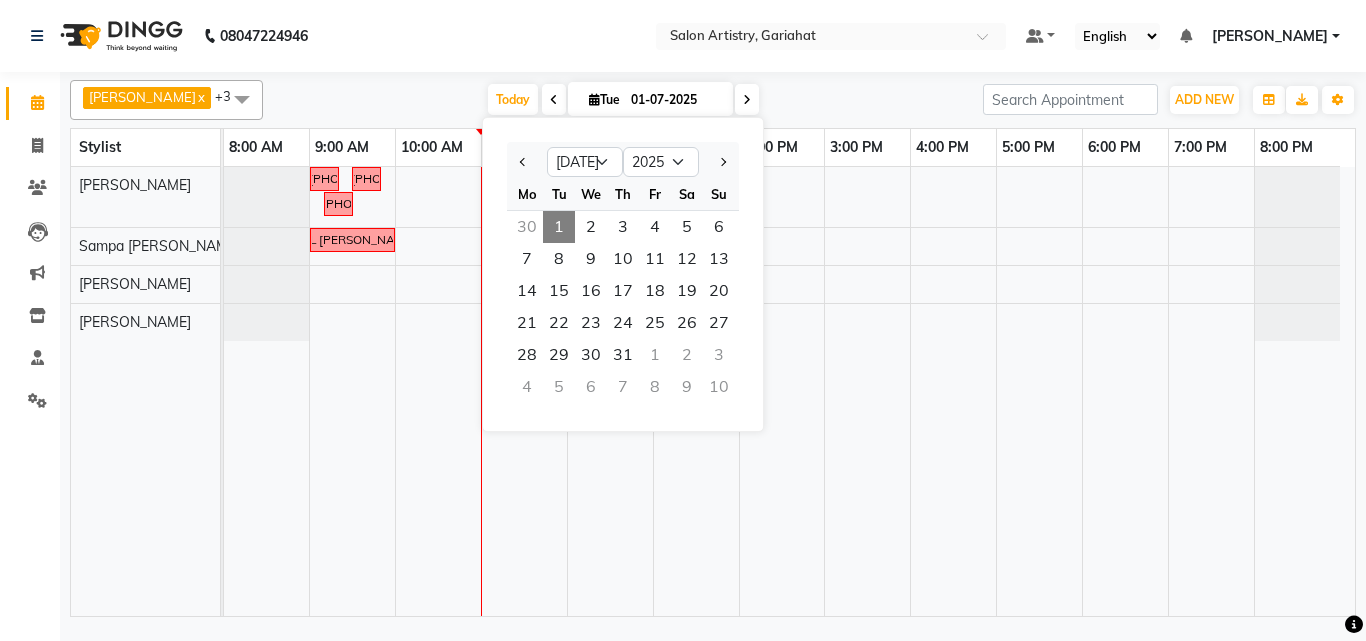 select on "6" 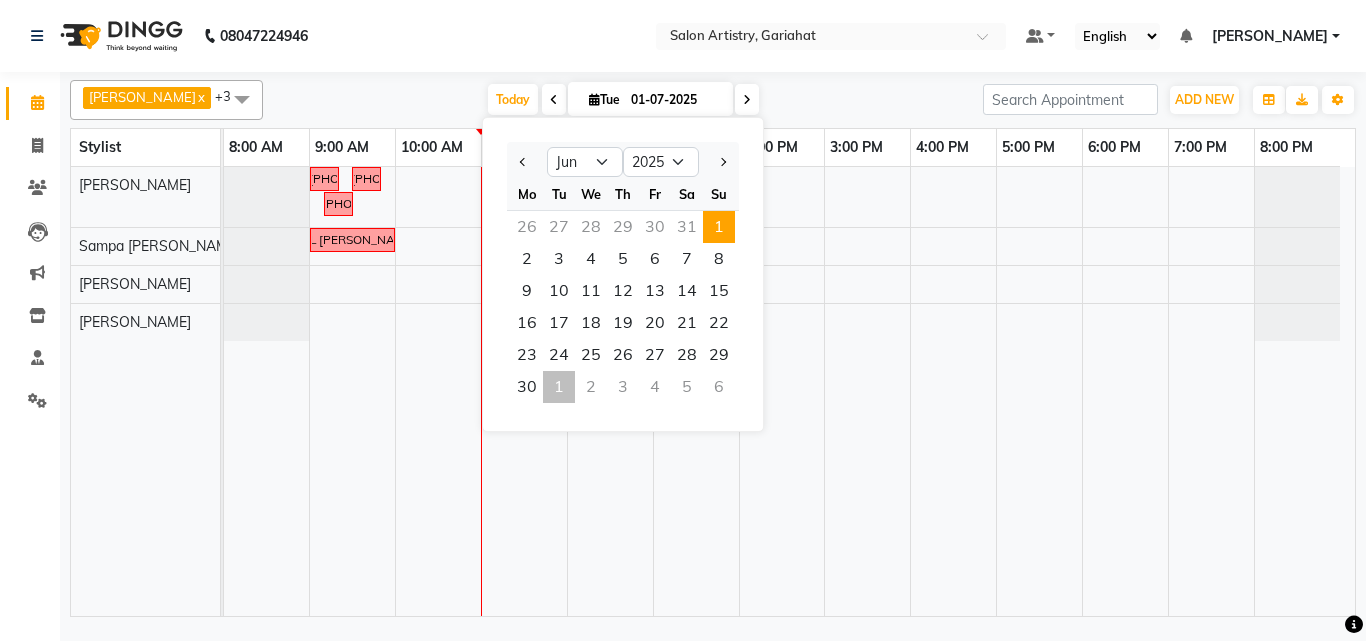 click on "1" at bounding box center (719, 227) 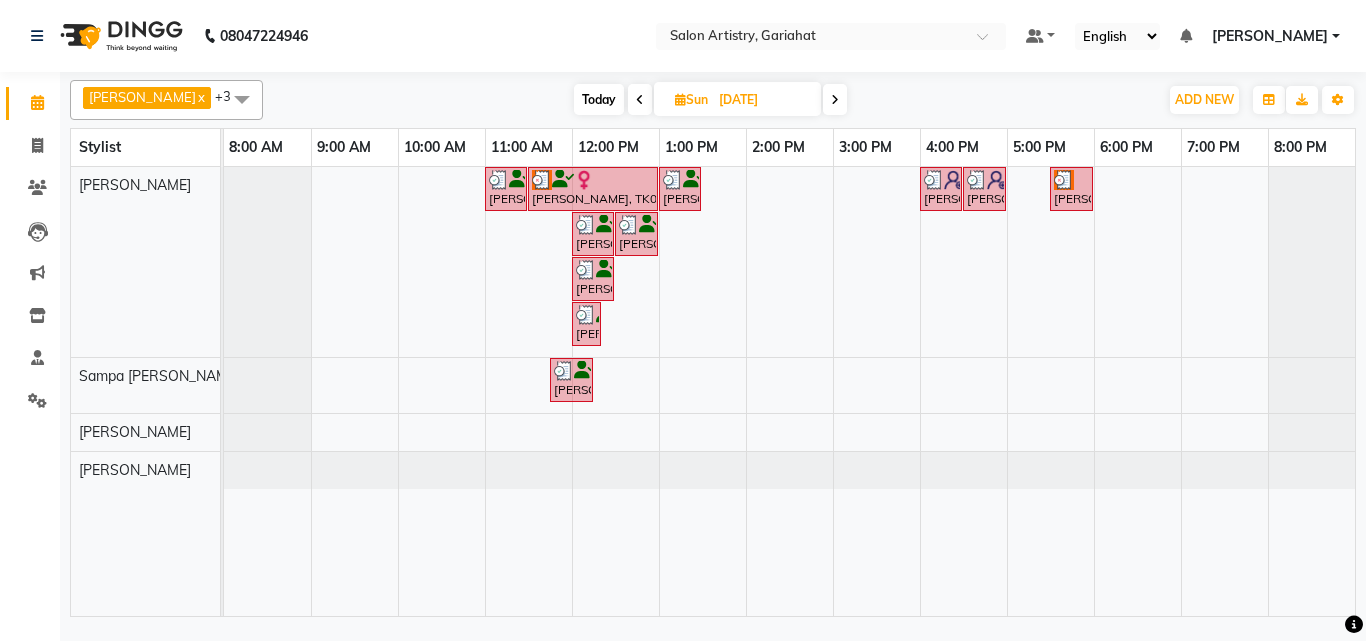 click on "01-06-2025" at bounding box center (763, 100) 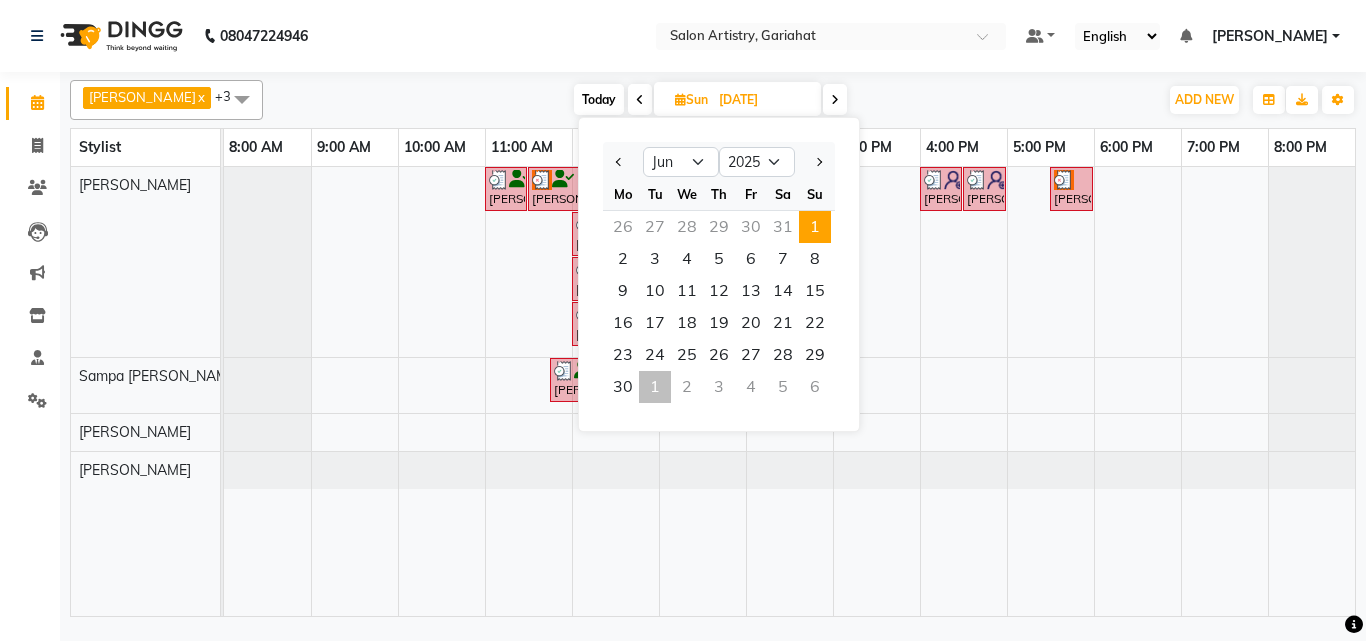 click on "1" at bounding box center (655, 387) 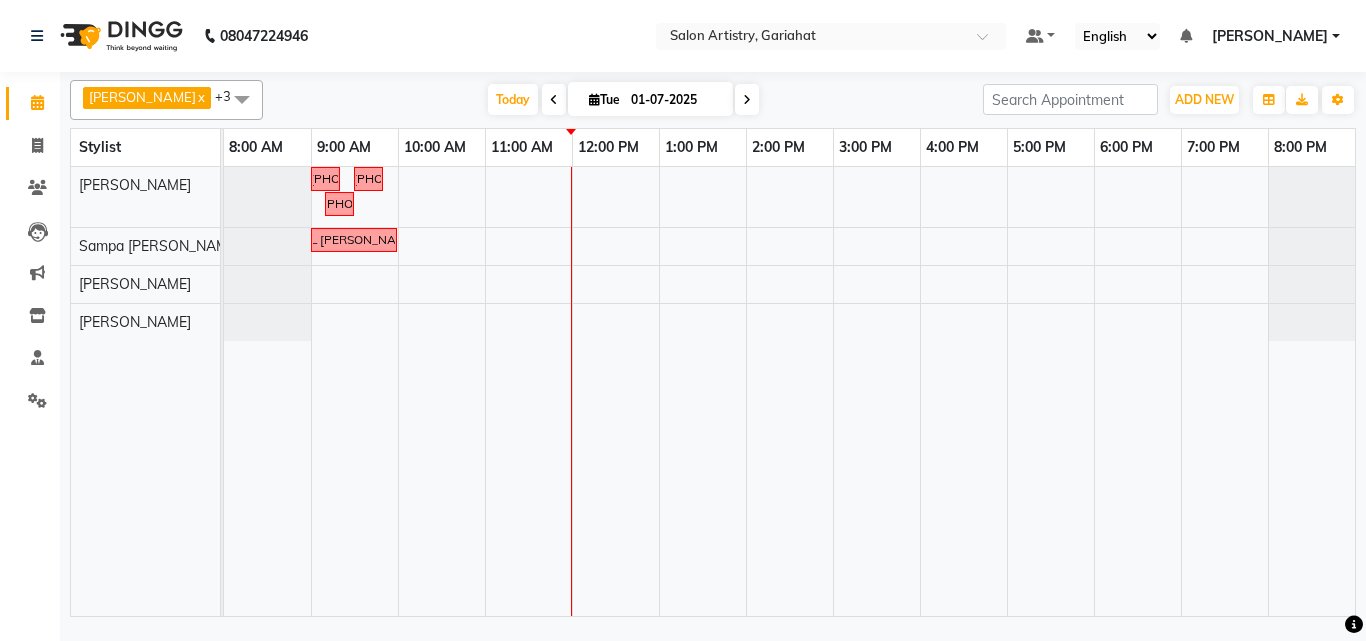 click at bounding box center [554, 100] 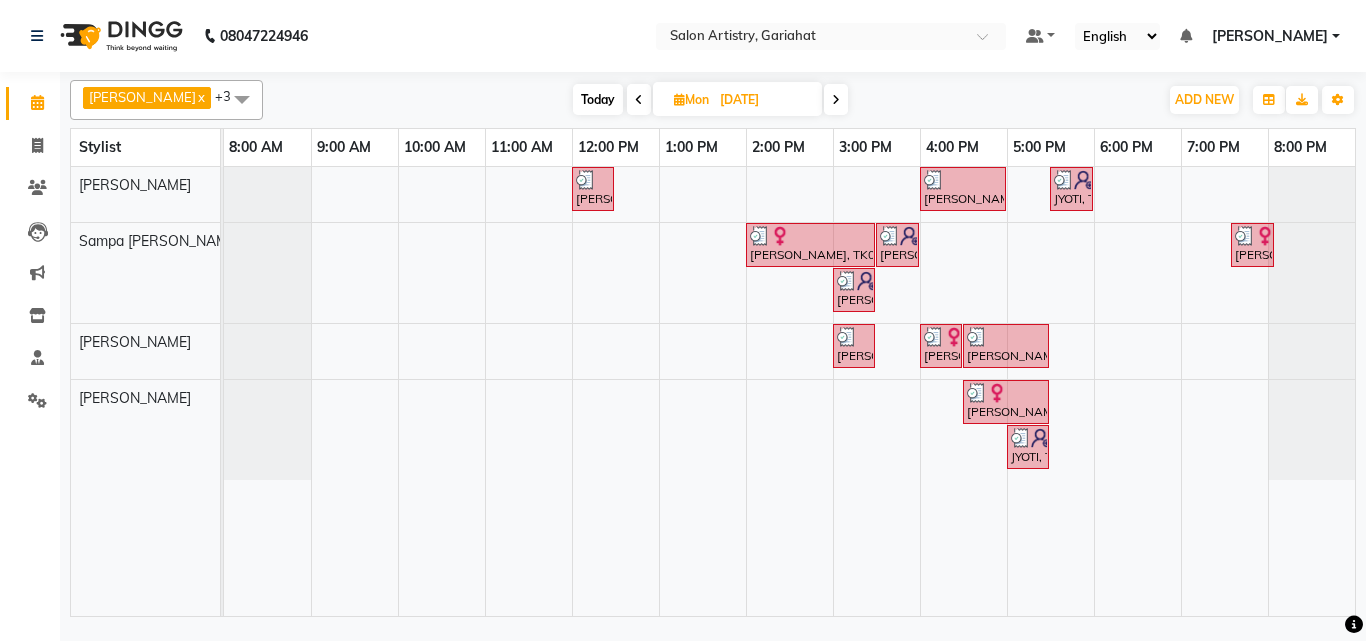 click on "30-06-2025" at bounding box center (764, 100) 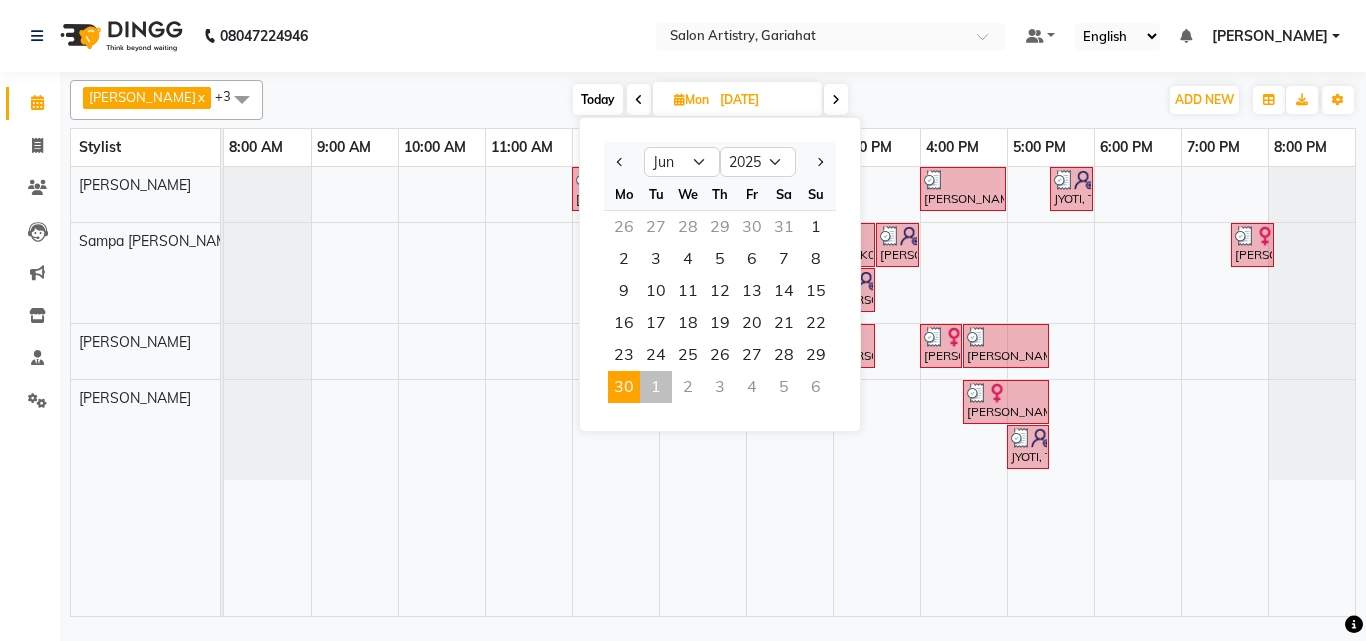 click on "1" at bounding box center [656, 387] 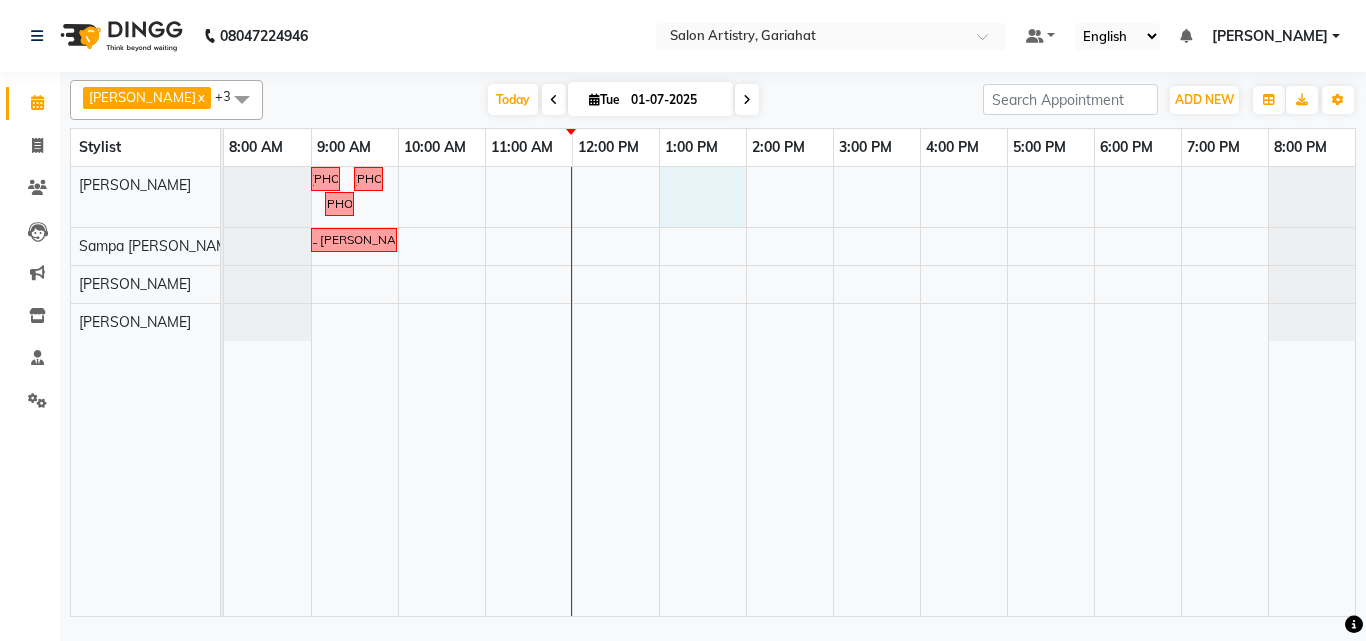 click on "followup call..[PHONE_NUMBER]   follow up call
[PHONE_NUMBER]   followup call
[PHONE_NUMBER]   FOLLOWUP CALL  [PERSON_NAME] 8420718101" at bounding box center (789, 391) 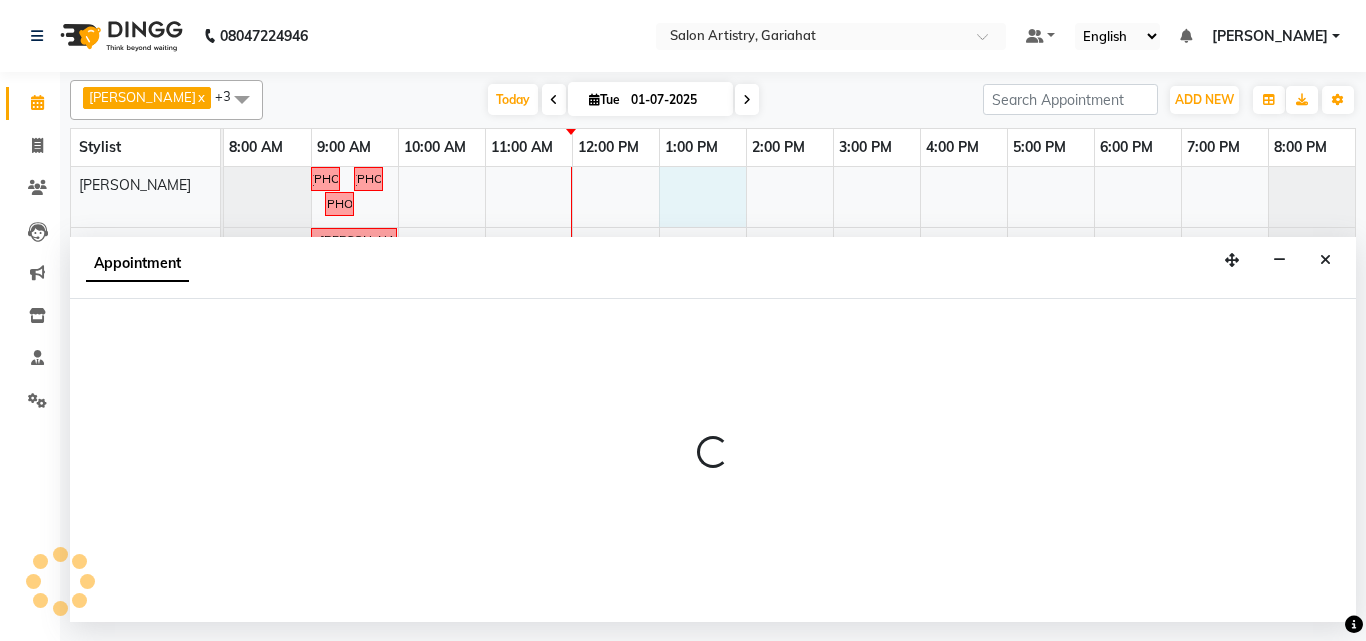 select on "82200" 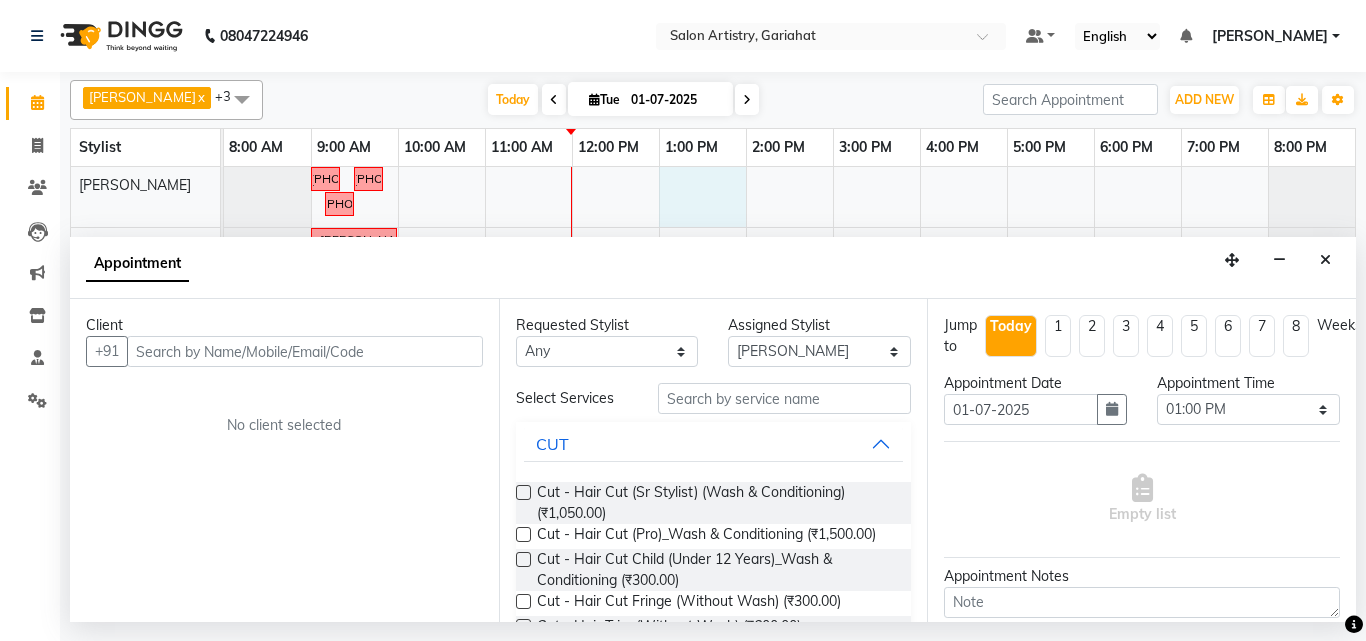 click at bounding box center [305, 351] 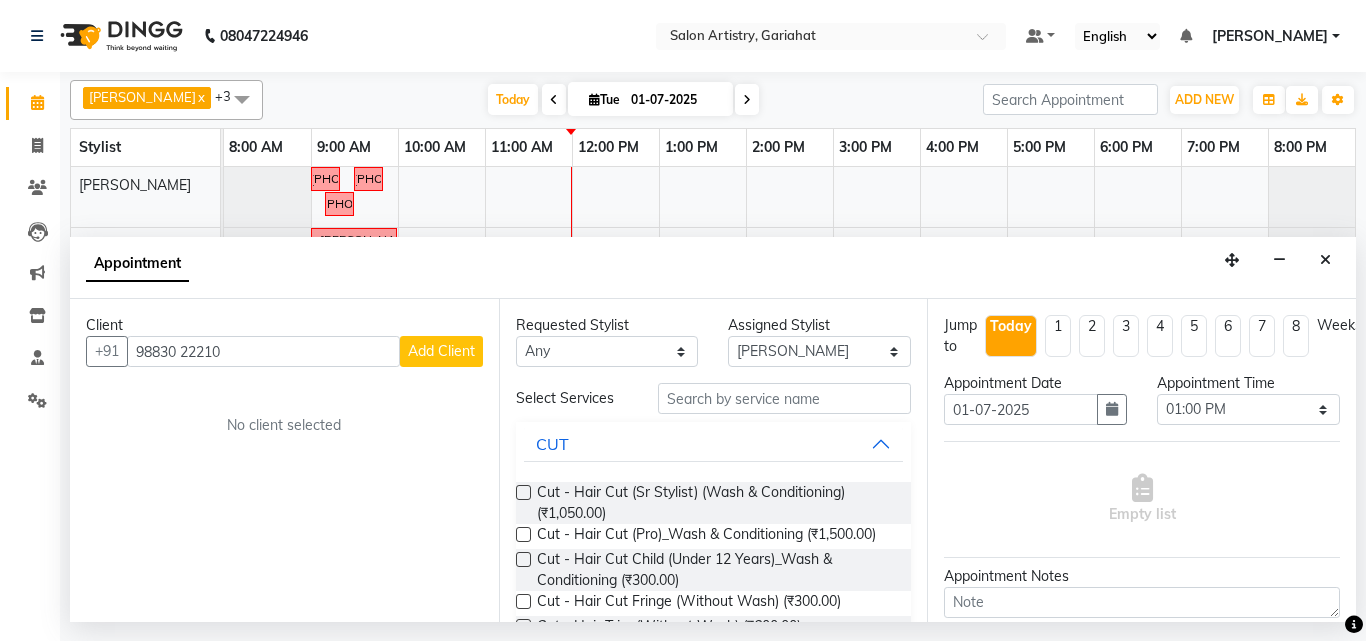 click on "98830 22210" at bounding box center [263, 351] 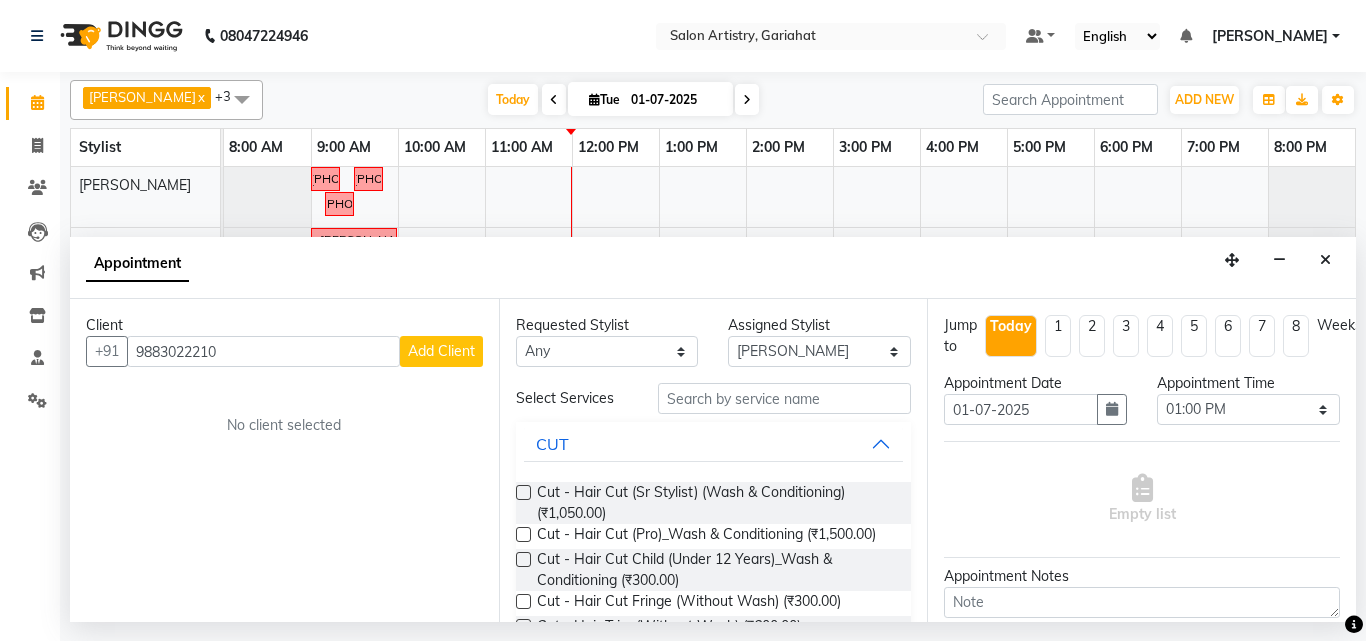 click on "9883022210" at bounding box center [263, 351] 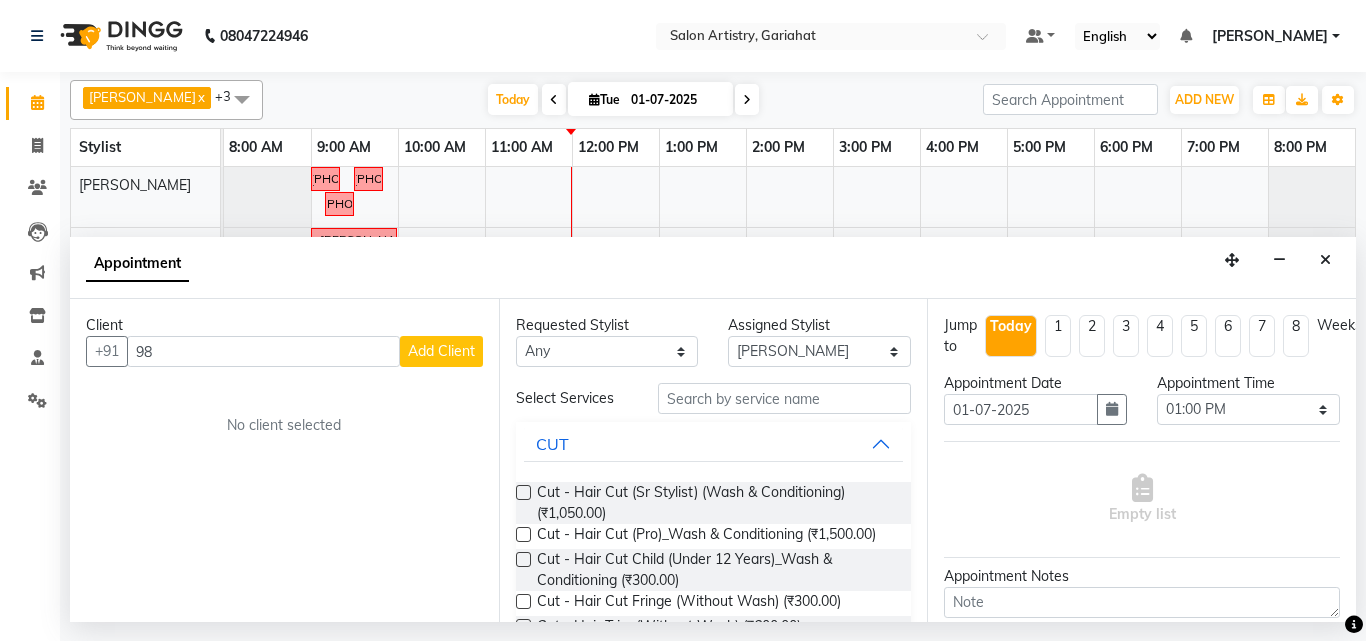type on "9" 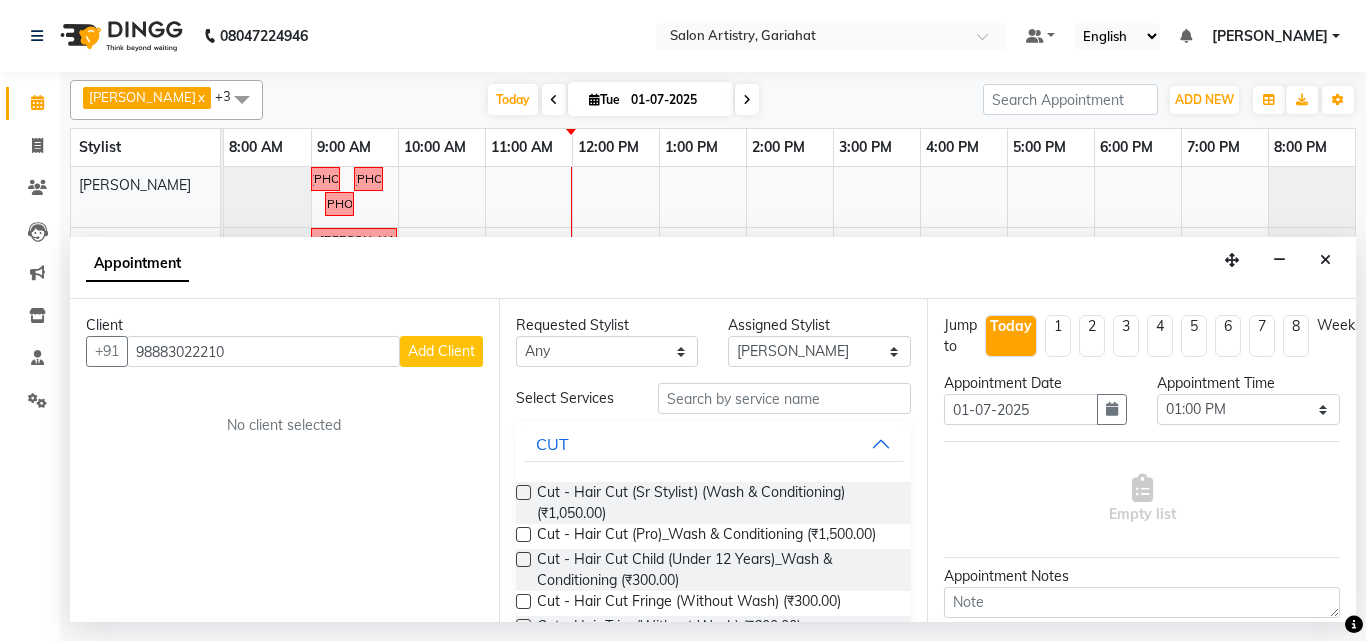drag, startPoint x: 231, startPoint y: 349, endPoint x: 206, endPoint y: 354, distance: 25.495098 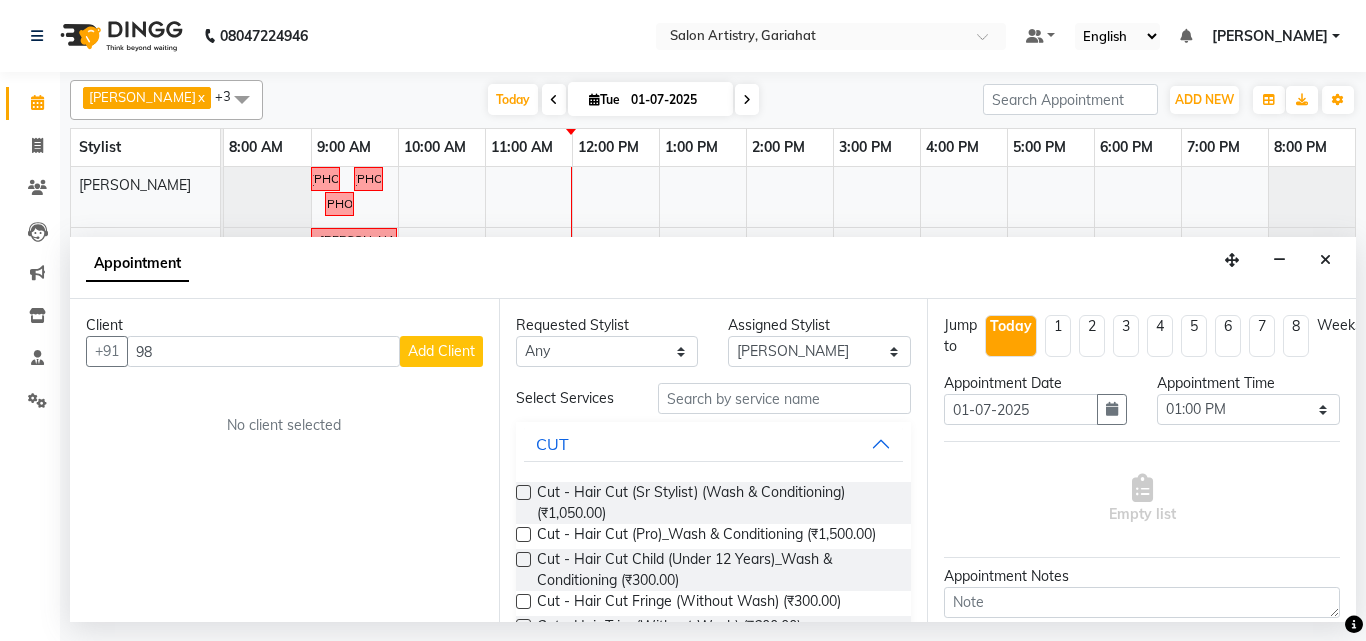 type on "9" 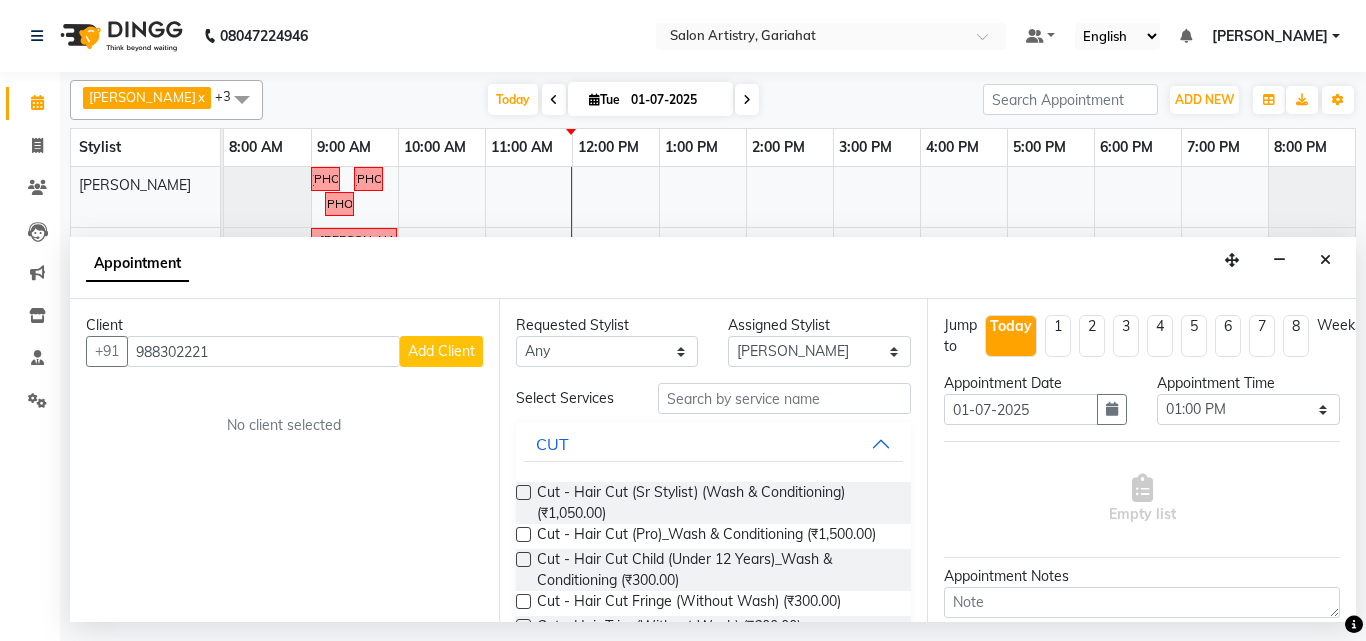 type on "9883022210" 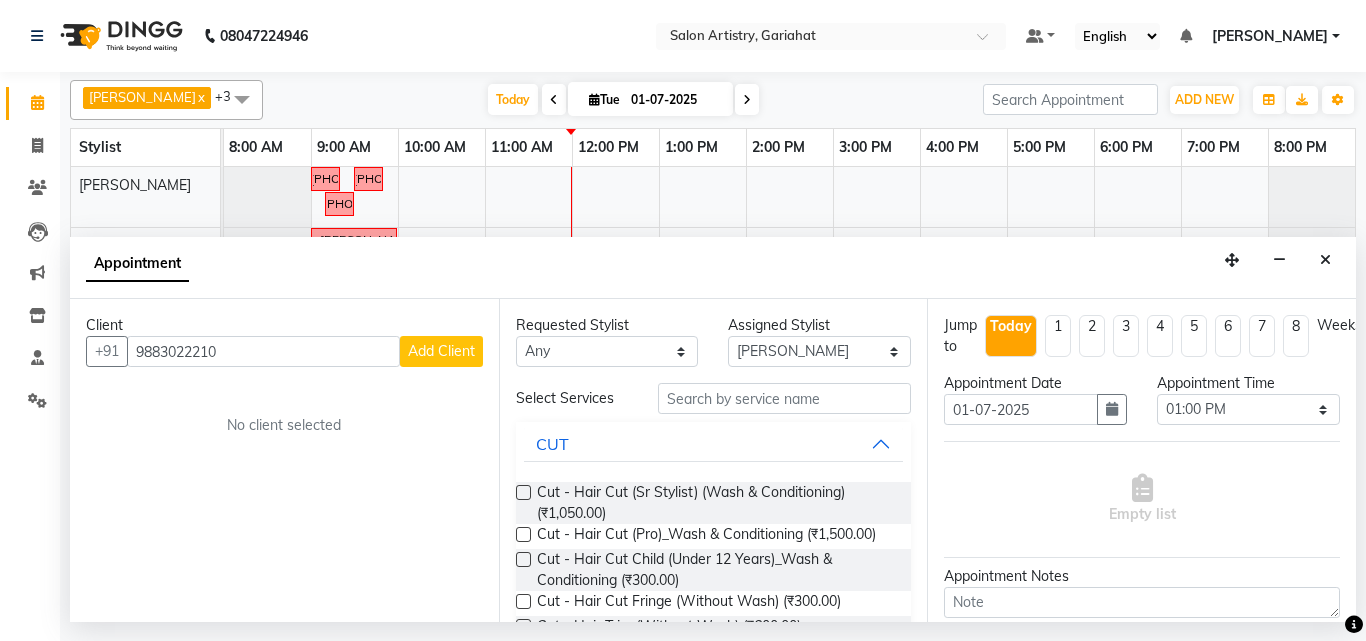 drag, startPoint x: 132, startPoint y: 350, endPoint x: 223, endPoint y: 344, distance: 91.197586 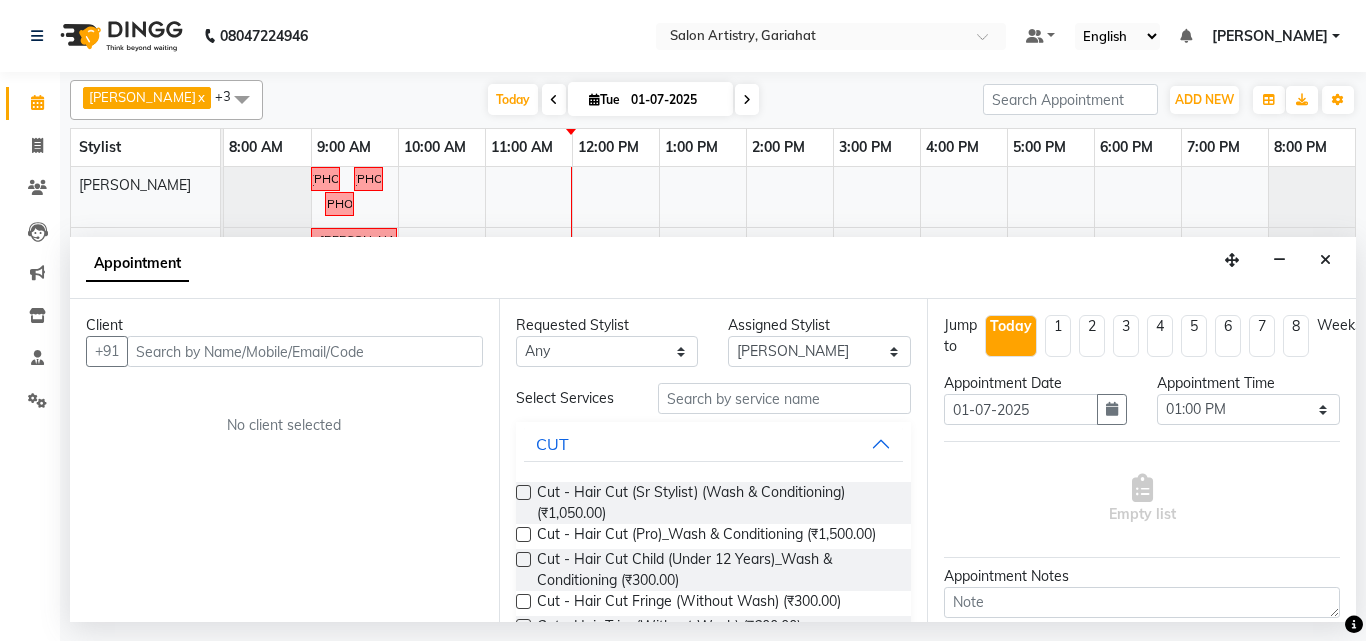type on "9883022210" 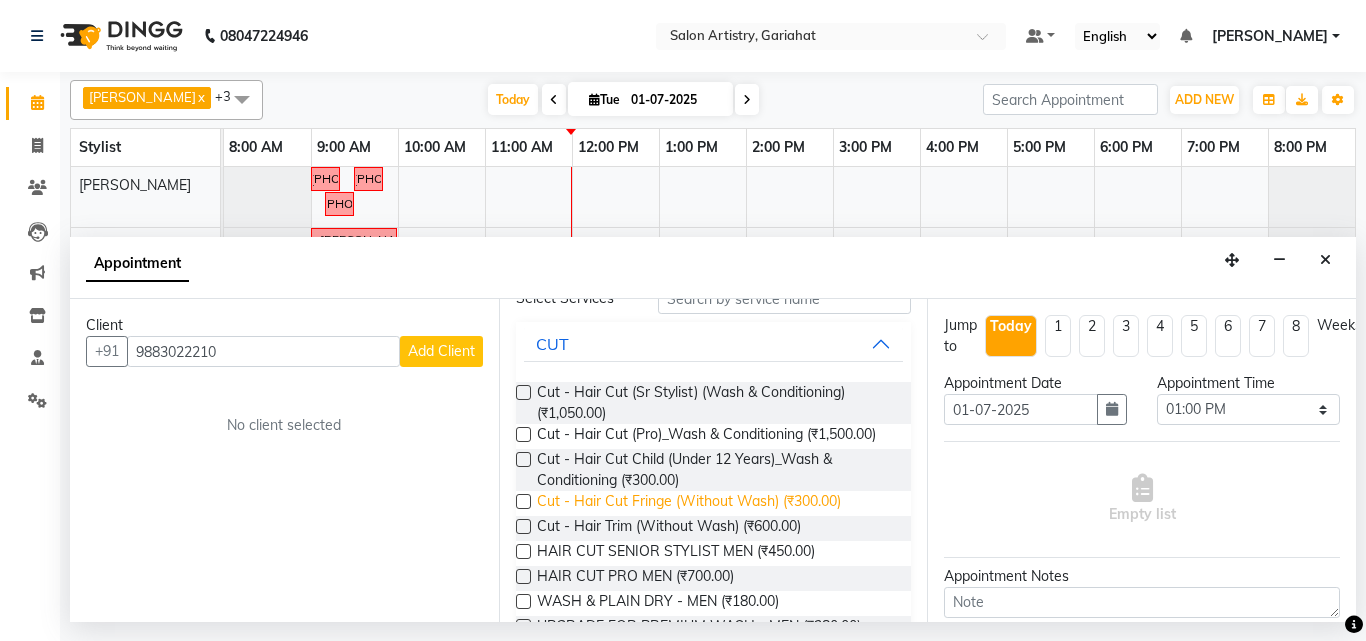scroll, scrollTop: 0, scrollLeft: 0, axis: both 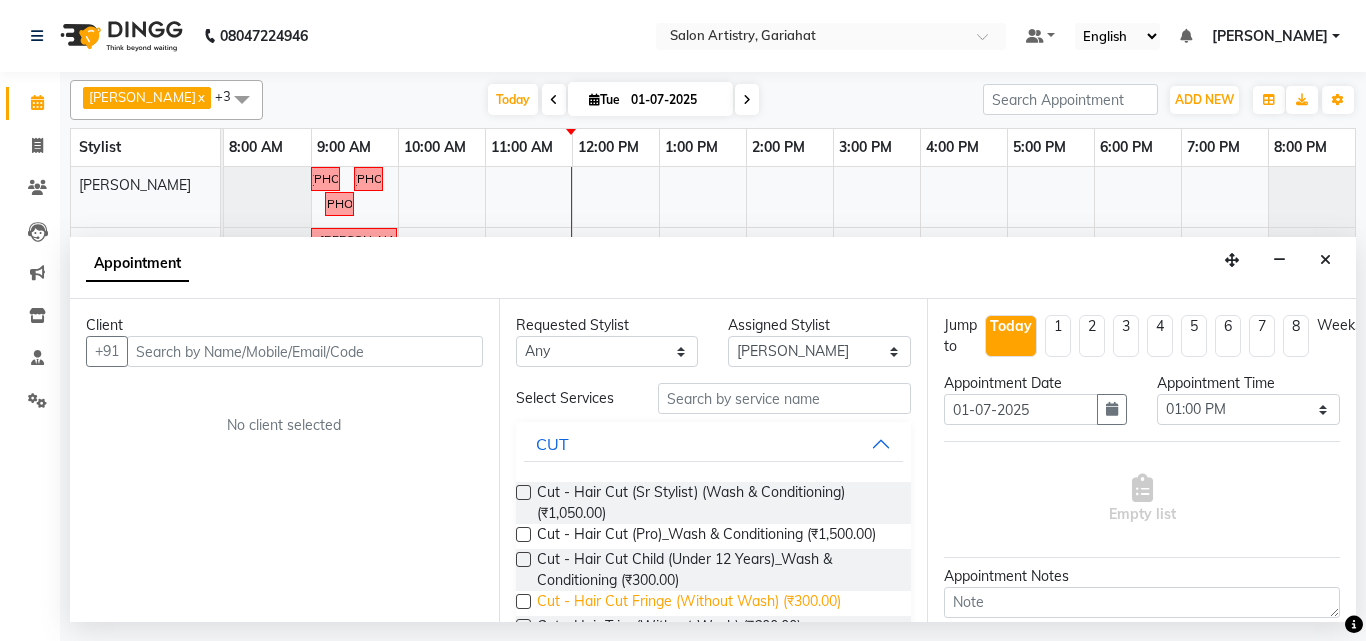 type on "9883022210" 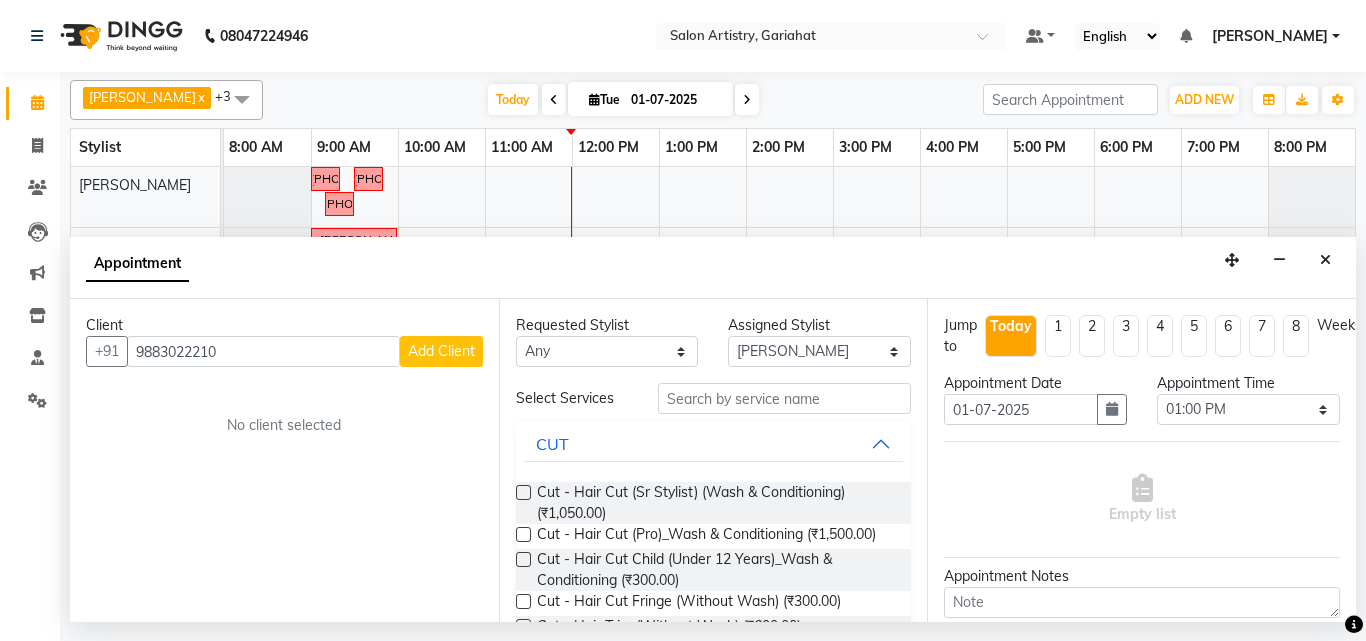 type on "9883022210" 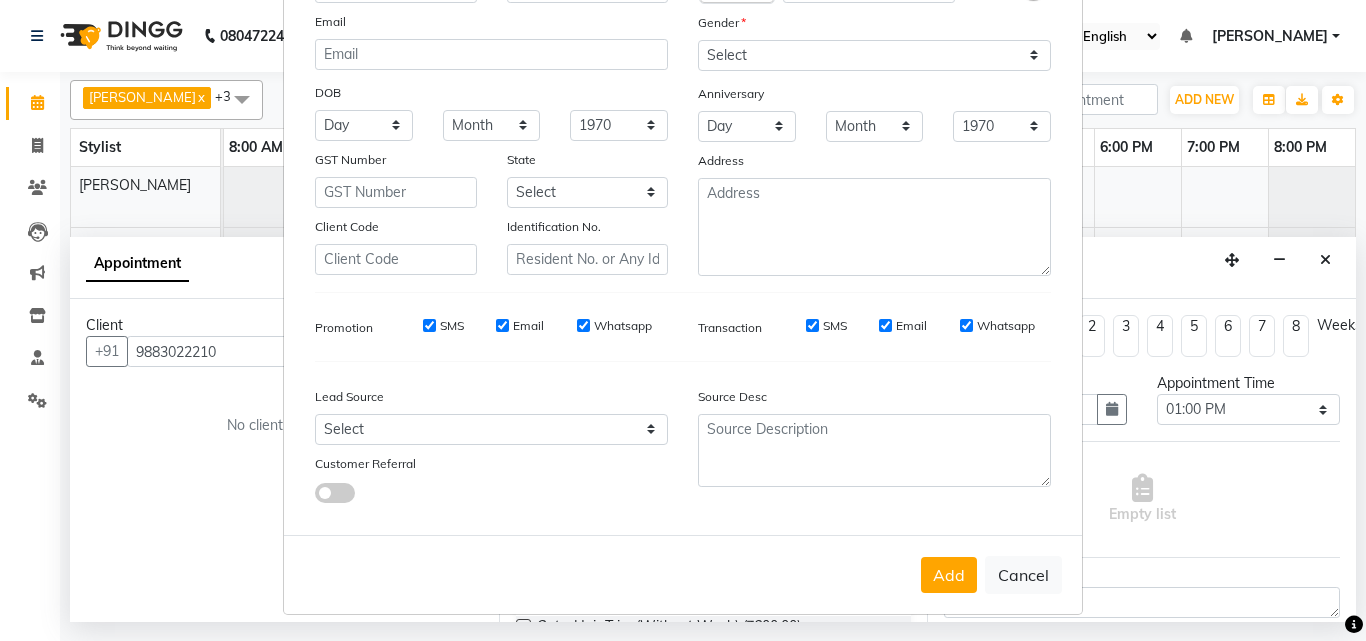 scroll, scrollTop: 208, scrollLeft: 0, axis: vertical 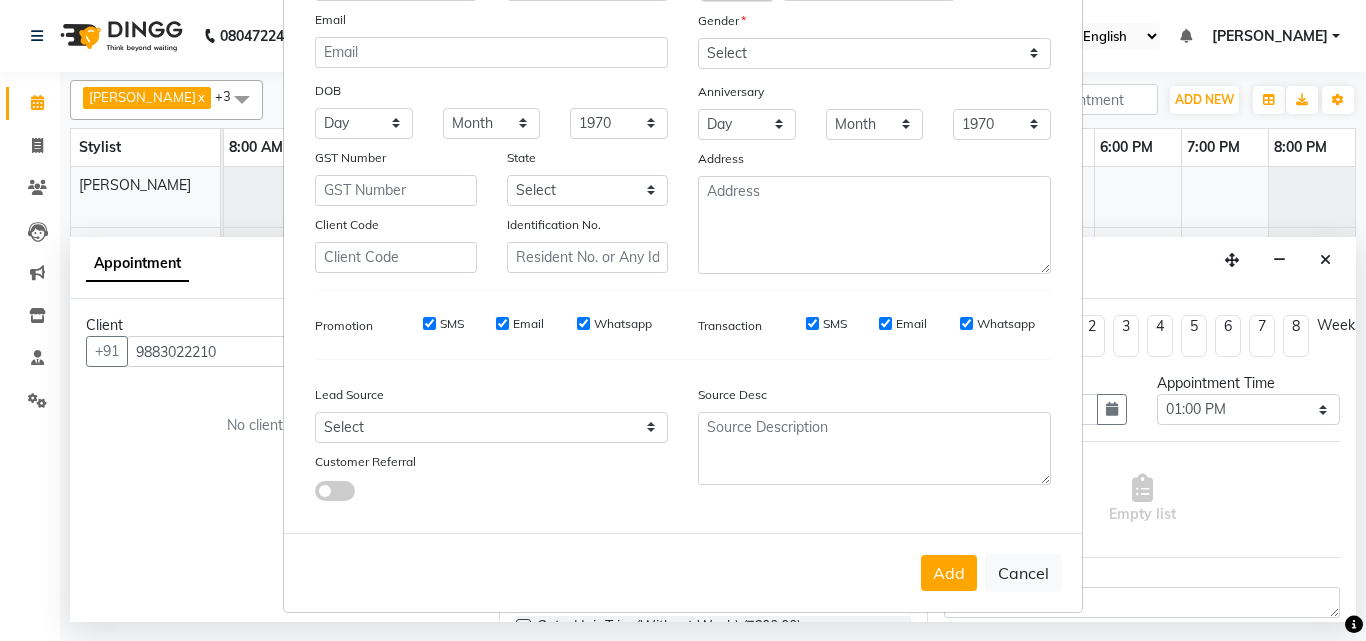 drag, startPoint x: 1004, startPoint y: 579, endPoint x: 1057, endPoint y: 545, distance: 62.968246 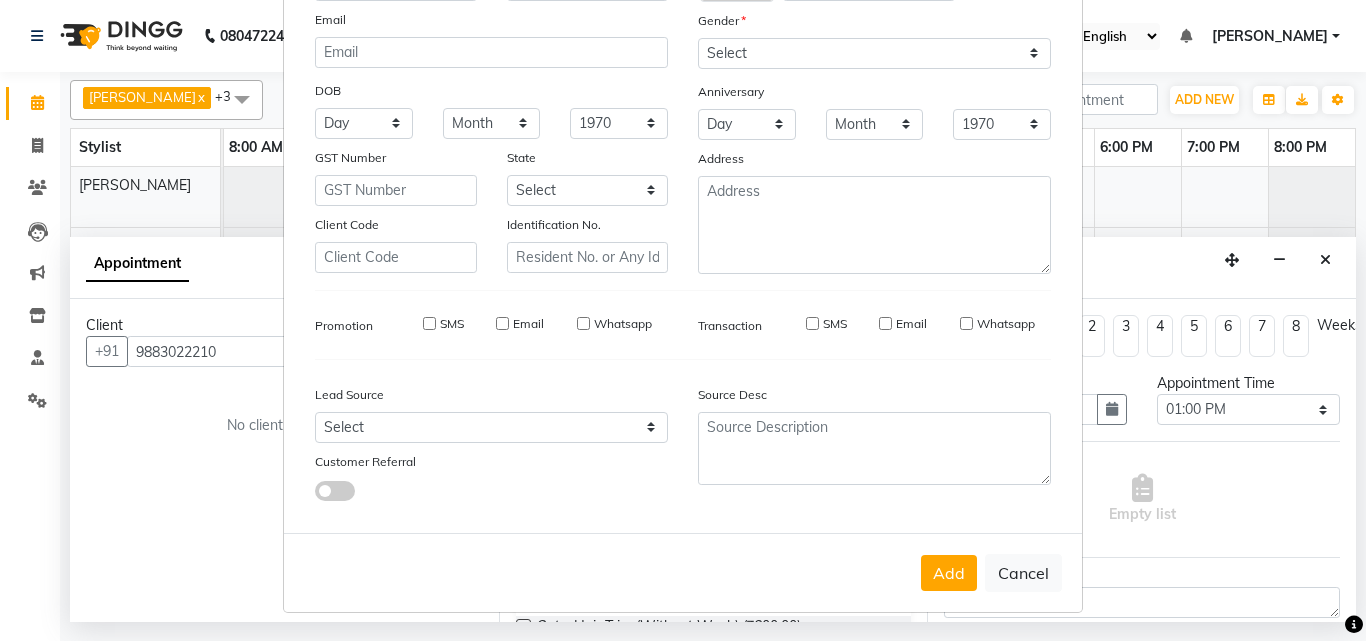 select 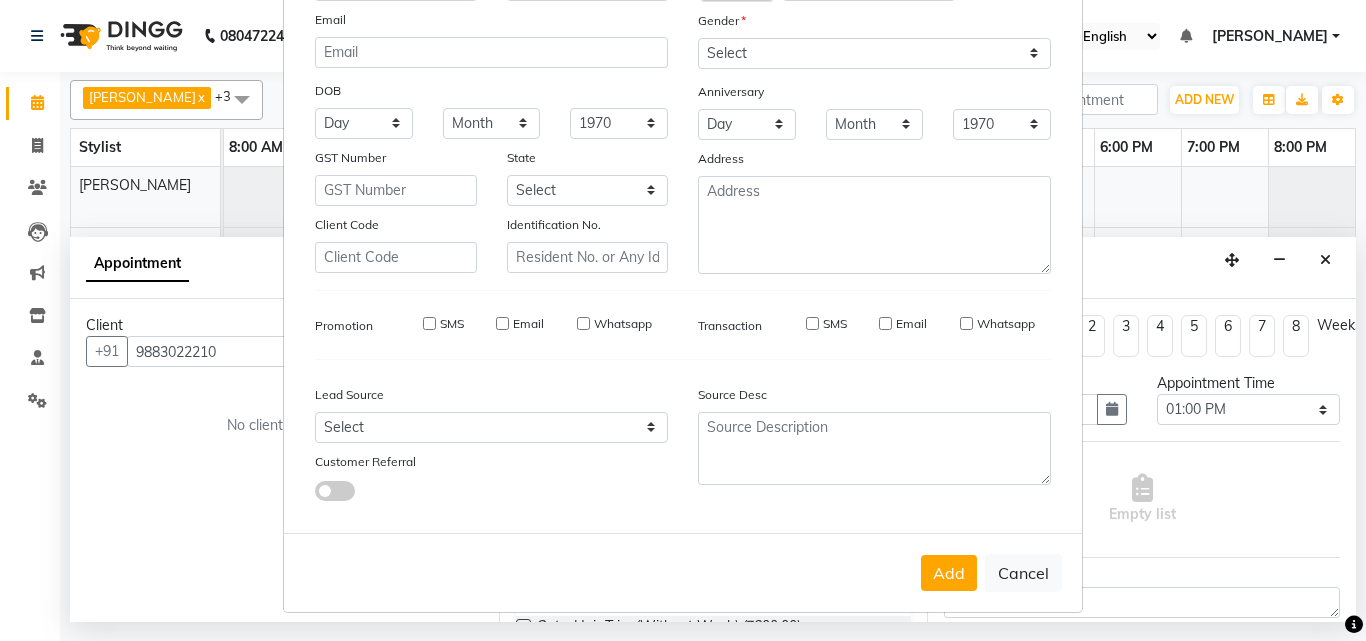 select 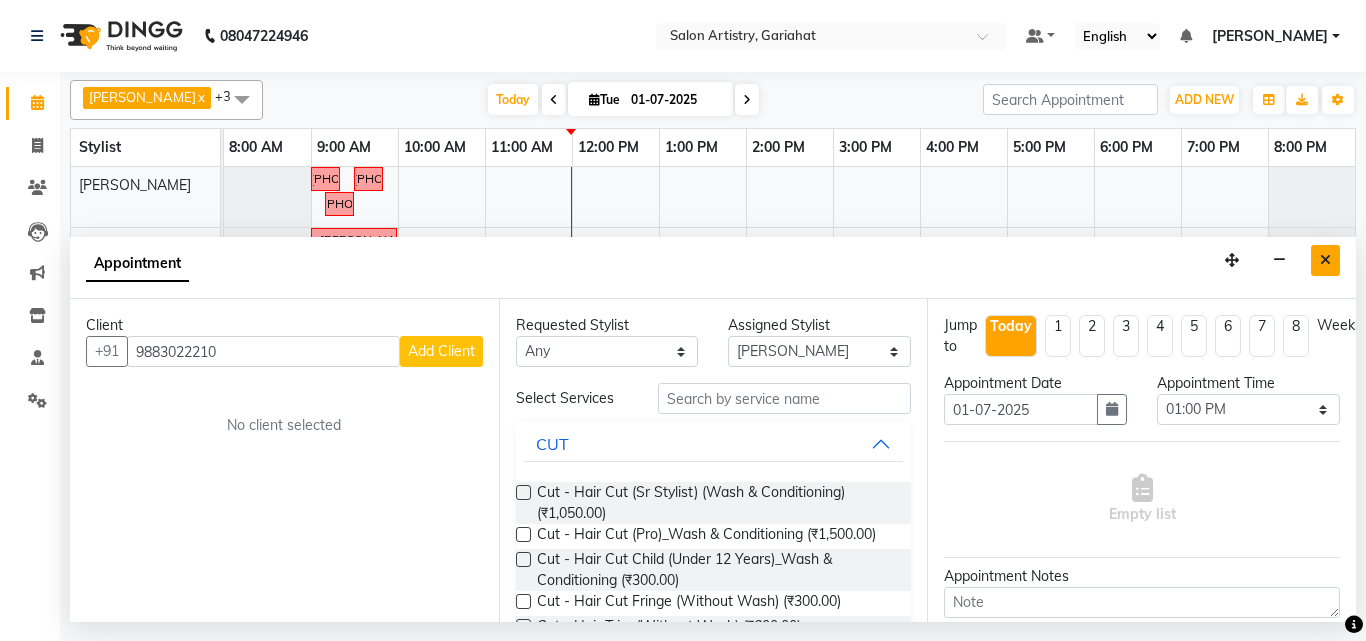 click at bounding box center [1325, 260] 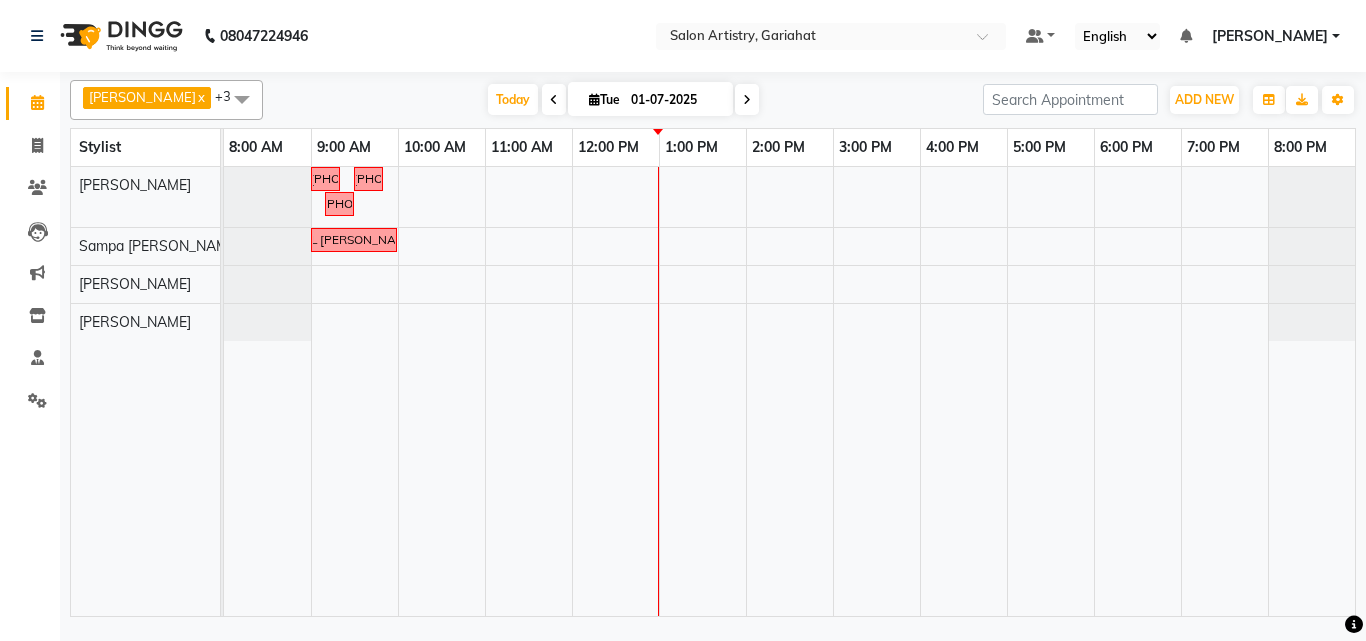 click on "followup call..[PHONE_NUMBER]   follow up call
[PHONE_NUMBER]   followup call
[PHONE_NUMBER]   FOLLOWUP CALL  [PERSON_NAME] 8420718101" at bounding box center (789, 391) 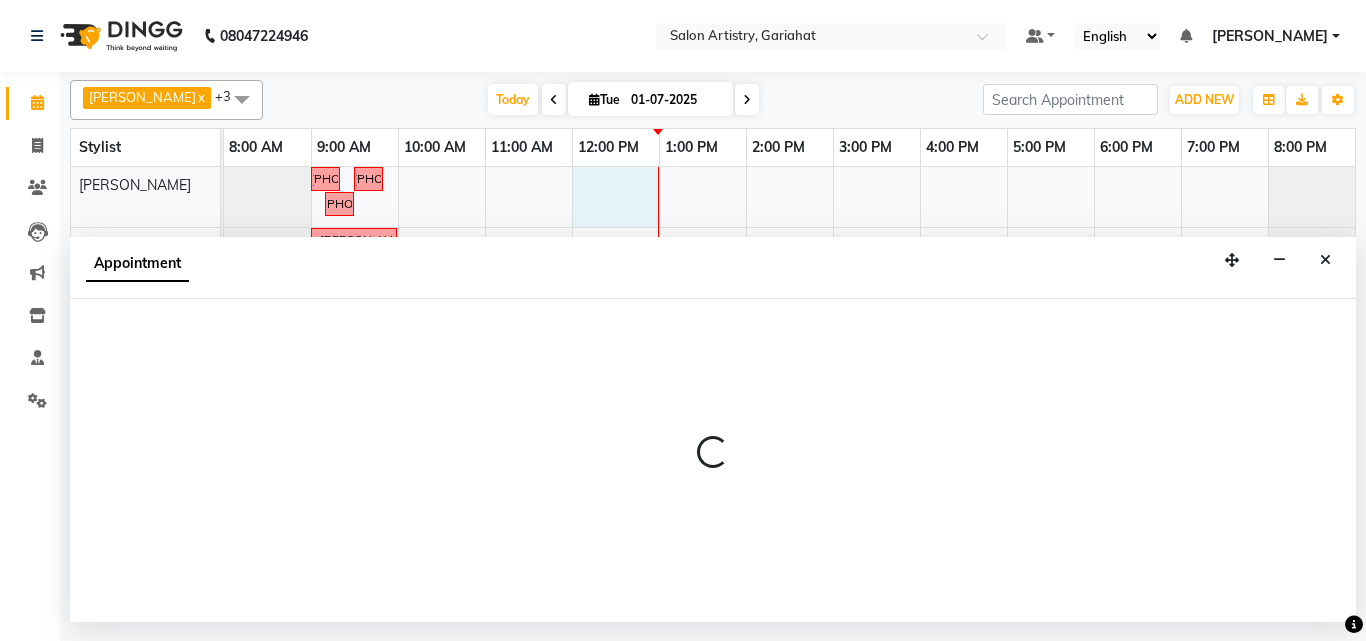 select on "82200" 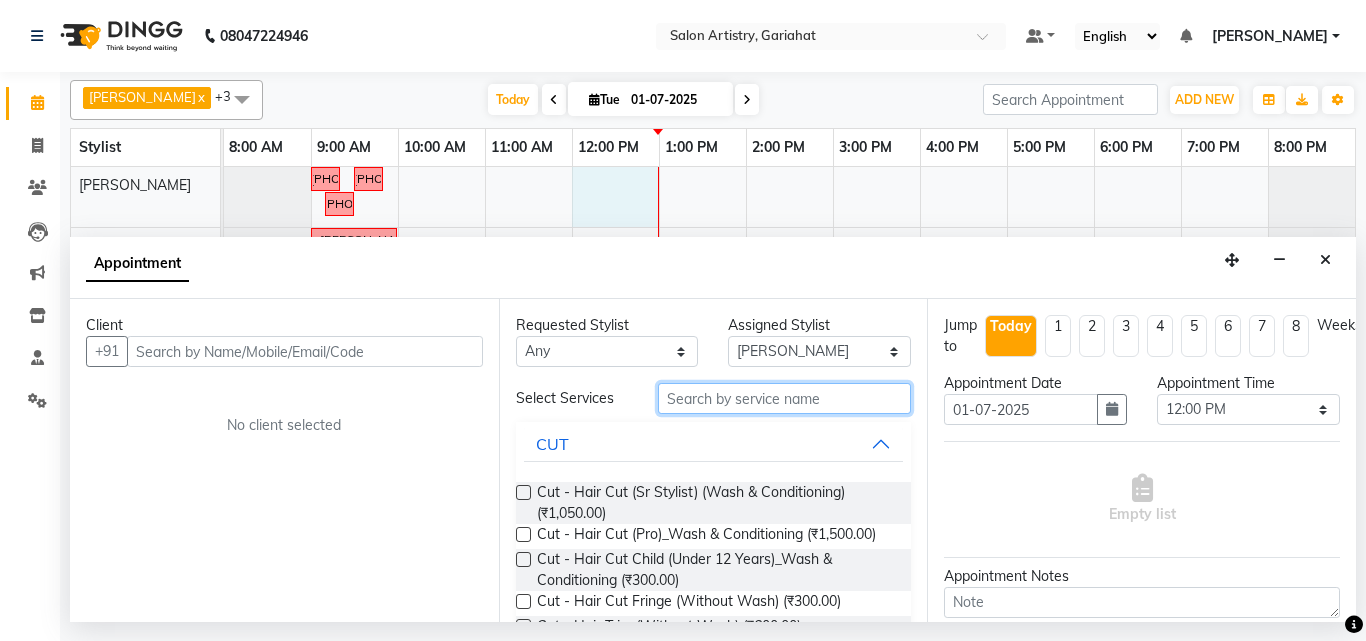 click at bounding box center [785, 398] 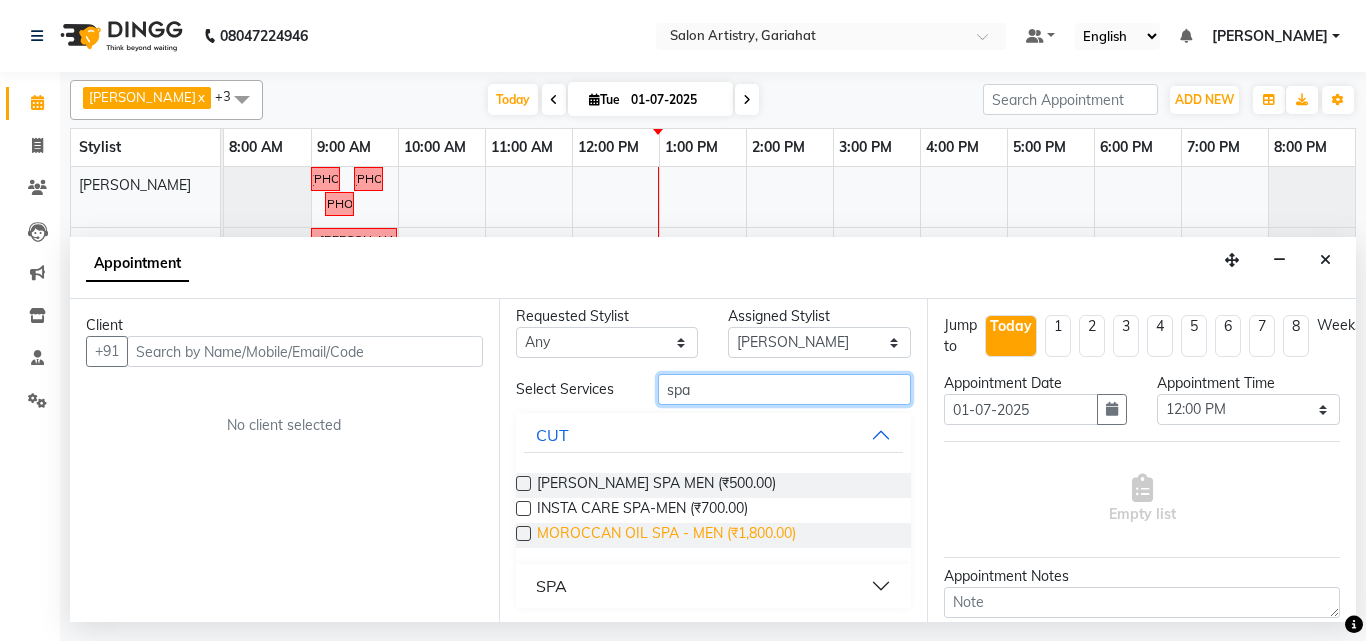 scroll, scrollTop: 11, scrollLeft: 0, axis: vertical 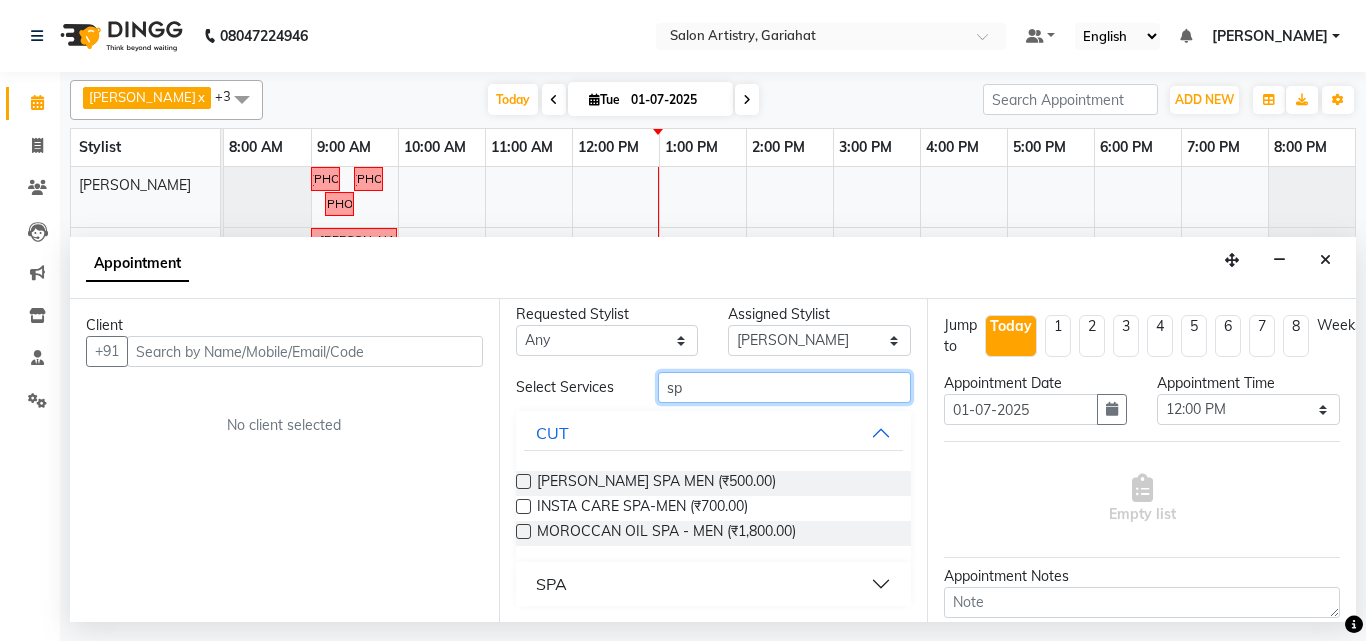 type on "s" 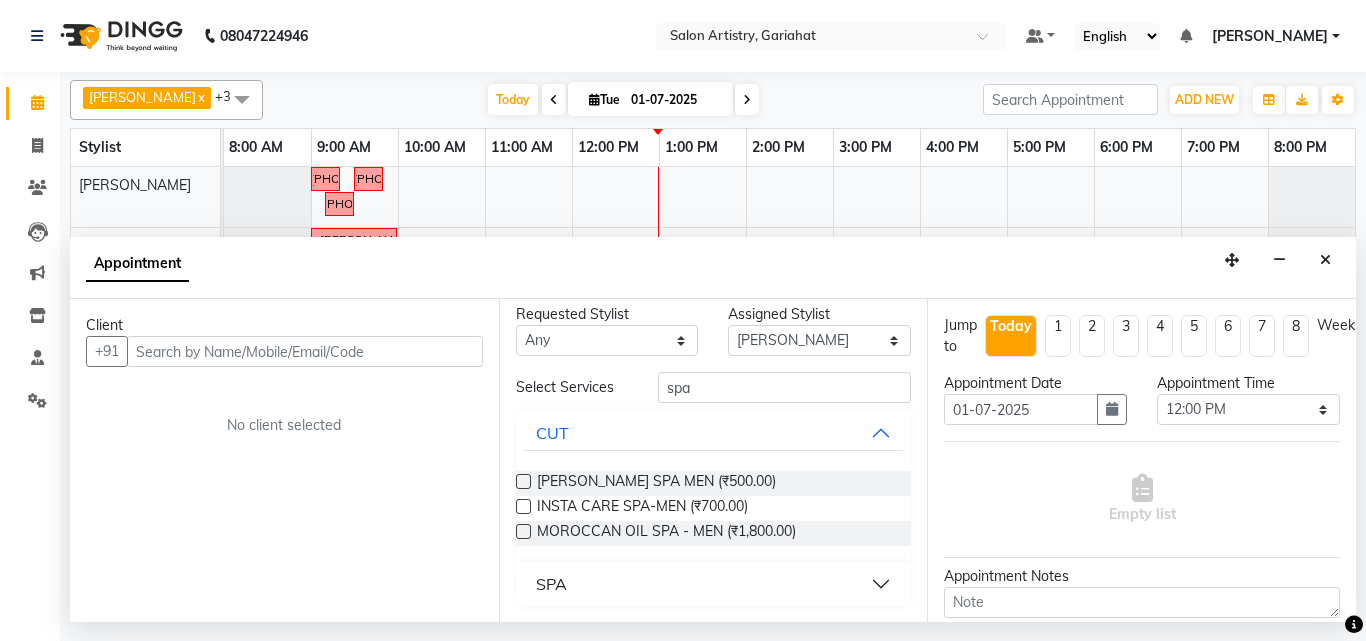 click on "SPA" at bounding box center [551, 584] 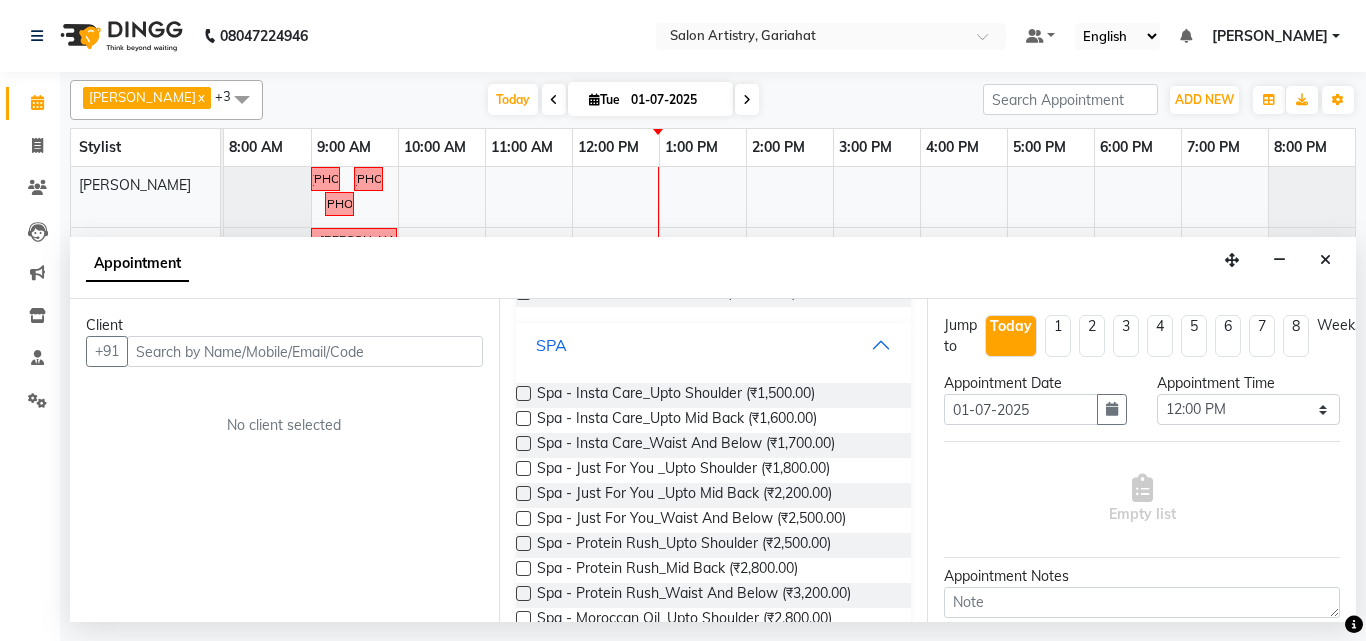 scroll, scrollTop: 47, scrollLeft: 0, axis: vertical 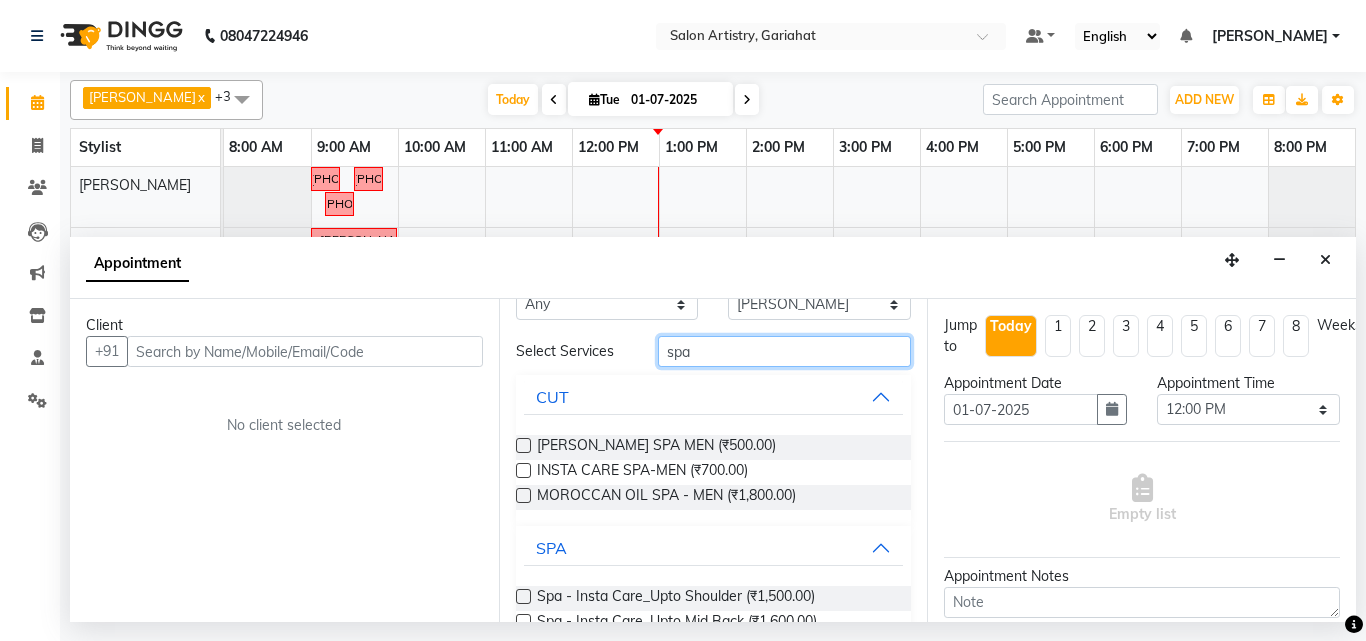 click on "spa" at bounding box center [785, 351] 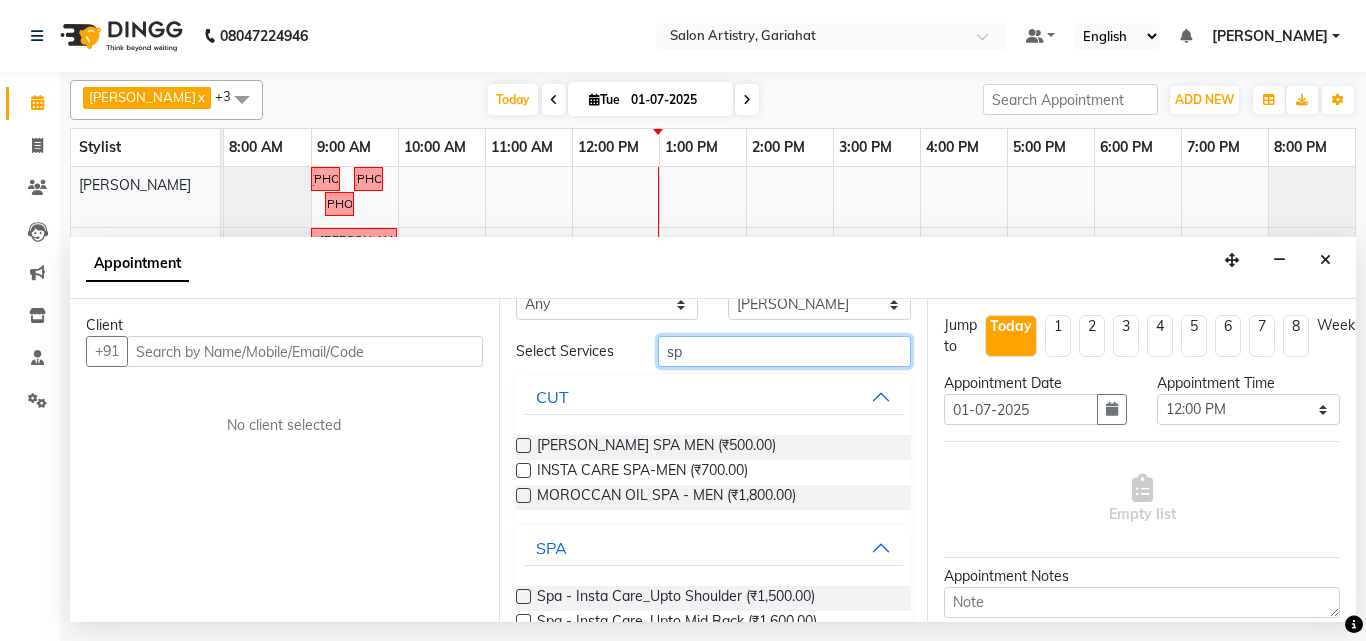 type on "s" 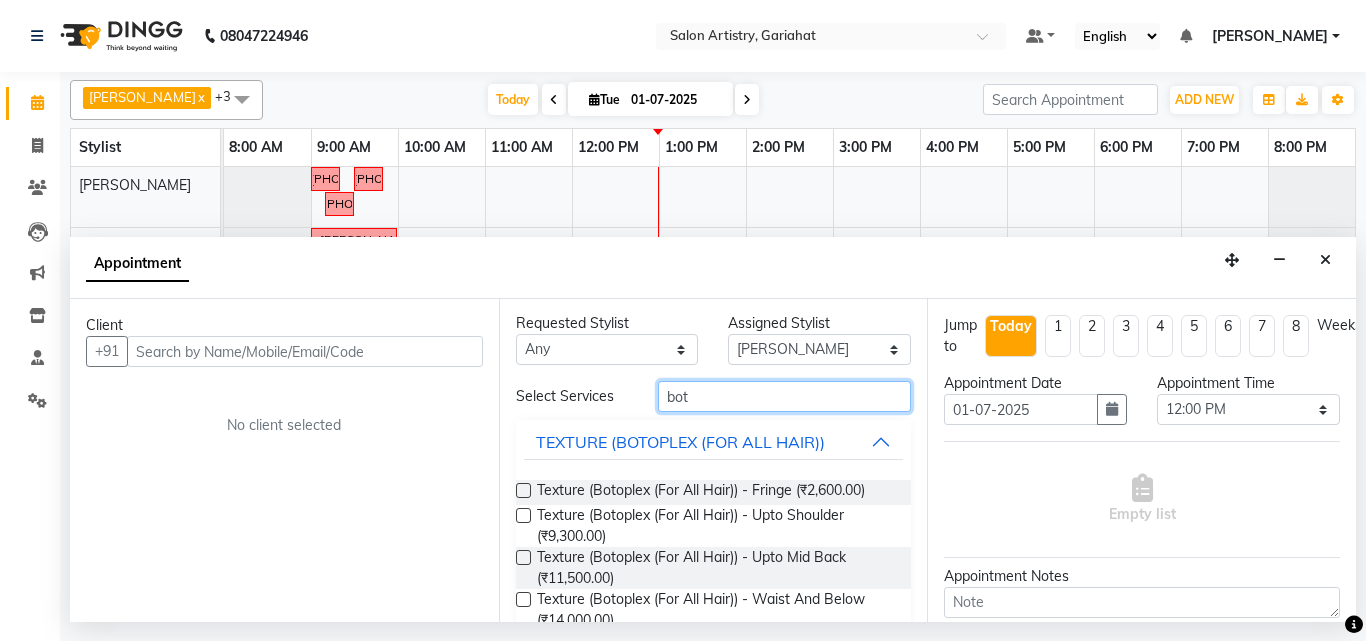 scroll, scrollTop: 0, scrollLeft: 0, axis: both 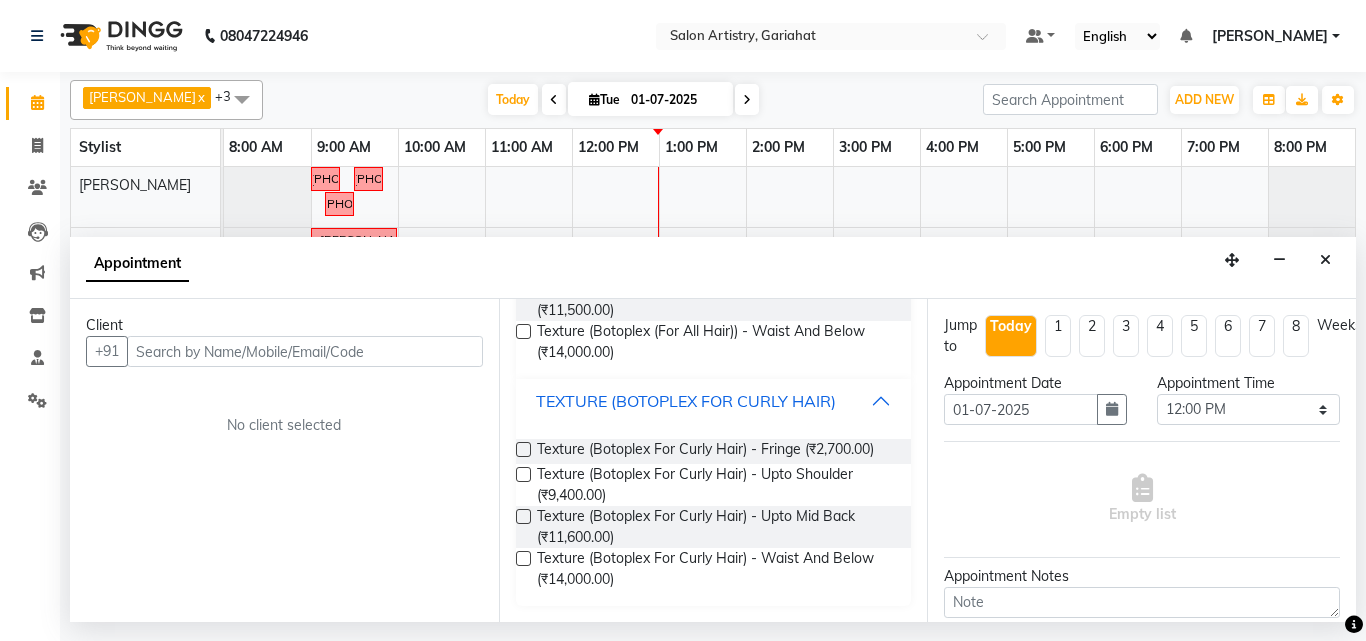 click on "TEXTURE (BOTOPLEX FOR CURLY HAIR)" at bounding box center (686, 401) 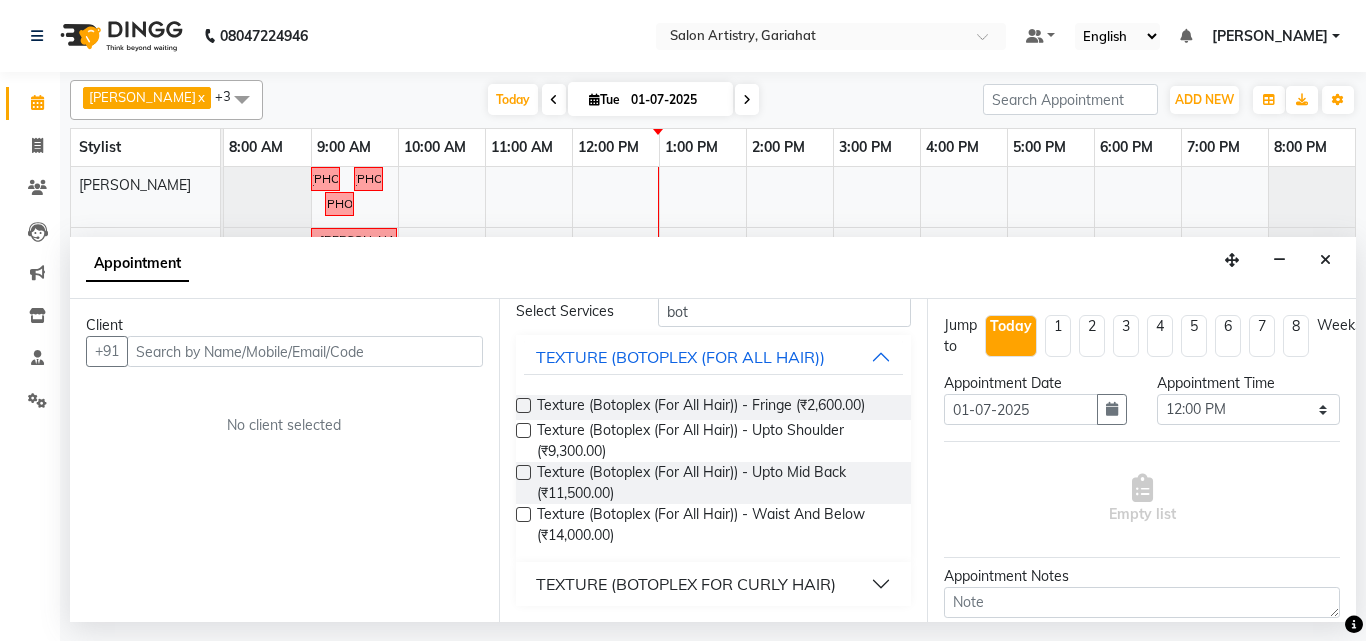 scroll, scrollTop: 0, scrollLeft: 0, axis: both 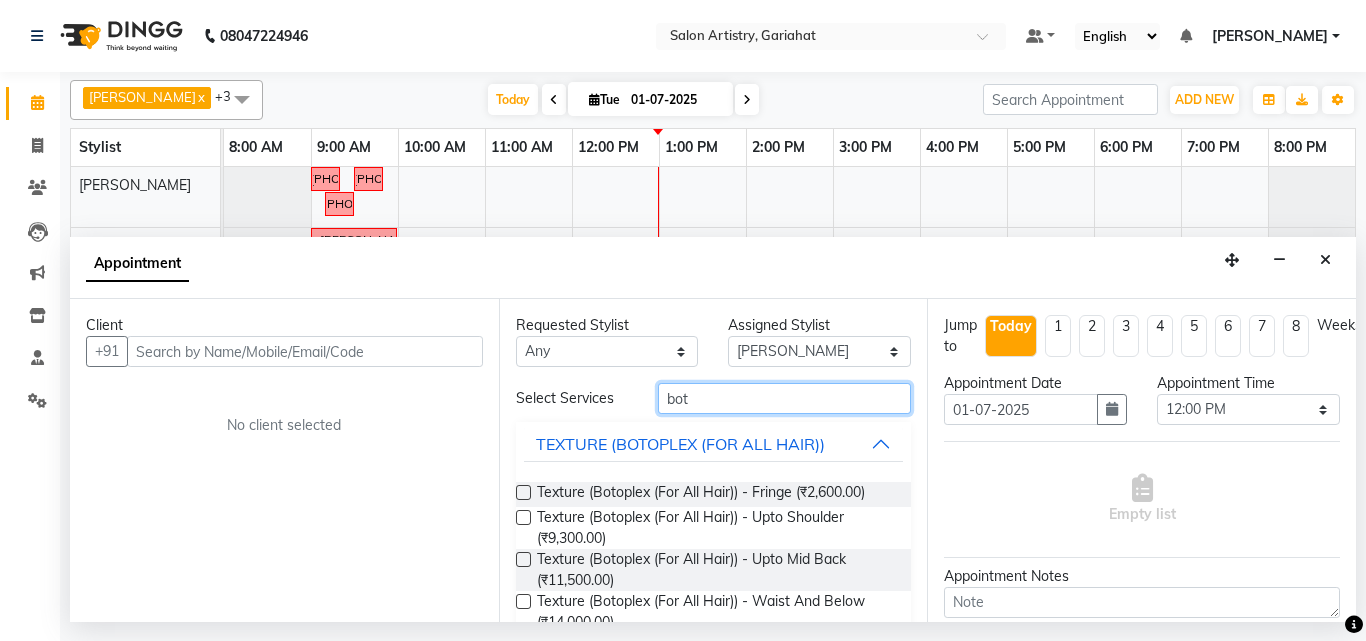 click on "bot" at bounding box center [785, 398] 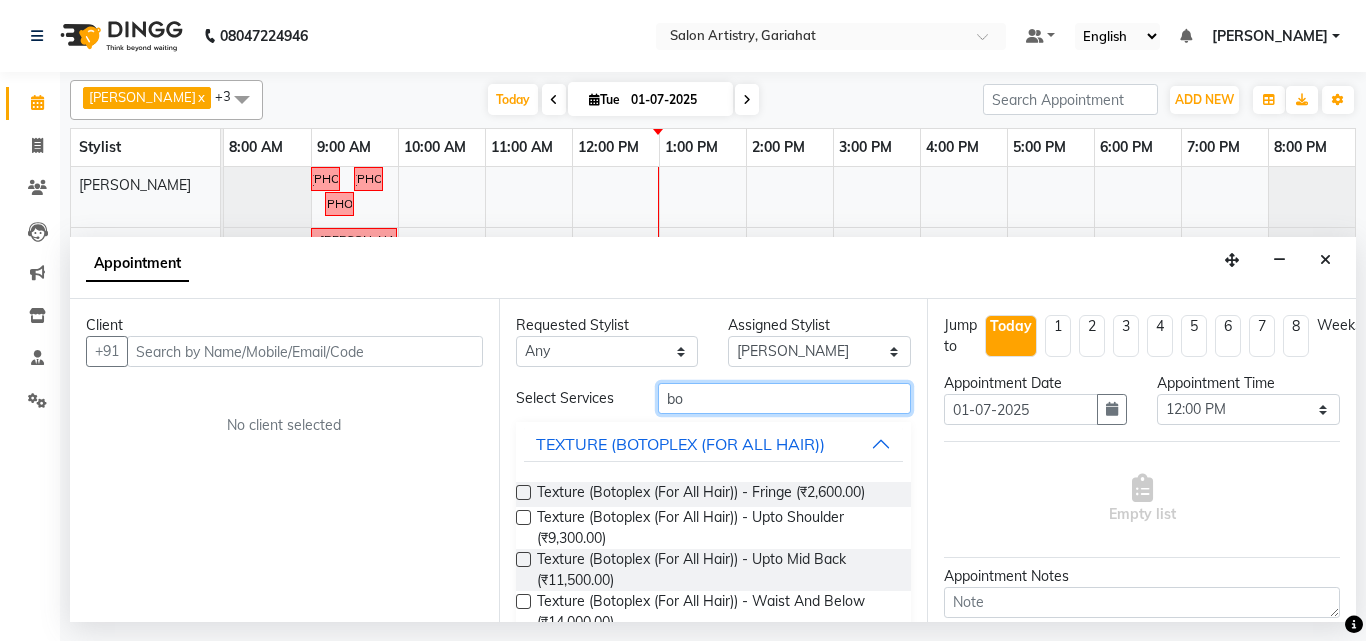 type on "b" 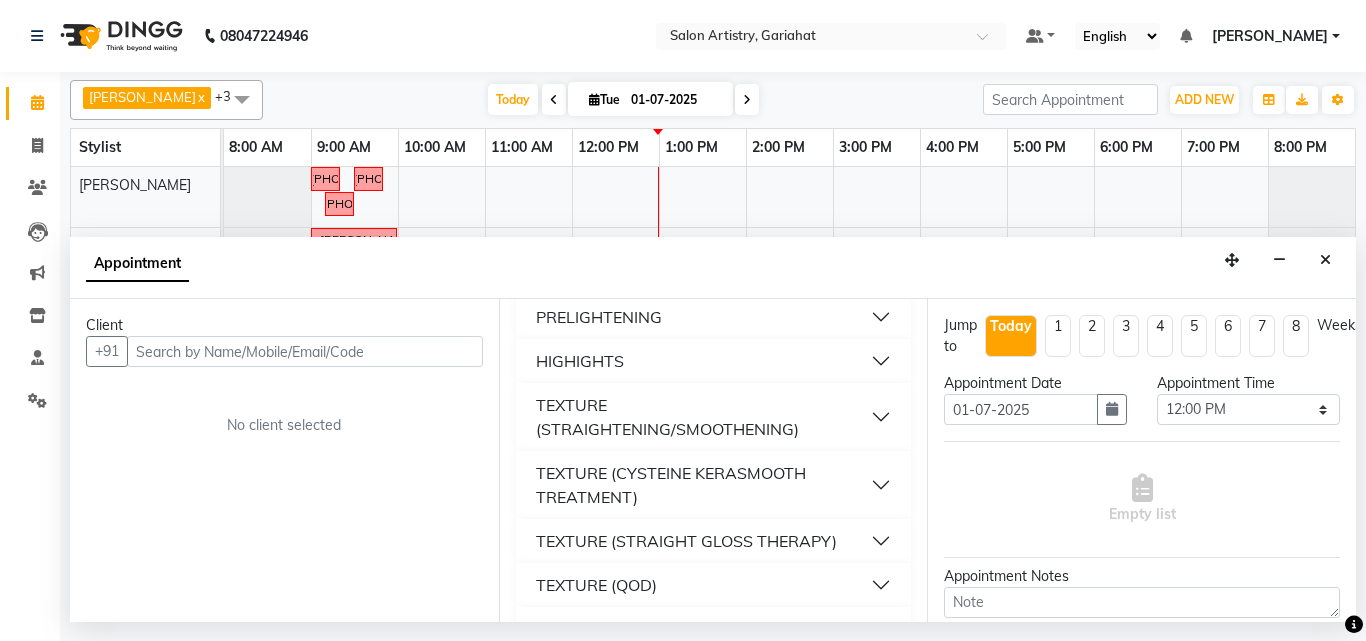 scroll, scrollTop: 1800, scrollLeft: 0, axis: vertical 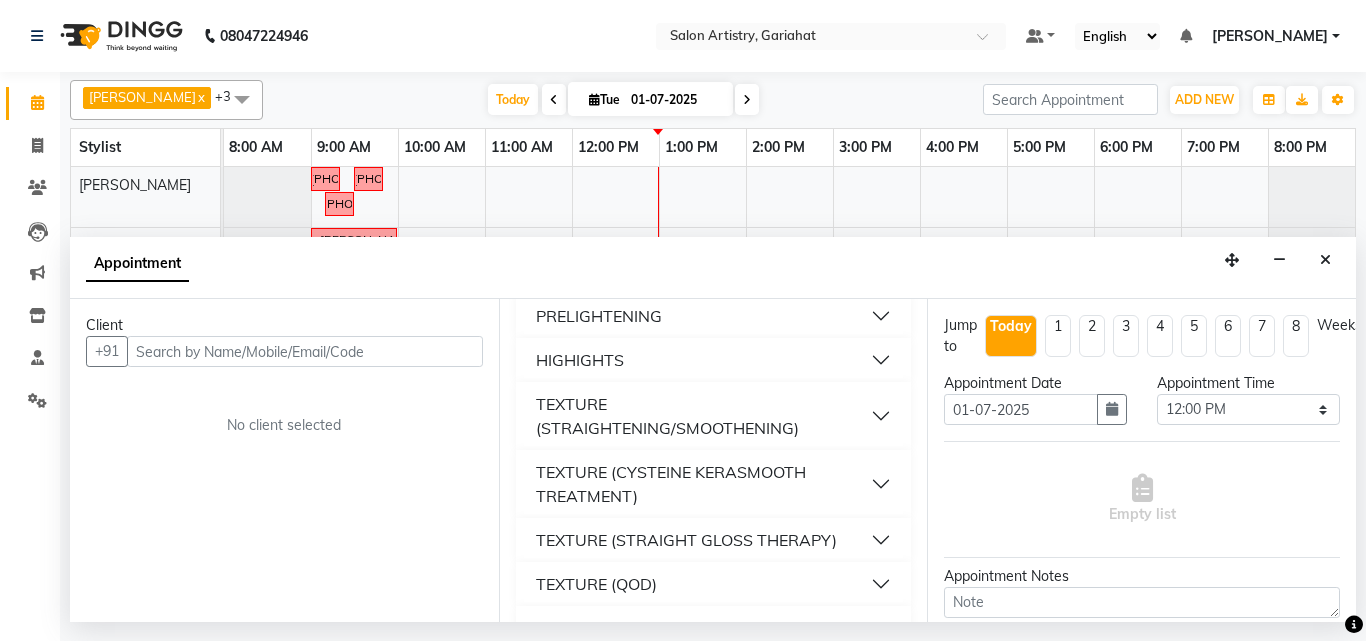 type 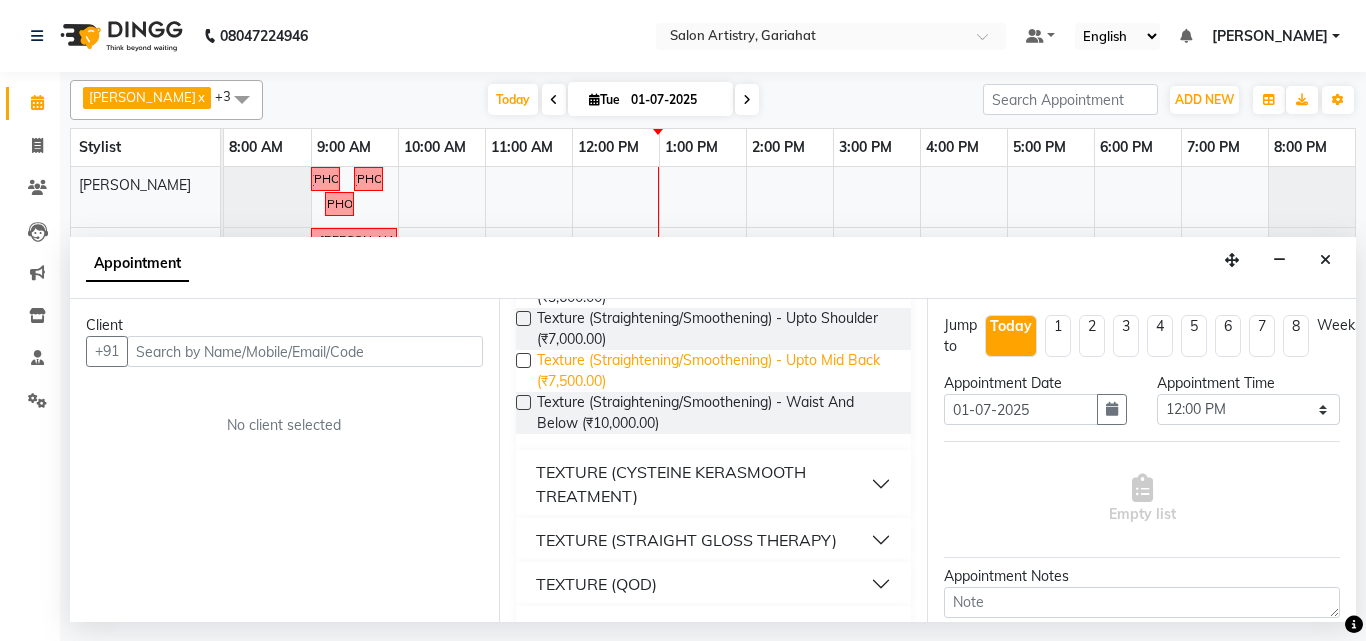 scroll, scrollTop: 2100, scrollLeft: 0, axis: vertical 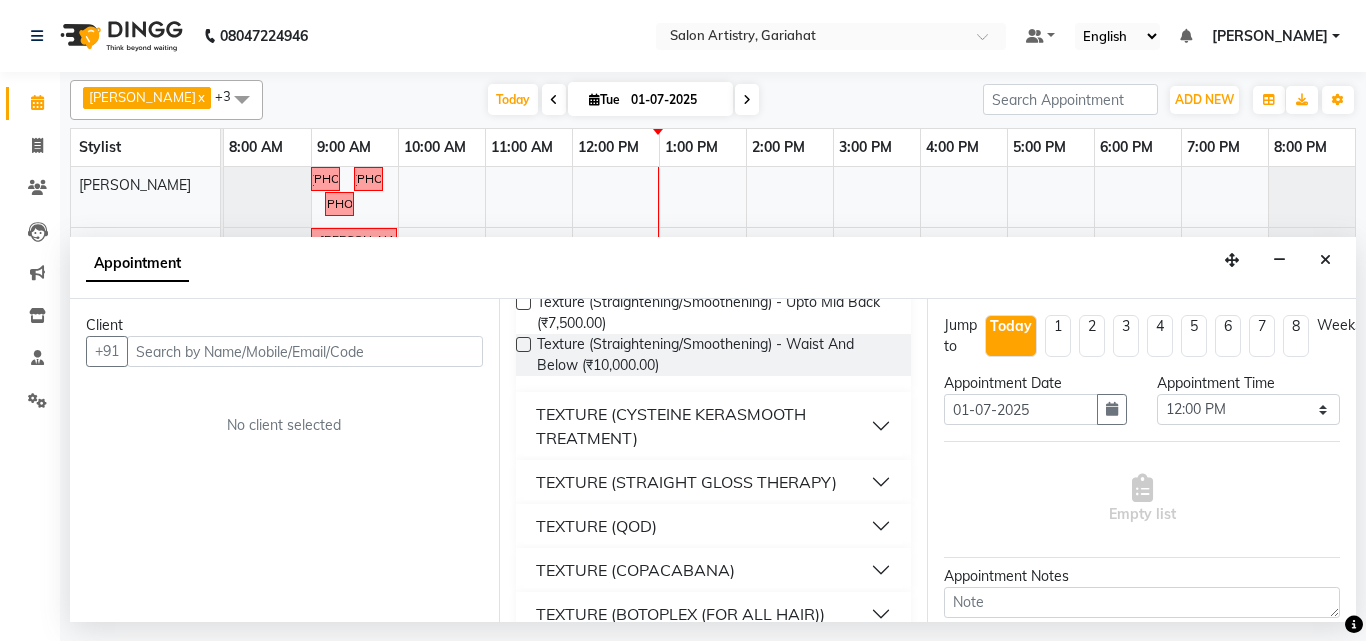 click on "TEXTURE (CYSTEINE KERASMOOTH TREATMENT)" at bounding box center [704, 426] 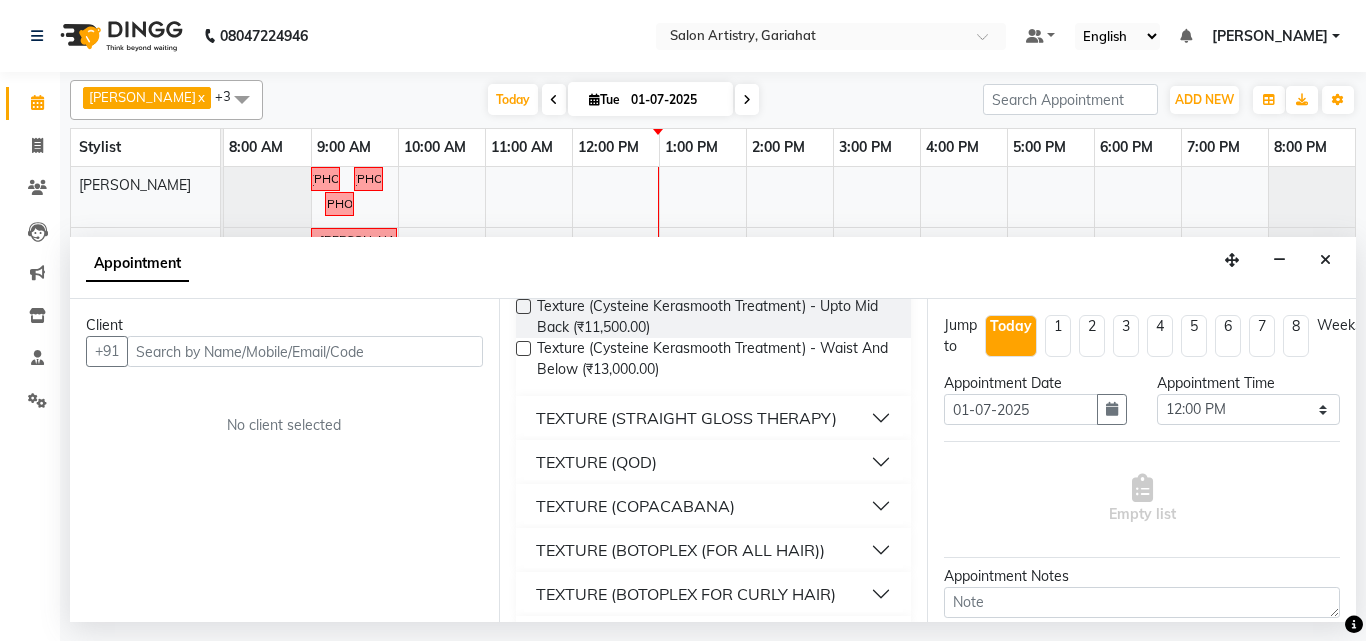 scroll, scrollTop: 2400, scrollLeft: 0, axis: vertical 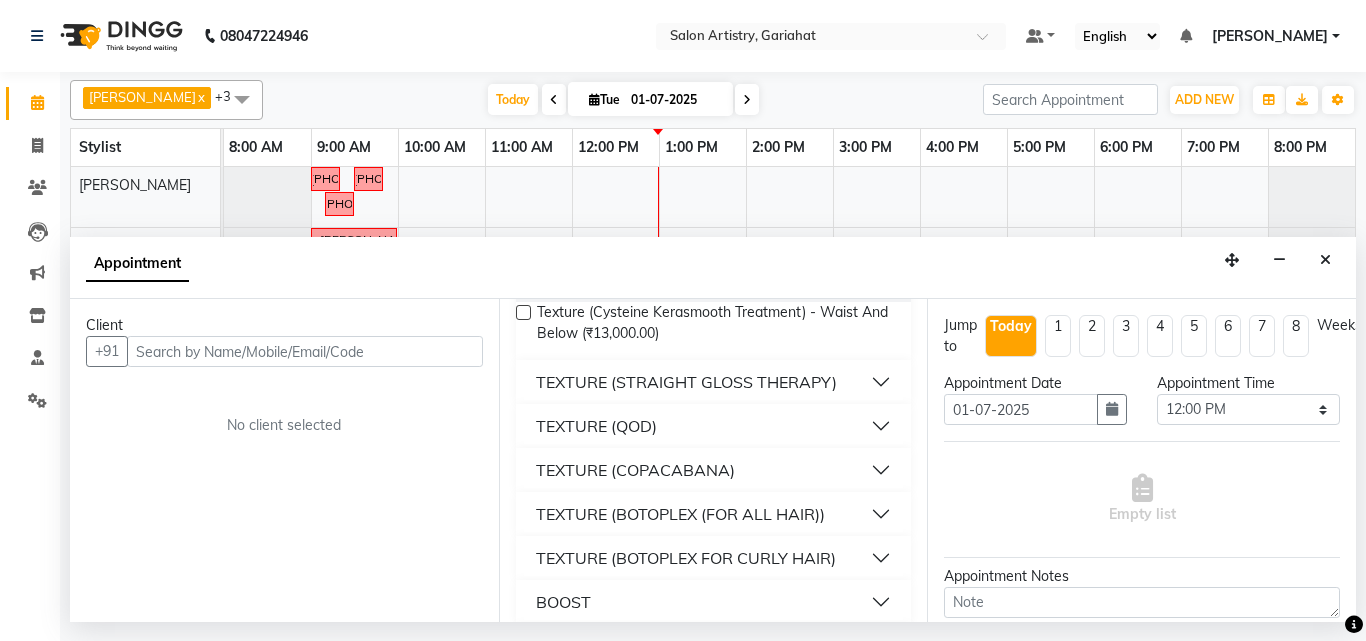 click on "TEXTURE (STRAIGHT GLOSS THERAPY)" at bounding box center (686, 382) 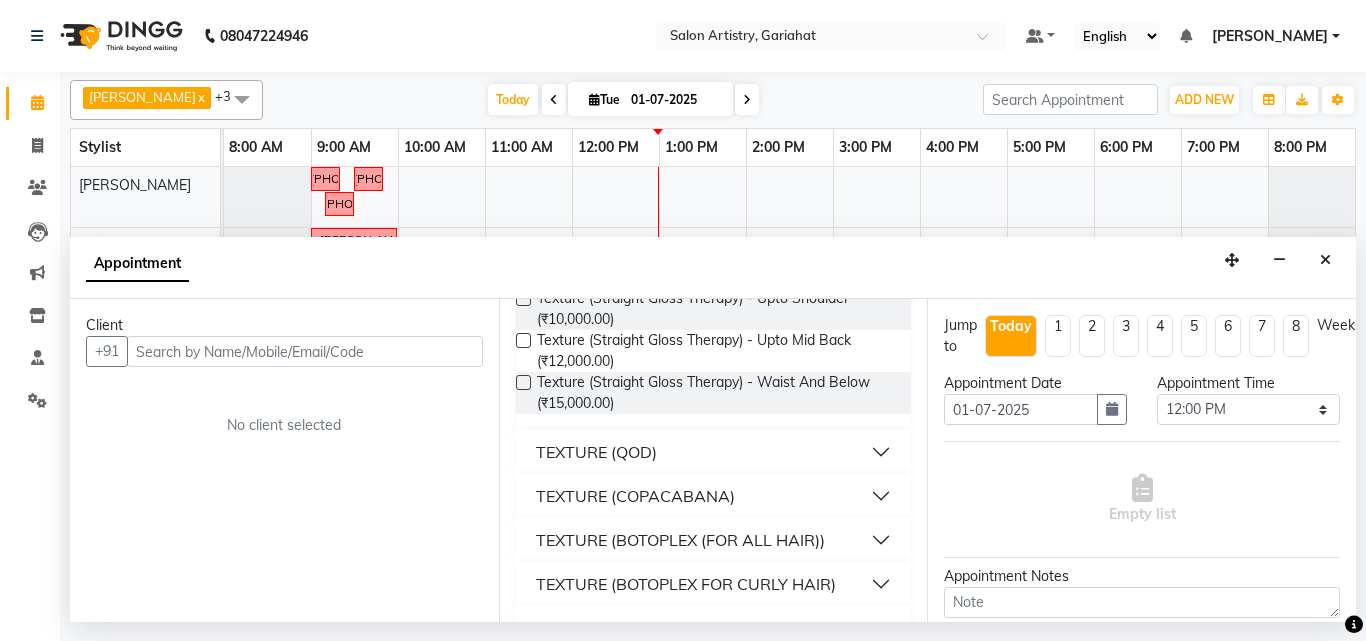 scroll, scrollTop: 2700, scrollLeft: 0, axis: vertical 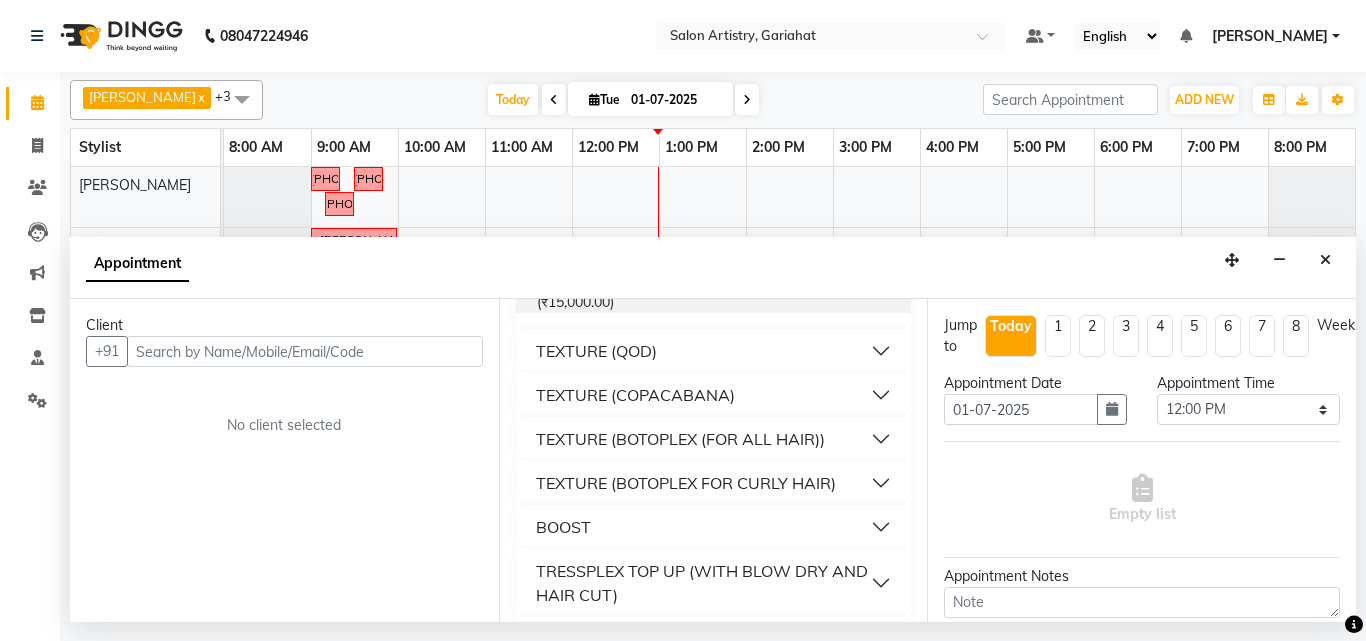 click on "TEXTURE (BOTOPLEX (FOR ALL HAIR))" at bounding box center (680, 439) 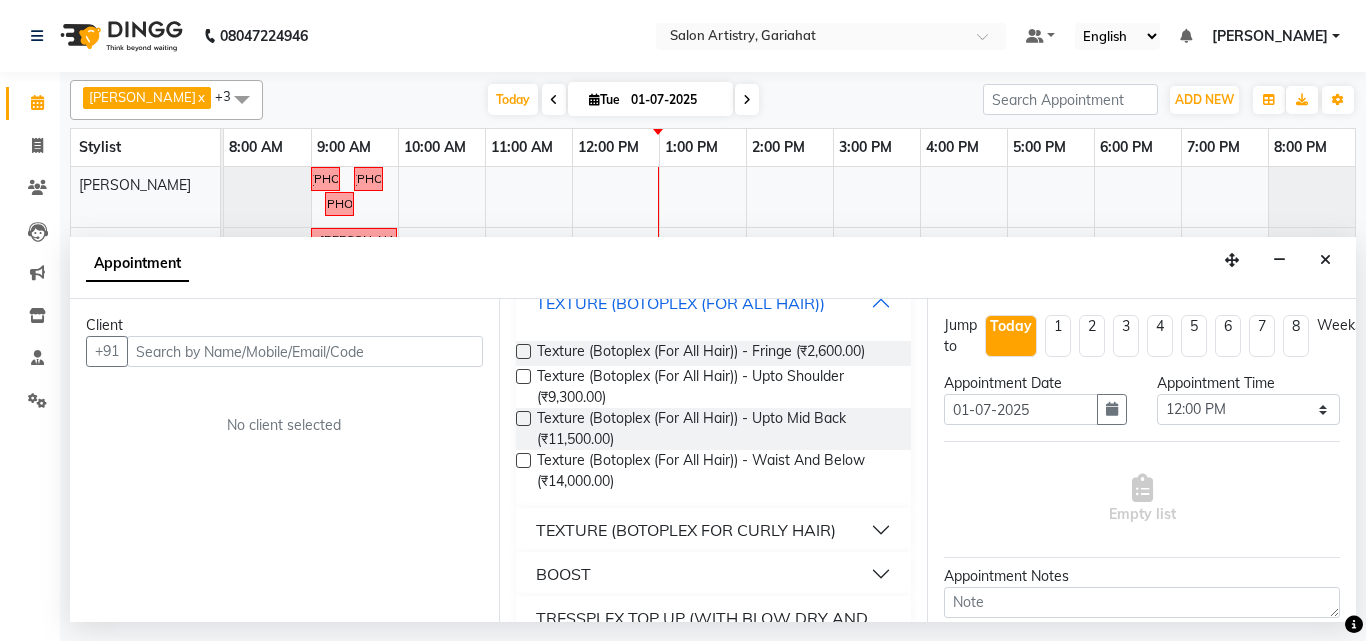 scroll, scrollTop: 2800, scrollLeft: 0, axis: vertical 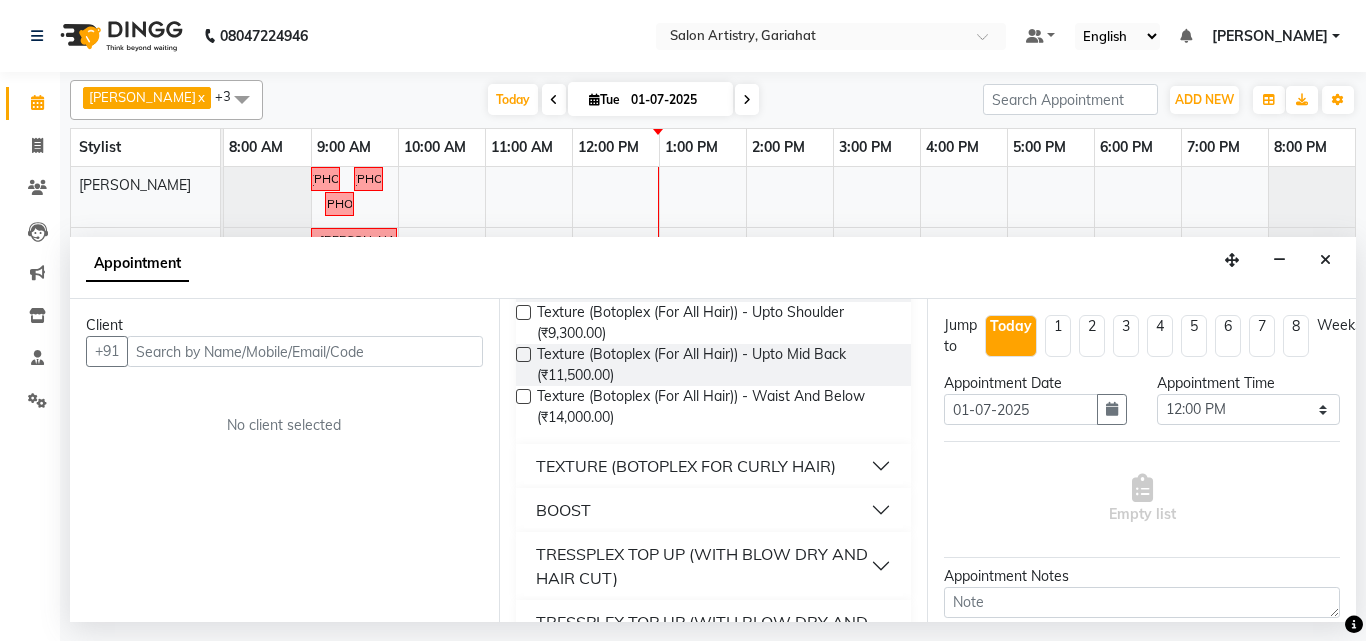 click on "TEXTURE (BOTOPLEX FOR CURLY HAIR)" at bounding box center [686, 466] 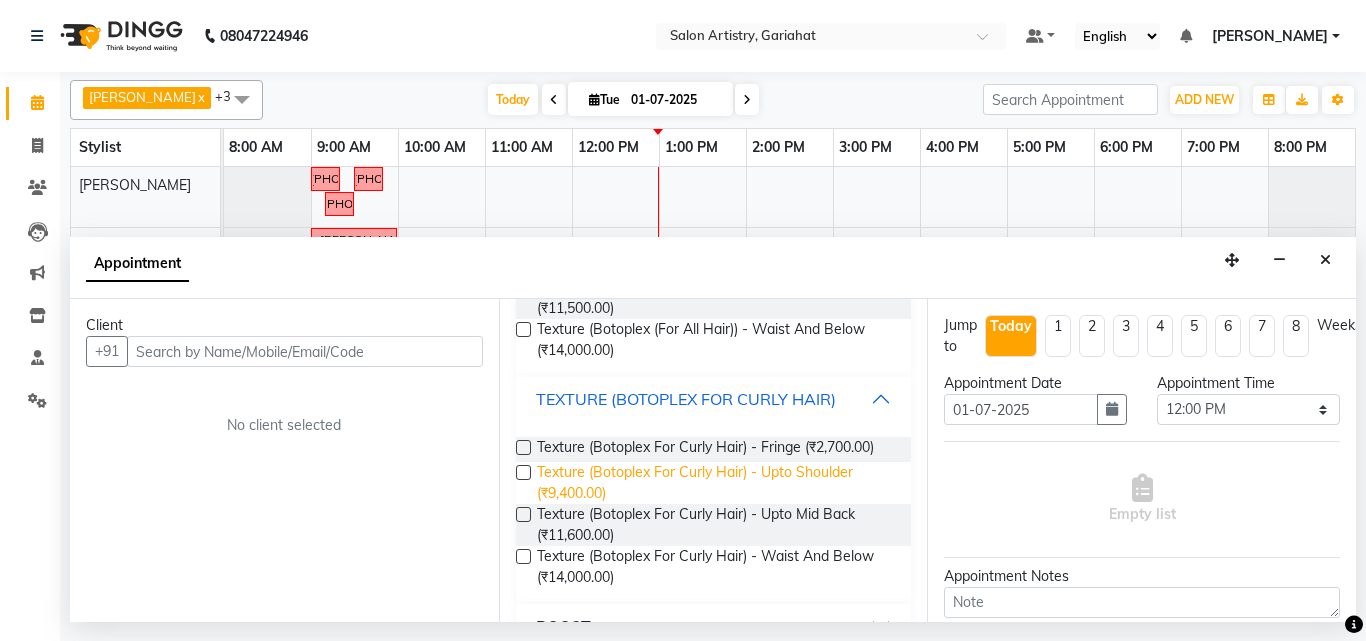 scroll, scrollTop: 3000, scrollLeft: 0, axis: vertical 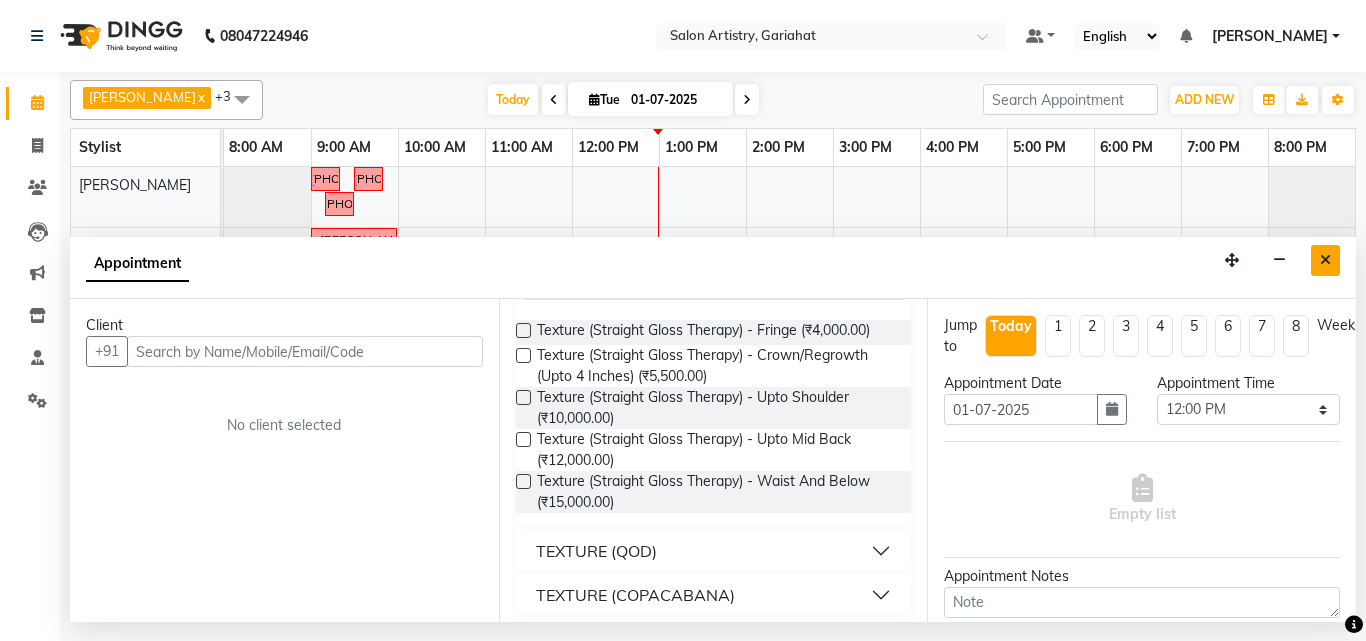 click at bounding box center (1325, 260) 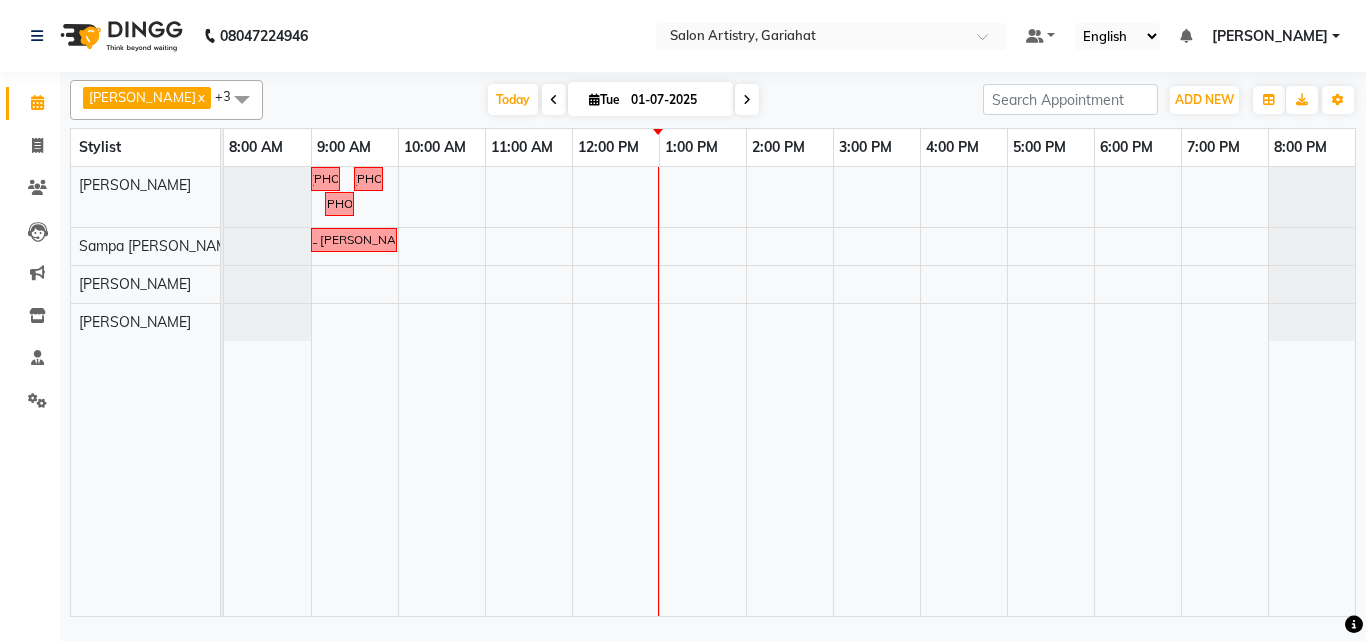 click on "followup call..[PHONE_NUMBER]   follow up call
[PHONE_NUMBER]   followup call
[PHONE_NUMBER]   FOLLOWUP CALL  [PERSON_NAME] 8420718101" at bounding box center [789, 391] 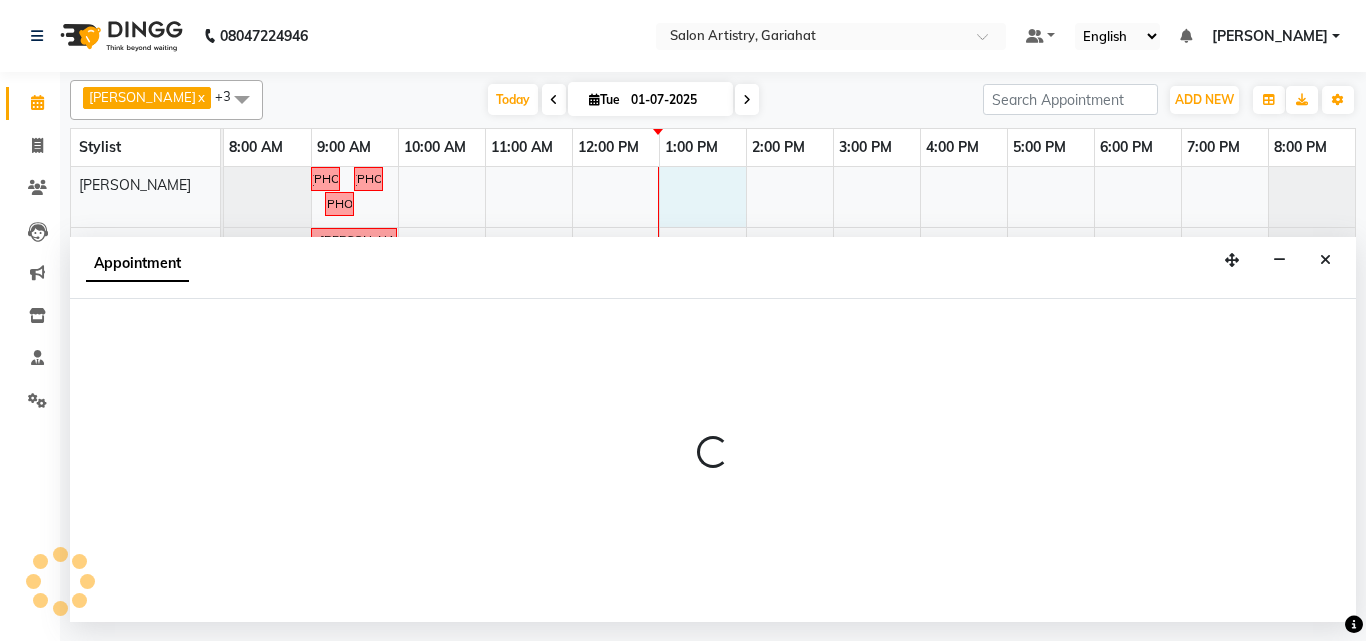 select on "82200" 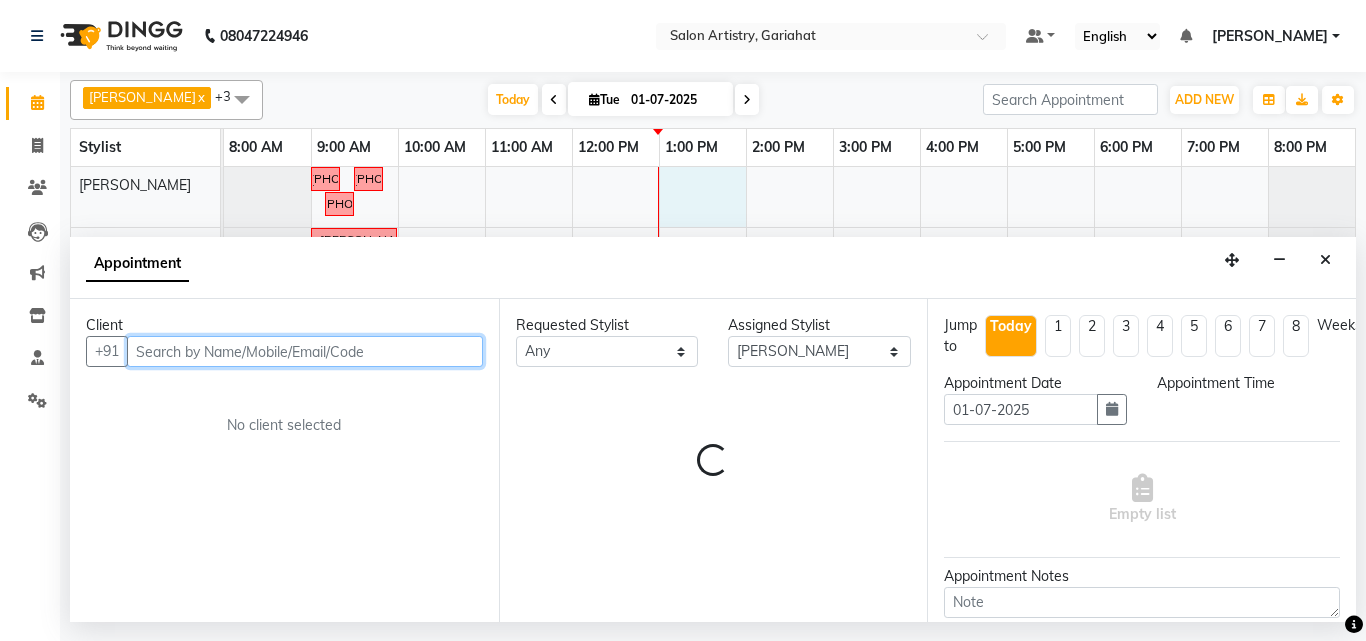 select on "780" 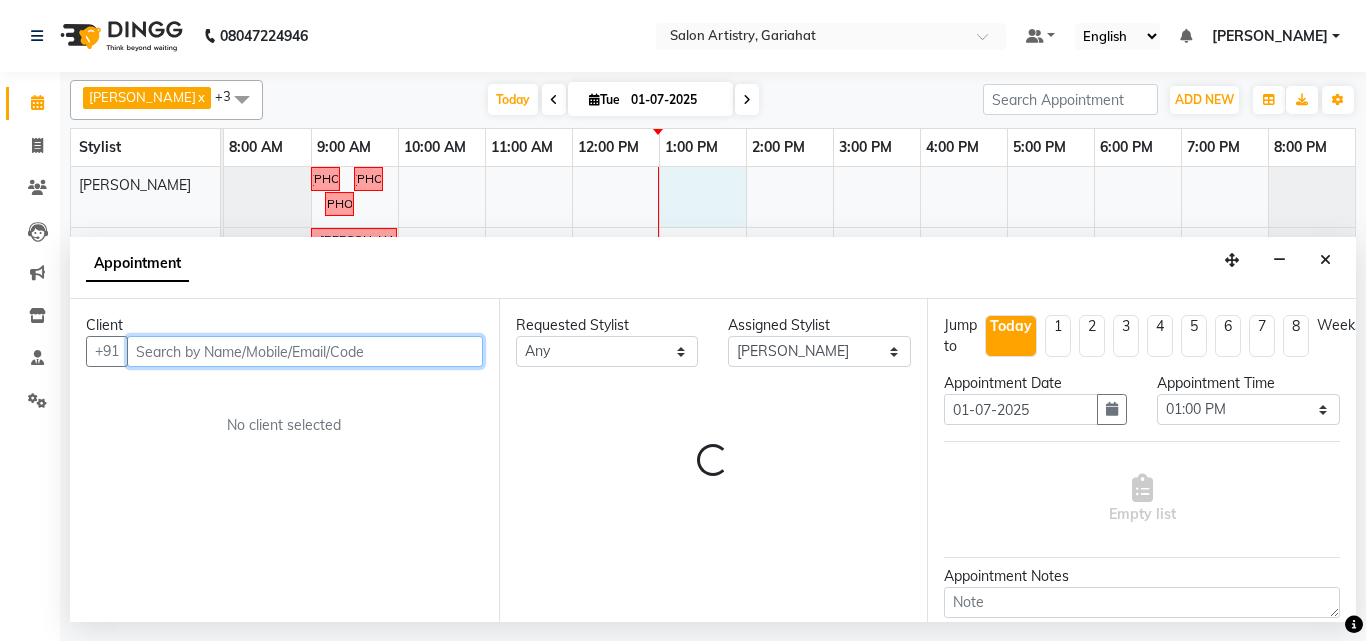 click at bounding box center (305, 351) 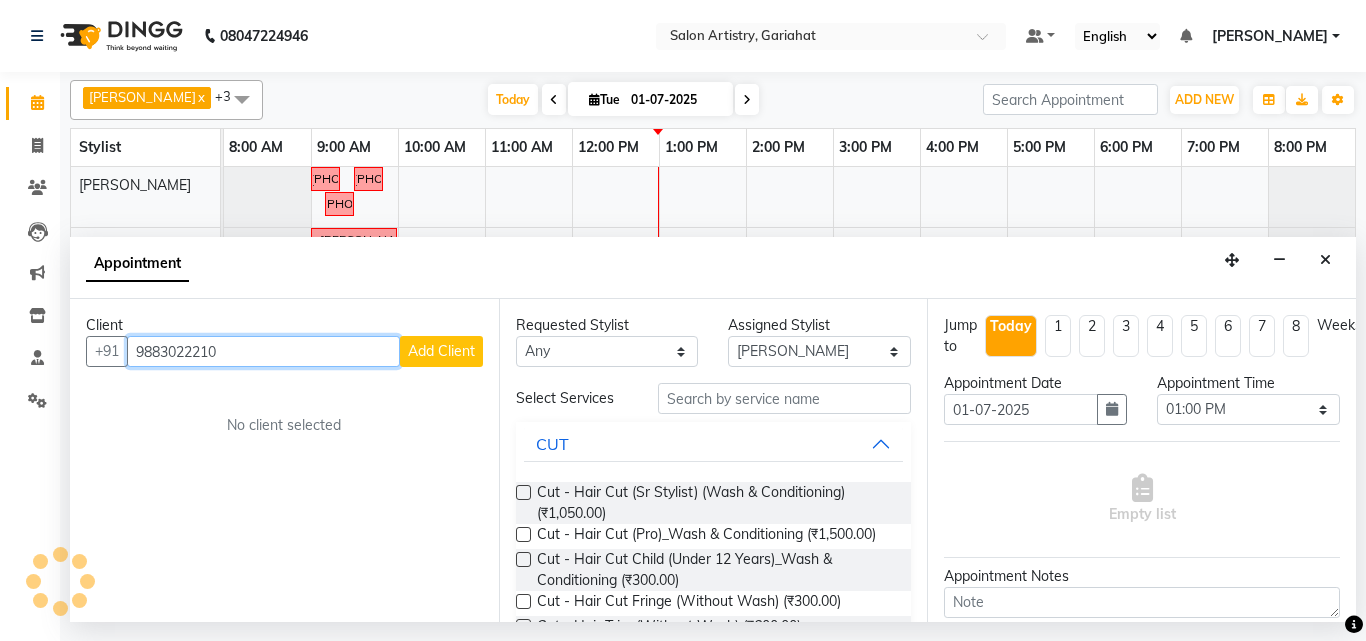 type on "9883022210" 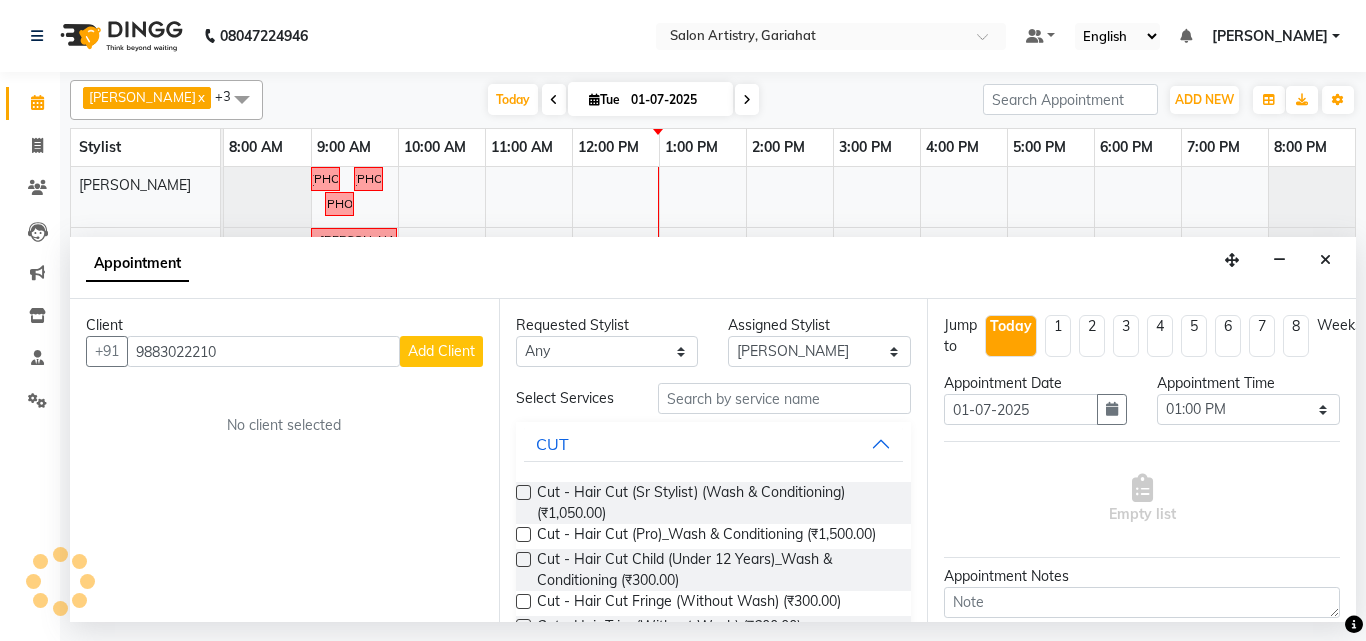 click on "Add Client" at bounding box center [441, 351] 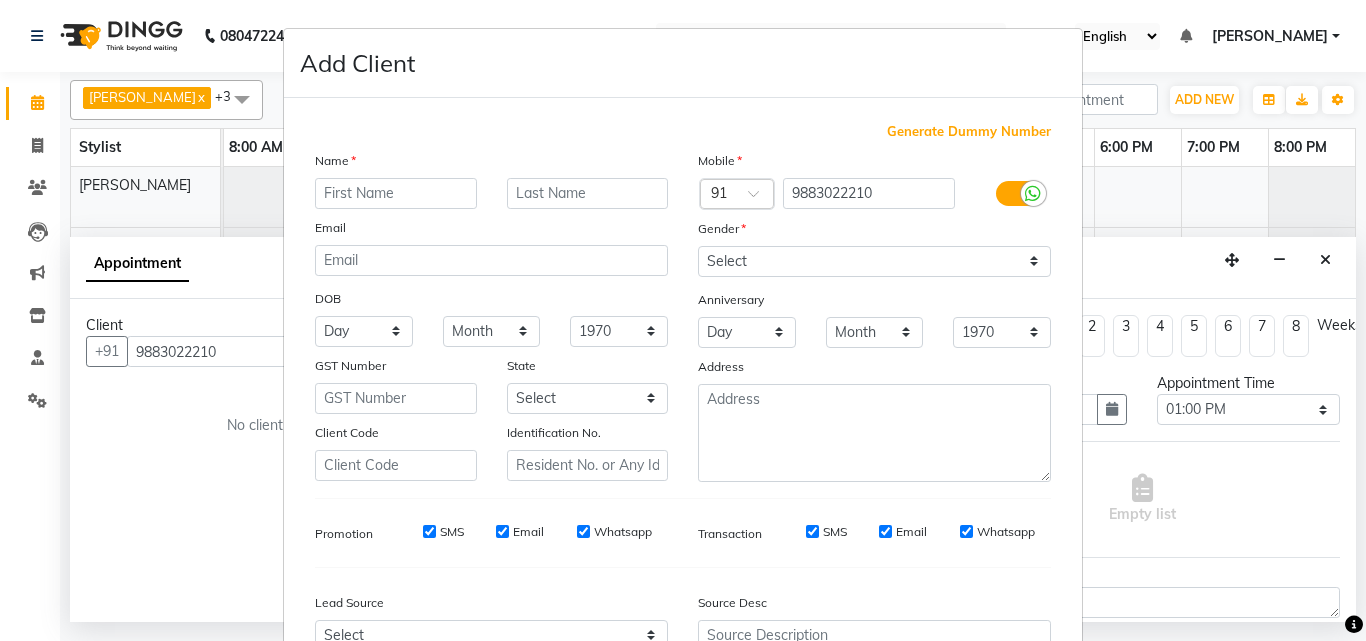 click at bounding box center (396, 193) 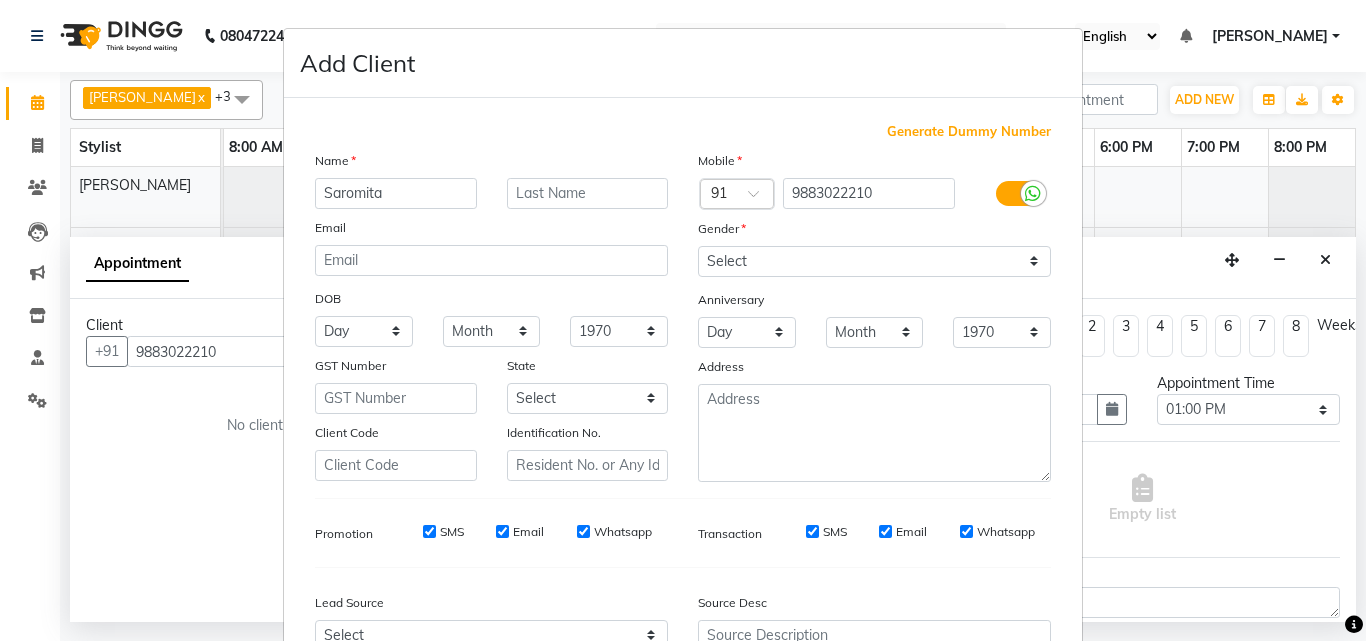 type on "Saromita" 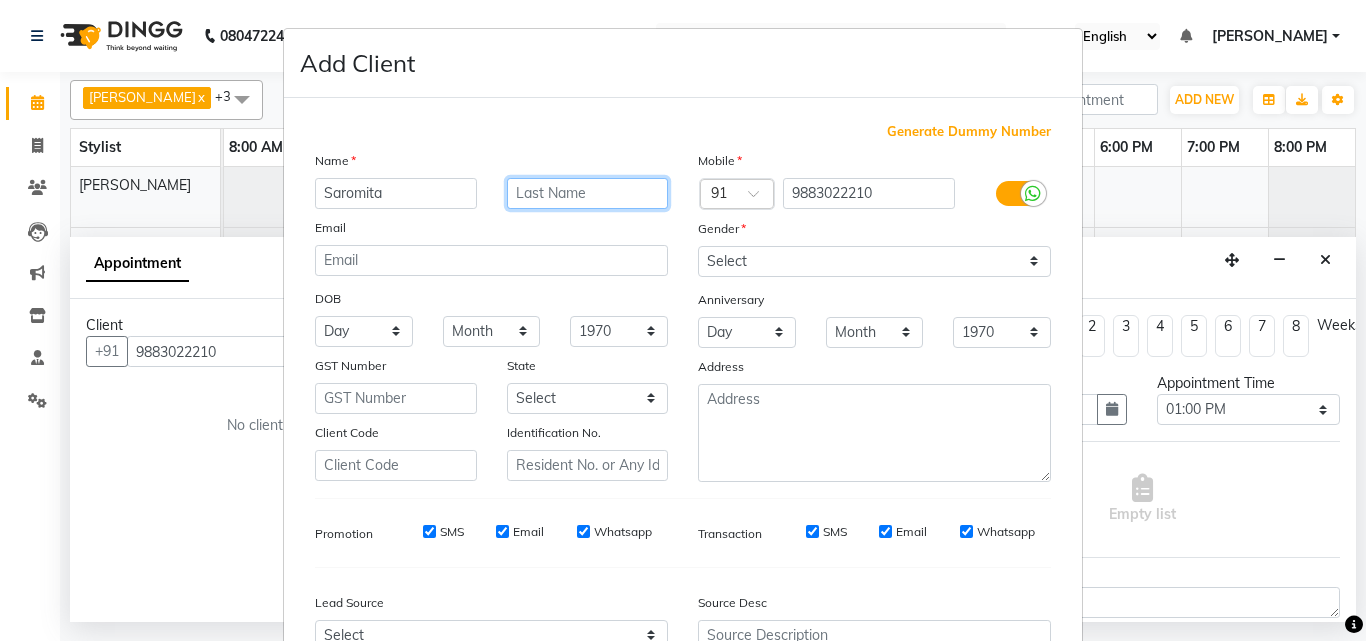 click at bounding box center [588, 193] 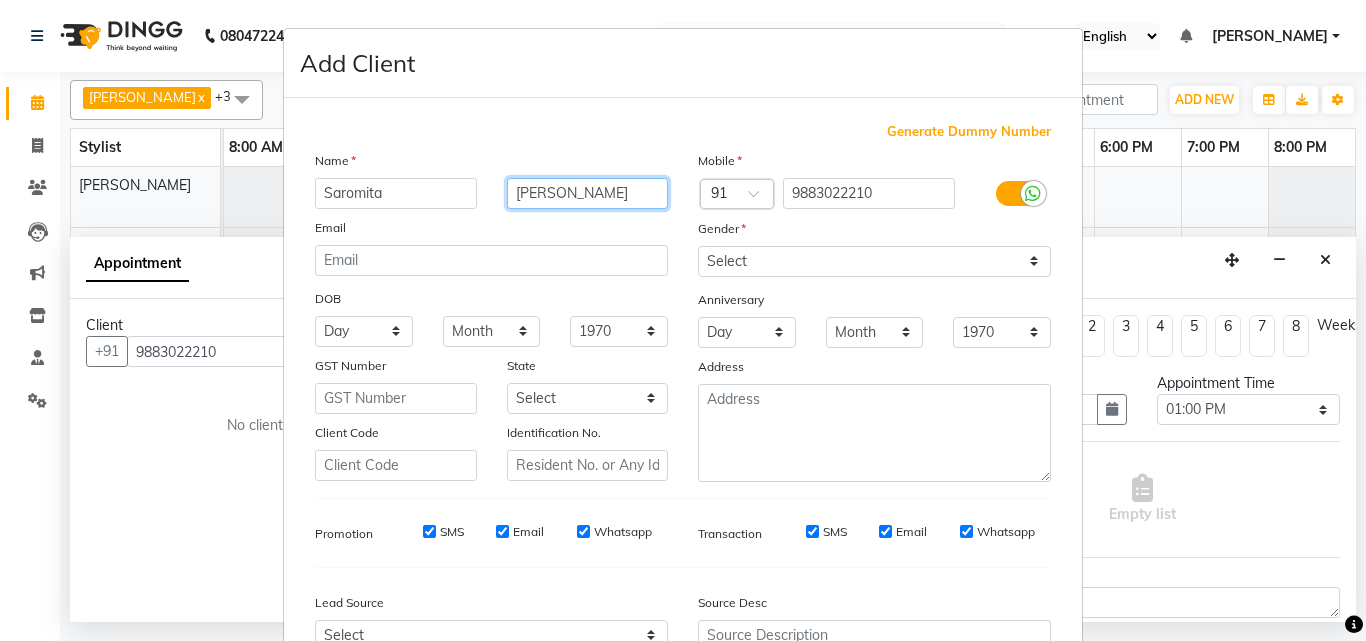 type on "[PERSON_NAME]" 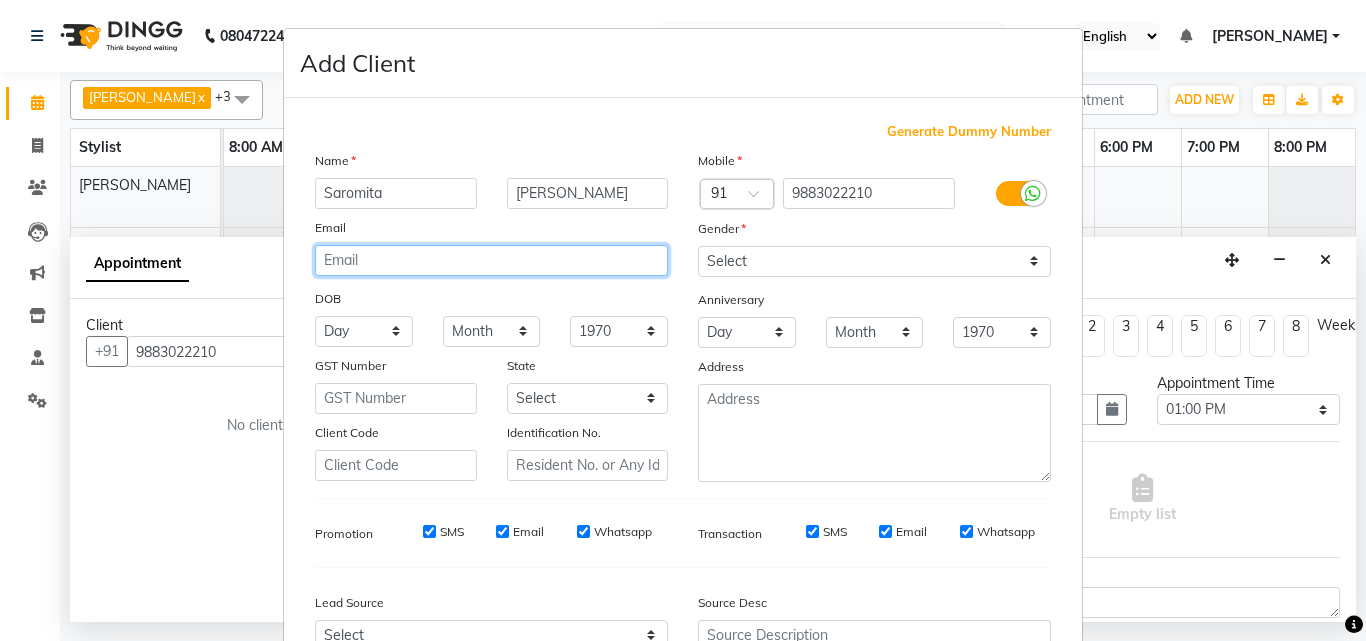 click at bounding box center [491, 260] 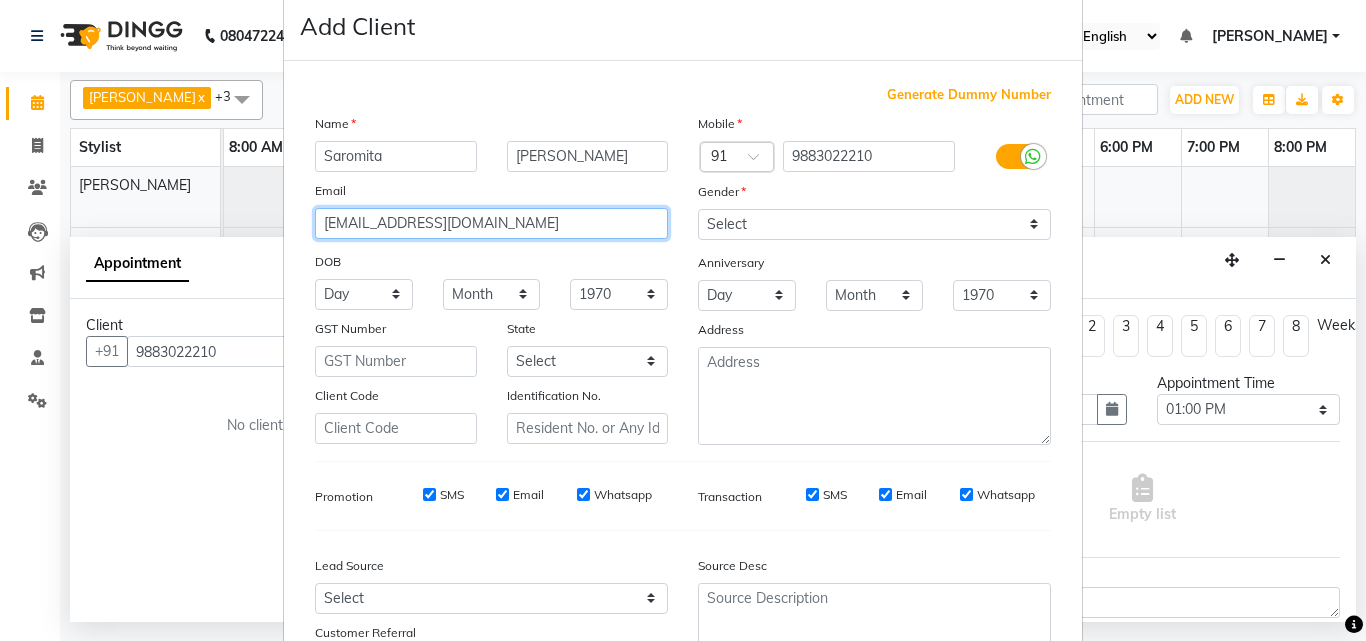 scroll, scrollTop: 0, scrollLeft: 0, axis: both 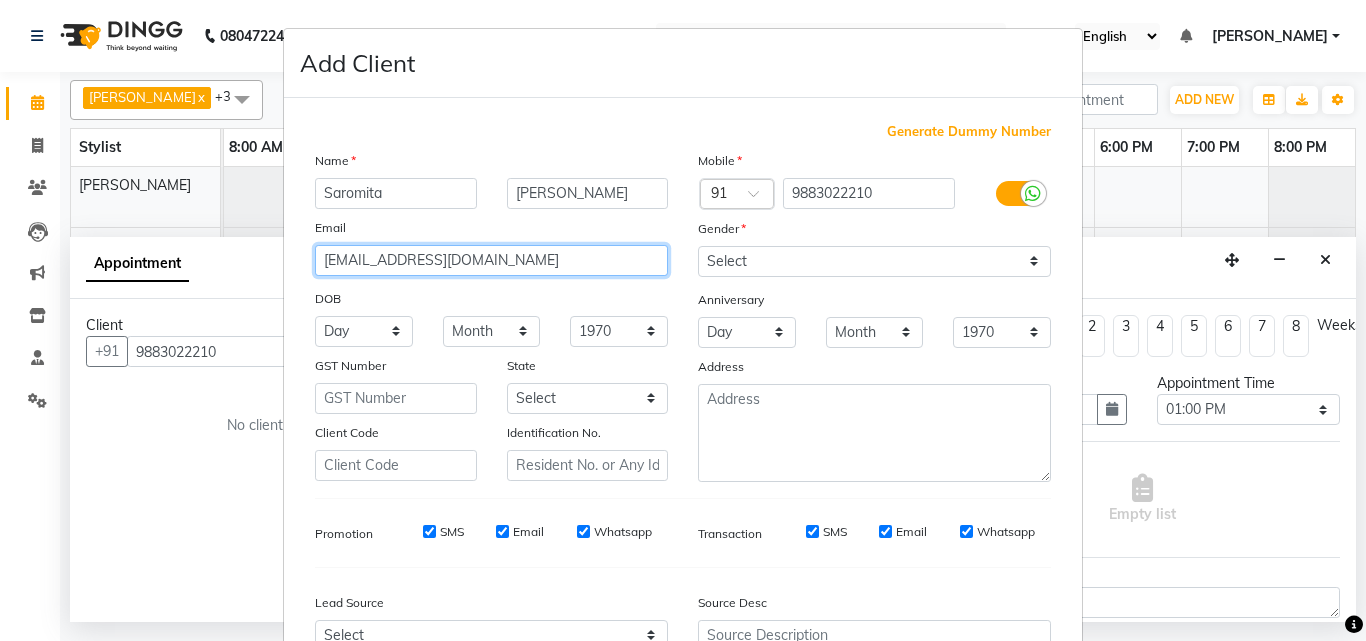 type on "mazumdersaromita@gmail.com" 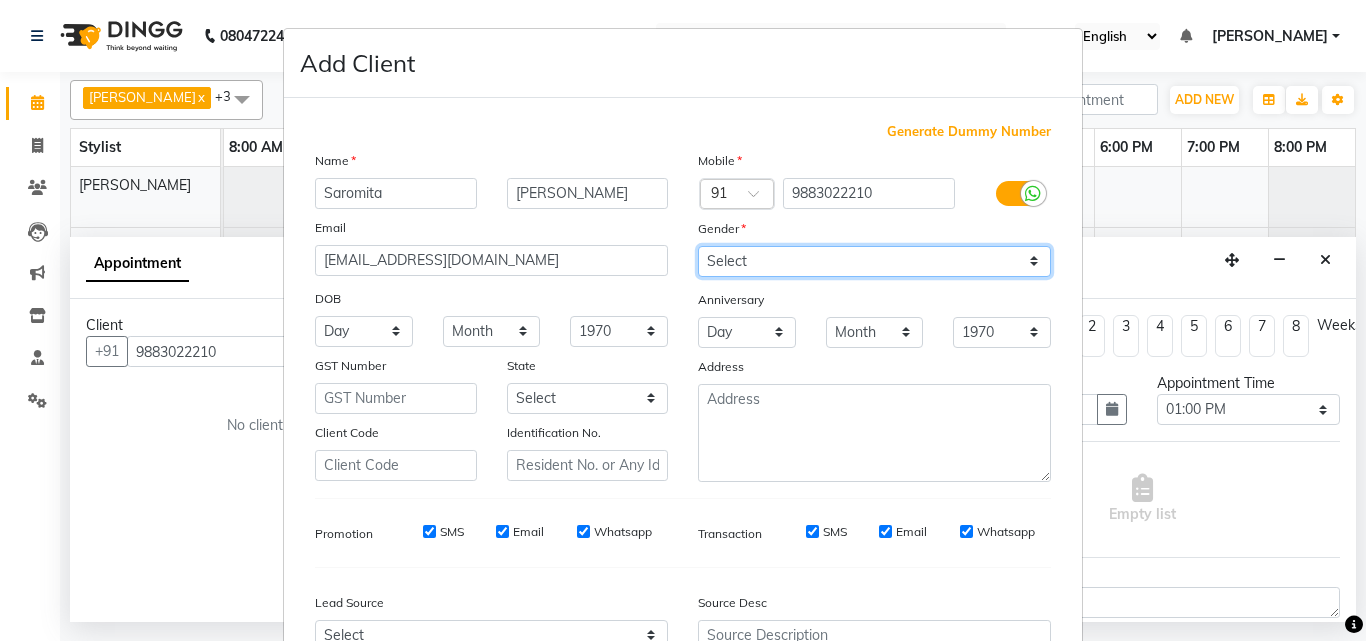 click on "Select Male Female Other Prefer Not To Say" at bounding box center (874, 261) 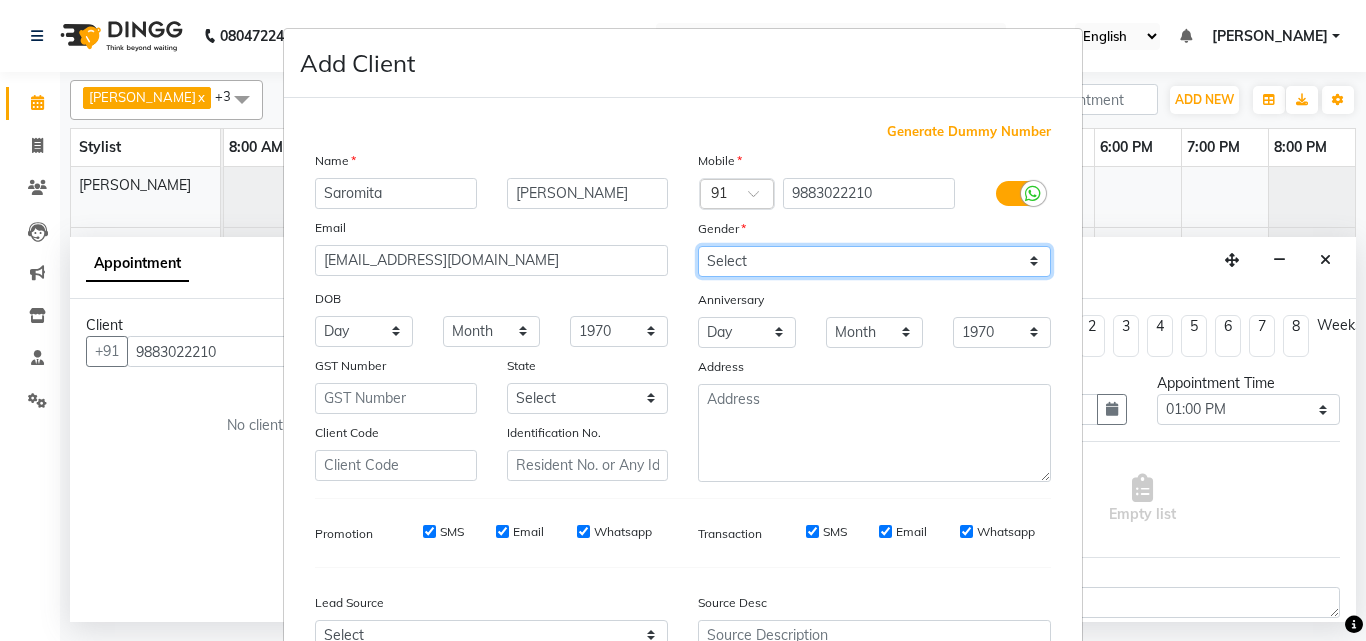 select on "female" 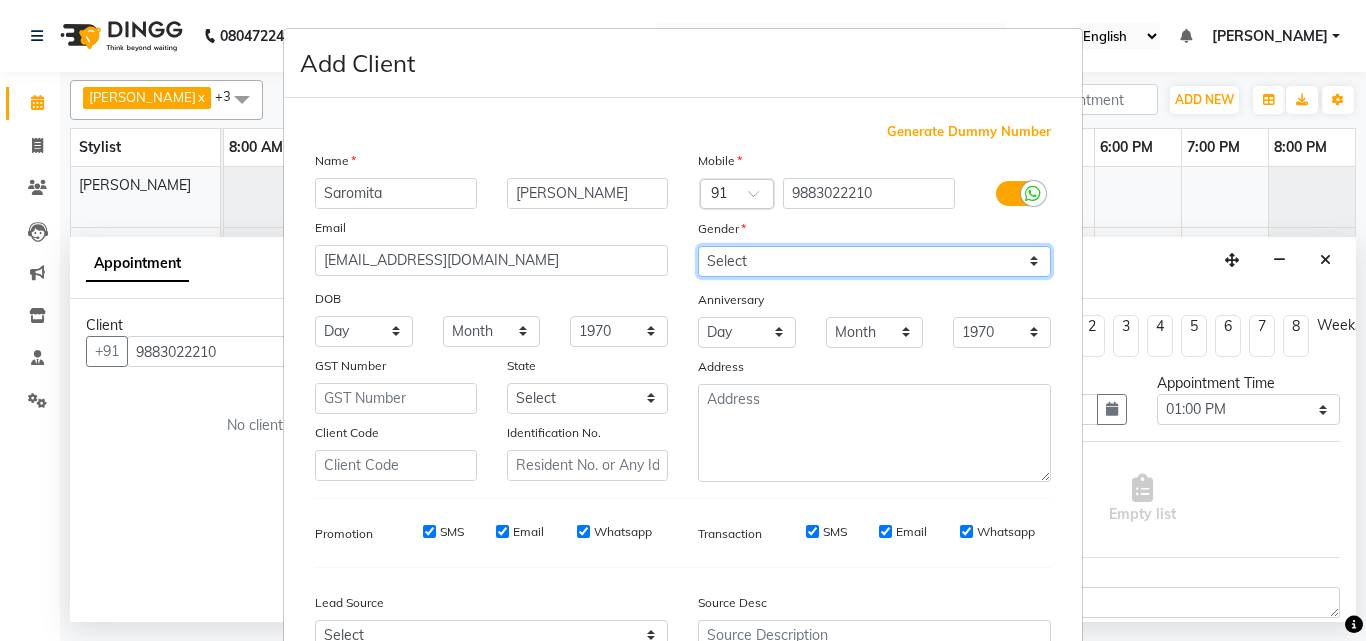 click on "Select Male Female Other Prefer Not To Say" at bounding box center [874, 261] 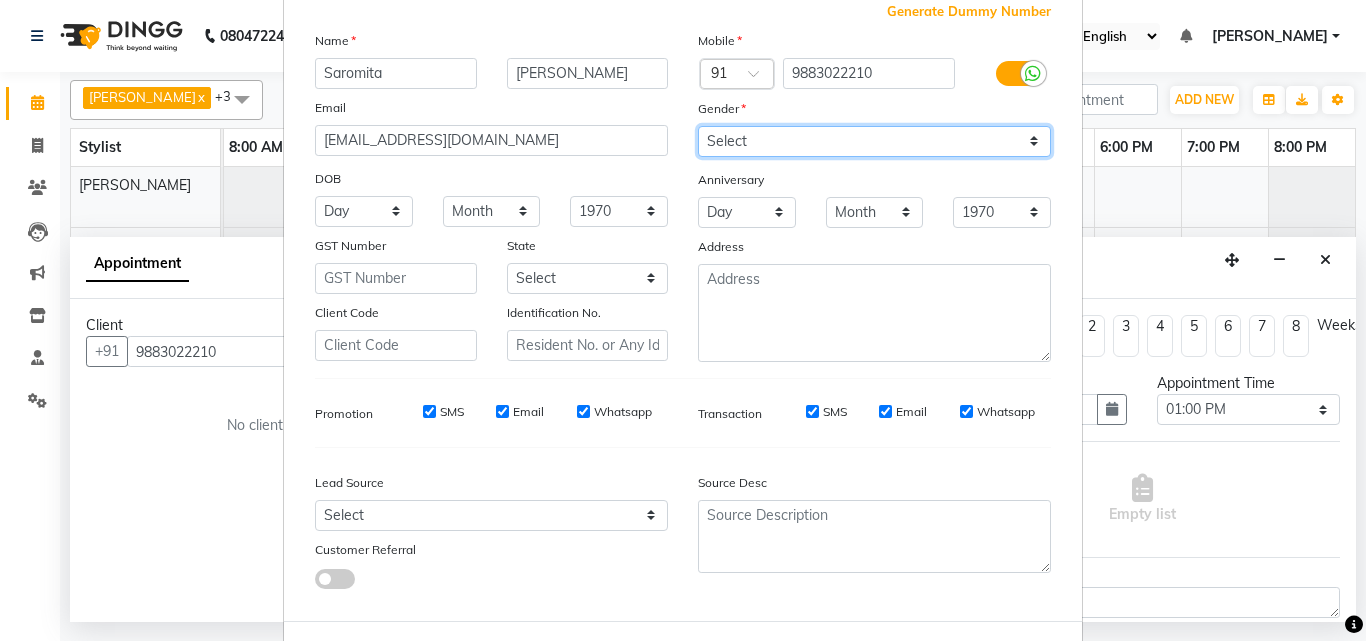 scroll, scrollTop: 208, scrollLeft: 0, axis: vertical 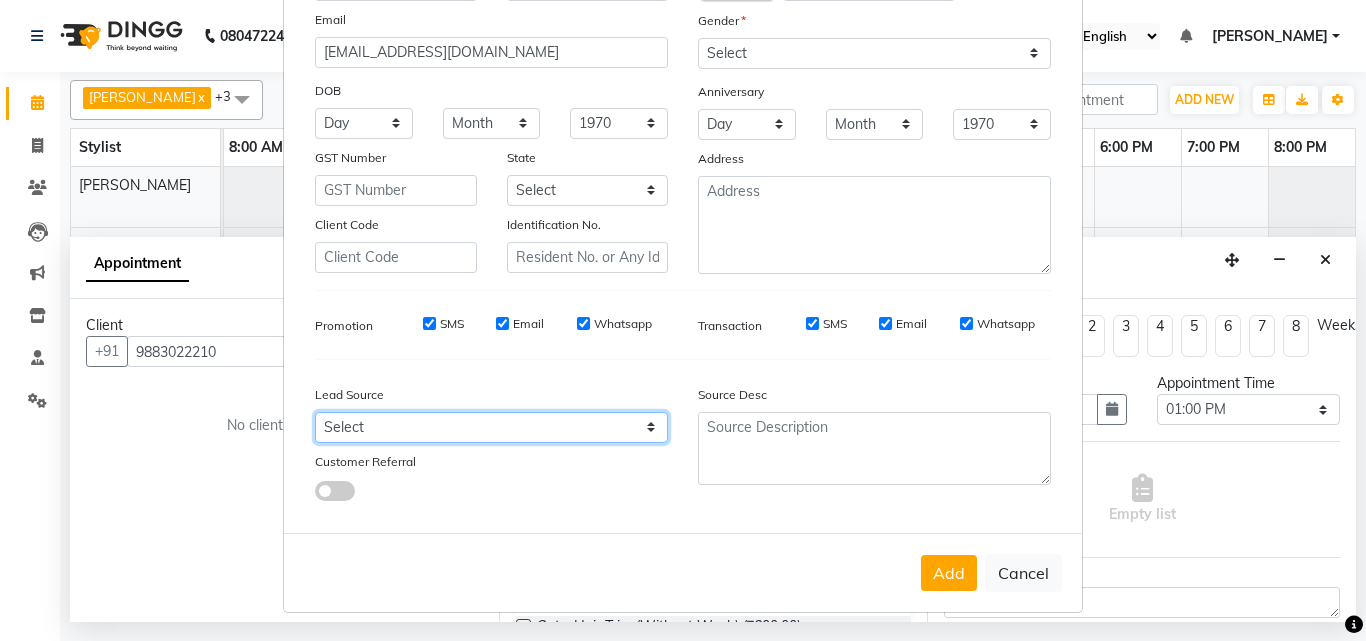 click on "Select Walk-in Referral Internet Friend Word of Mouth Advertisement Facebook JustDial Google Other" at bounding box center (491, 427) 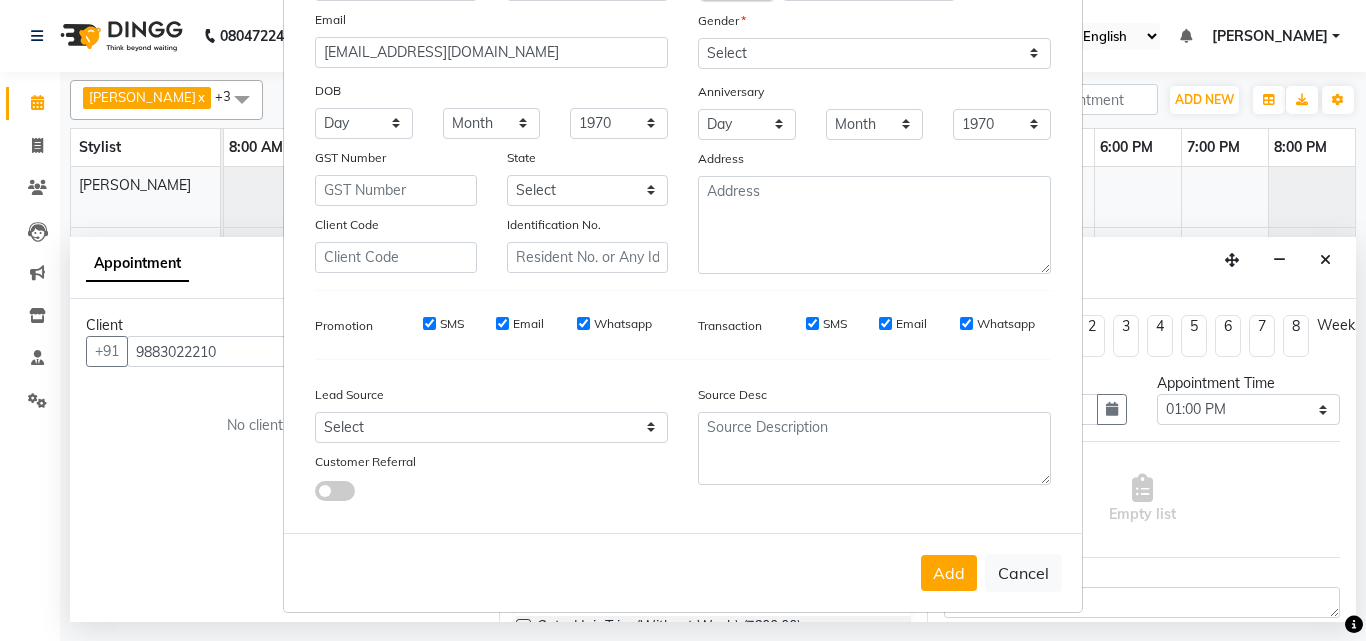 click on "Add   Cancel" at bounding box center (683, 572) 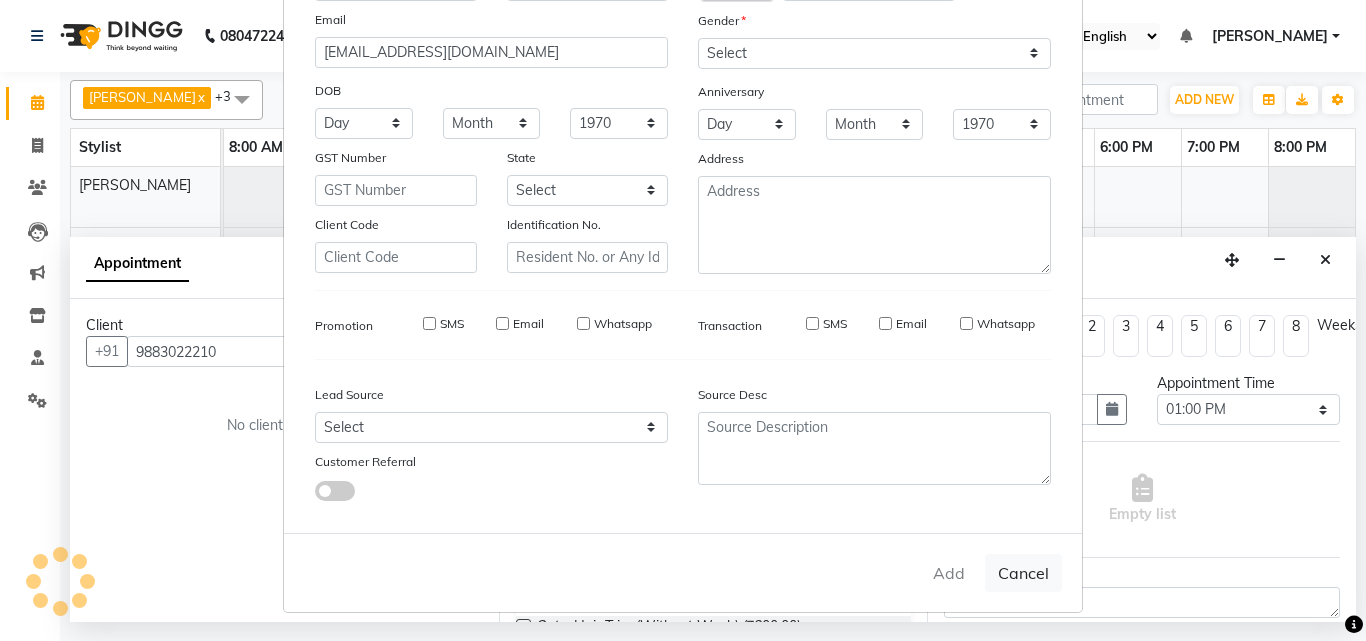 type 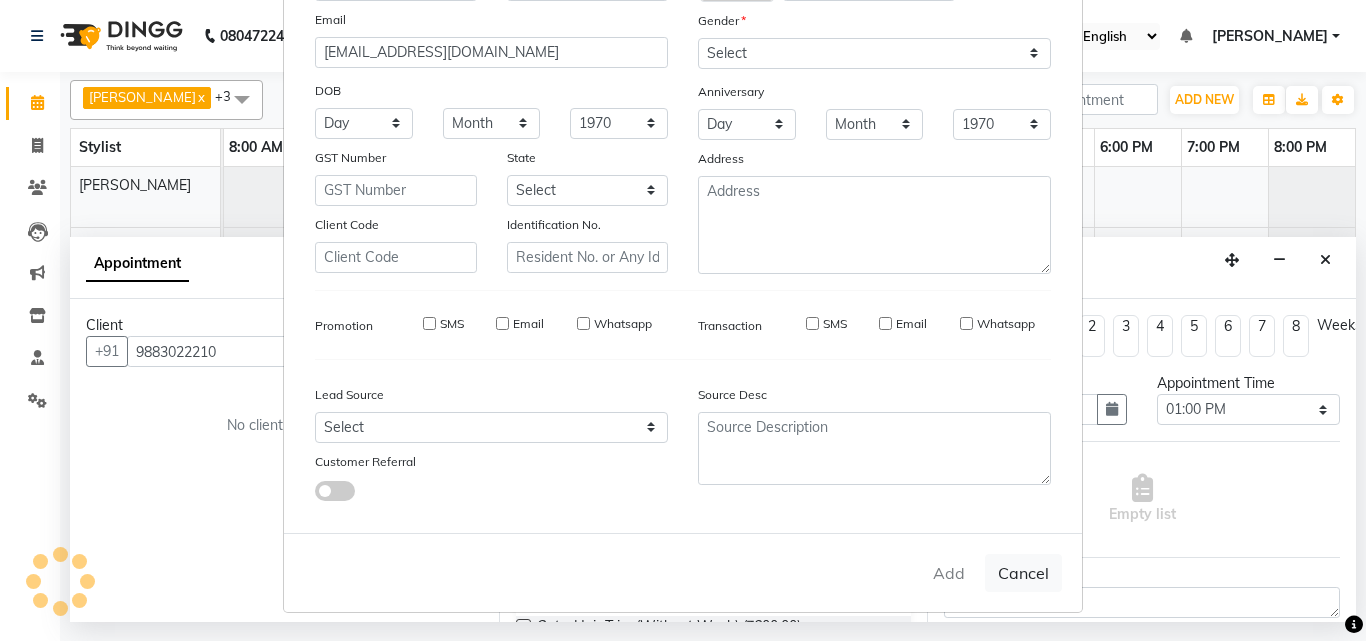 type 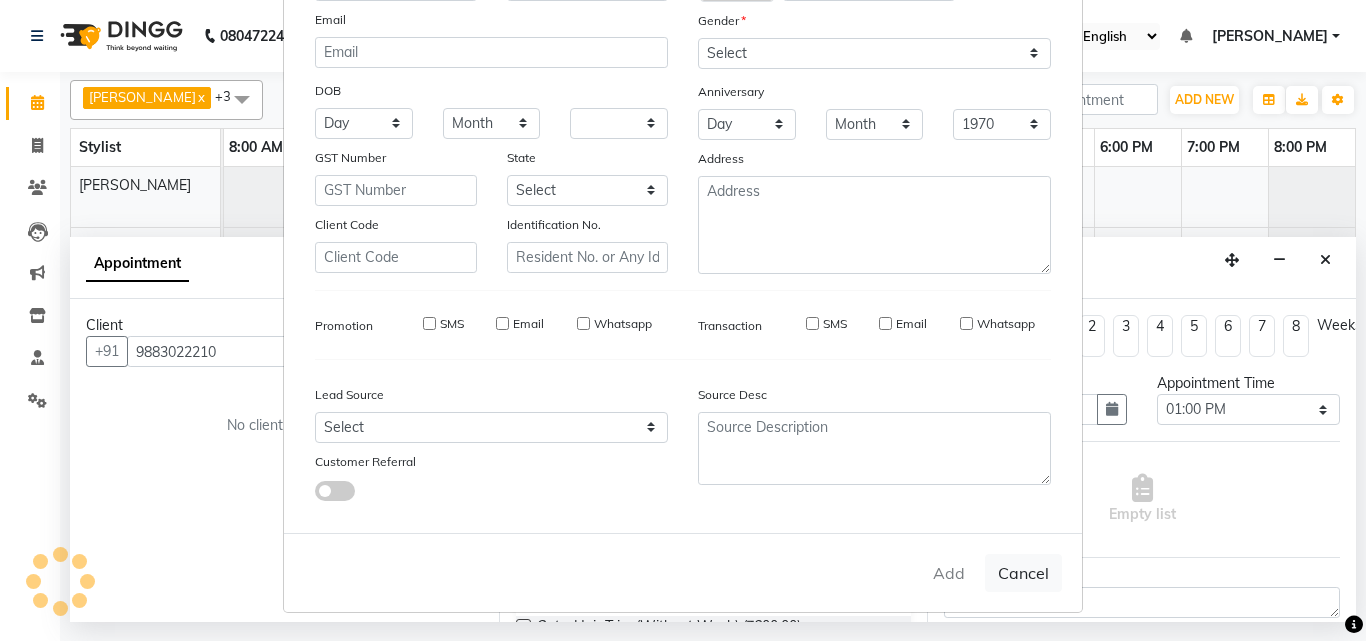 select 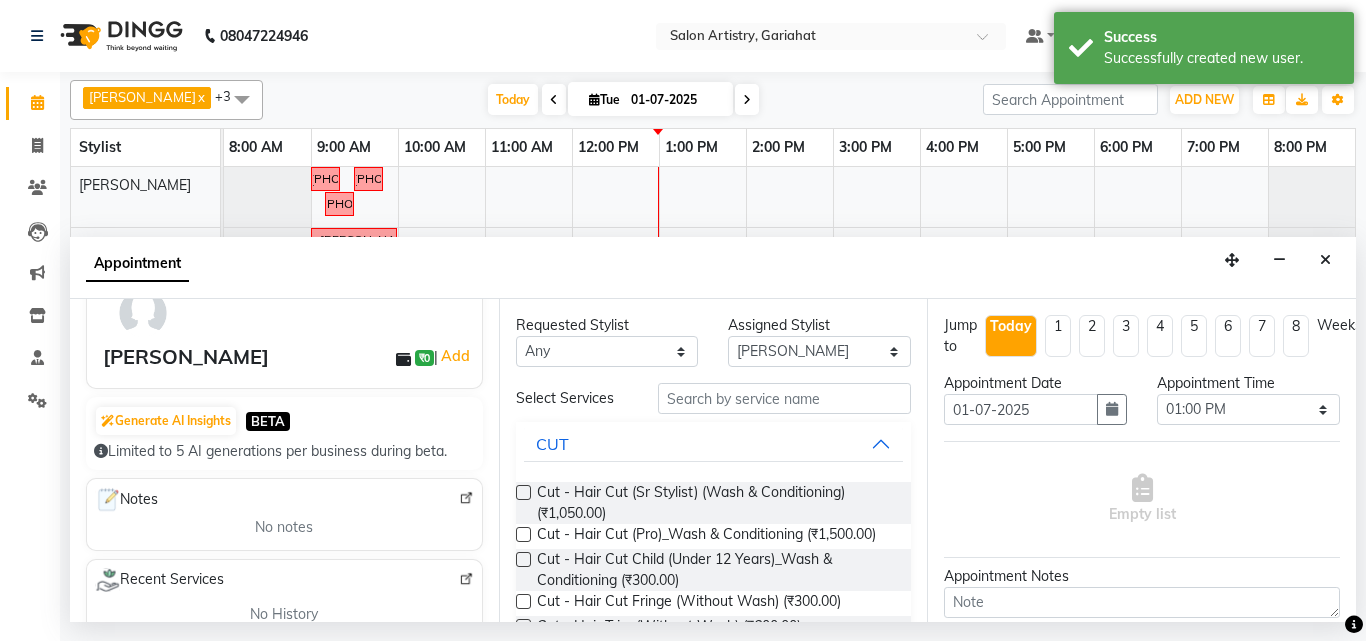 scroll, scrollTop: 0, scrollLeft: 0, axis: both 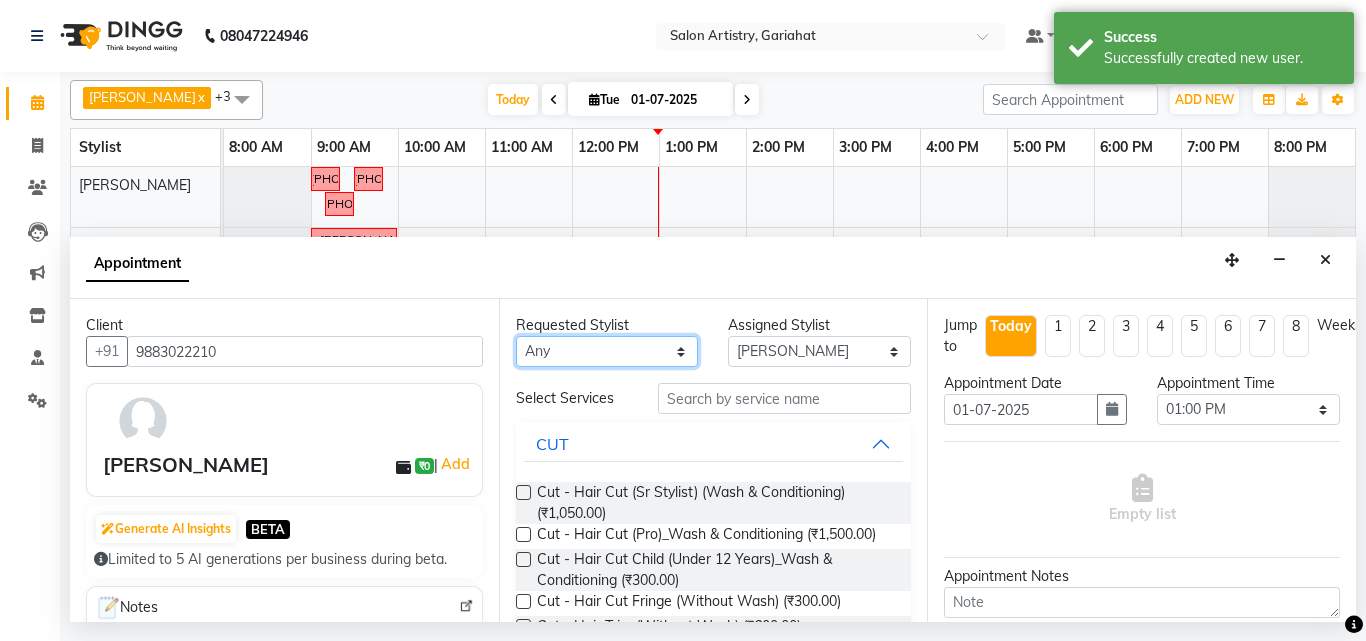 click on "Any [PERSON_NAME] Puja [PERSON_NAME] [PERSON_NAME] [PERSON_NAME] [PERSON_NAME] [PERSON_NAME] [PERSON_NAME]" at bounding box center [607, 351] 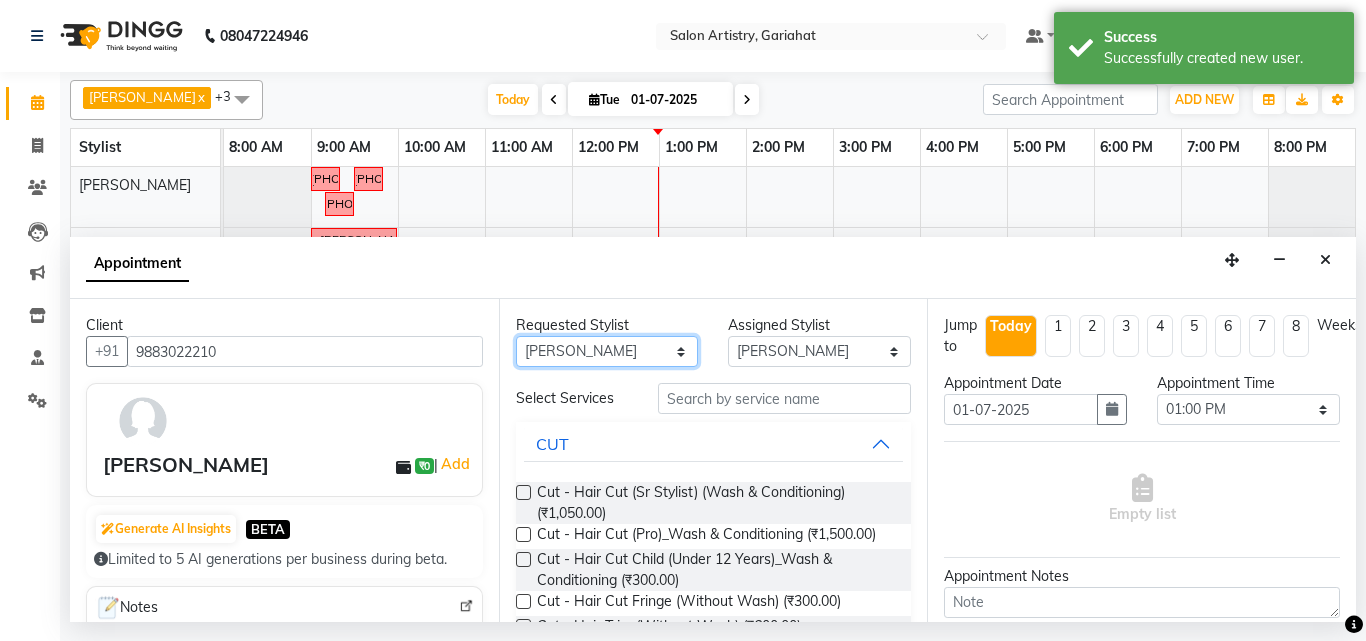 click on "Any [PERSON_NAME] Puja [PERSON_NAME] [PERSON_NAME] [PERSON_NAME] [PERSON_NAME] [PERSON_NAME] [PERSON_NAME]" at bounding box center (607, 351) 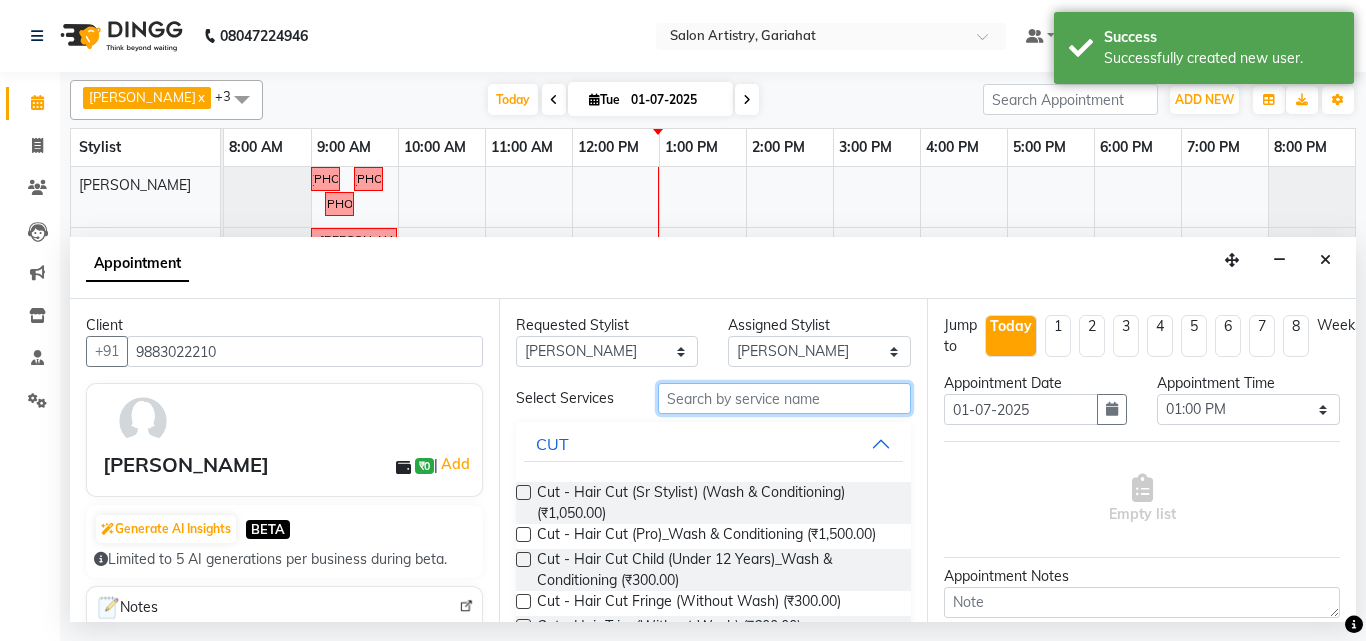 drag, startPoint x: 667, startPoint y: 390, endPoint x: 678, endPoint y: 388, distance: 11.18034 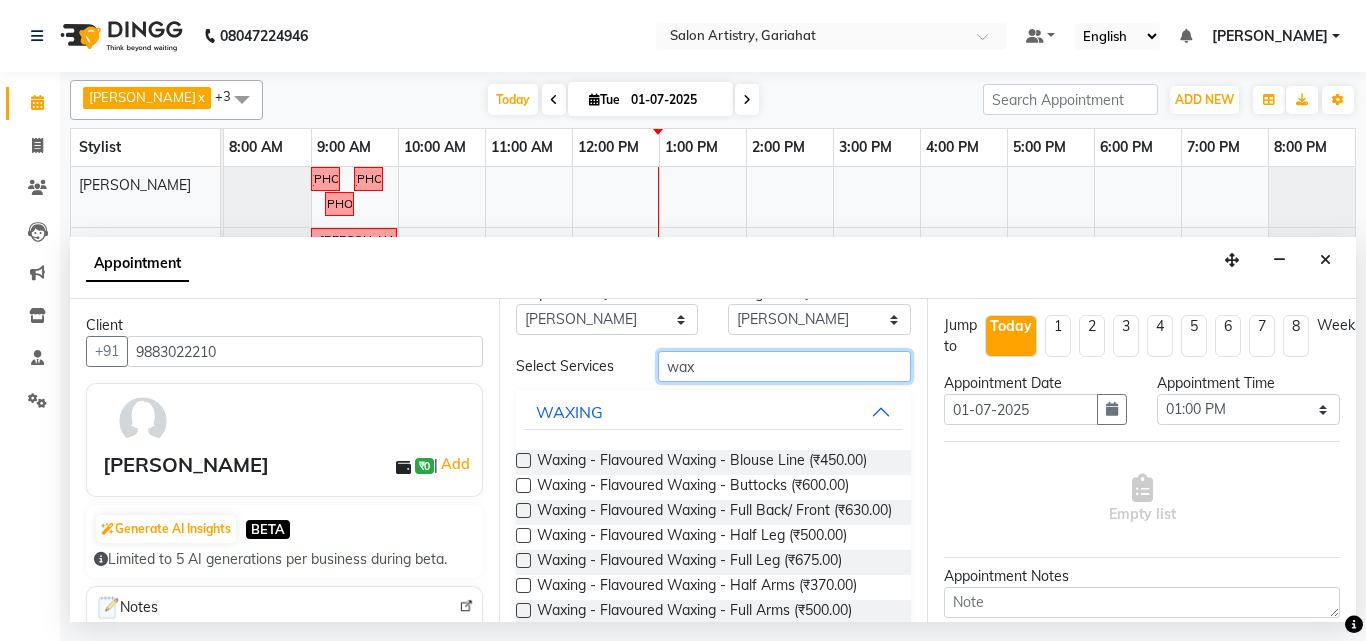 scroll, scrollTop: 0, scrollLeft: 0, axis: both 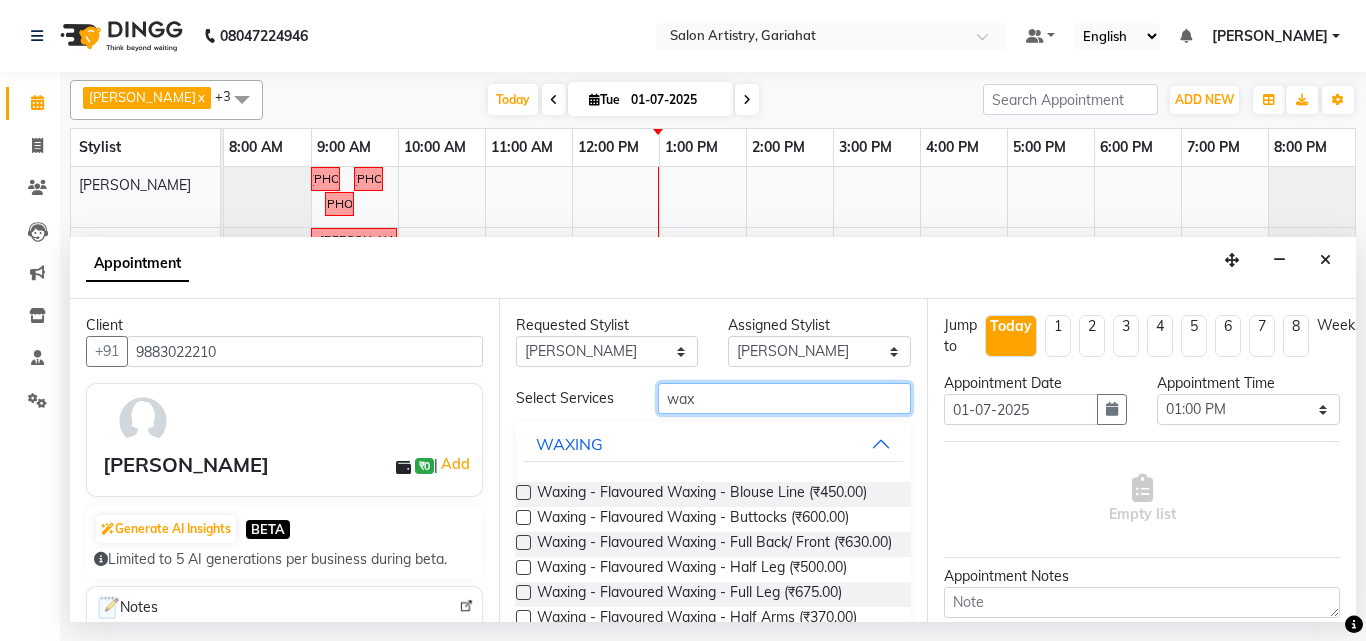 type on "wax" 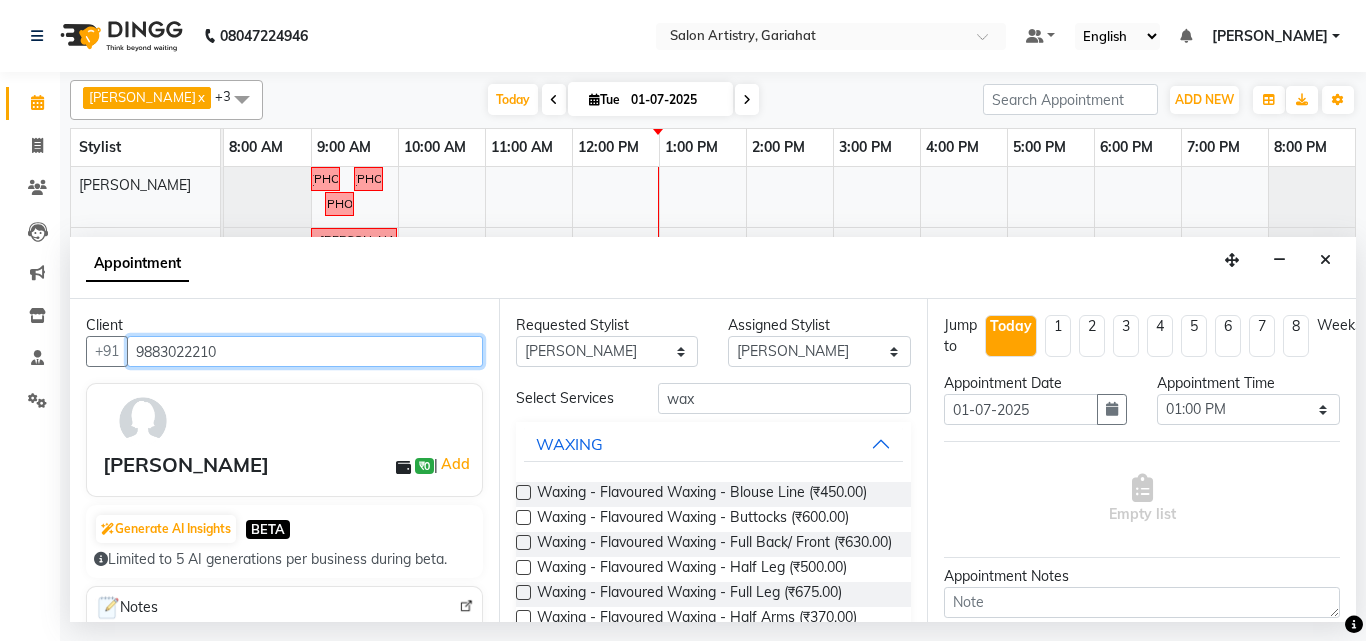 drag, startPoint x: 132, startPoint y: 352, endPoint x: 323, endPoint y: 334, distance: 191.8463 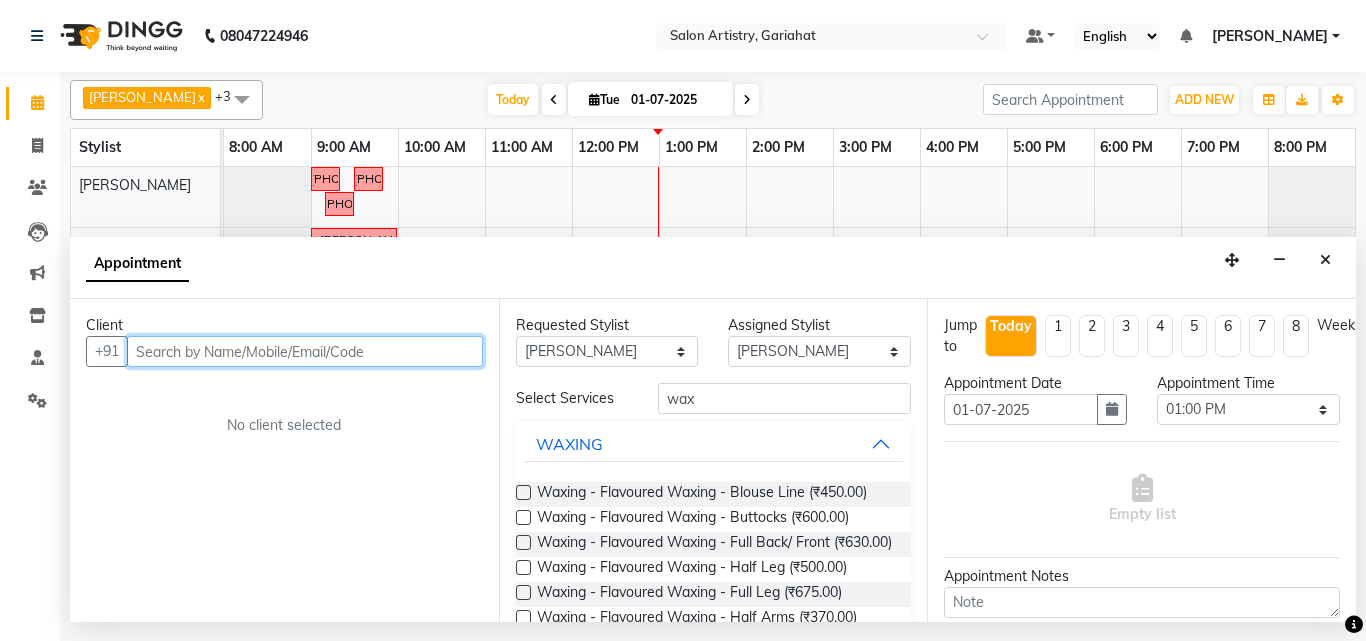 click at bounding box center [305, 351] 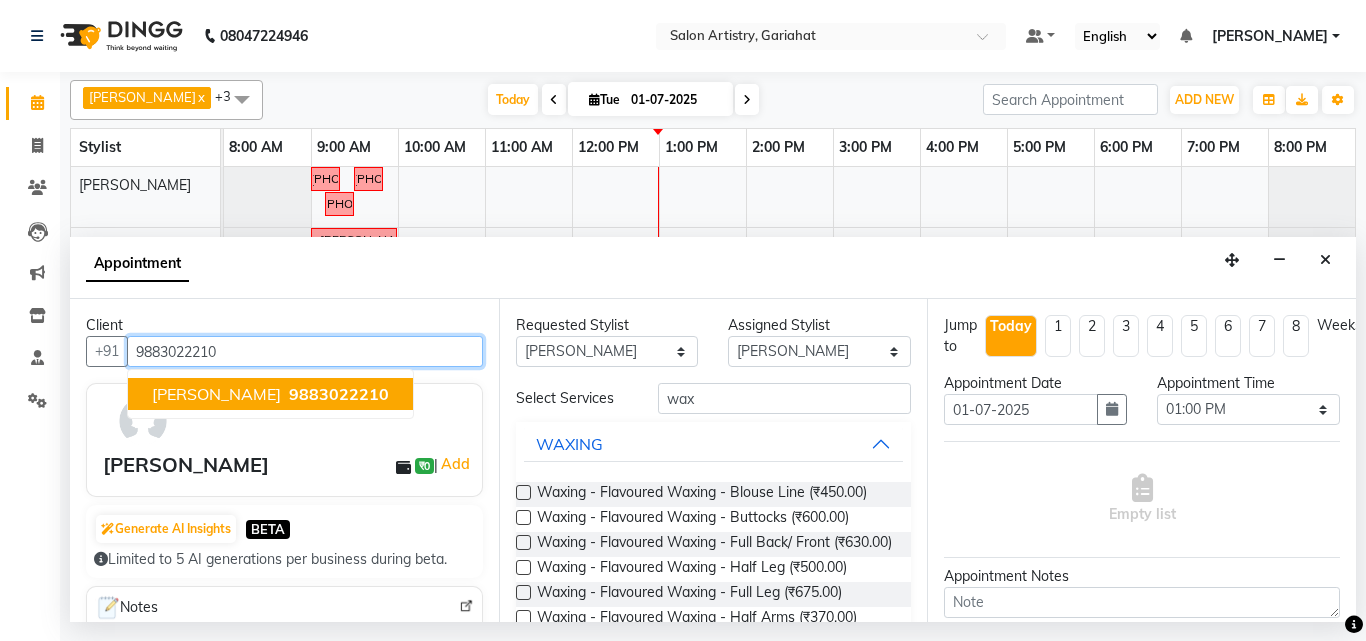 drag, startPoint x: 136, startPoint y: 347, endPoint x: 226, endPoint y: 350, distance: 90.04999 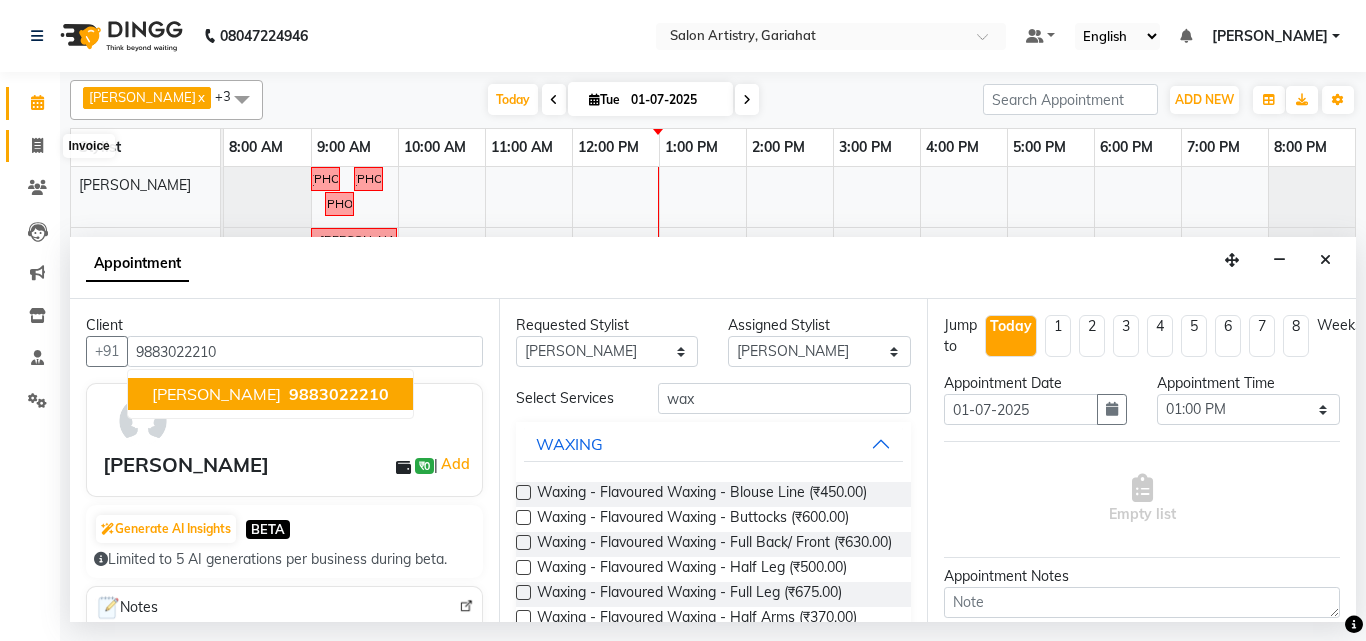 click 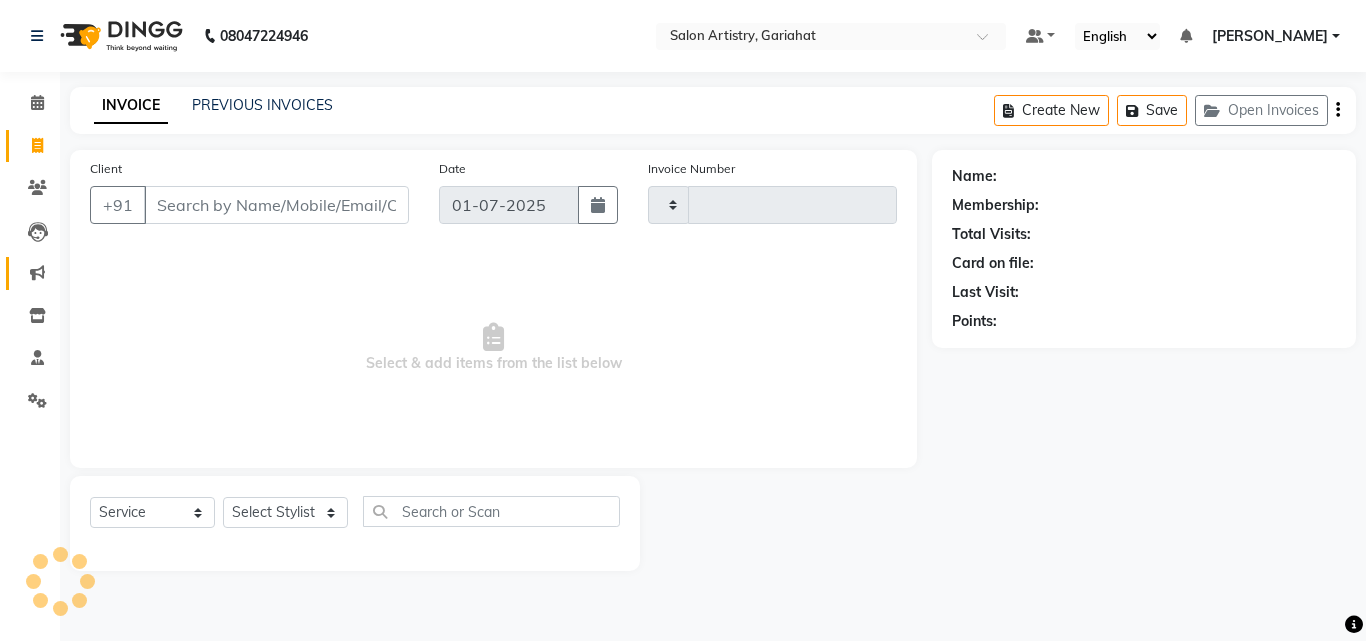 type on "0328" 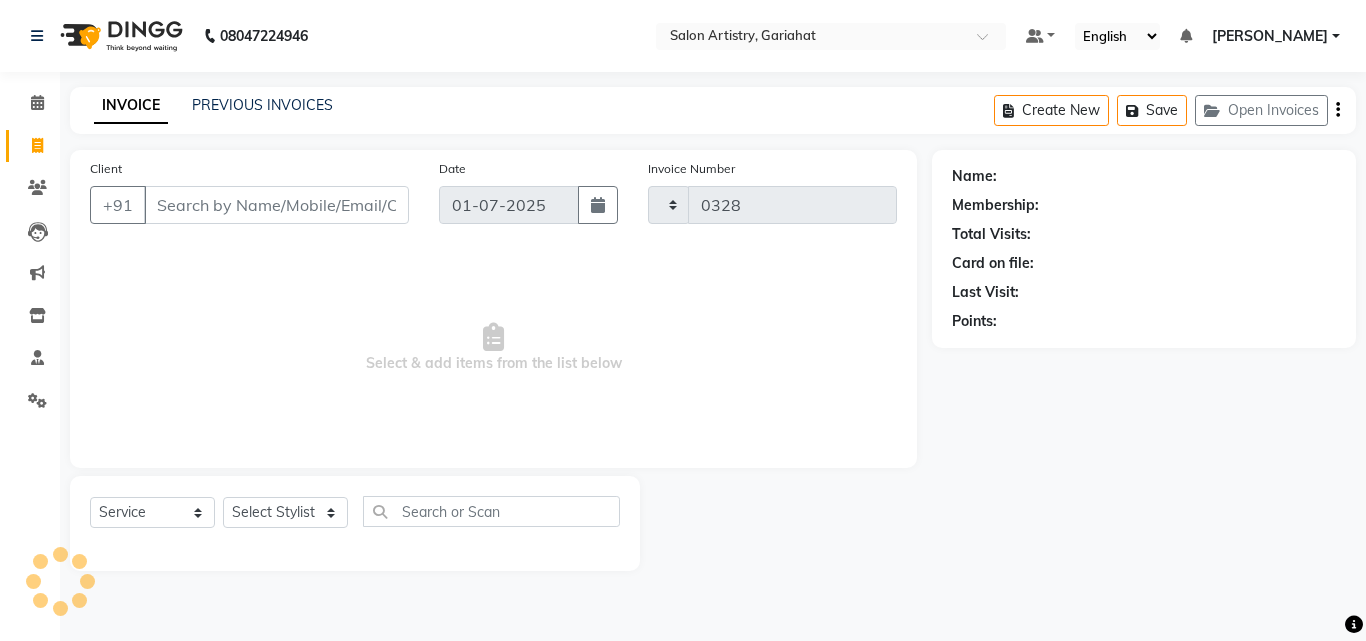 select on "8368" 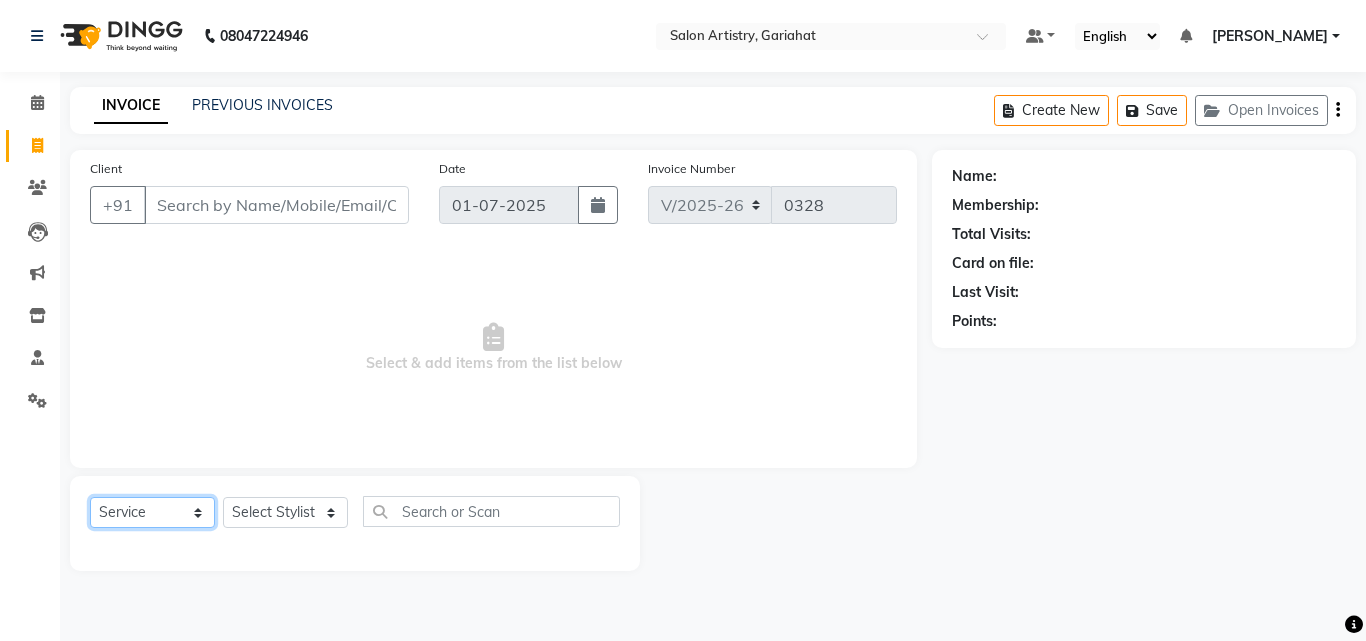 click on "Select  Service  Product  Membership  Package Voucher Prepaid Gift Card" 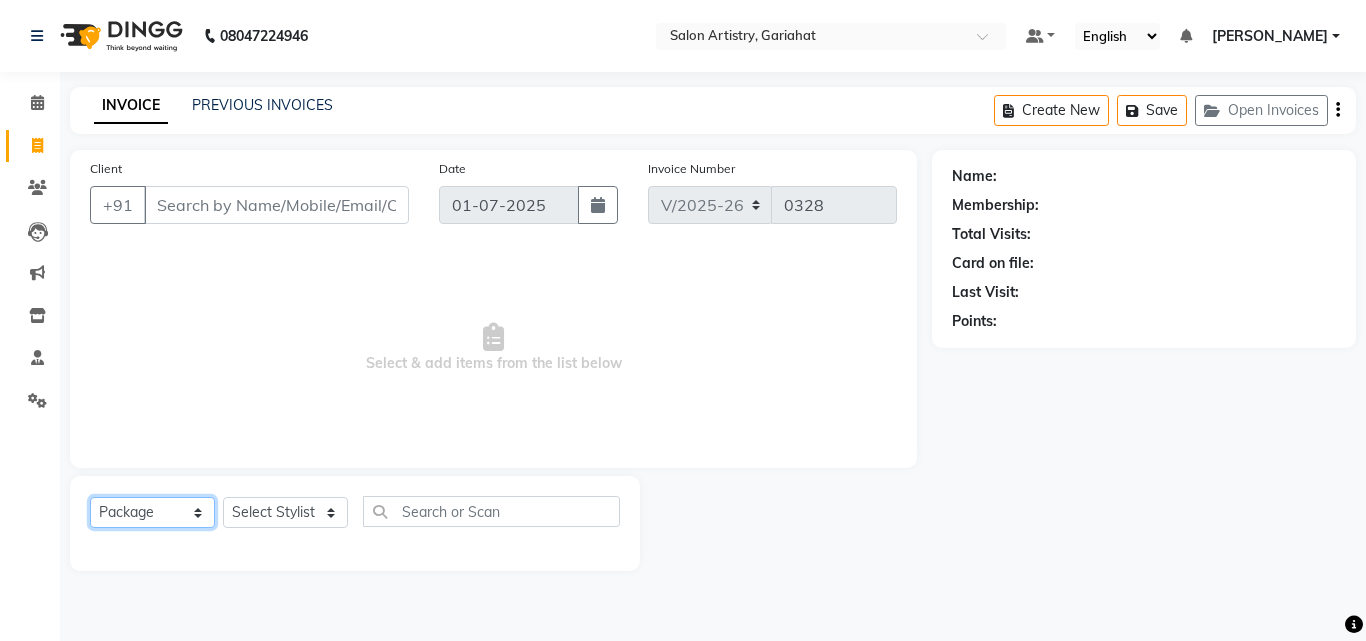 click on "Select  Service  Product  Membership  Package Voucher Prepaid Gift Card" 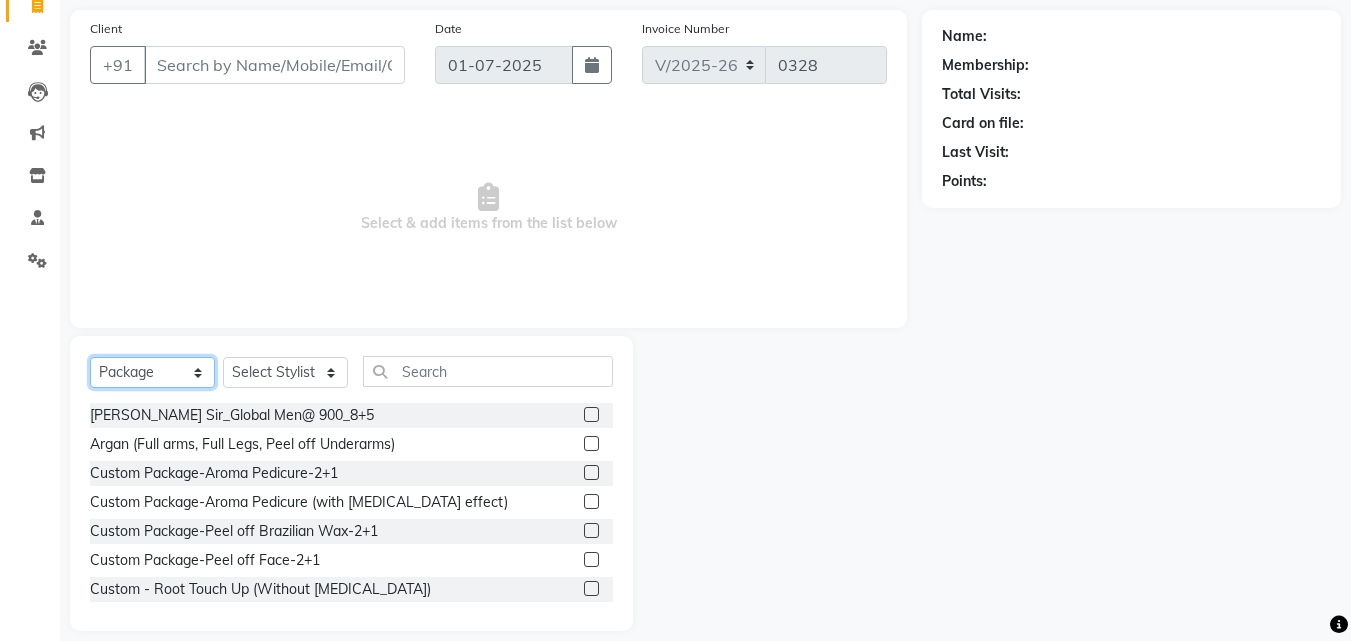 scroll, scrollTop: 160, scrollLeft: 0, axis: vertical 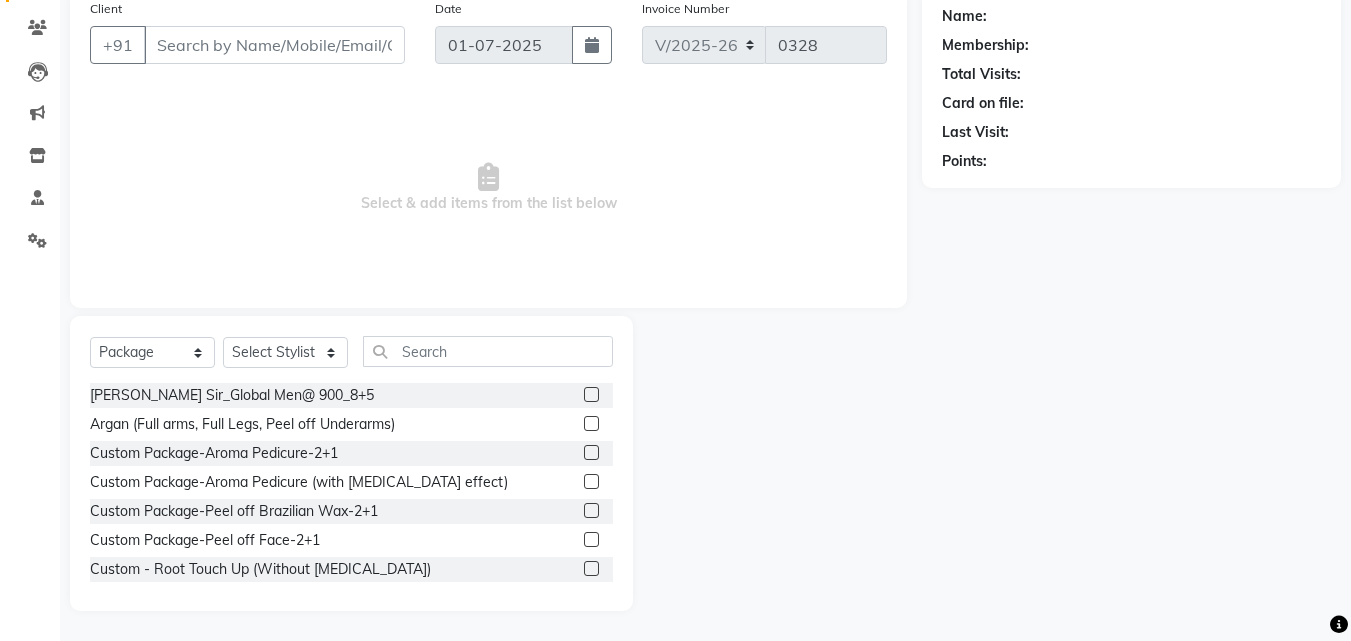 click 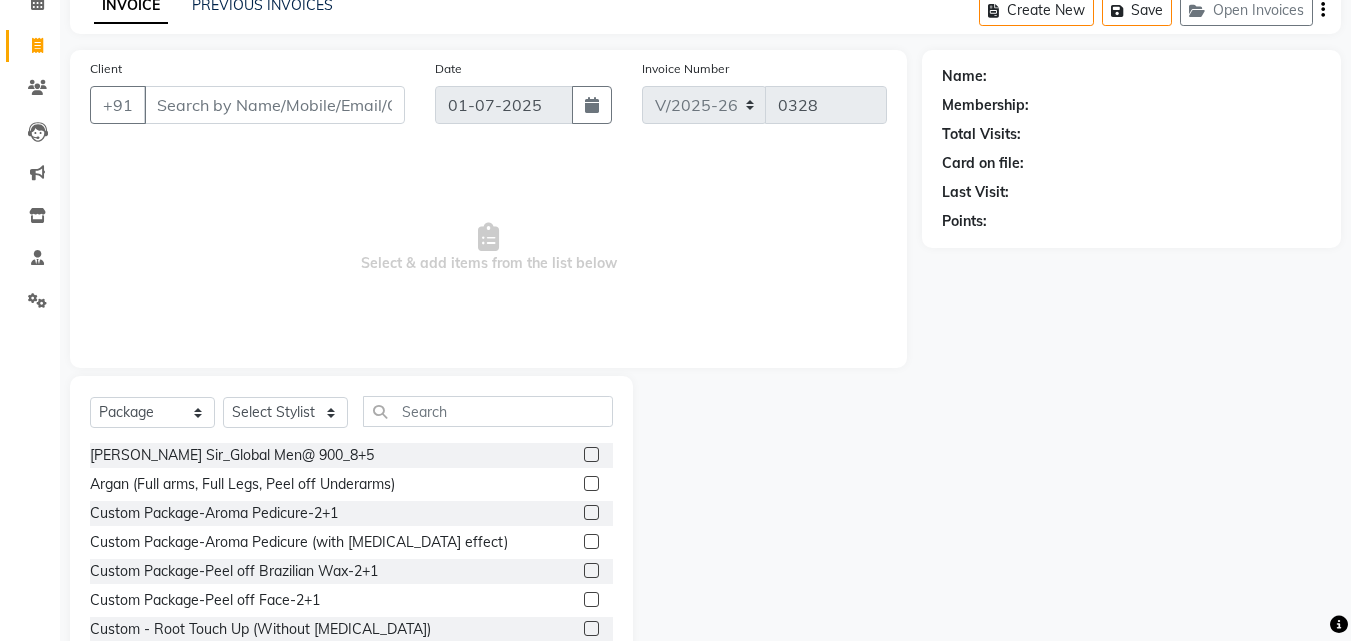 scroll, scrollTop: 60, scrollLeft: 0, axis: vertical 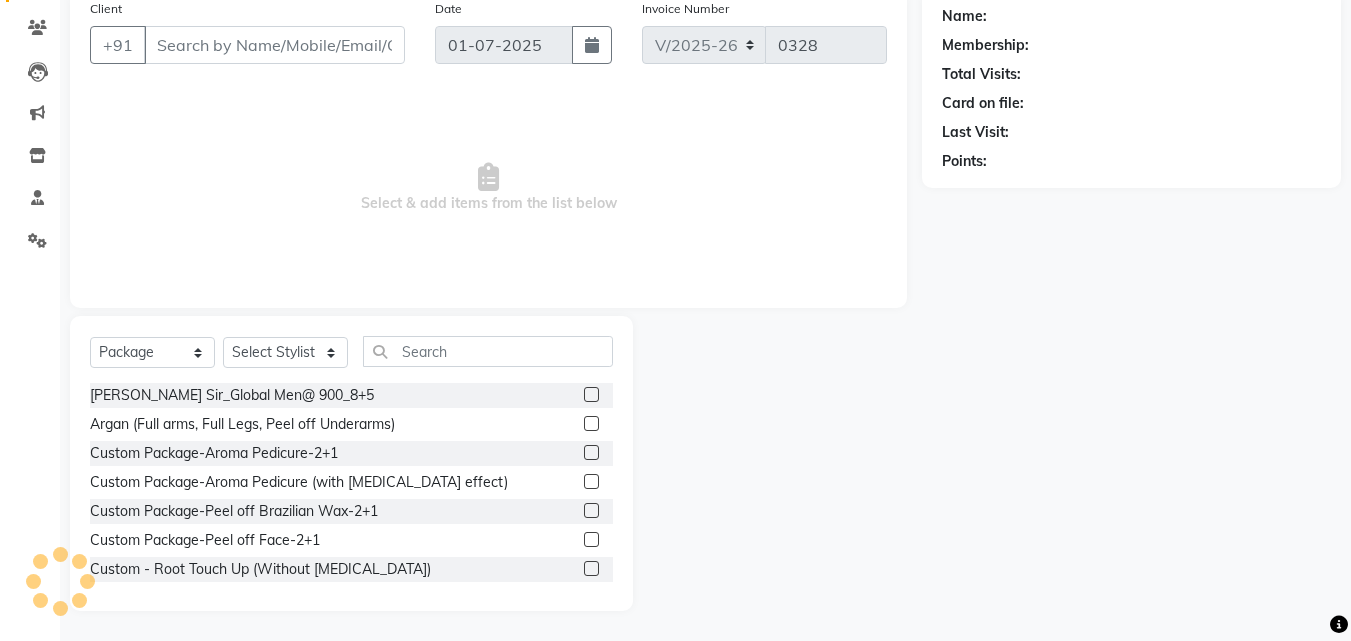 click 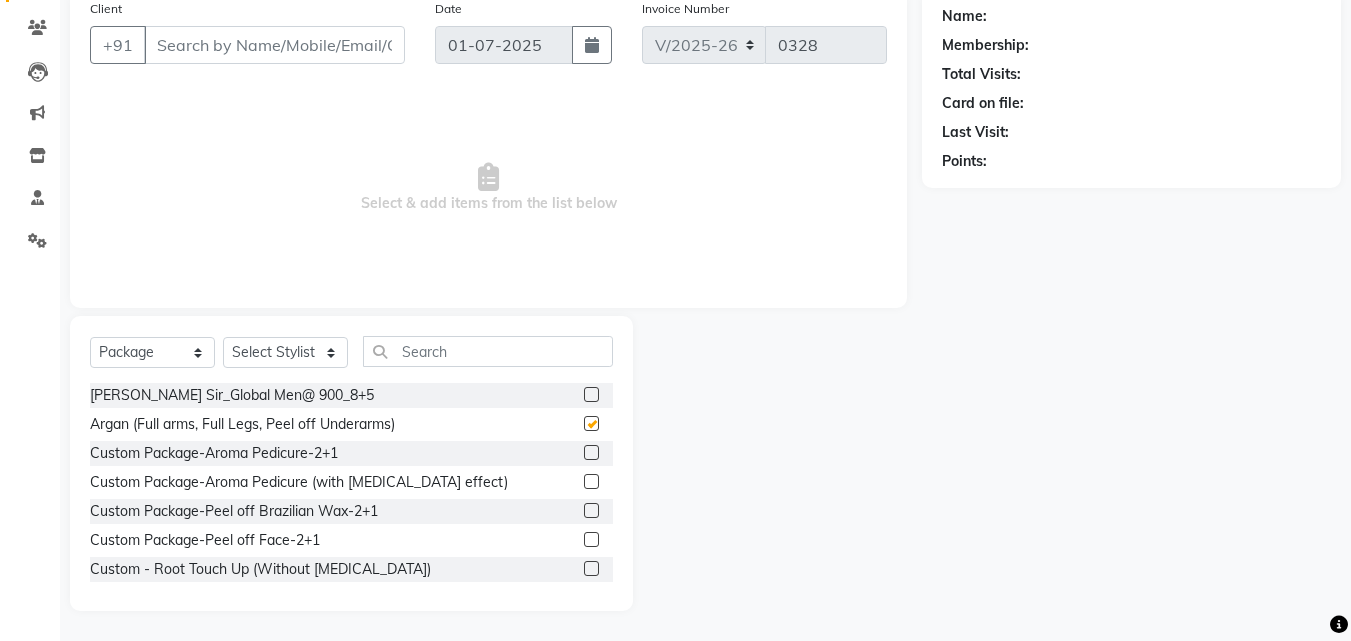 checkbox on "false" 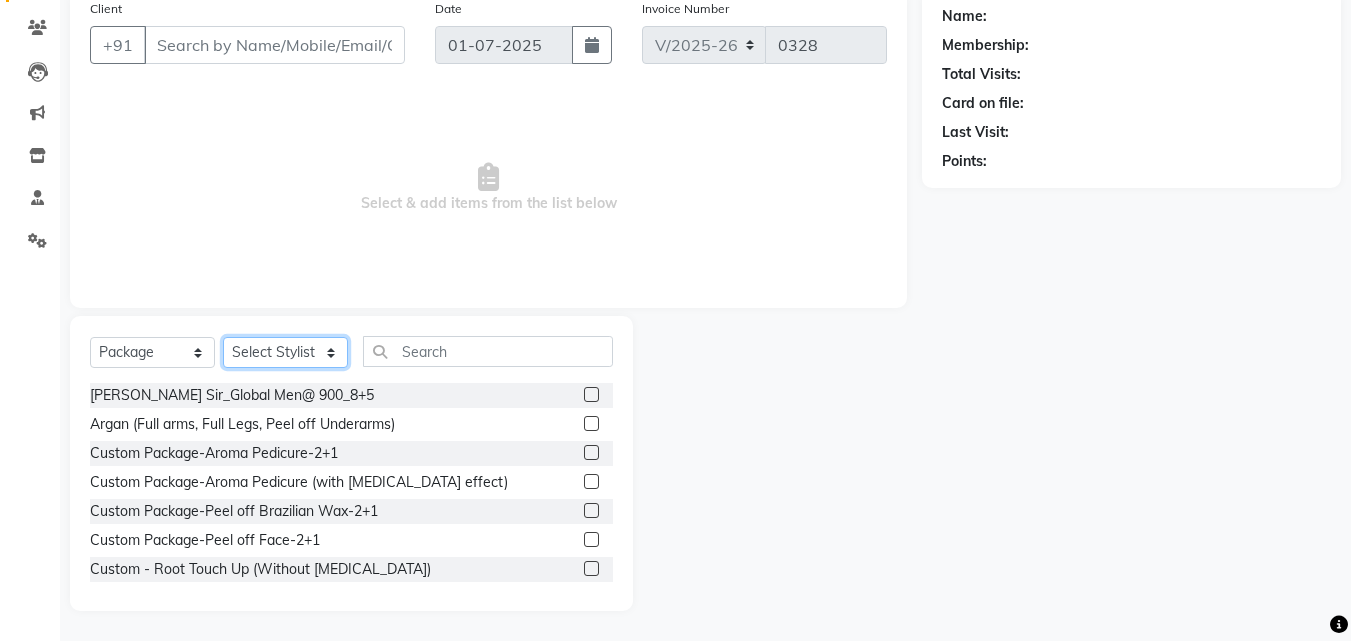 click on "Select Stylist Debolina  Irshad Khan Puja Debnath Ram Singh Rinku Pradhan RONY Sampa Maity SIMMI TAPASHI  Vikky Shaw" 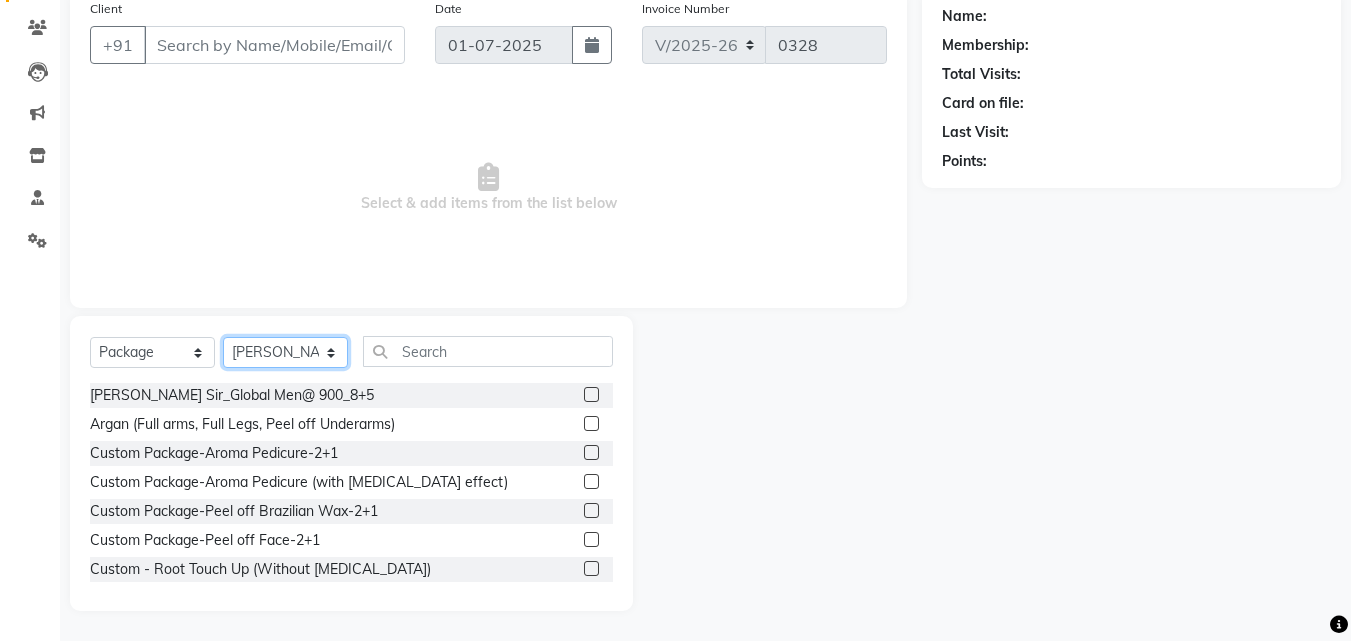click on "Select Stylist Debolina  Irshad Khan Puja Debnath Ram Singh Rinku Pradhan RONY Sampa Maity SIMMI TAPASHI  Vikky Shaw" 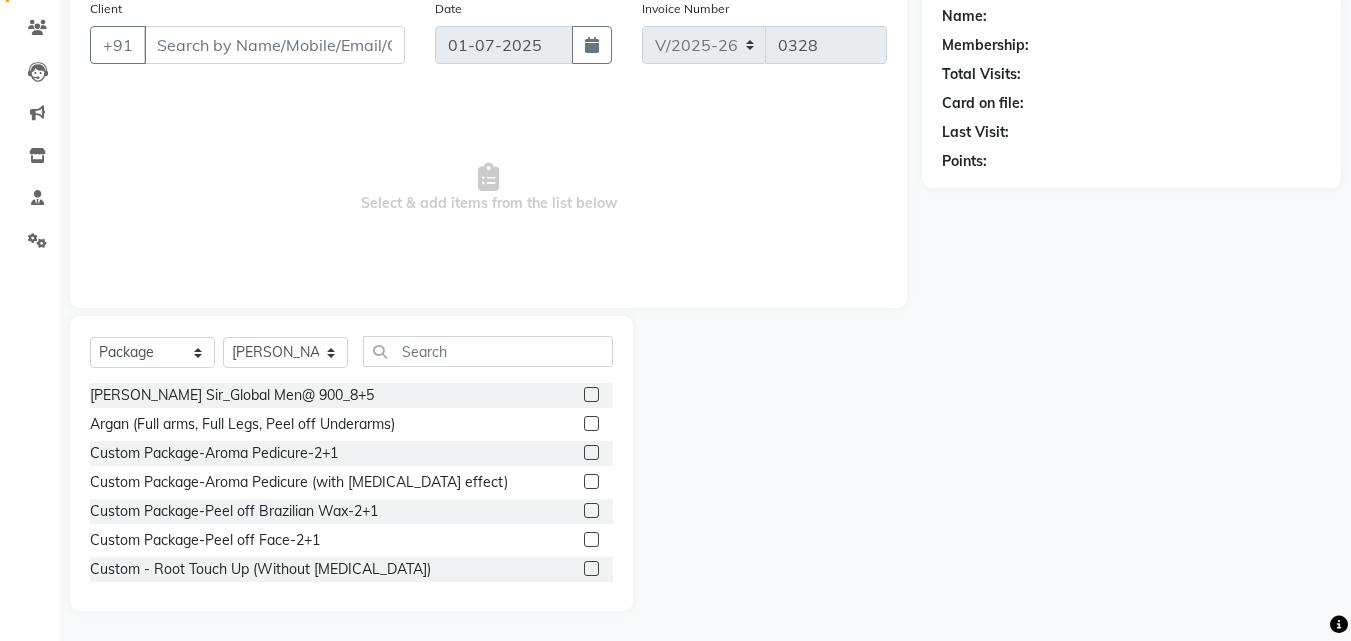 click 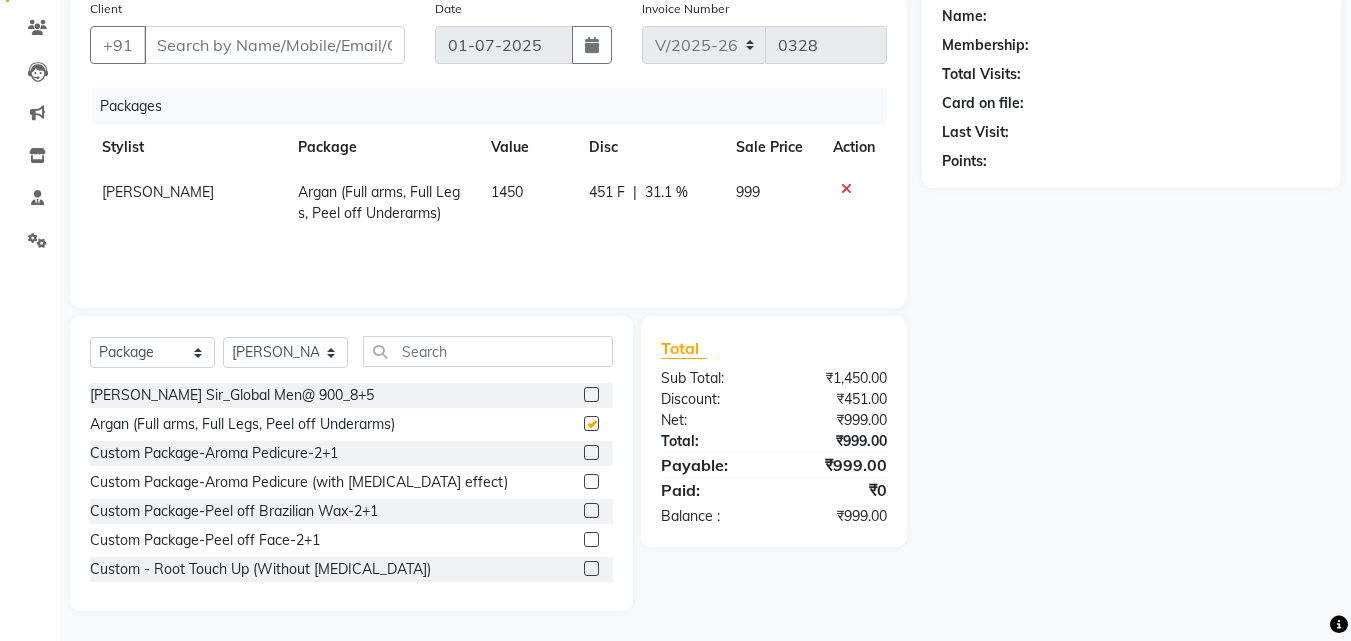 checkbox on "false" 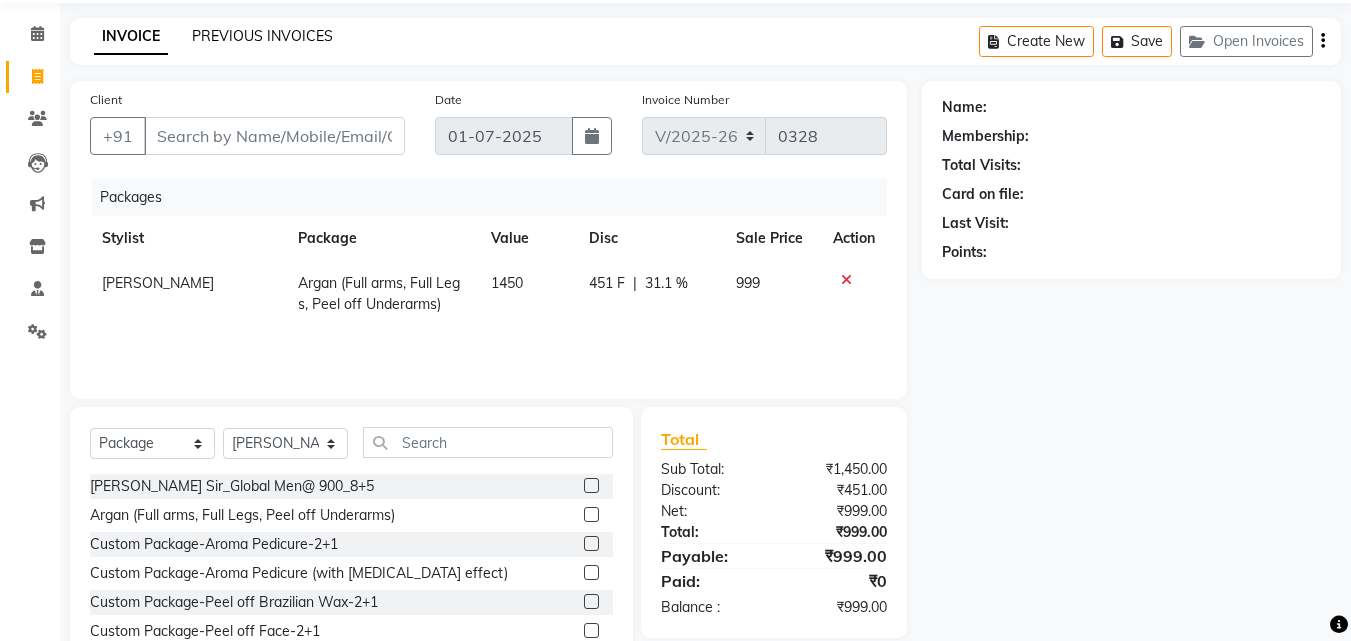 scroll, scrollTop: 60, scrollLeft: 0, axis: vertical 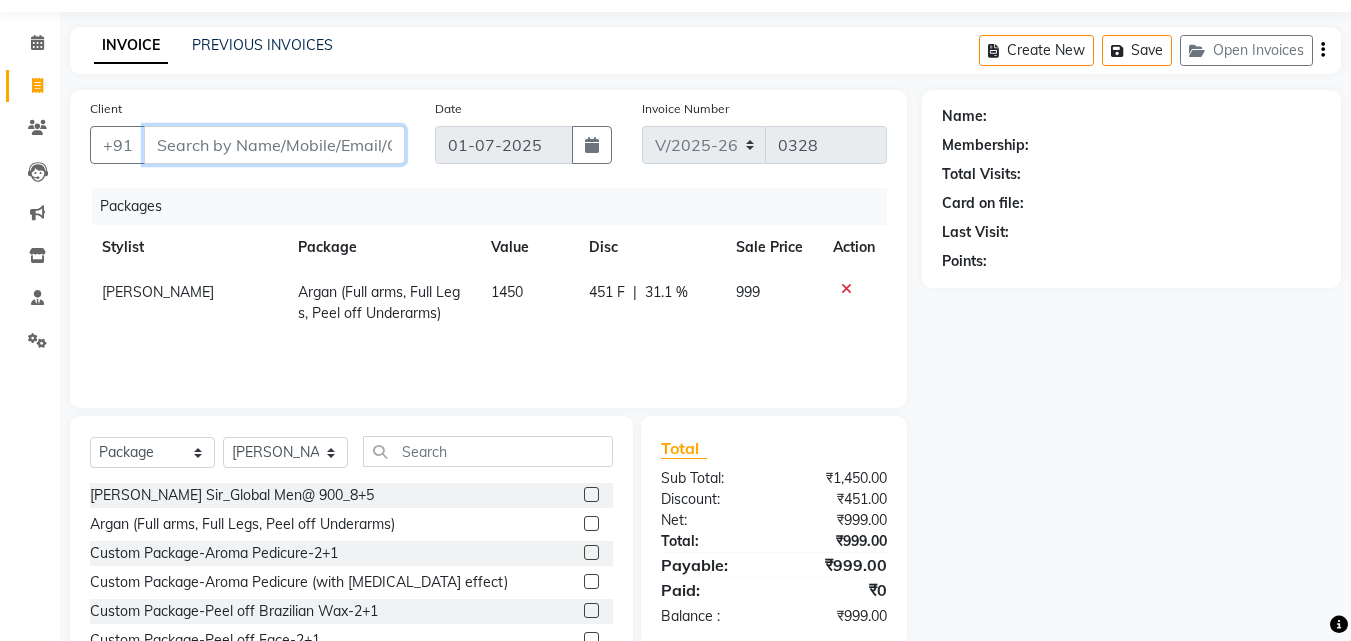 click on "Client" at bounding box center (274, 145) 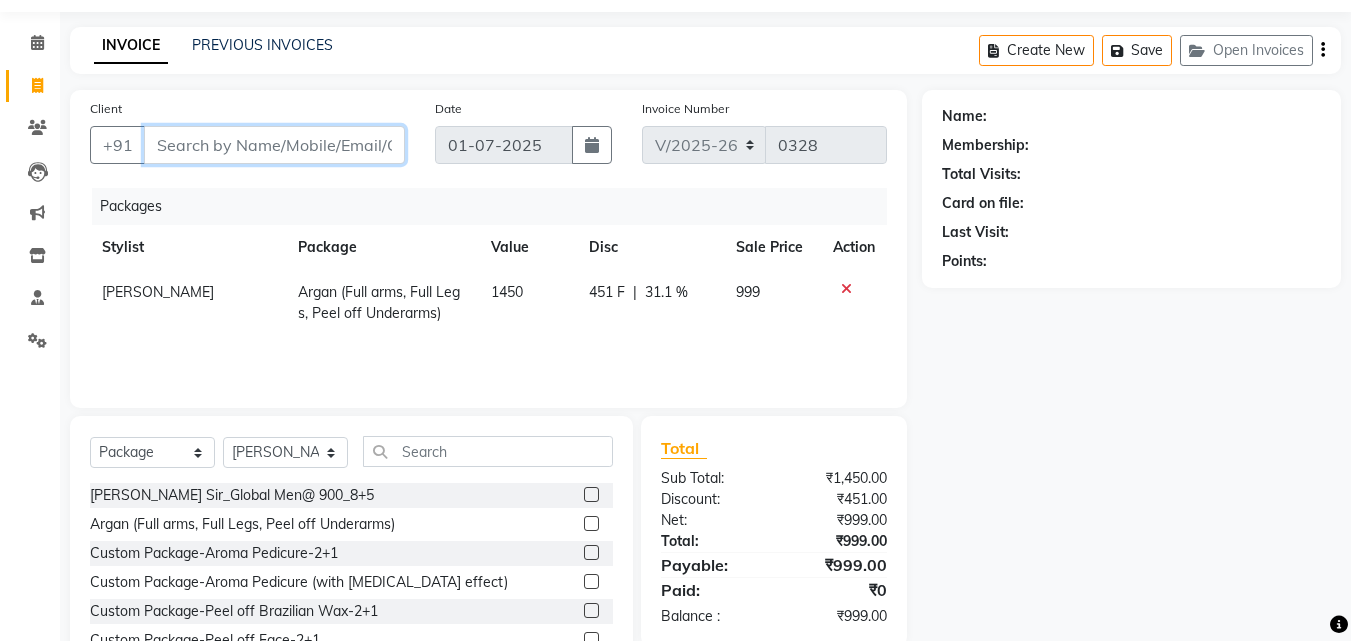 paste on "9883022210" 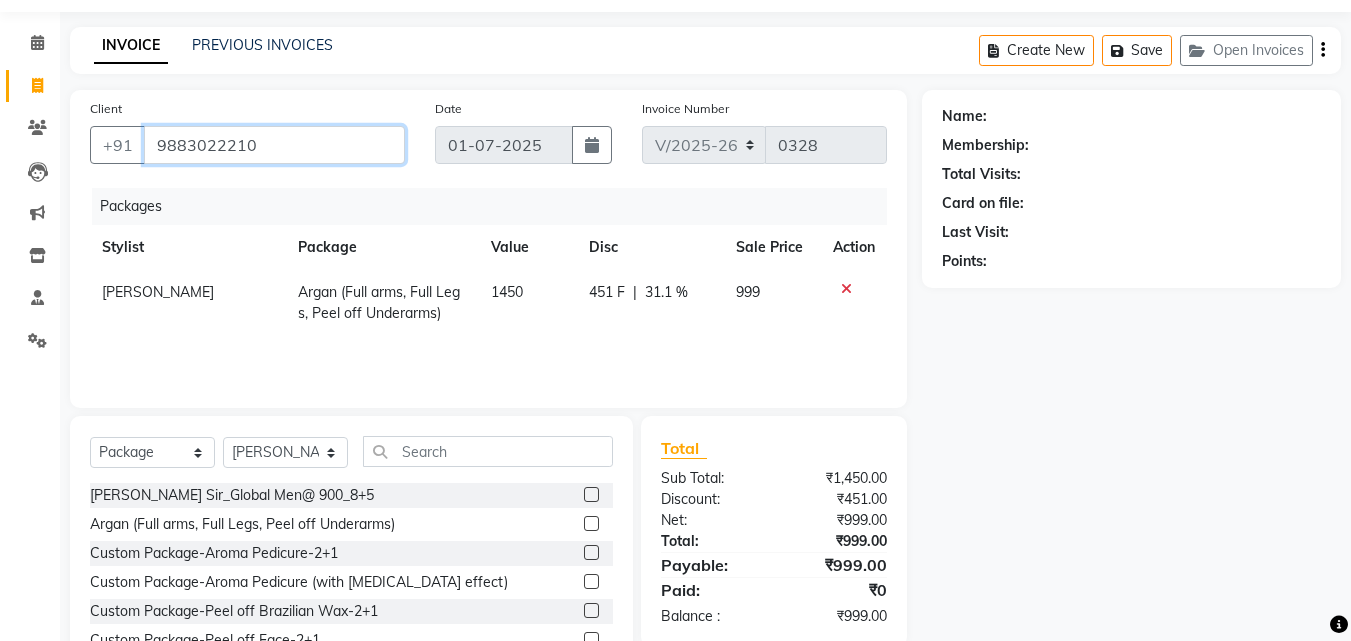 type on "9883022210" 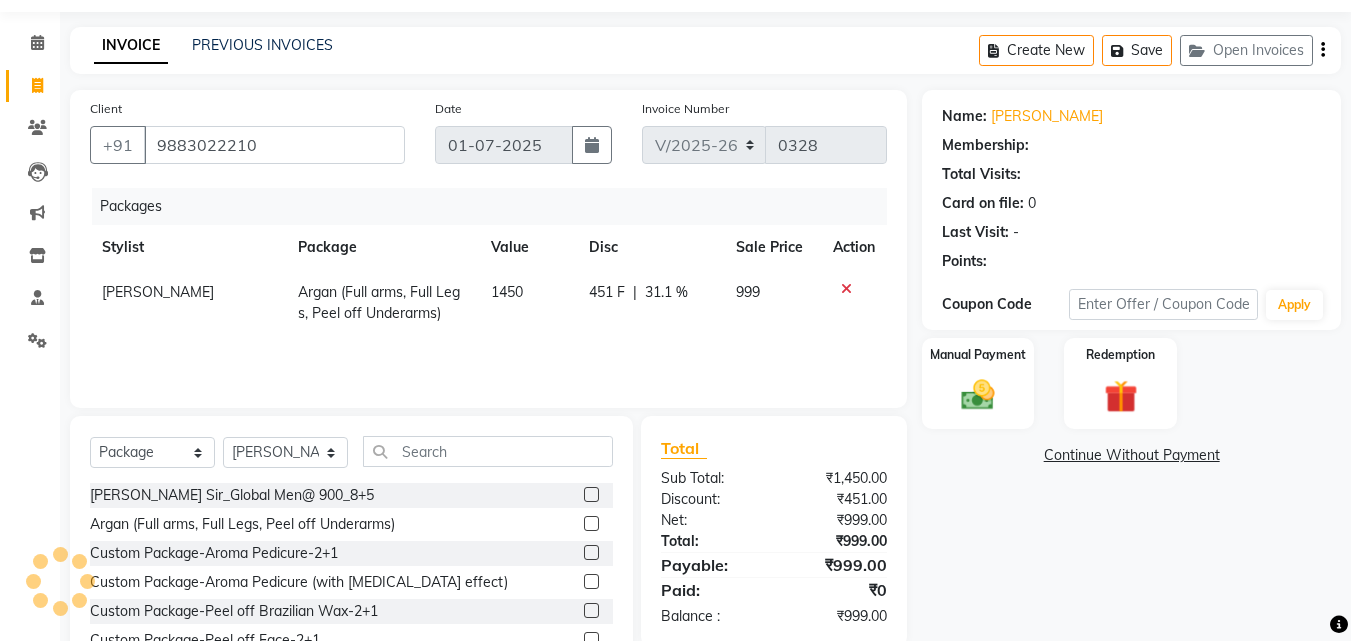 select on "1: Object" 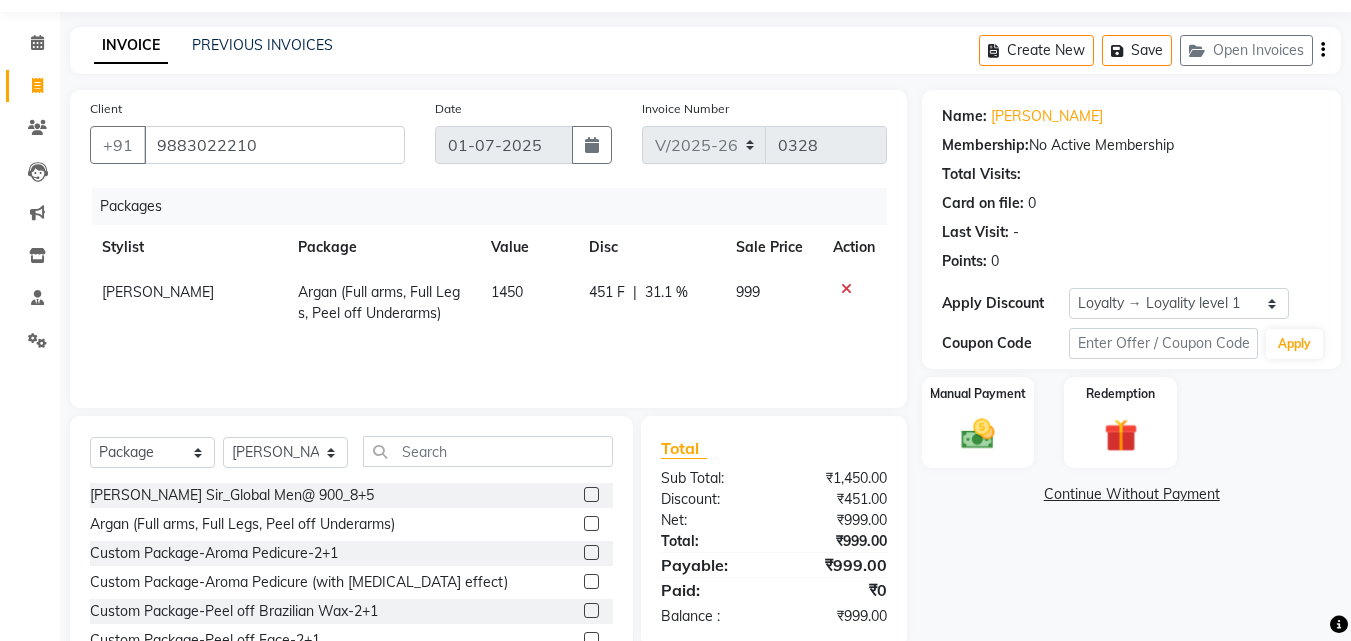 scroll, scrollTop: 160, scrollLeft: 0, axis: vertical 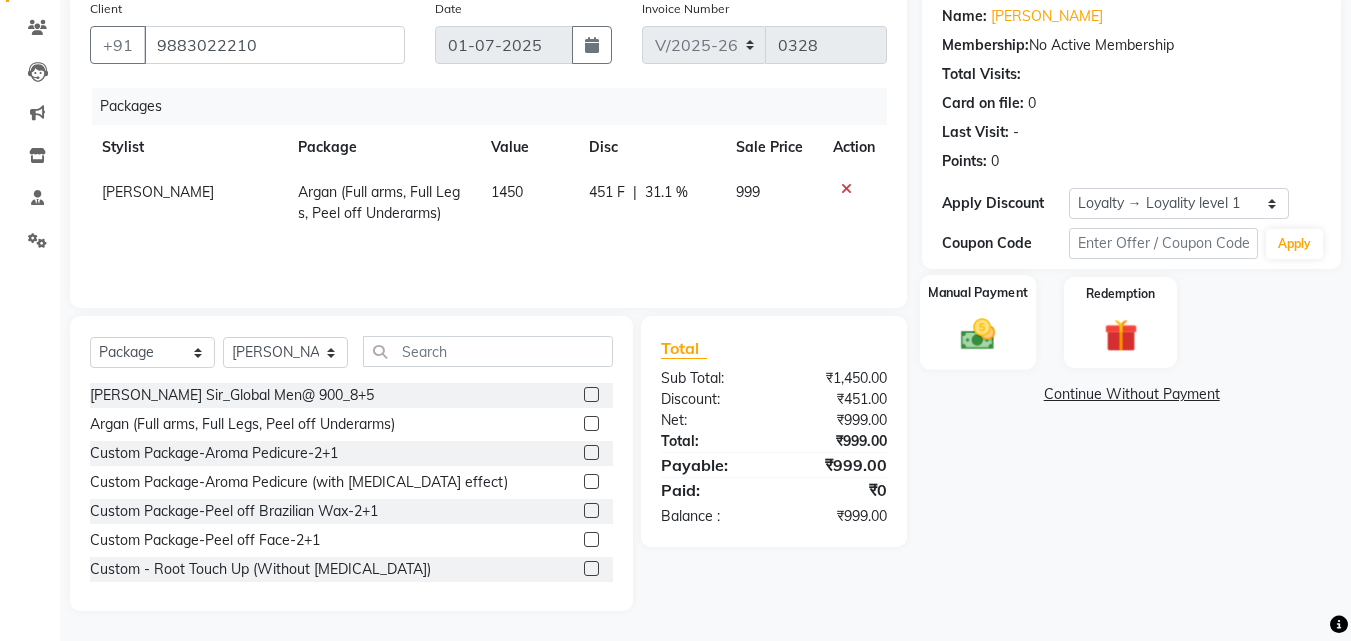 click on "Manual Payment" 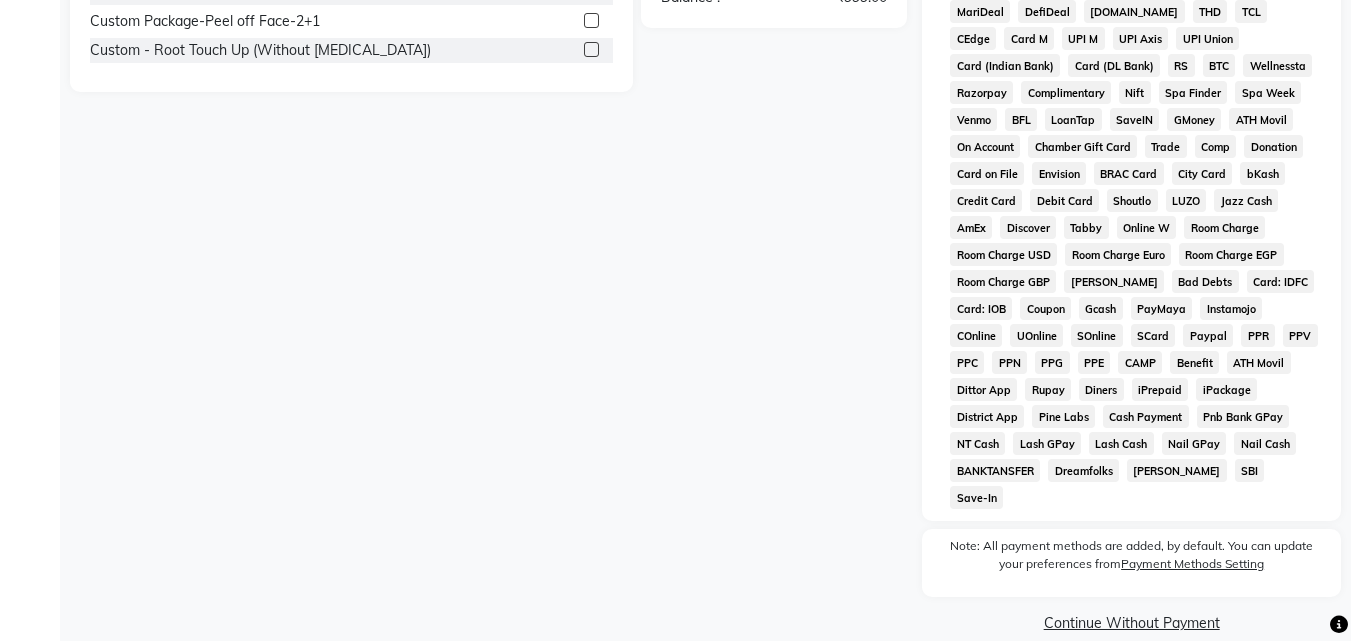 scroll, scrollTop: 279, scrollLeft: 0, axis: vertical 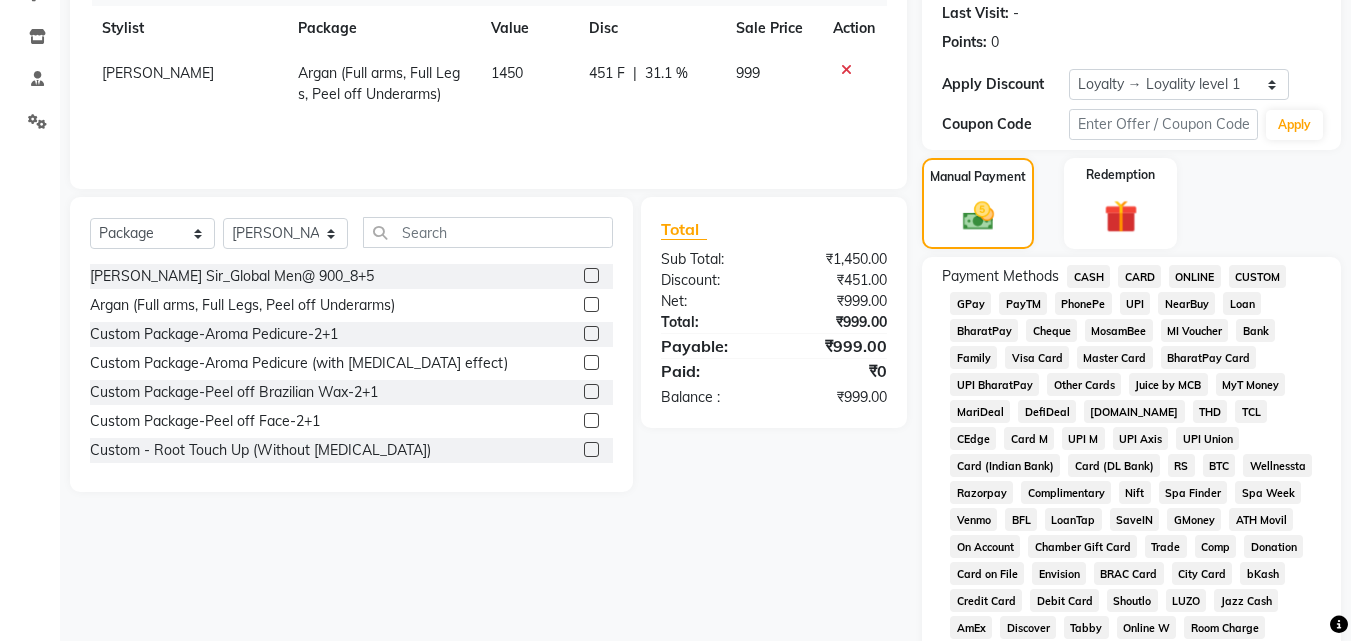 click on "CASH" 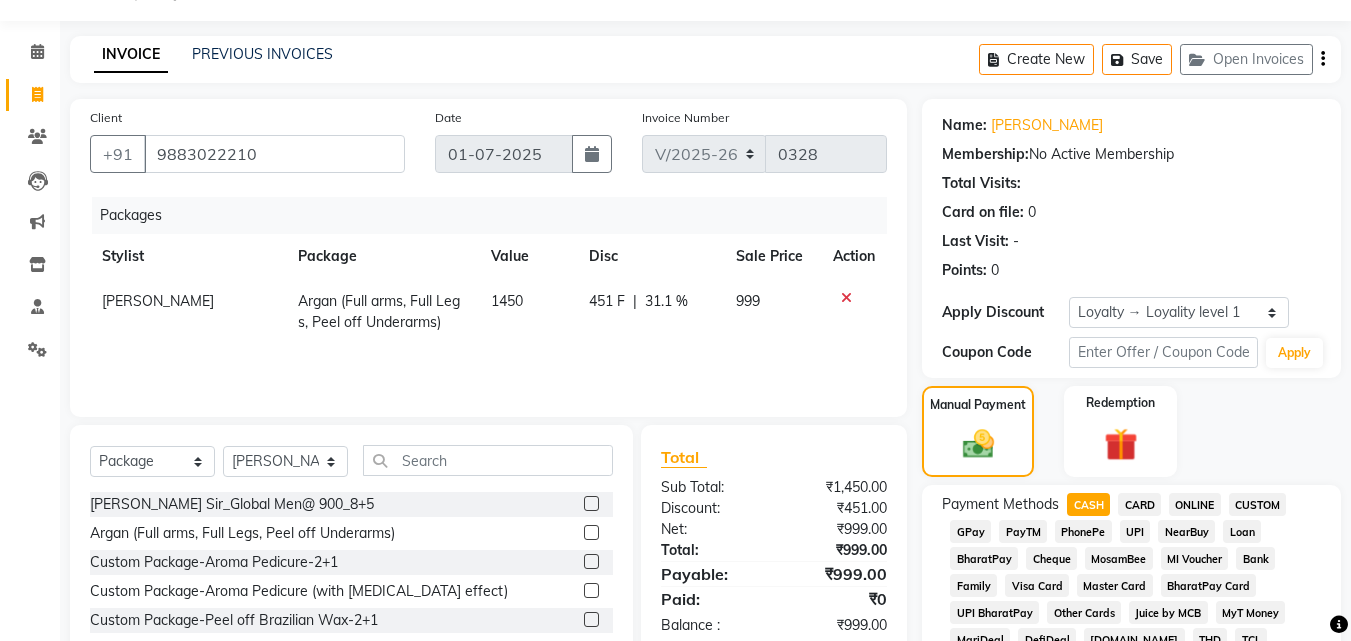 scroll, scrollTop: 0, scrollLeft: 0, axis: both 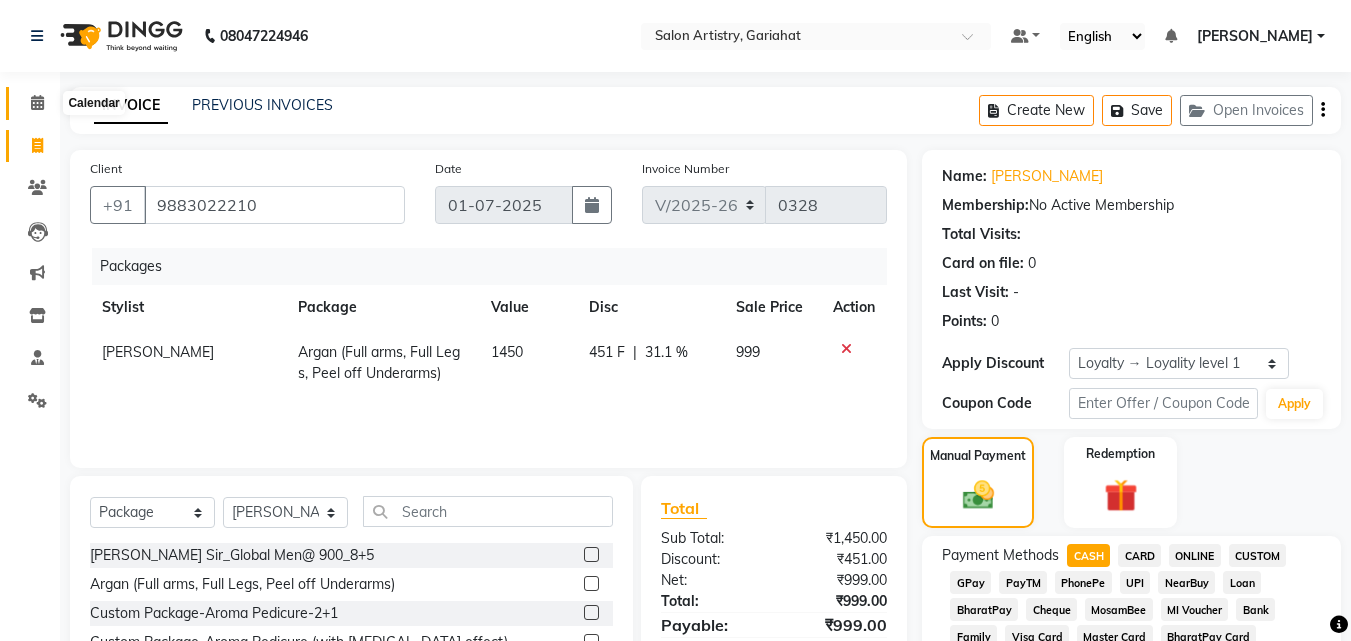 click 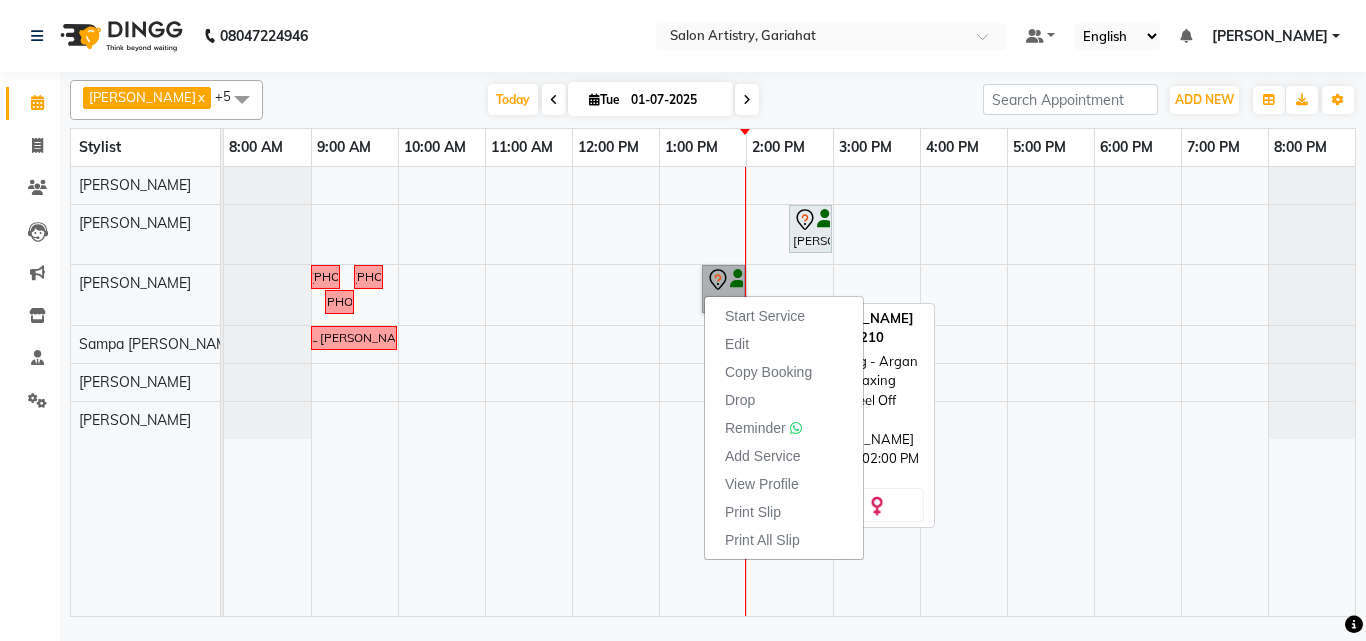 click on "Saromita [PERSON_NAME], TK01, 01:30 PM-02:00 PM, Waxing - Argan Oil Wax - Full Waxing (Hands, Legs, Peel Off Under Arms)" at bounding box center (723, 289) 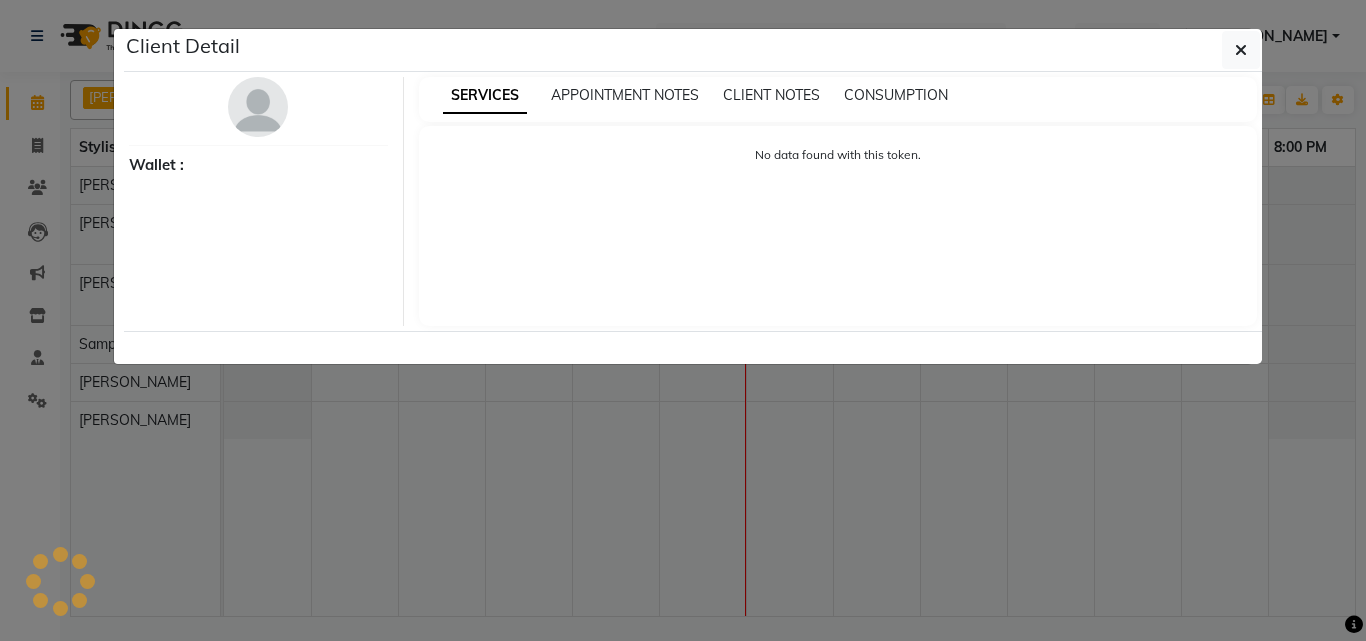 select on "7" 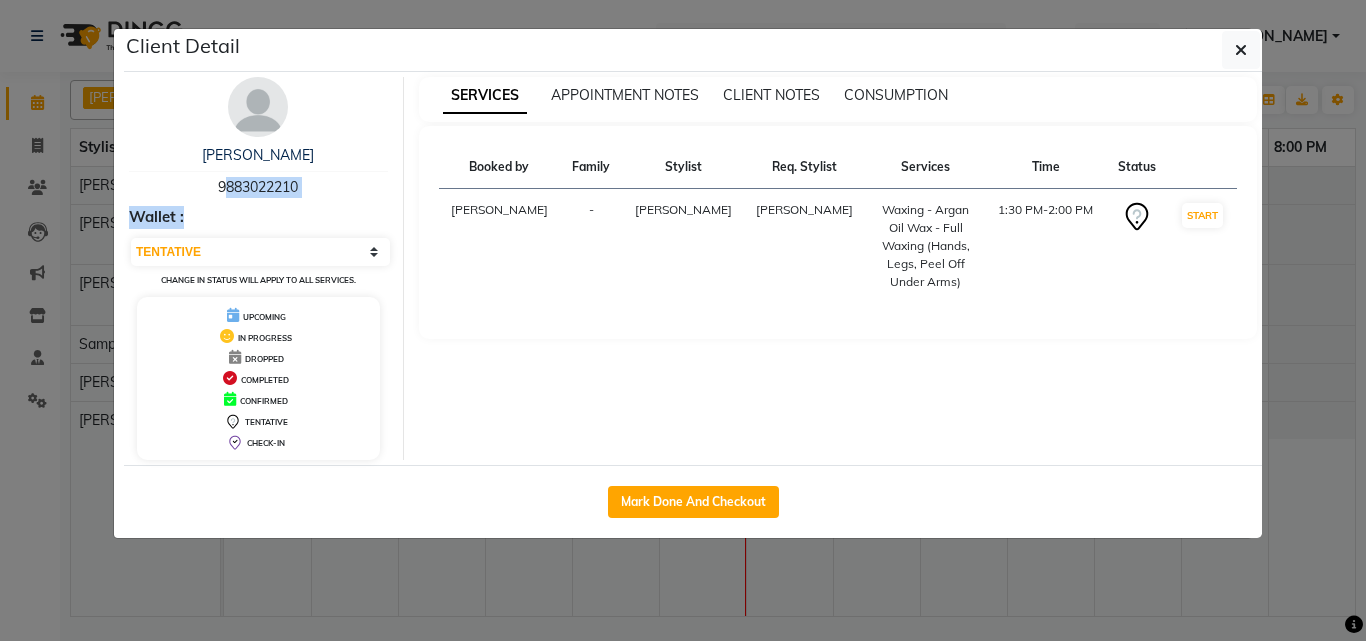 drag, startPoint x: 214, startPoint y: 181, endPoint x: 347, endPoint y: 202, distance: 134.64769 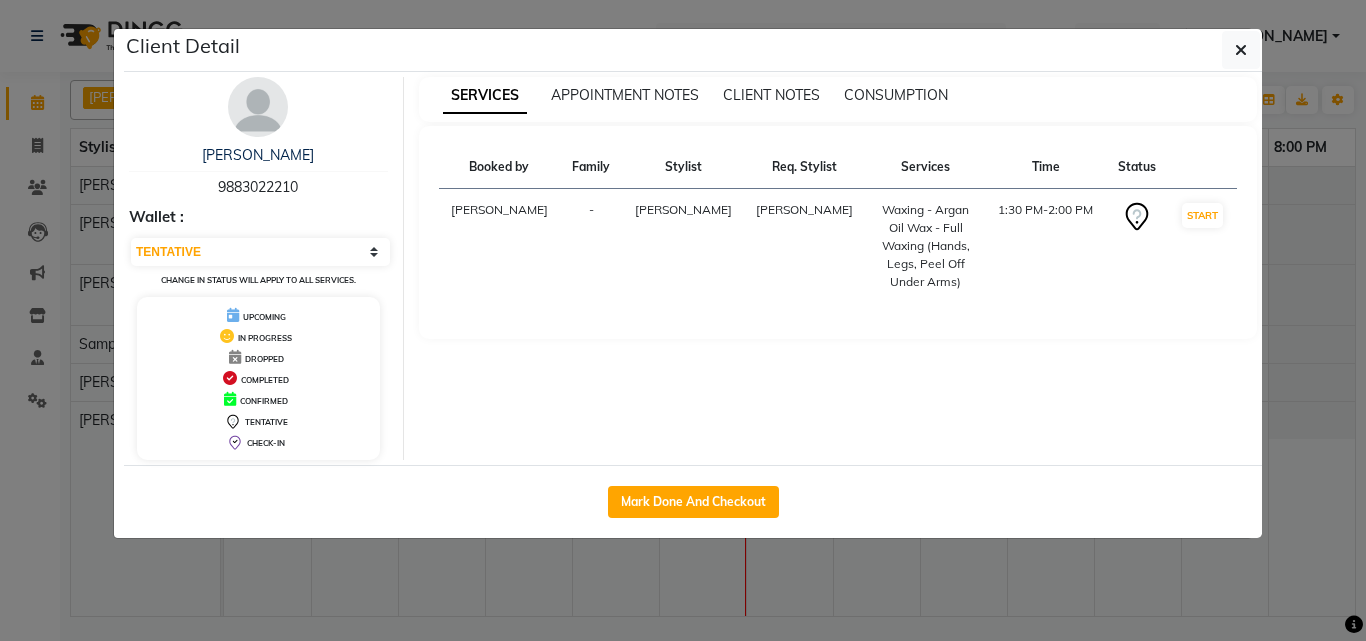 drag, startPoint x: 217, startPoint y: 184, endPoint x: 331, endPoint y: 189, distance: 114.1096 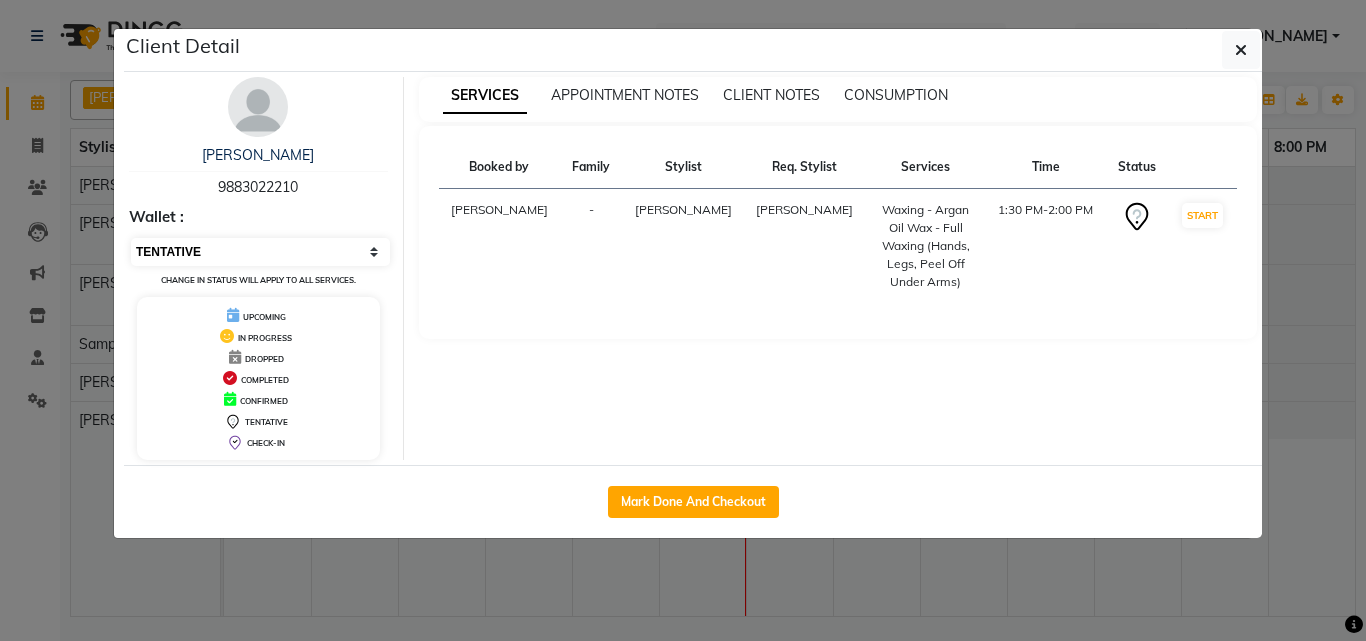 copy on "9883022210" 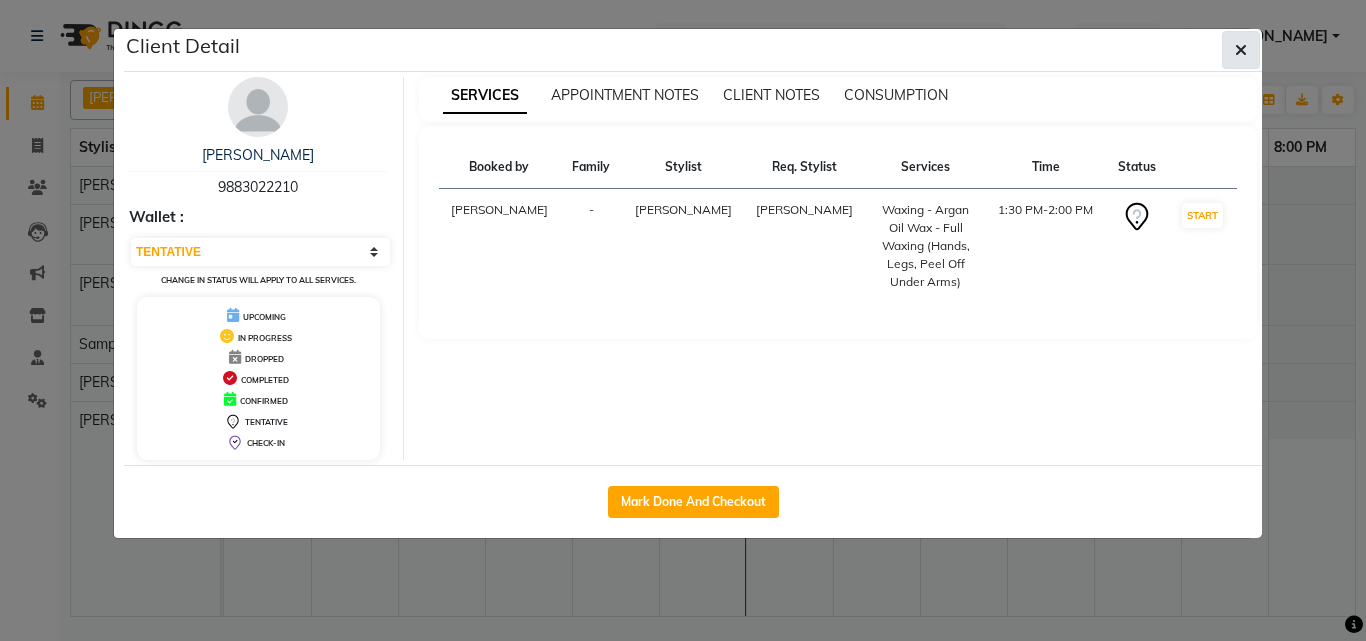click 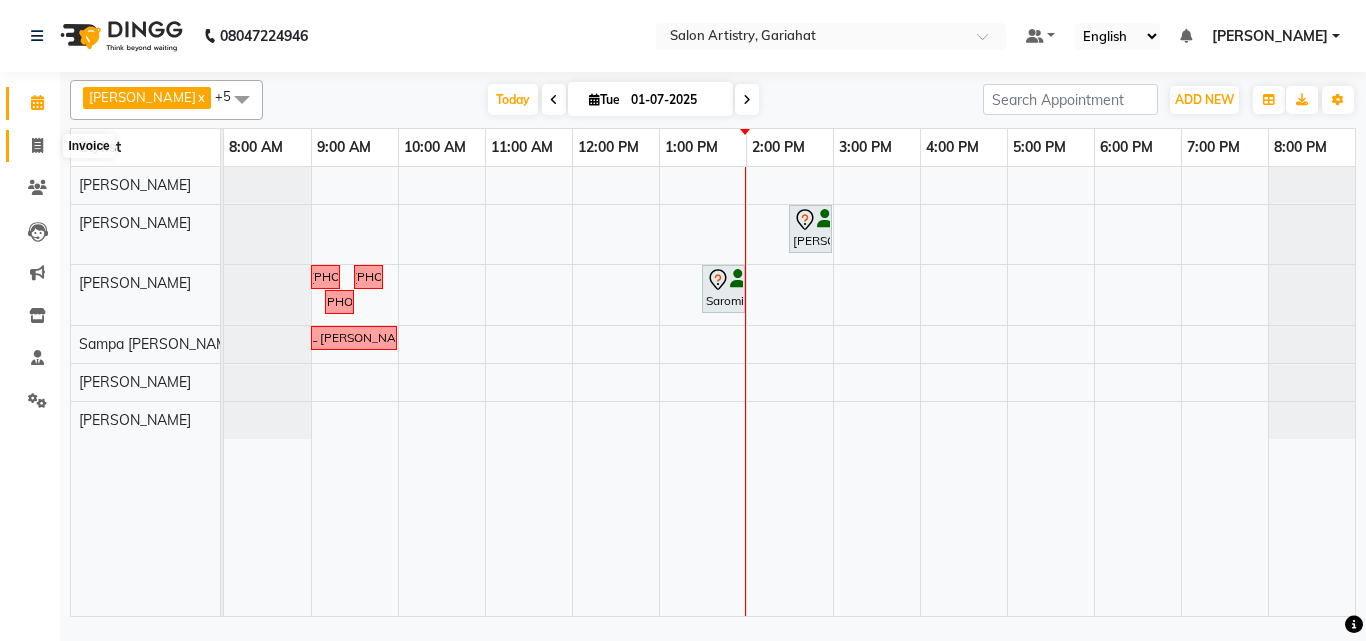 click 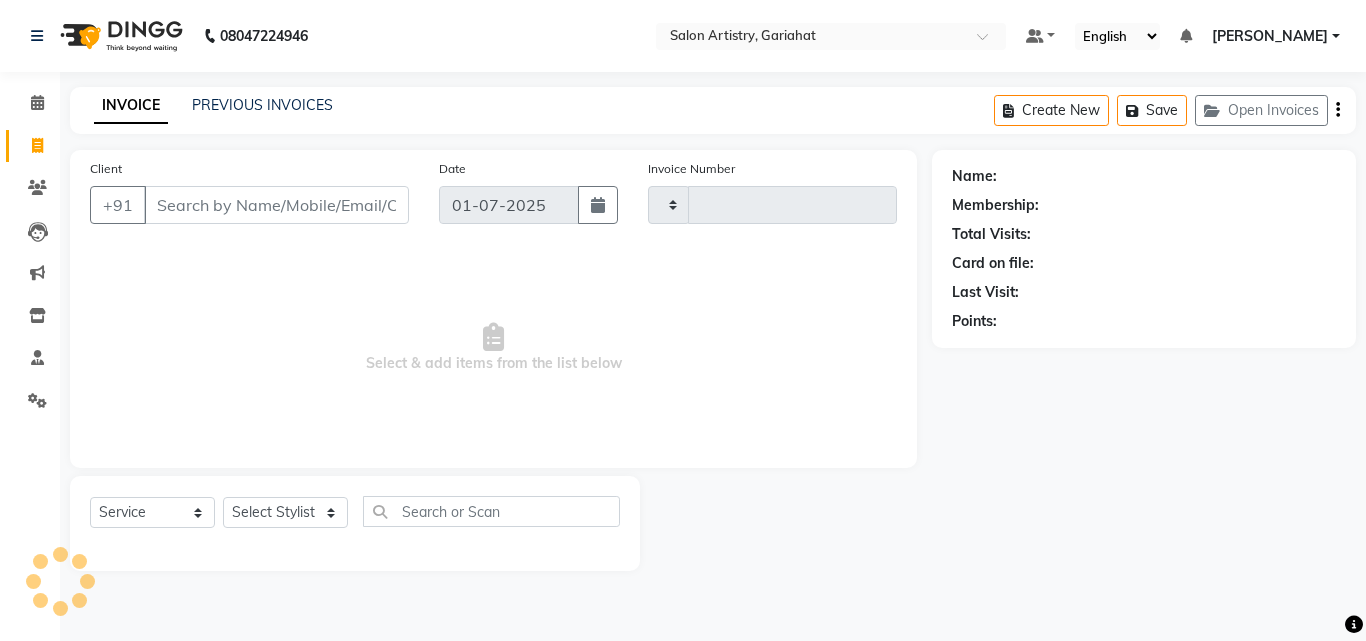 type on "0328" 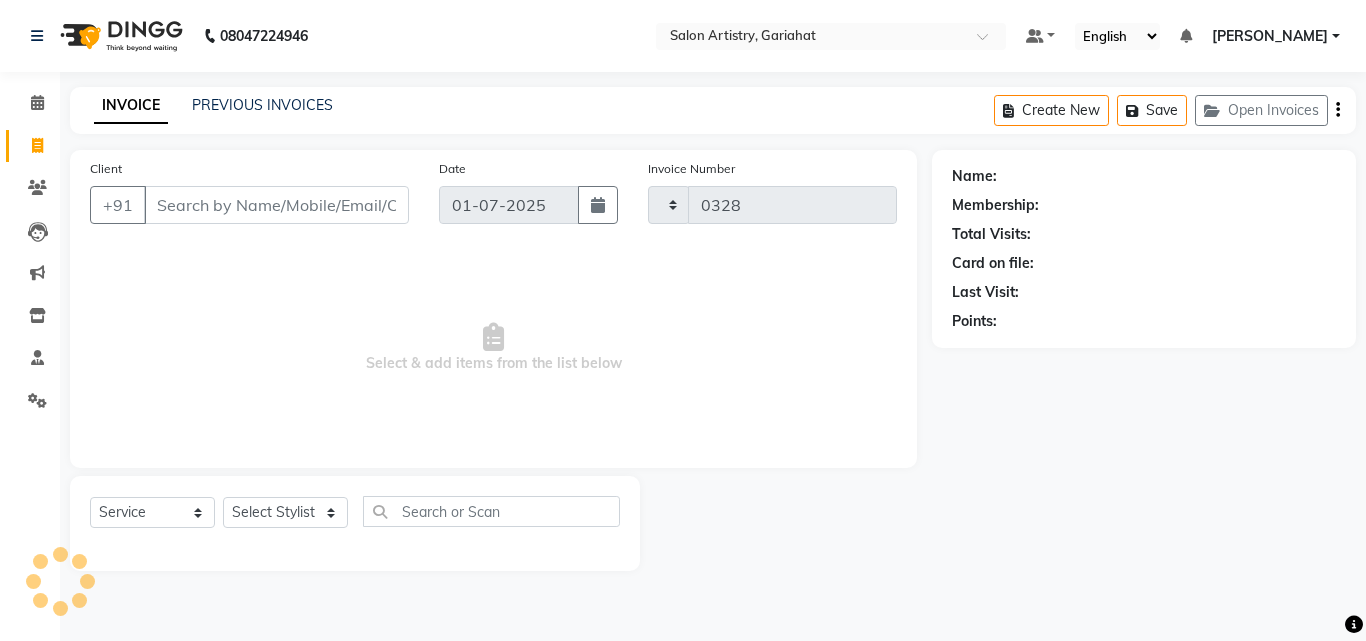 select on "8368" 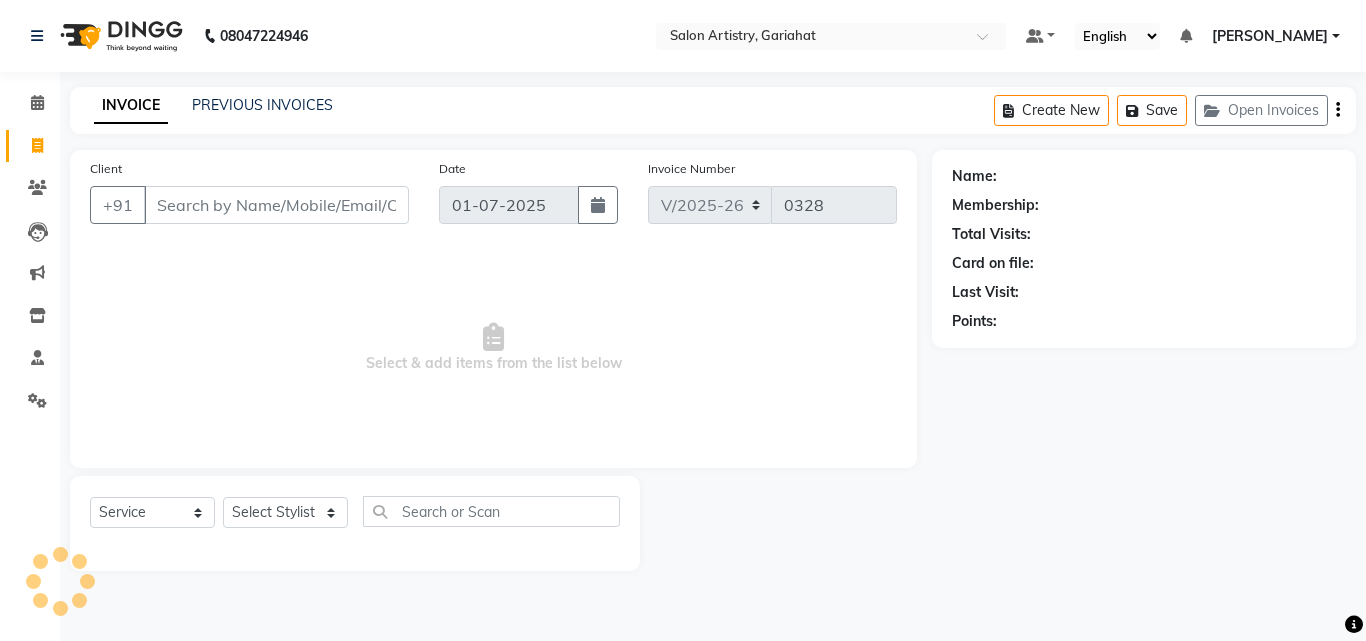 click on "Client" at bounding box center [276, 205] 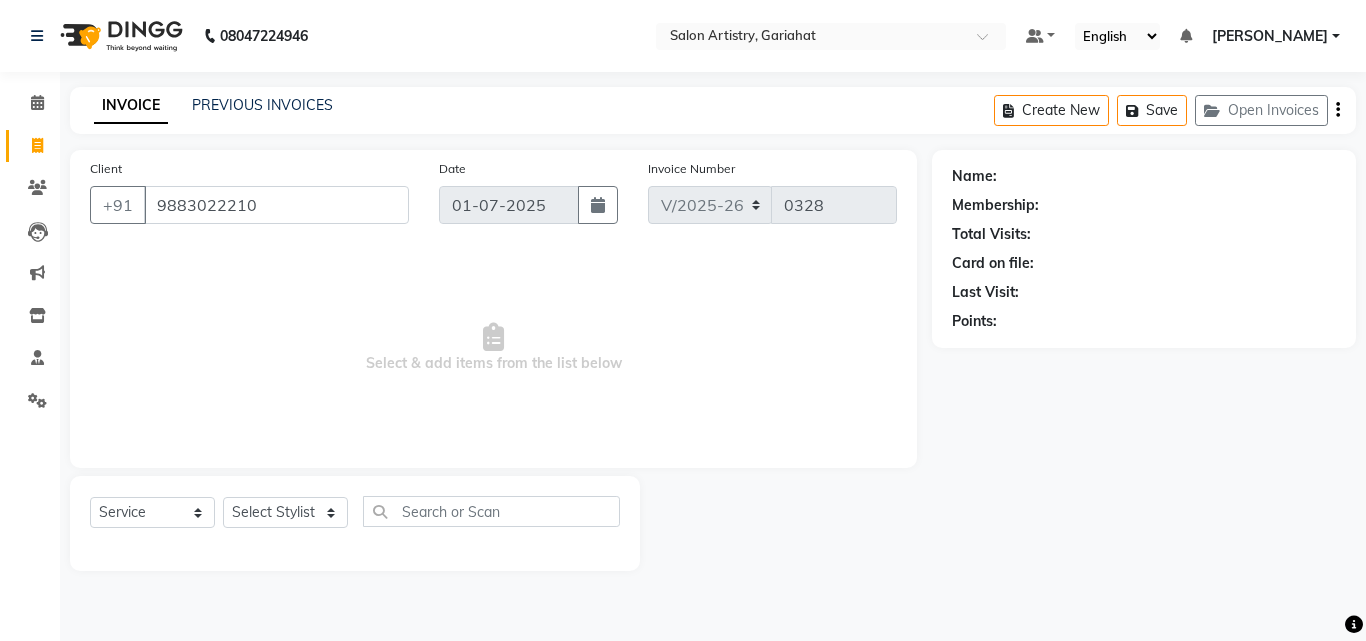 type on "9883022210" 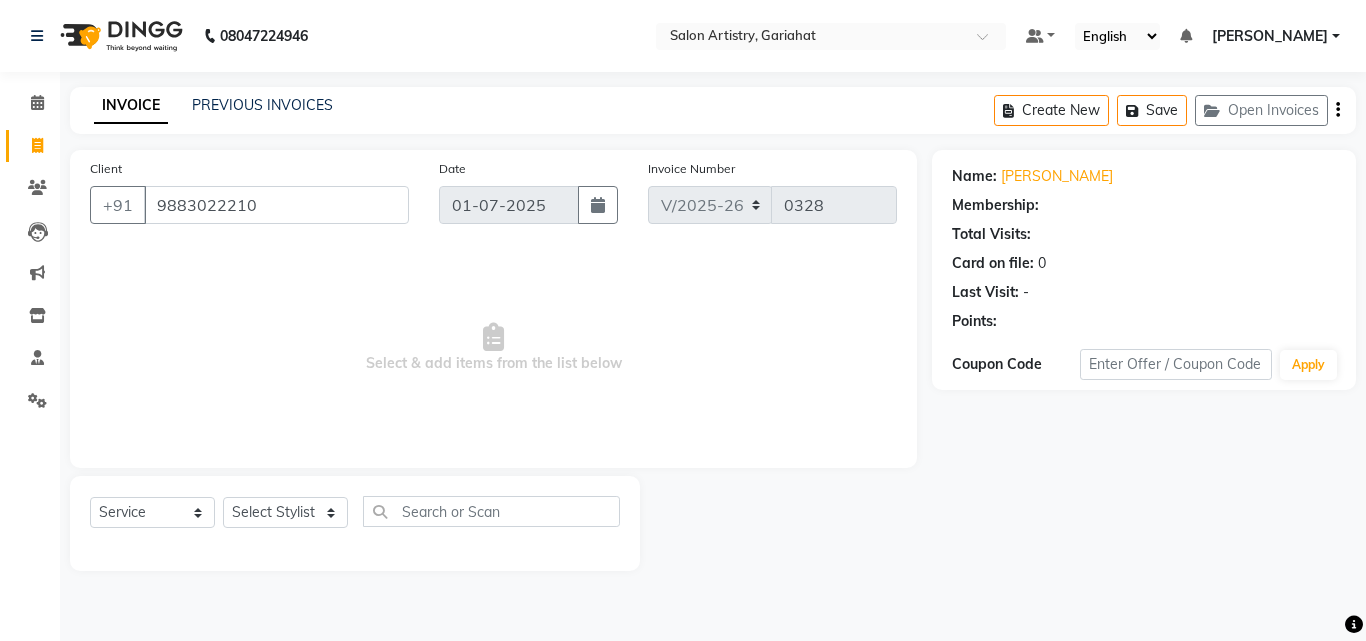 select on "1: Object" 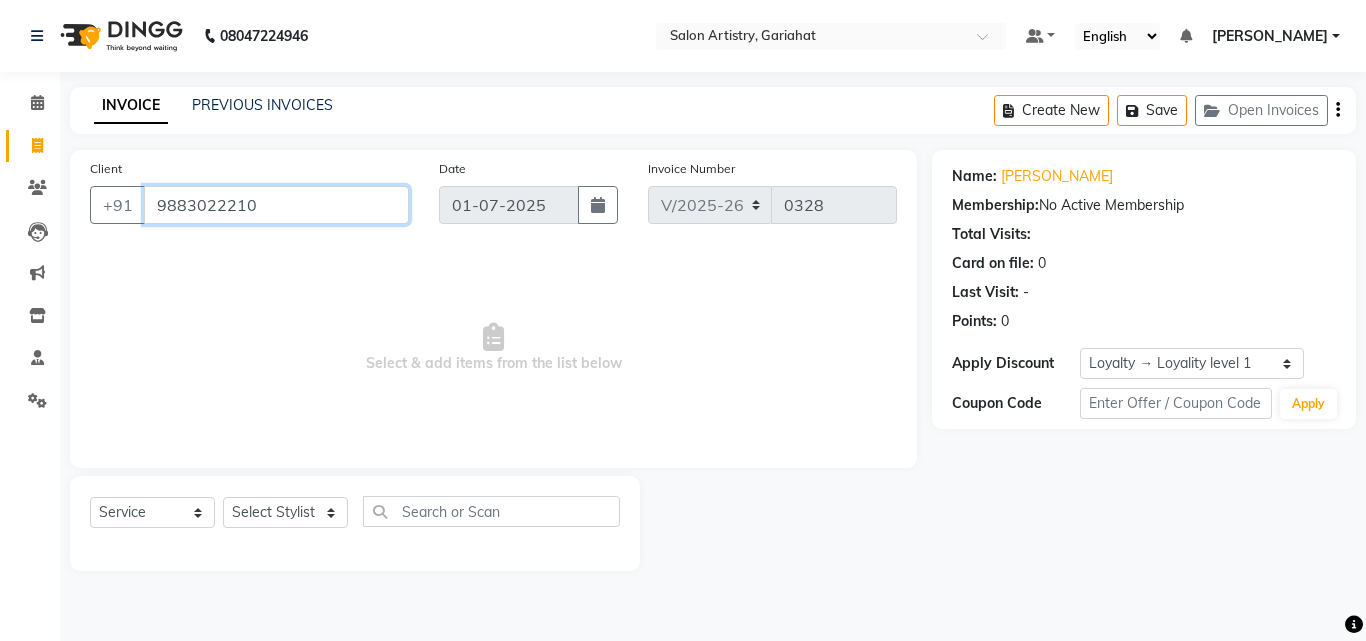click on "9883022210" at bounding box center [276, 205] 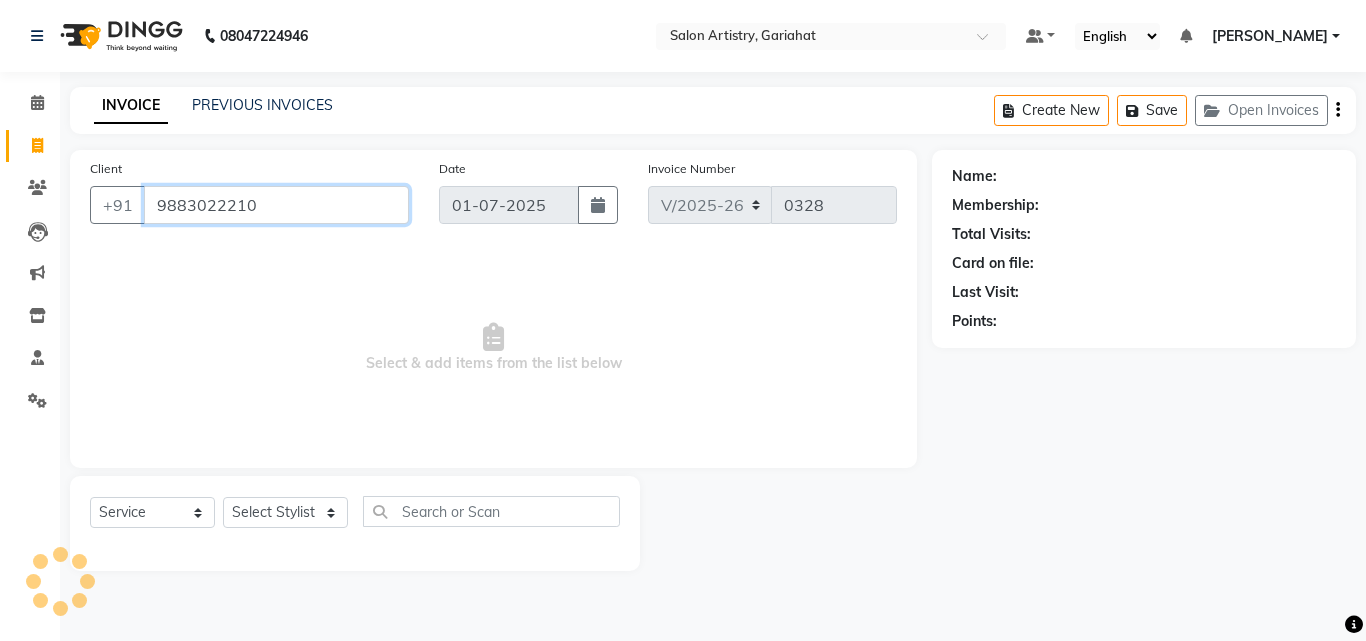 type on "9883022210" 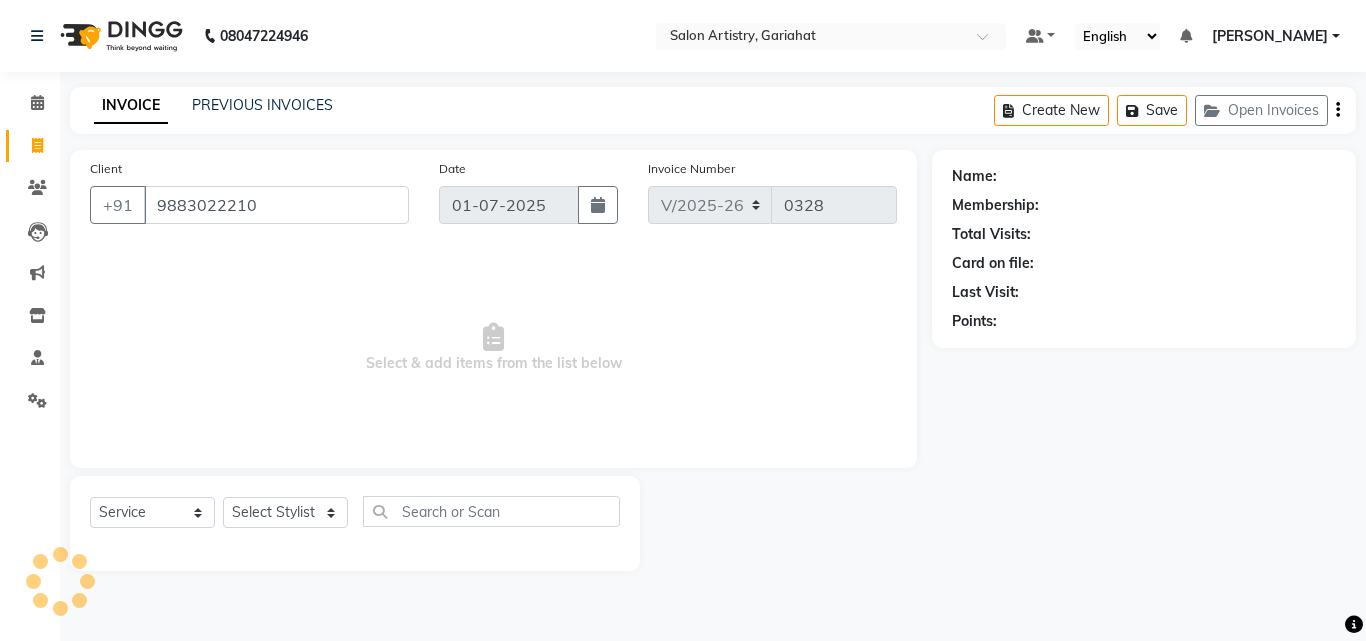 select on "1: Object" 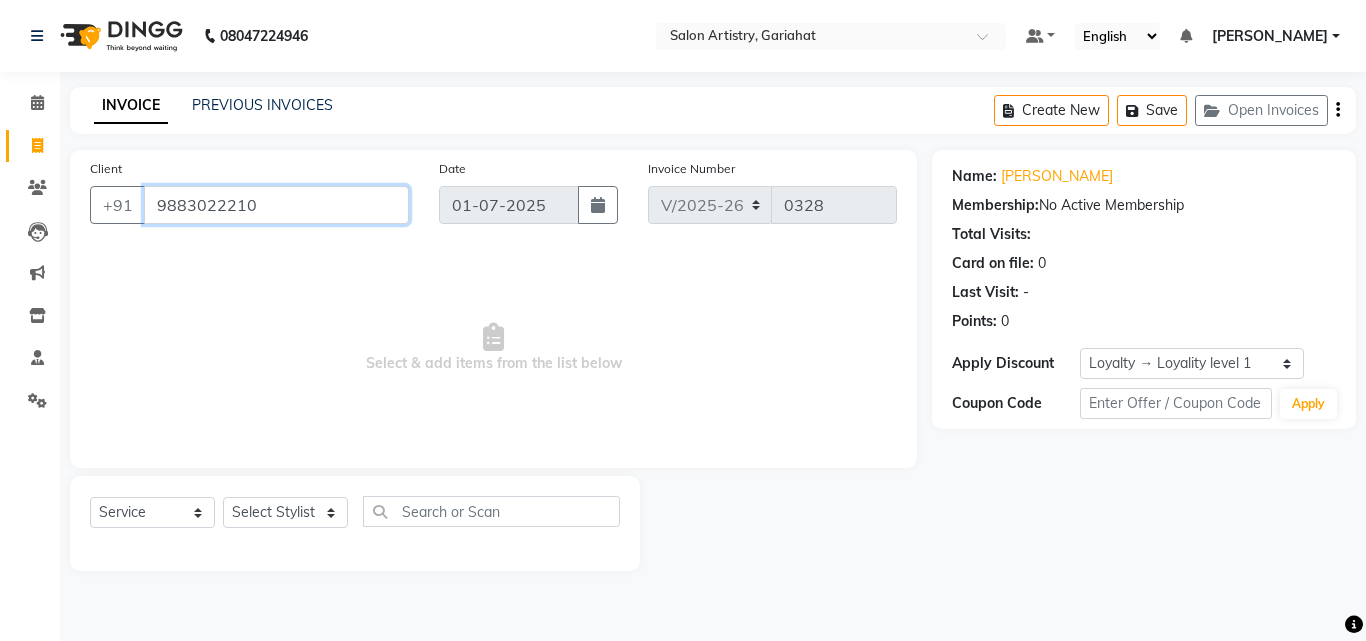 click on "9883022210" at bounding box center [276, 205] 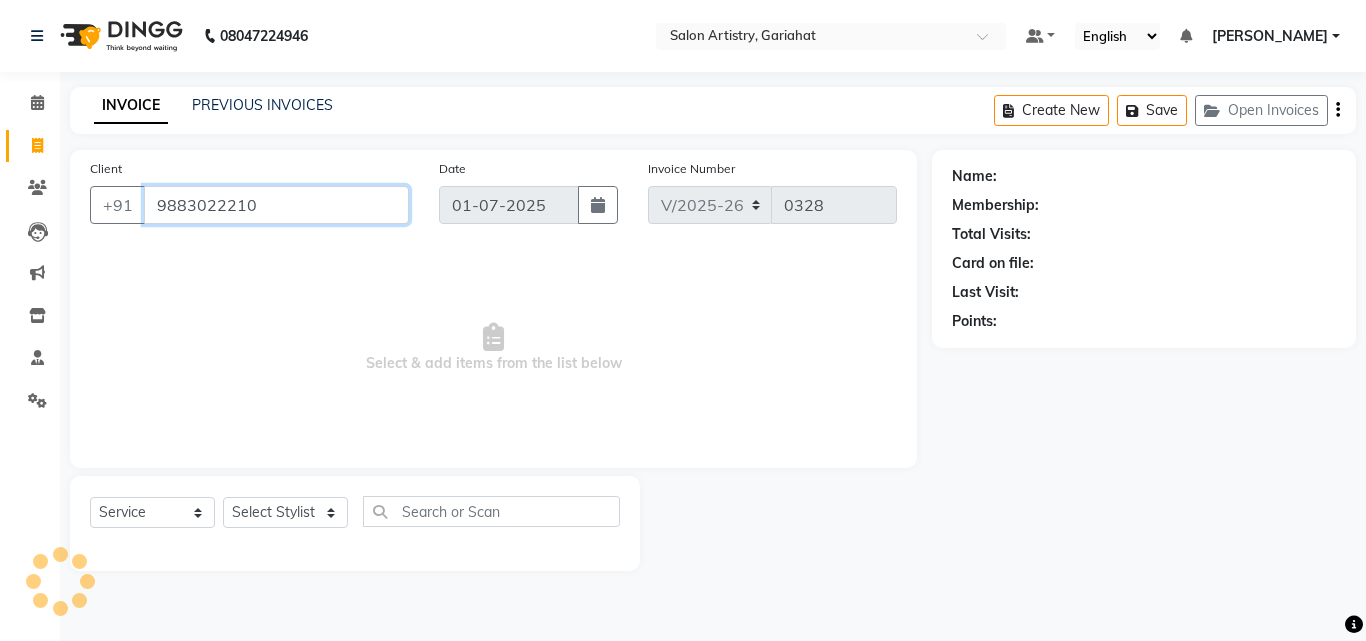 type on "9883022210" 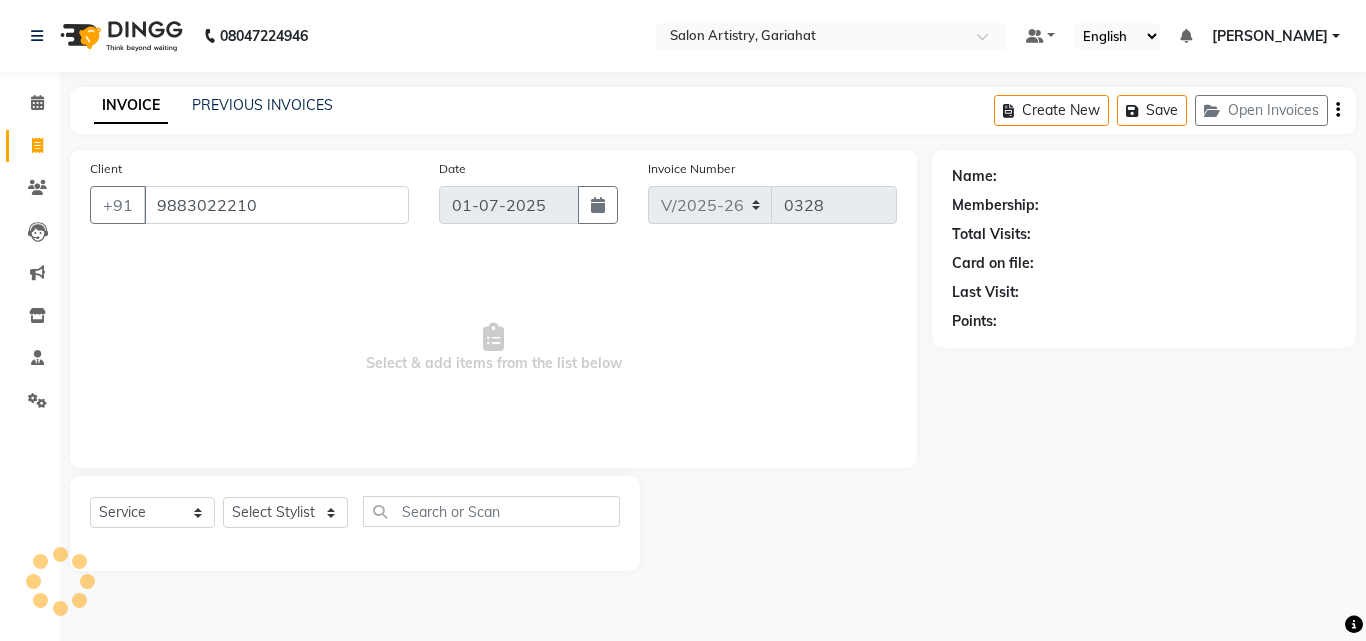 select on "1: Object" 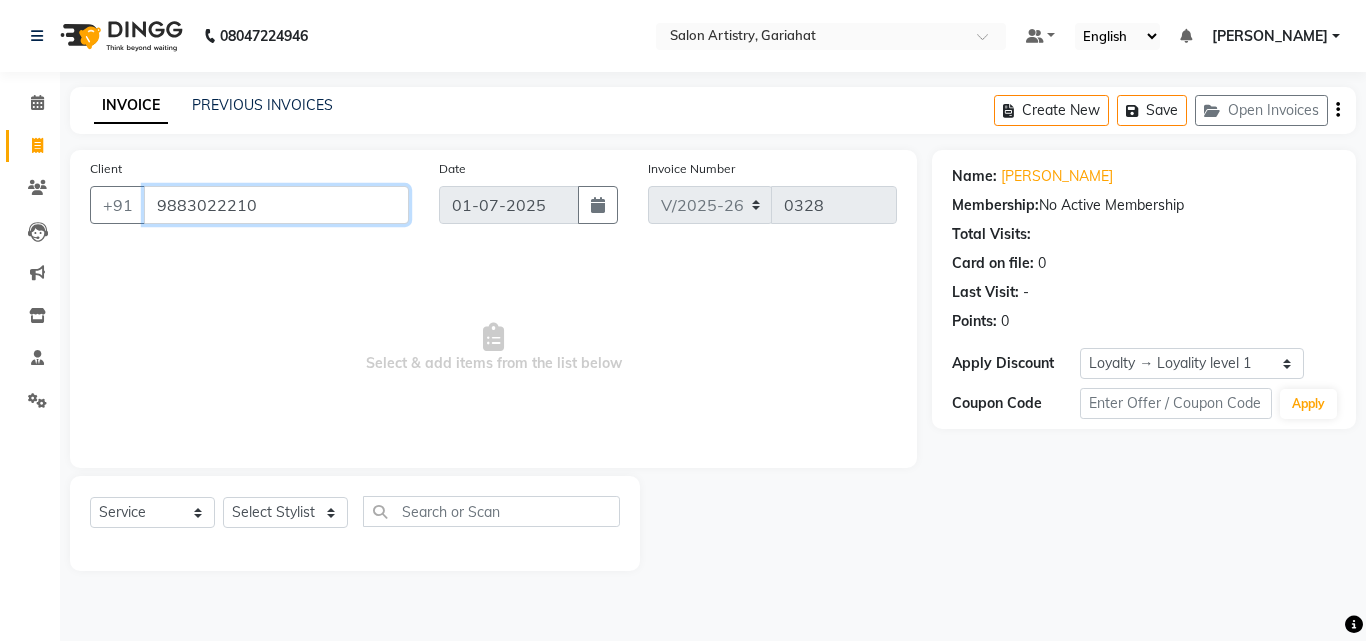 click on "9883022210" at bounding box center (276, 205) 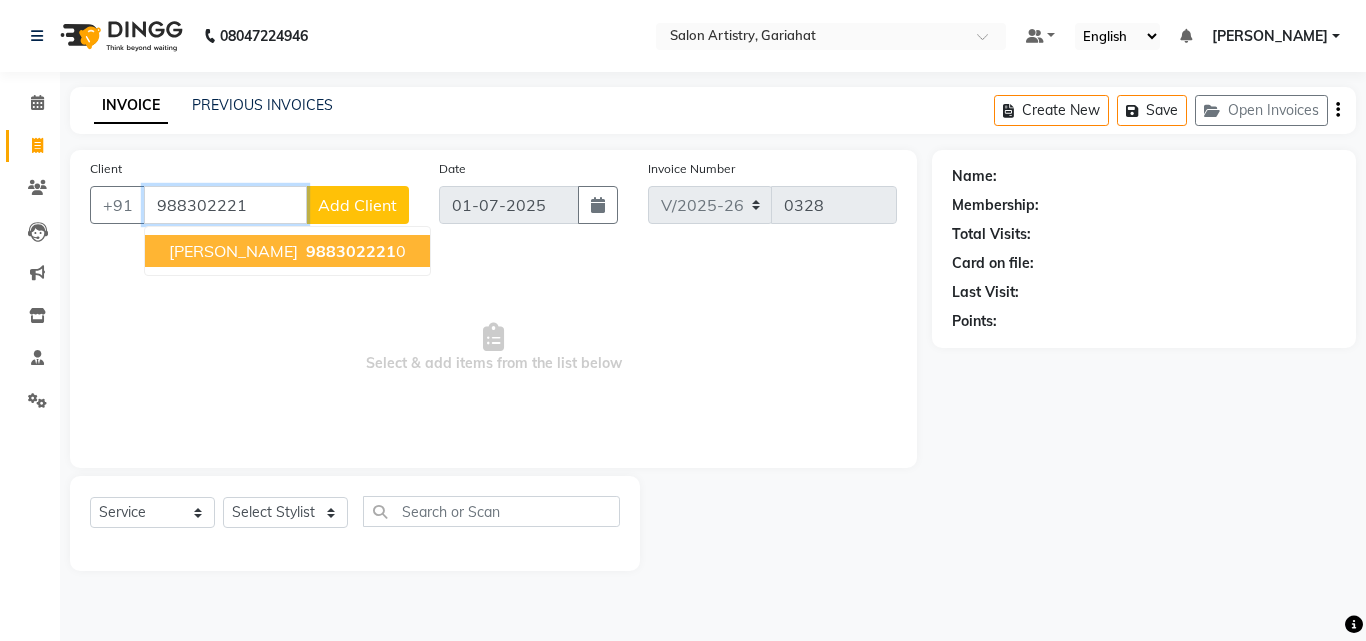 click on "988302221" at bounding box center (351, 251) 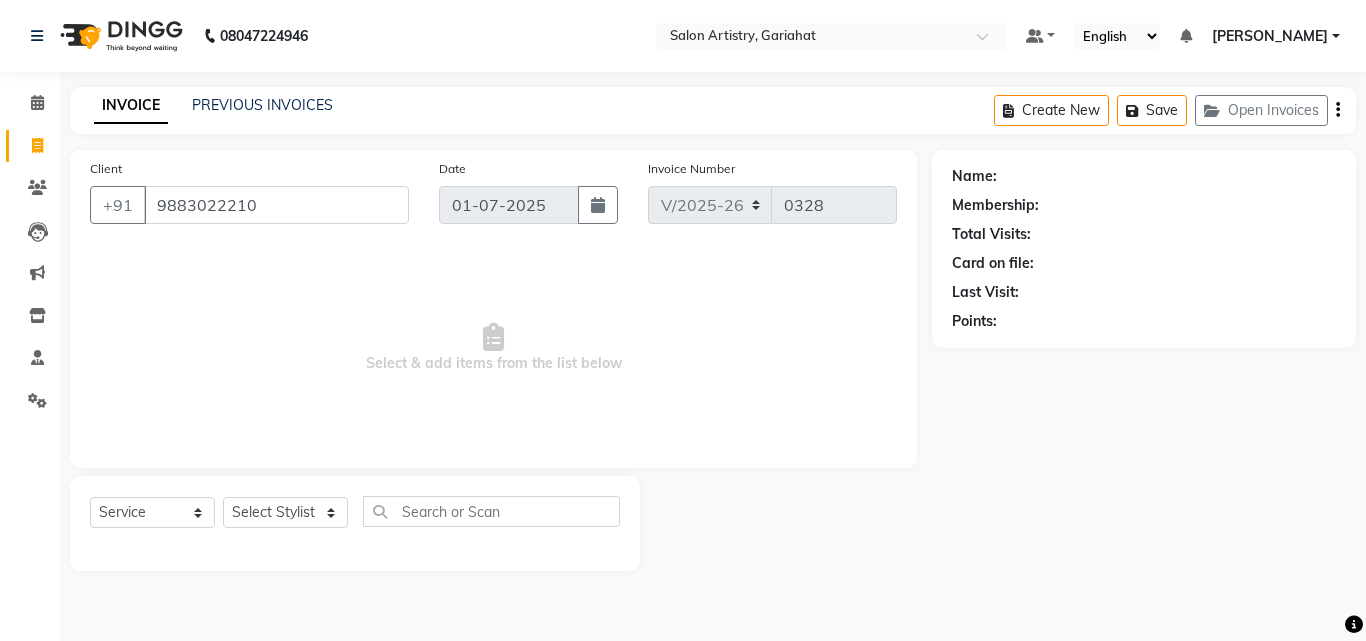 select on "1: Object" 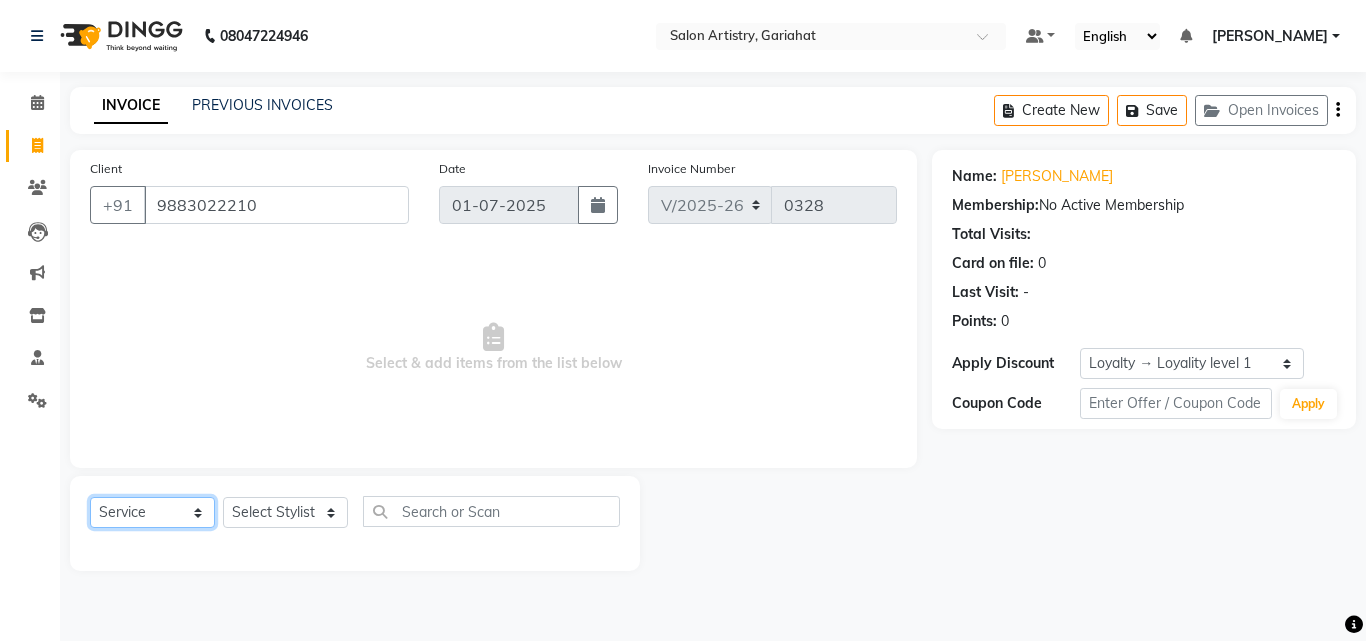 click on "Select  Service  Product  Membership  Package Voucher Prepaid Gift Card" 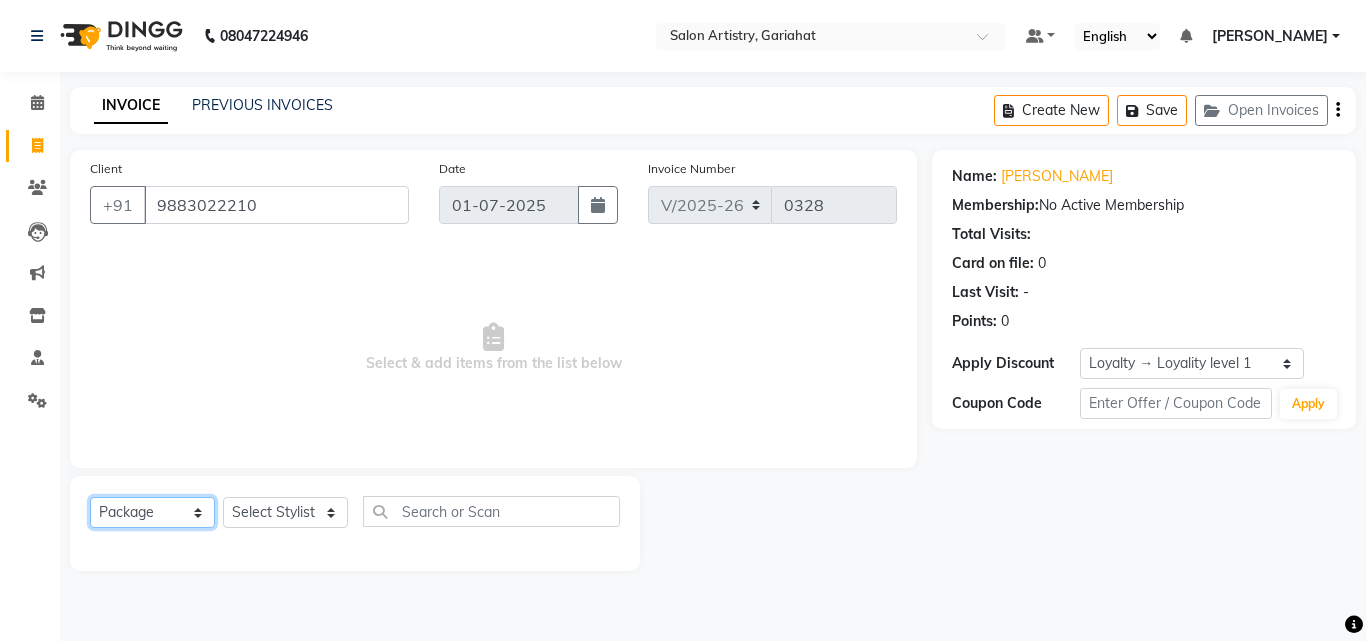 click on "Select  Service  Product  Membership  Package Voucher Prepaid Gift Card" 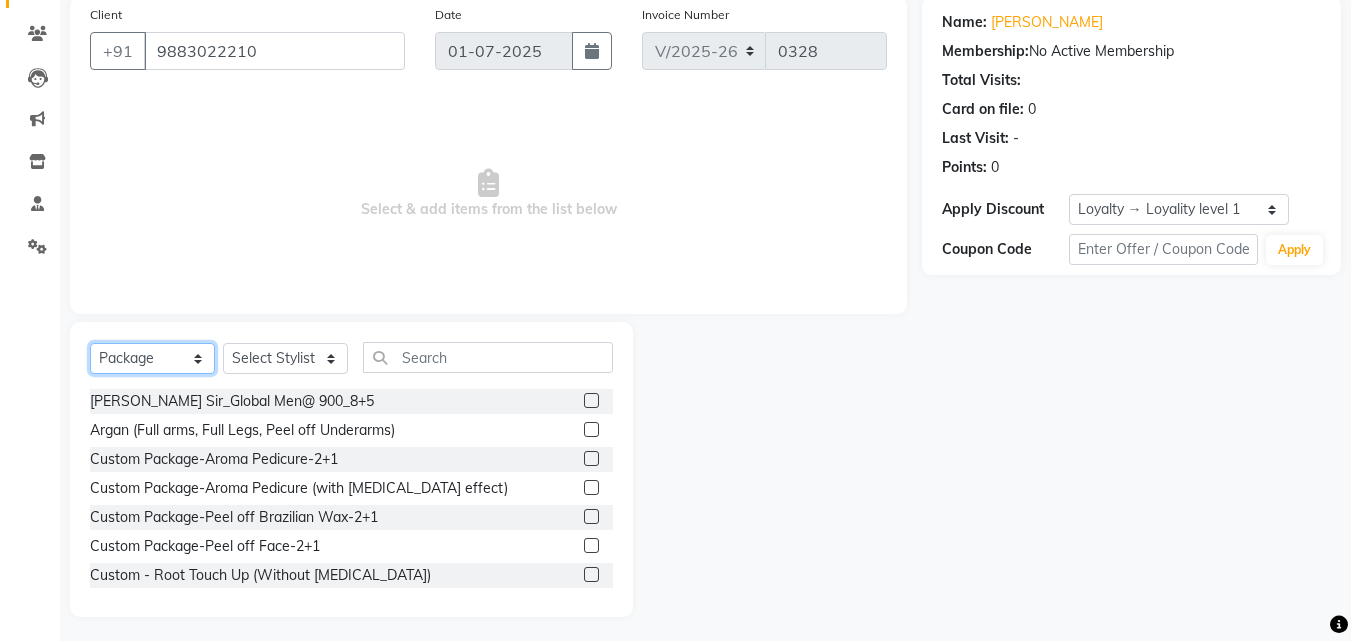 scroll, scrollTop: 160, scrollLeft: 0, axis: vertical 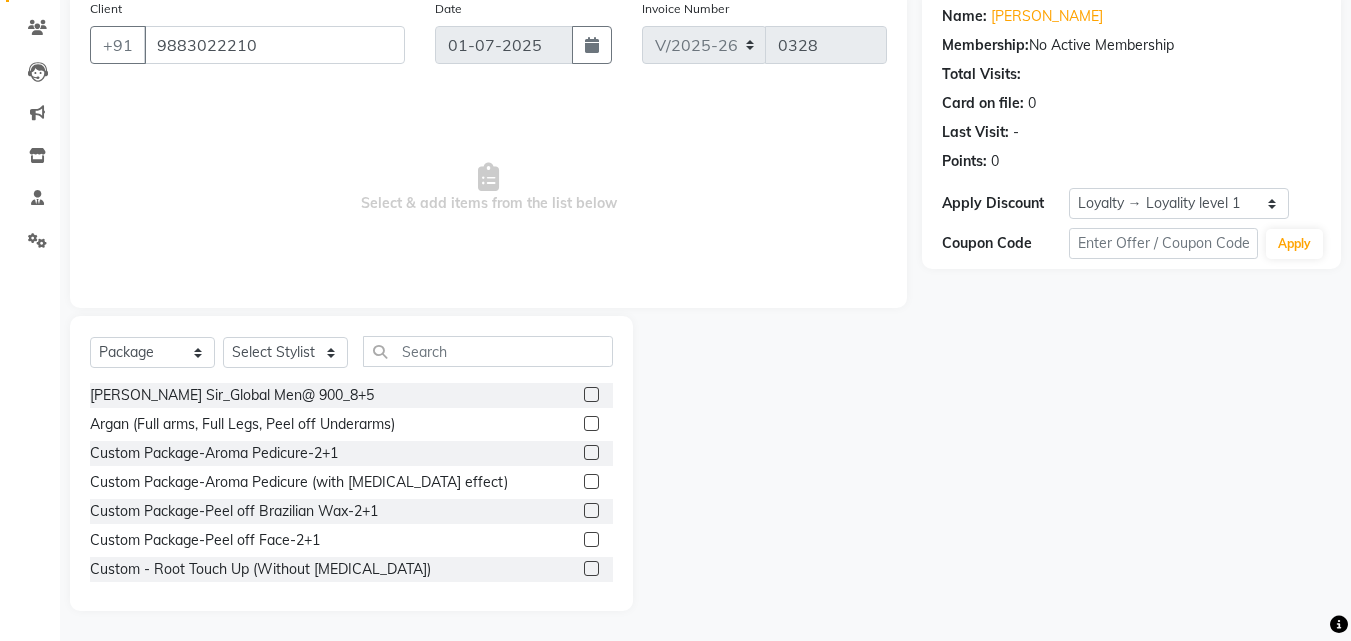 click on "Argan (Full arms, Full Legs, Peel off Underarms)" 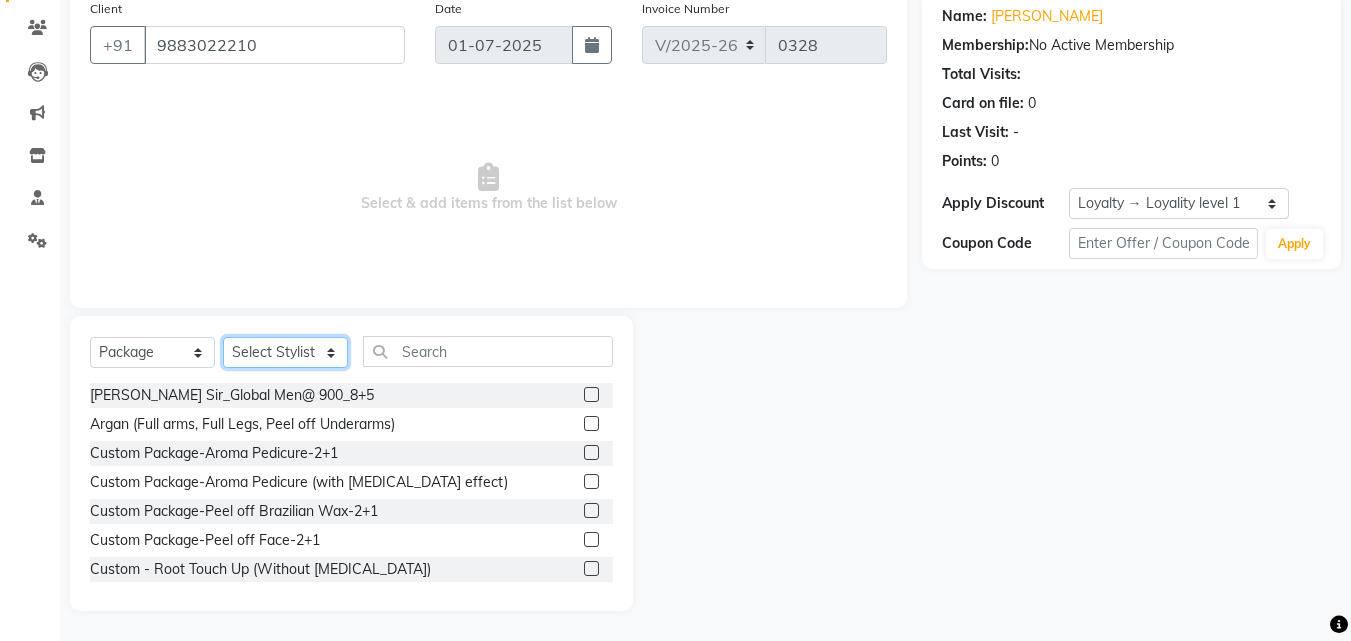 click on "Select Stylist Debolina  Irshad Khan Puja Debnath Ram Singh Rinku Pradhan RONY Sampa Maity SIMMI TAPASHI  Vikky Shaw" 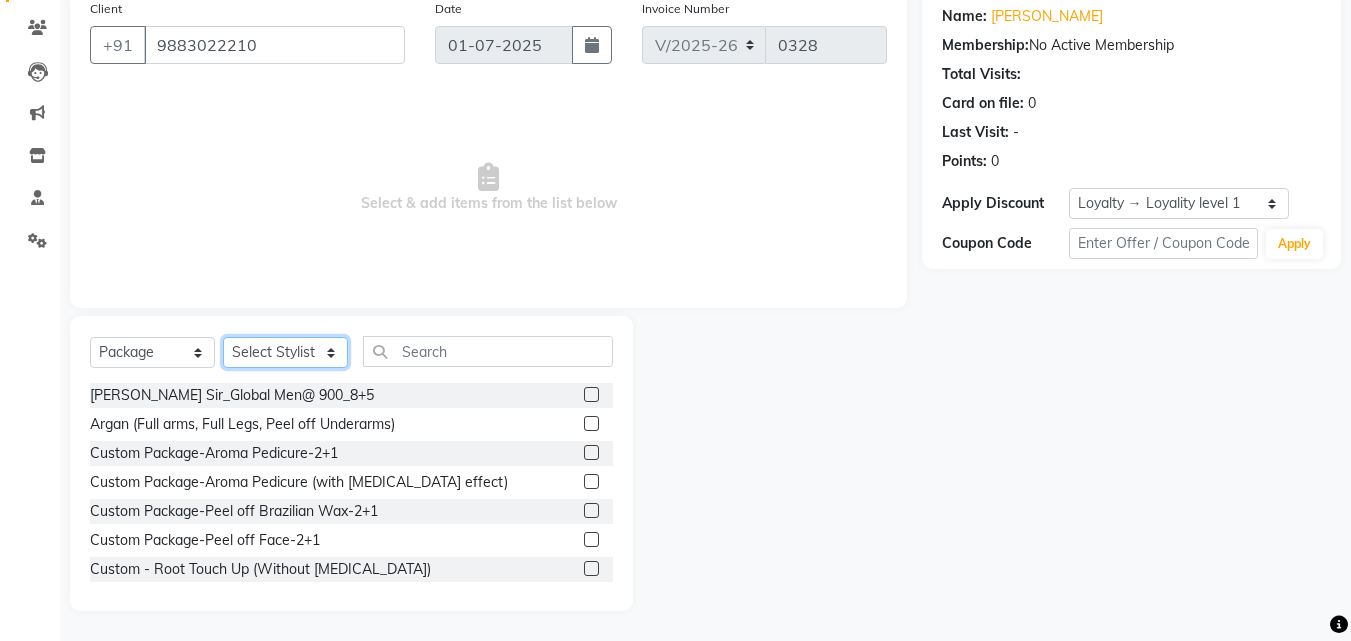 click on "Select Stylist Debolina  Irshad Khan Puja Debnath Ram Singh Rinku Pradhan RONY Sampa Maity SIMMI TAPASHI  Vikky Shaw" 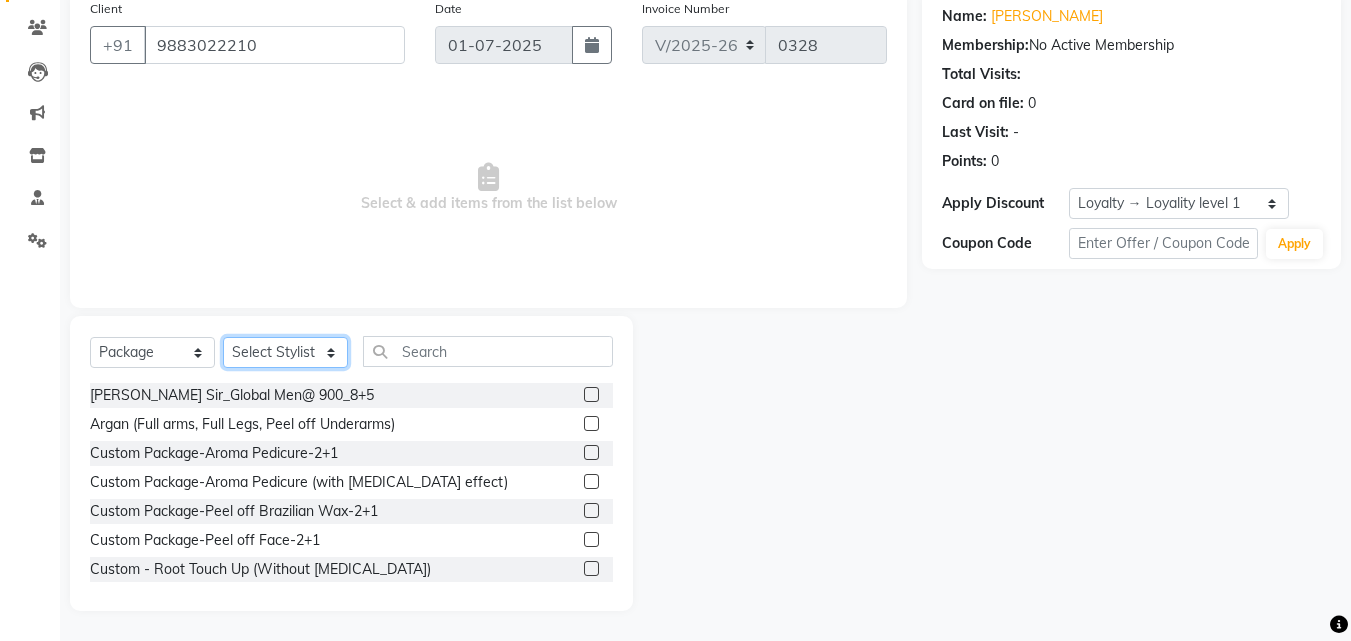 select on "82200" 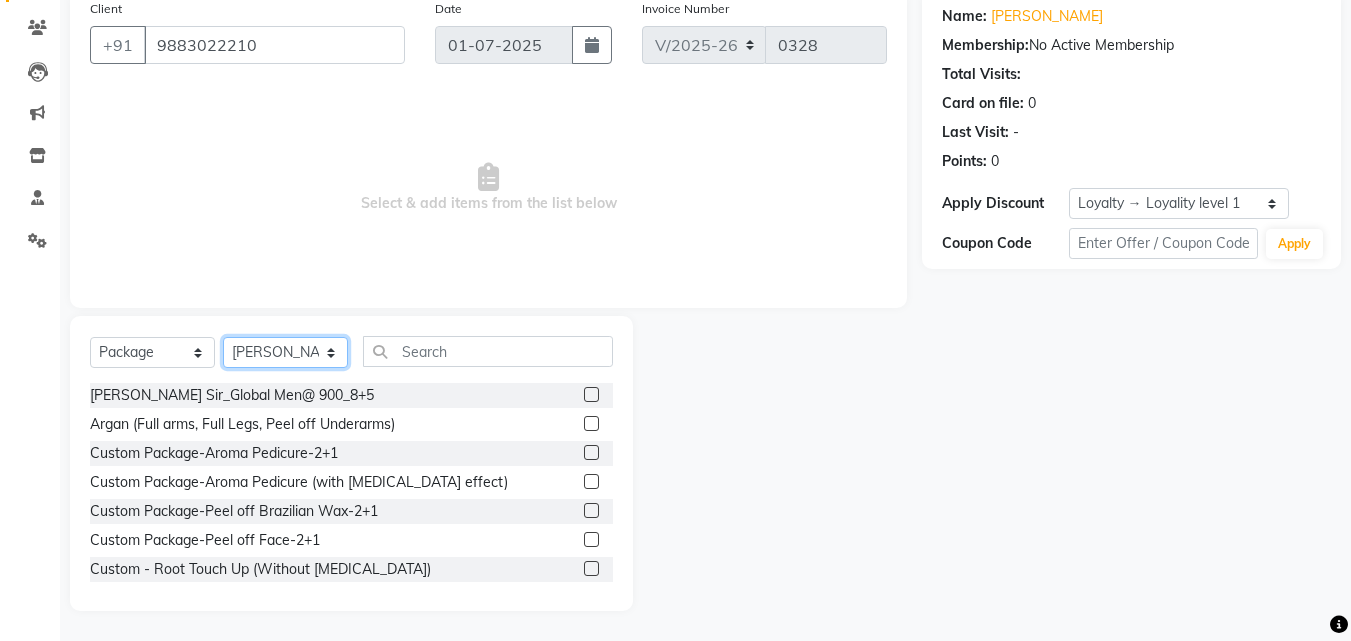click on "Select Stylist Debolina  Irshad Khan Puja Debnath Ram Singh Rinku Pradhan RONY Sampa Maity SIMMI TAPASHI  Vikky Shaw" 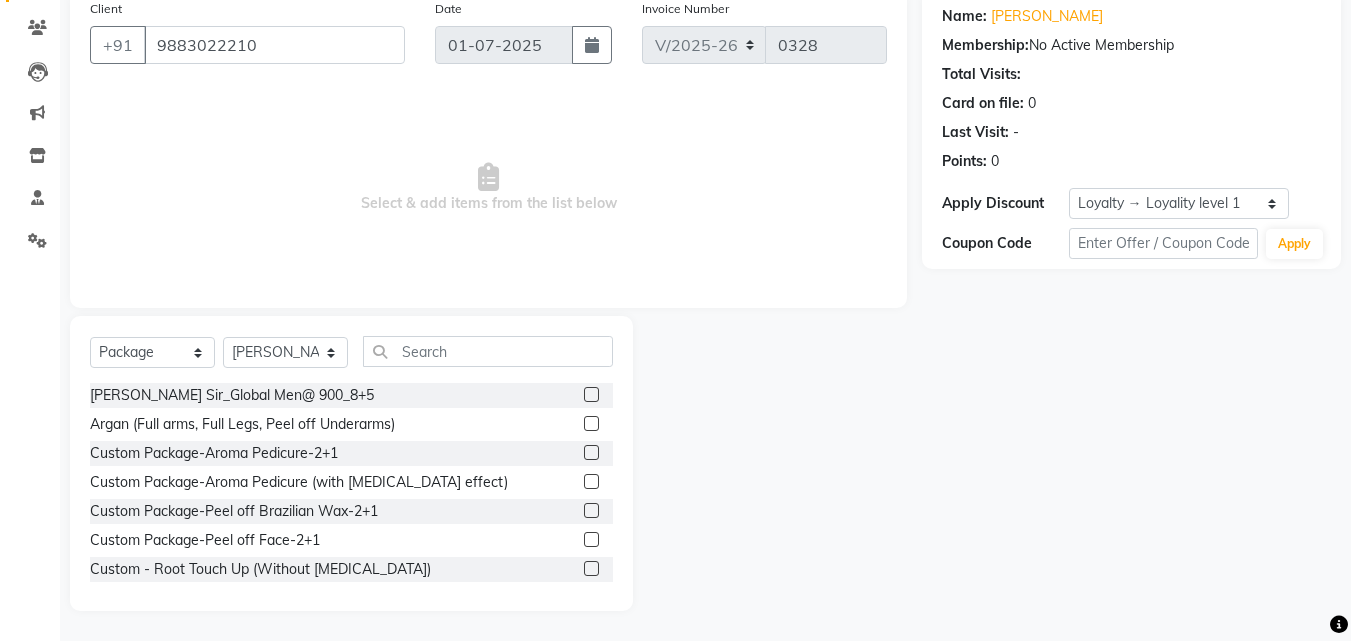 click 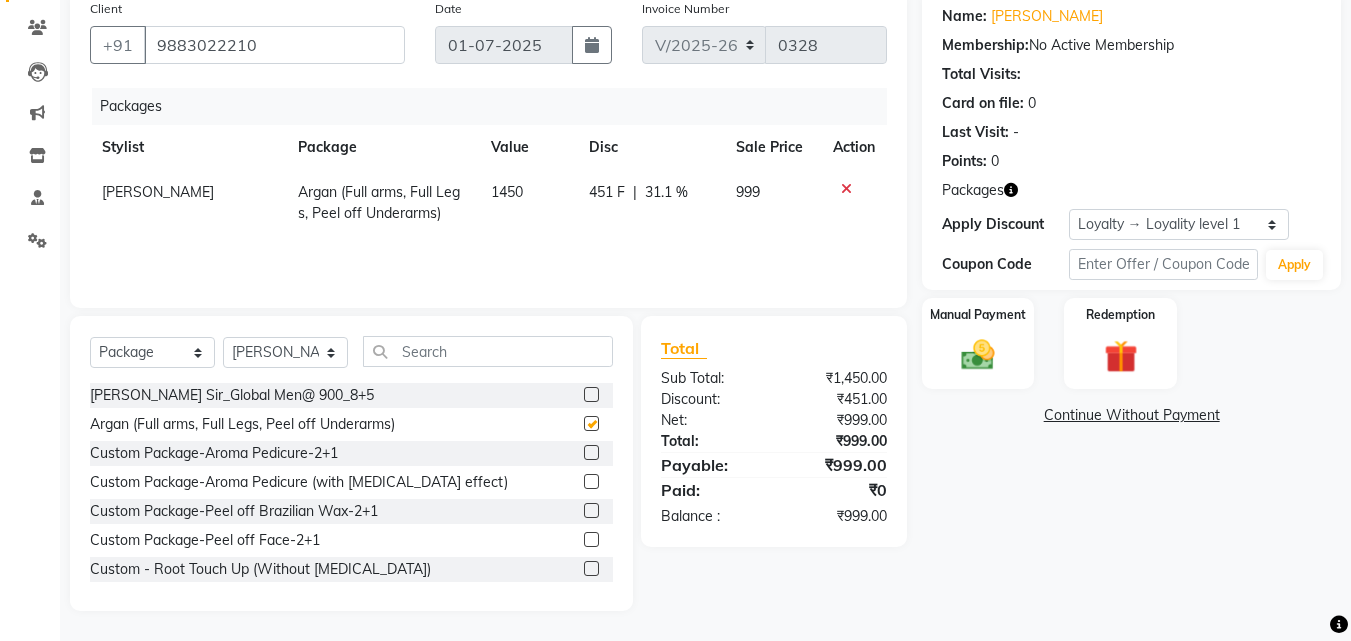 checkbox on "false" 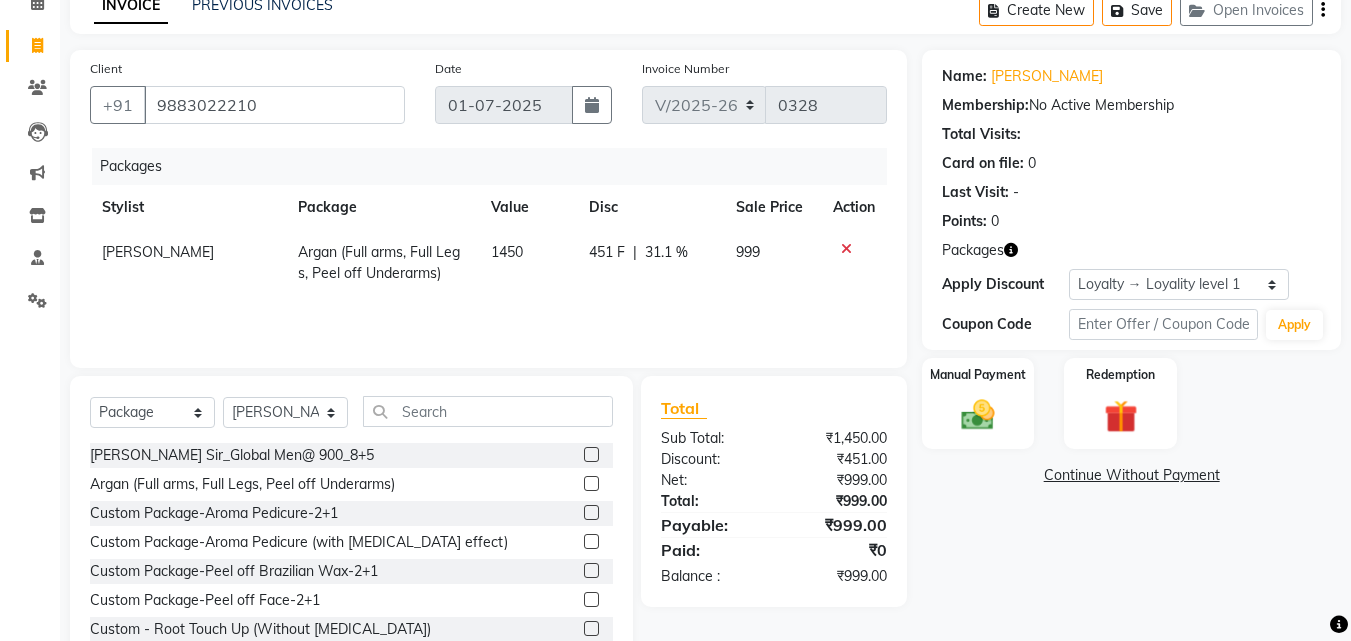 scroll, scrollTop: 60, scrollLeft: 0, axis: vertical 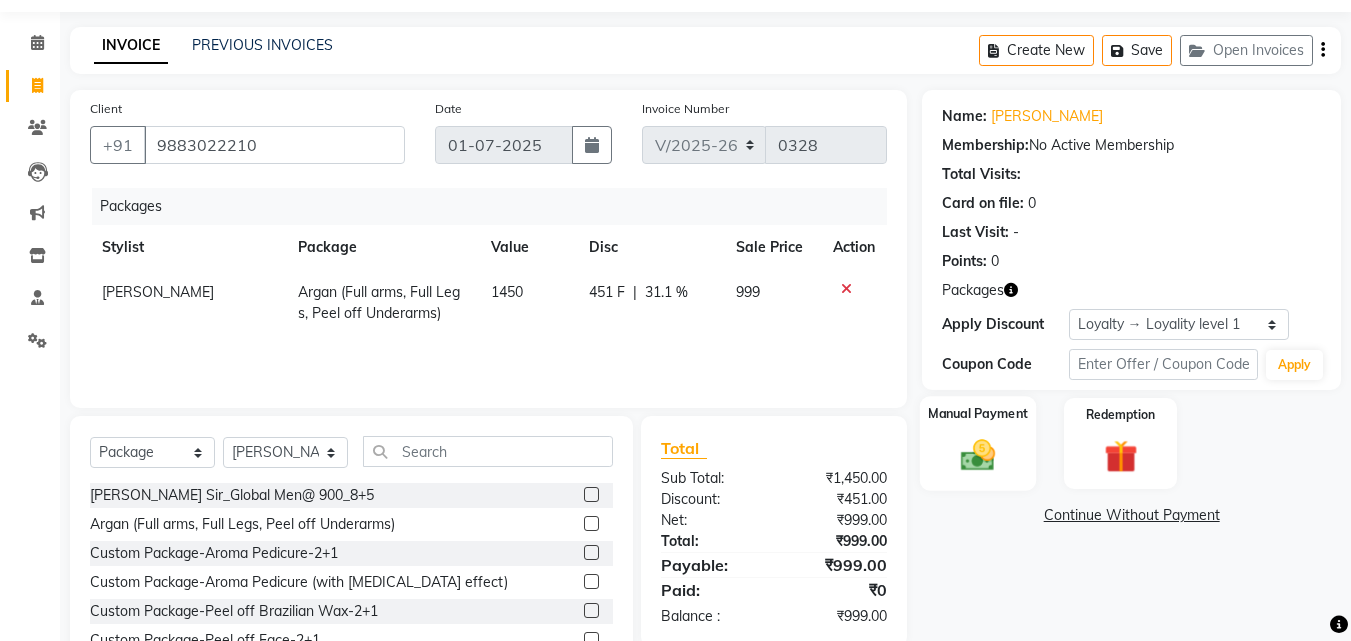 click 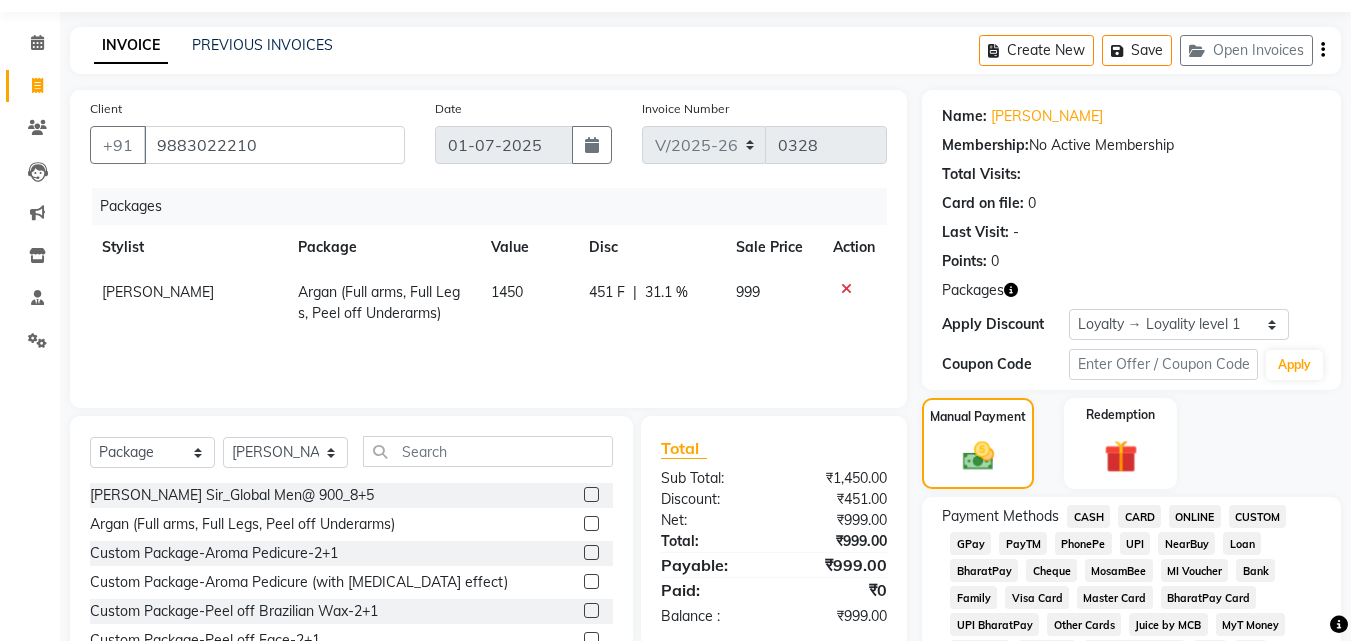 click on "GPay" 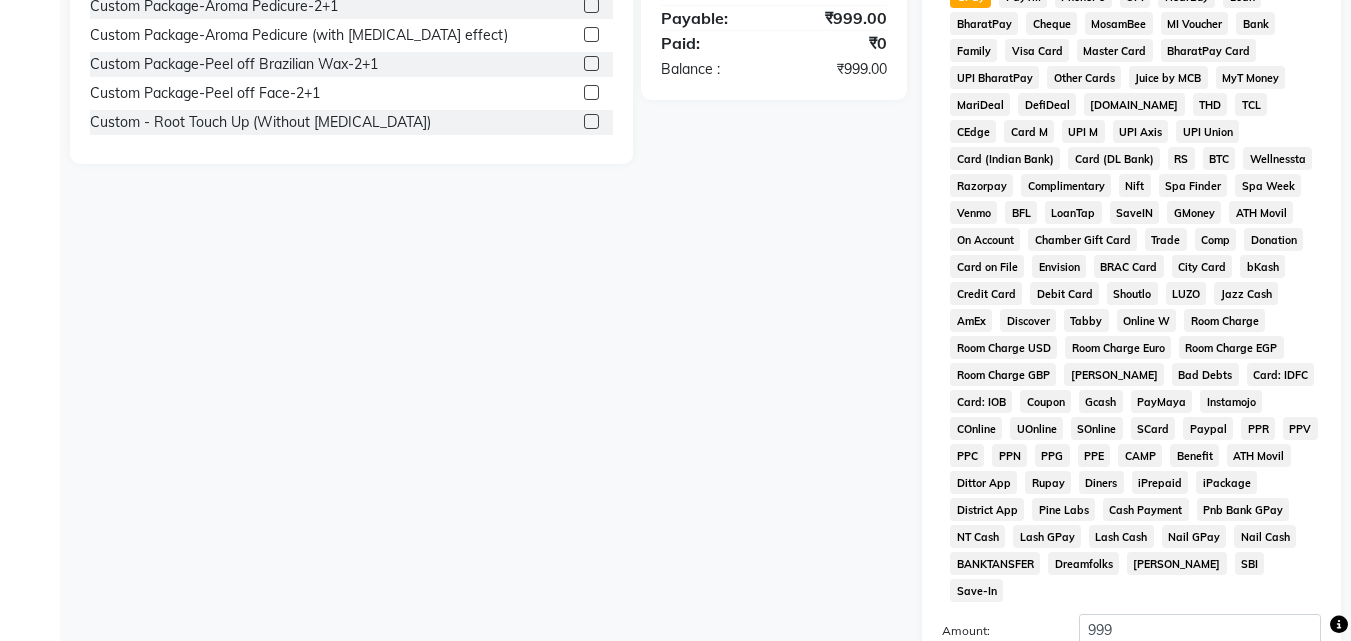 scroll, scrollTop: 806, scrollLeft: 0, axis: vertical 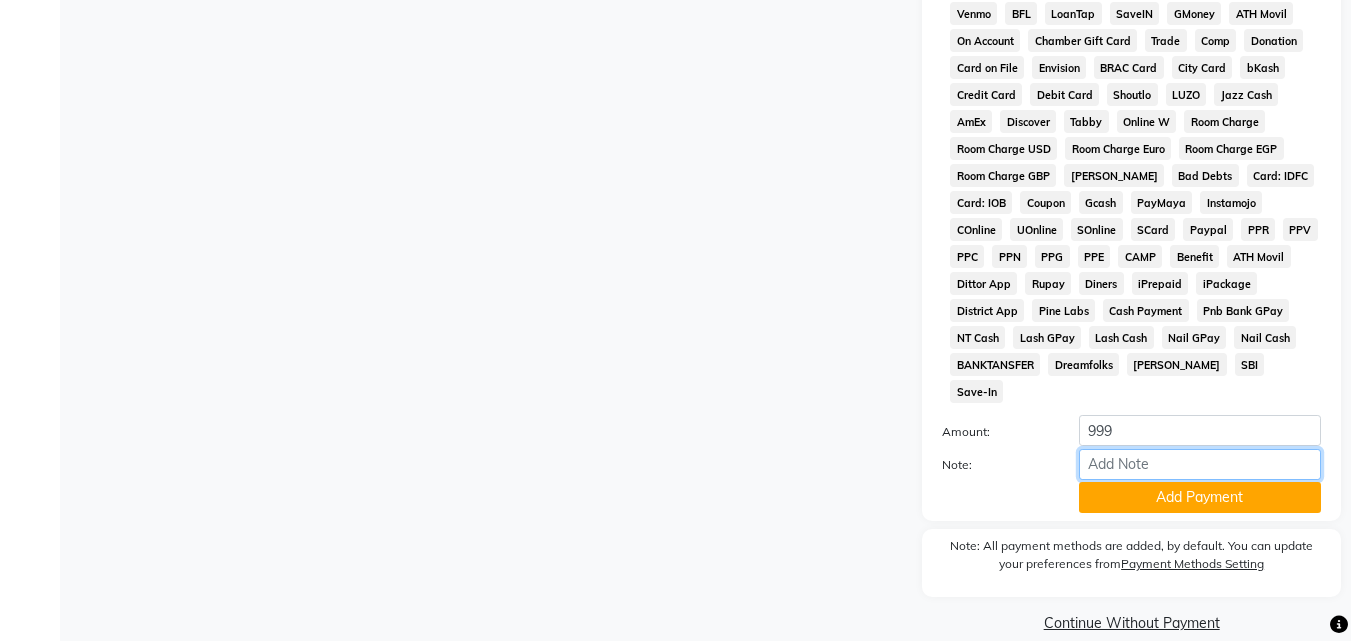 click on "Note:" at bounding box center (1200, 464) 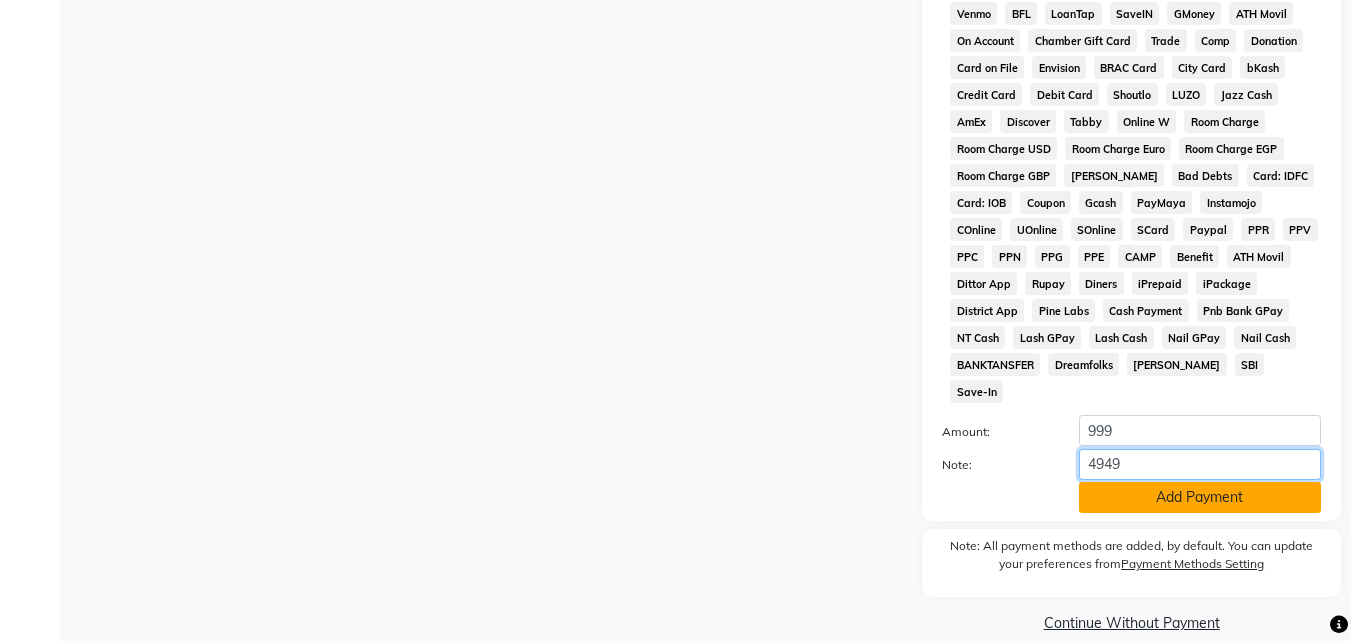 type on "4949" 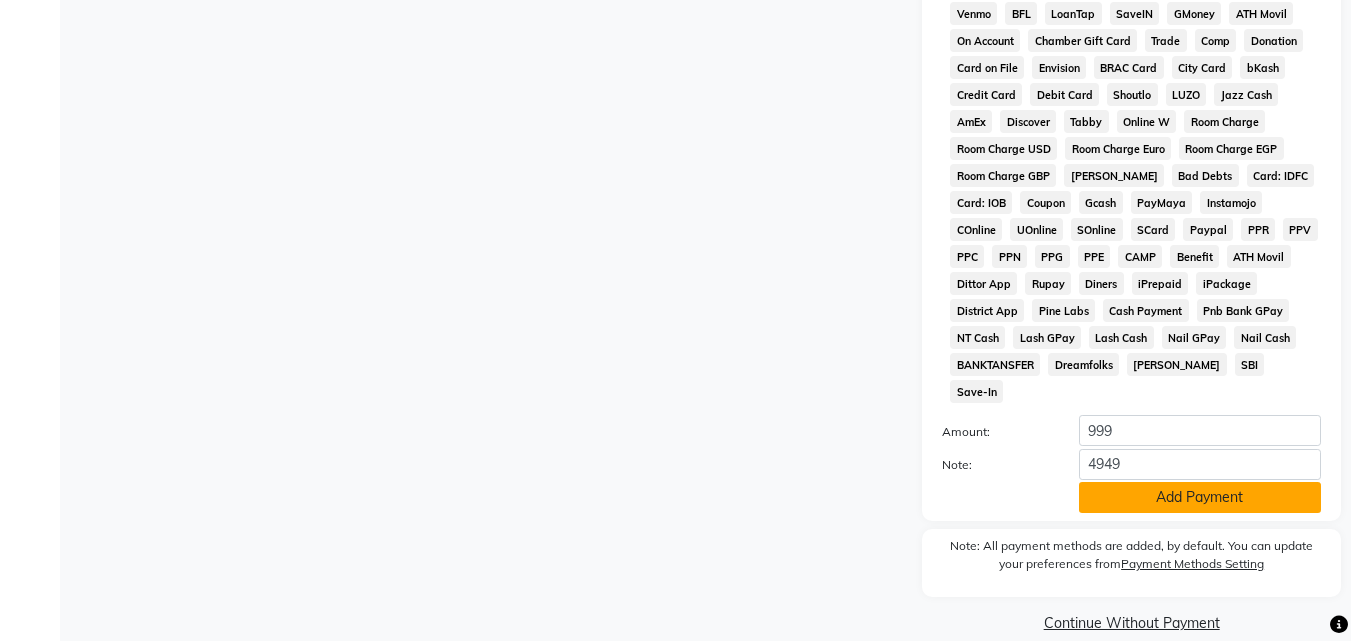 click on "Add Payment" 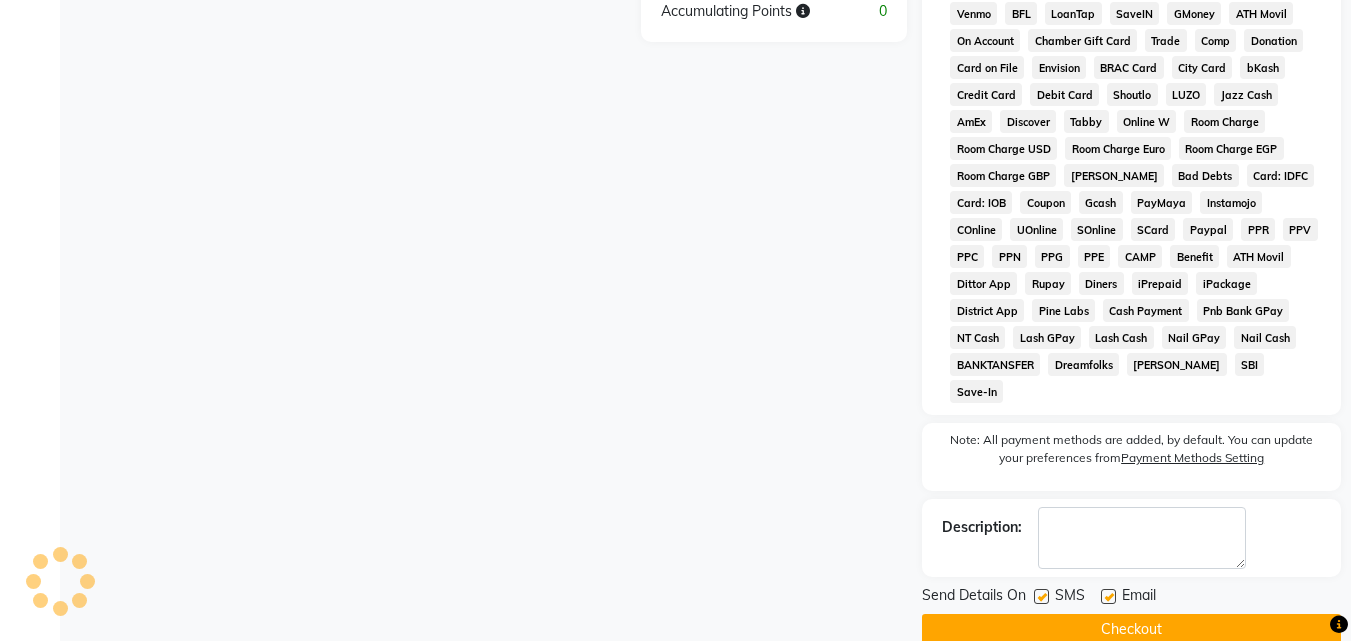 drag, startPoint x: 1001, startPoint y: 605, endPoint x: 971, endPoint y: 598, distance: 30.805843 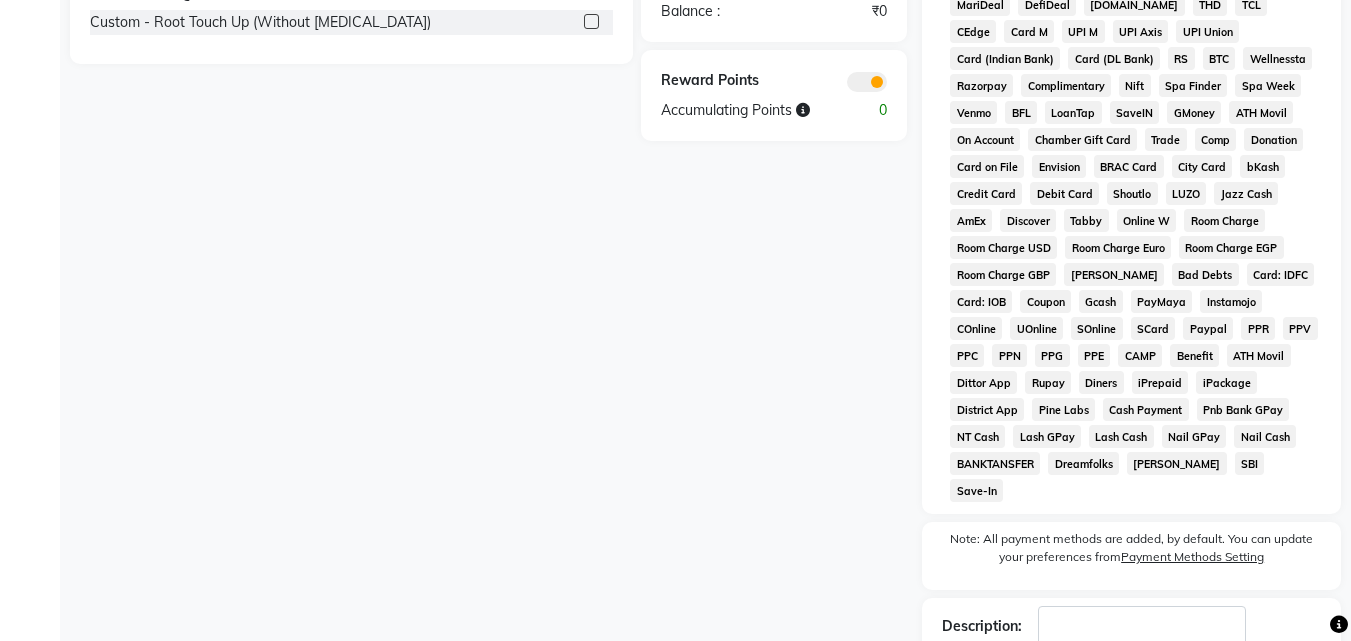 scroll, scrollTop: 606, scrollLeft: 0, axis: vertical 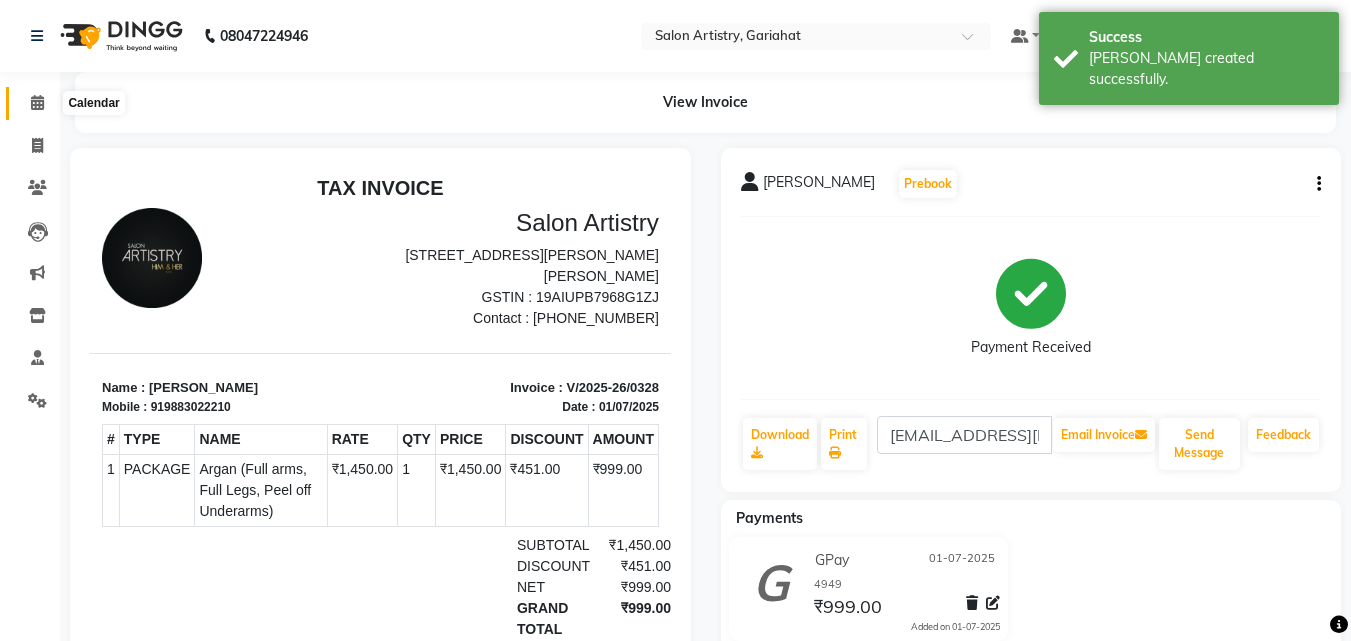 click 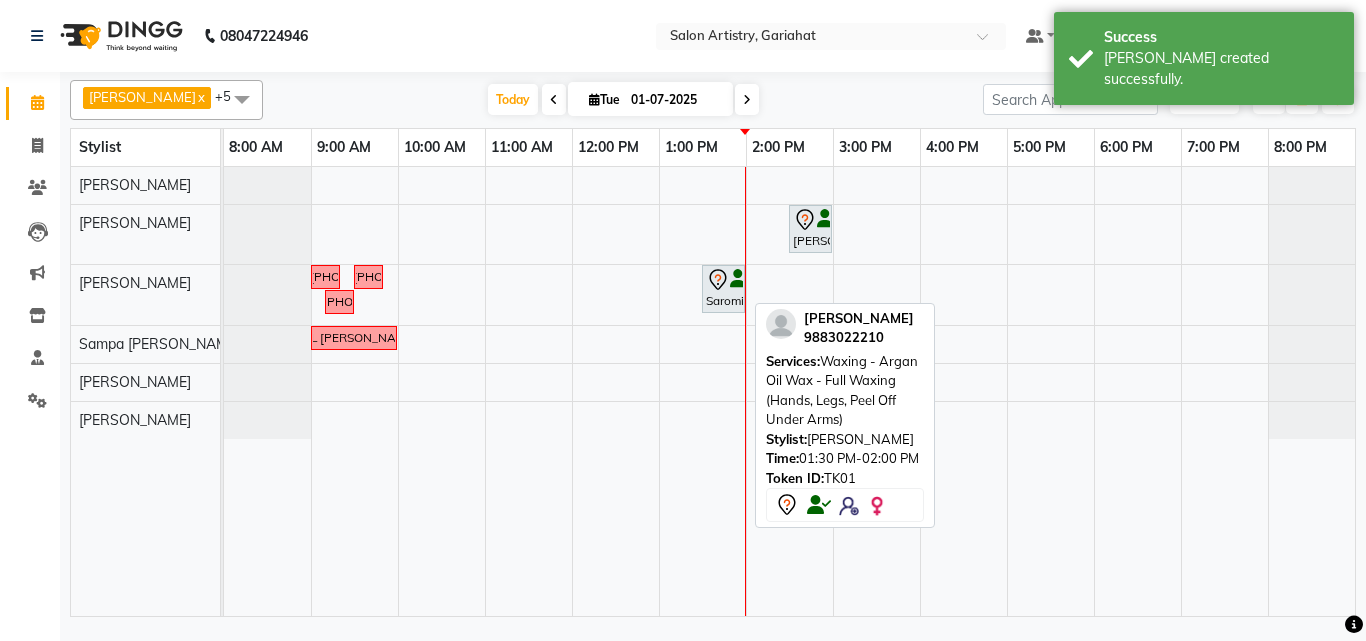 click on "Saromita [PERSON_NAME], TK01, 01:30 PM-02:00 PM, Waxing - Argan Oil Wax - Full Waxing (Hands, Legs, Peel Off Under Arms)" at bounding box center (723, 289) 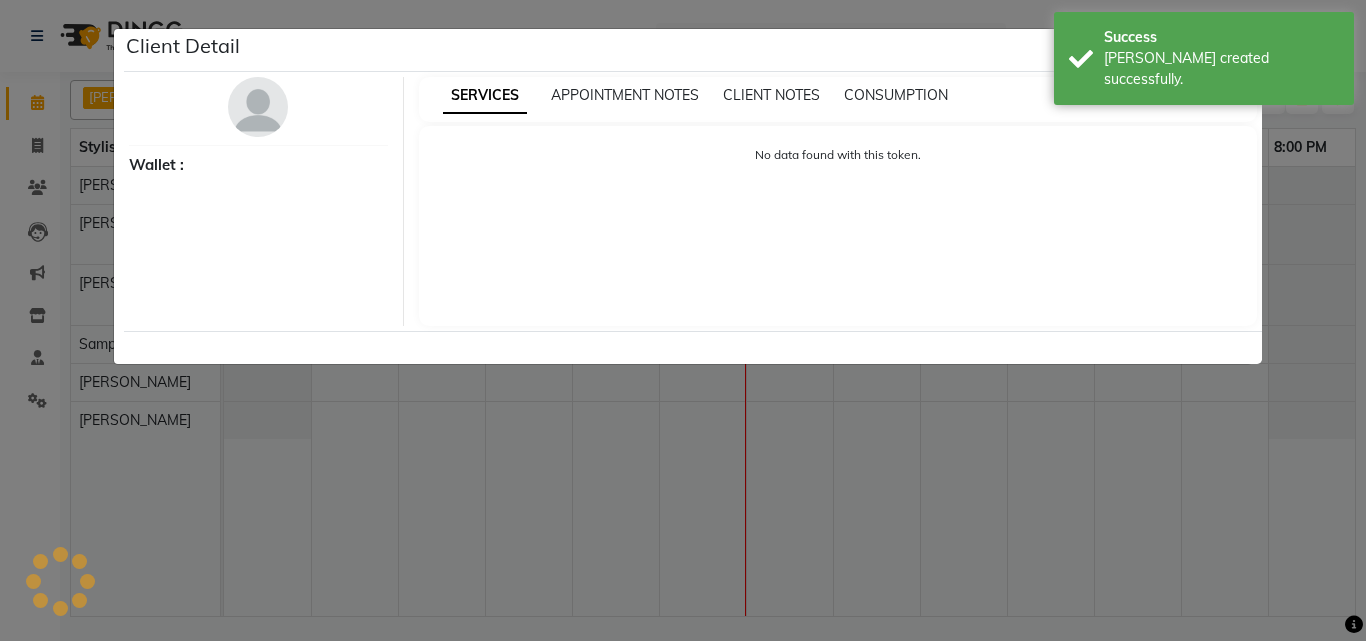 select on "7" 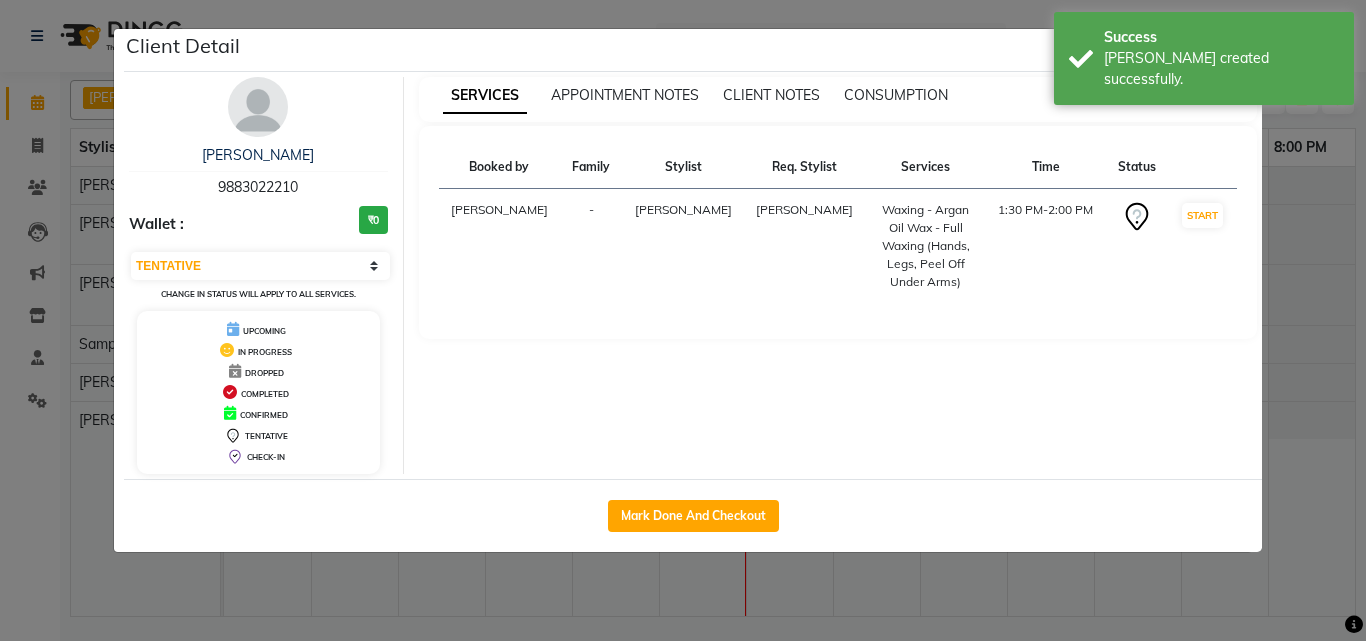drag, startPoint x: 640, startPoint y: 521, endPoint x: 680, endPoint y: 516, distance: 40.311287 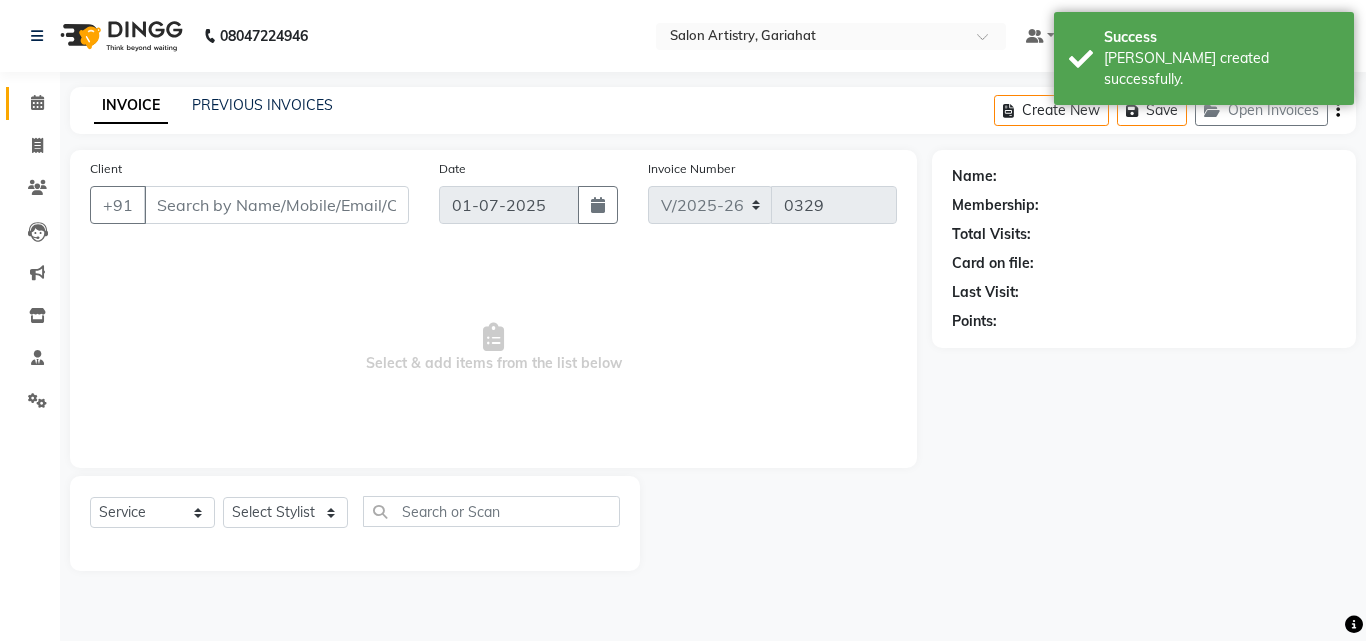 select on "3" 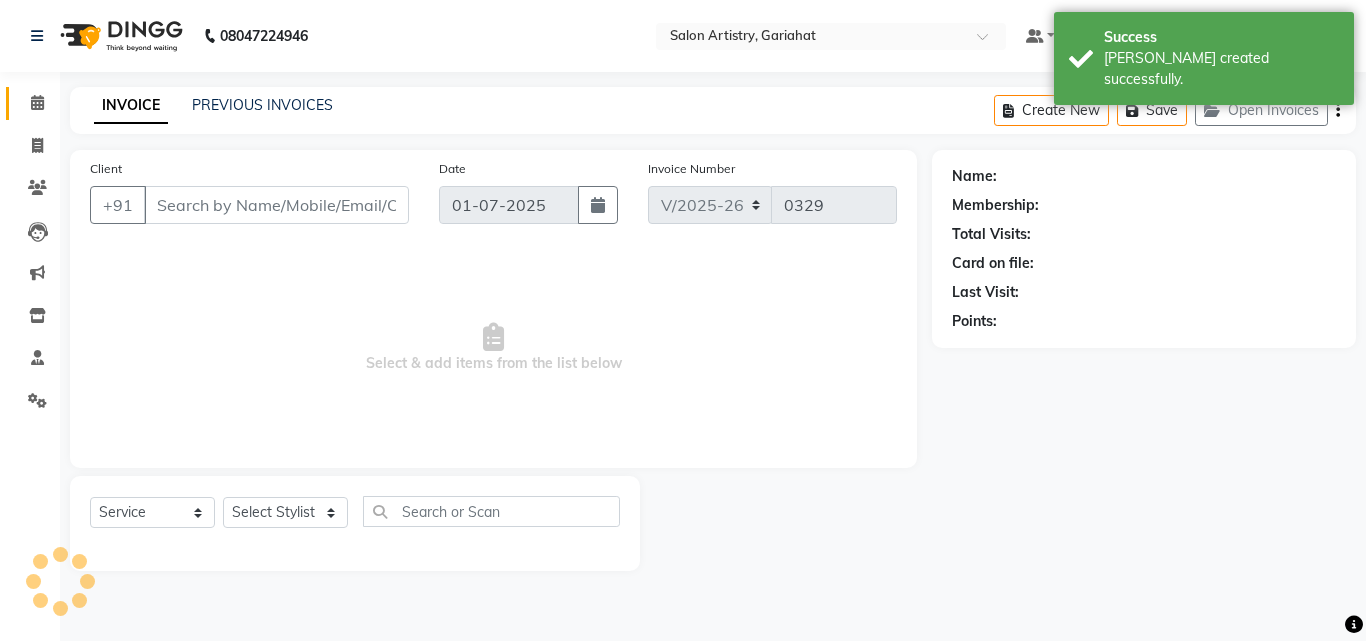 type on "9883022210" 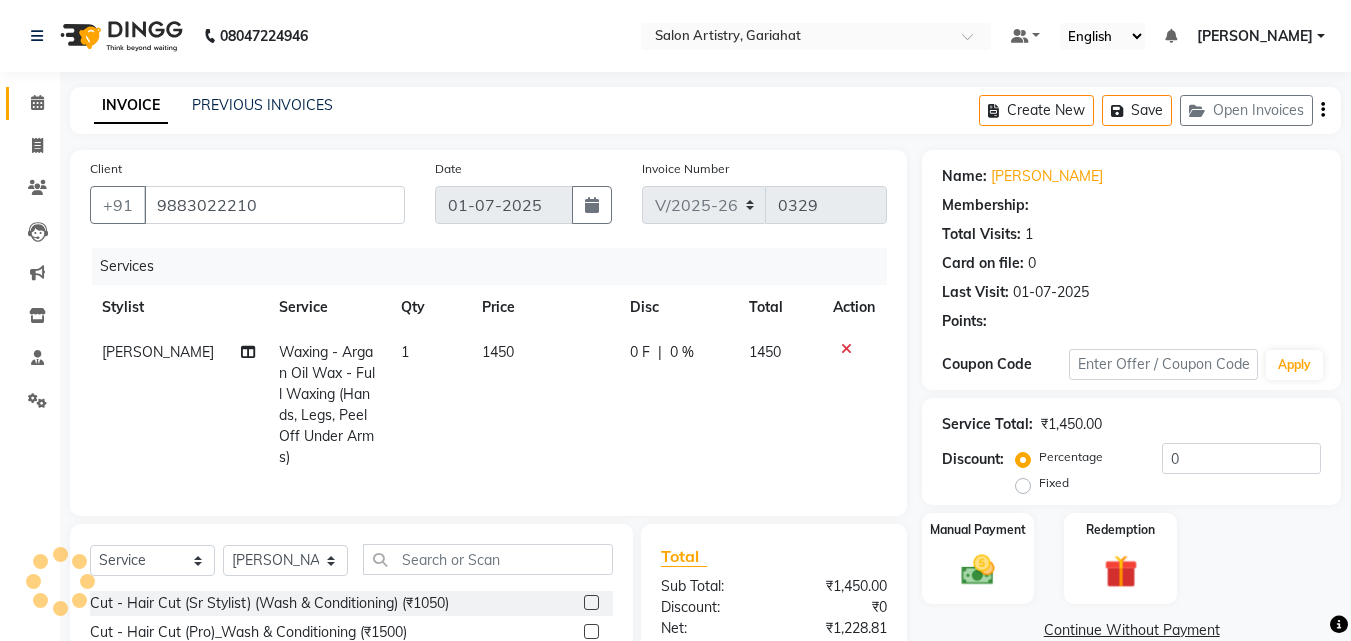 select on "1: Object" 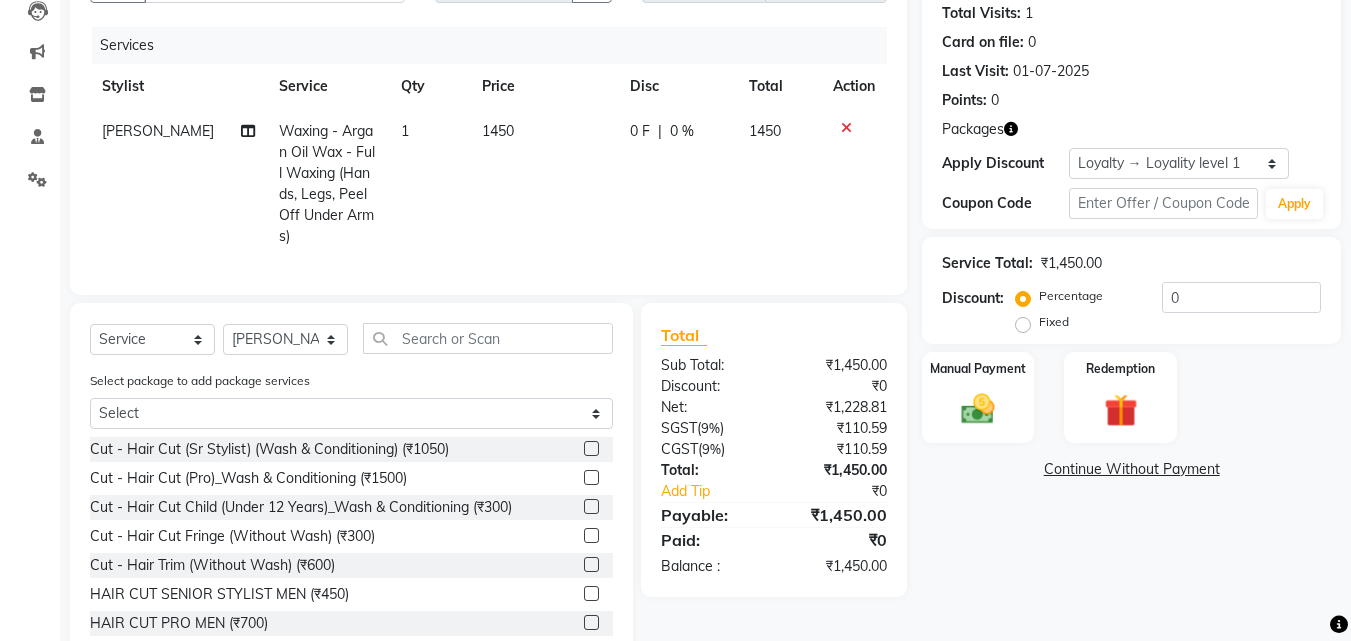 scroll, scrollTop: 269, scrollLeft: 0, axis: vertical 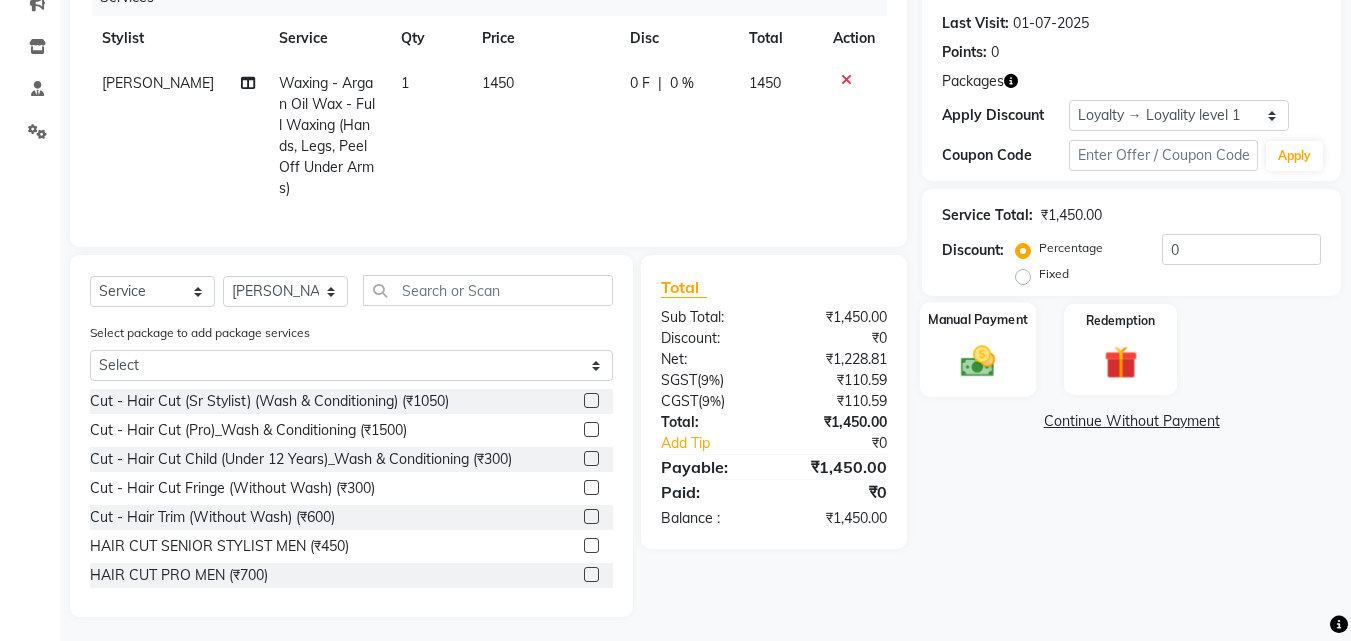 click 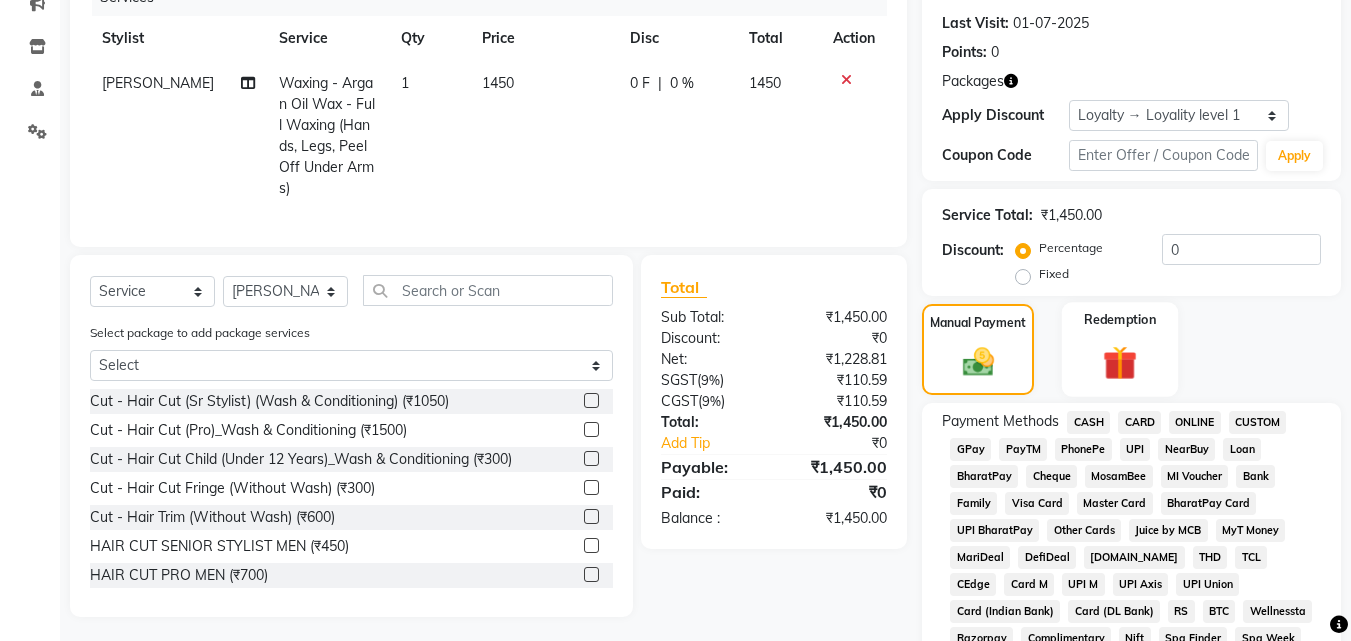 click 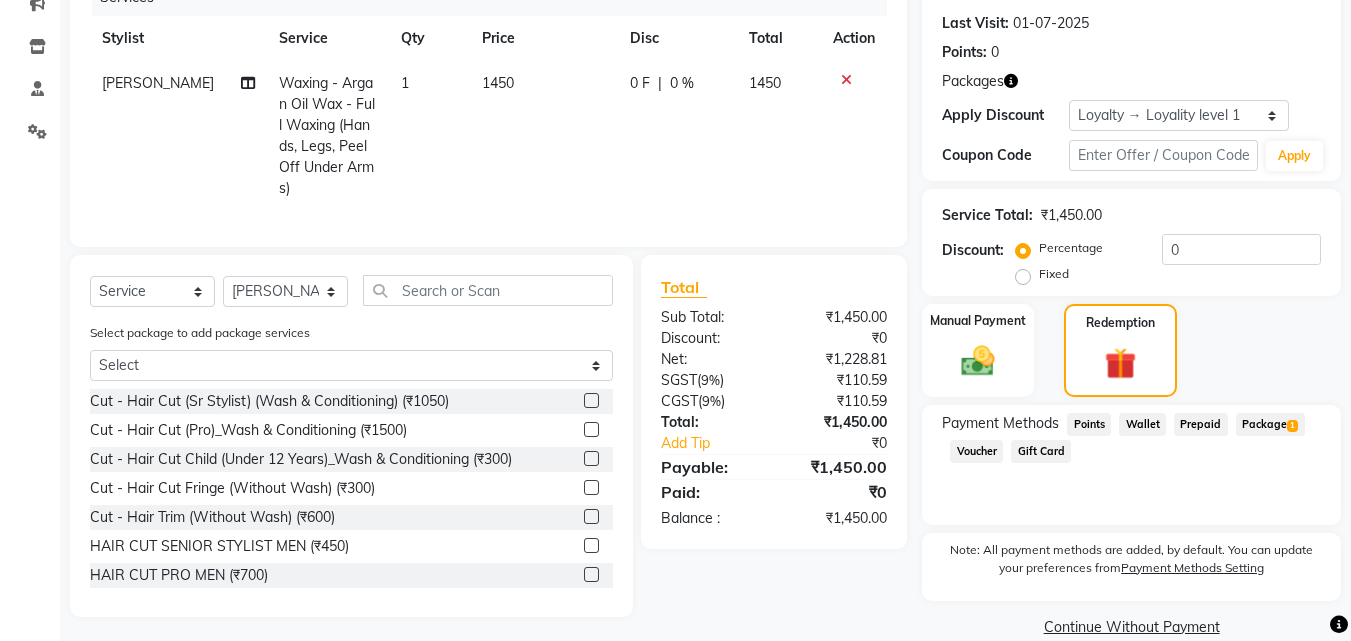 click on "Package  1" 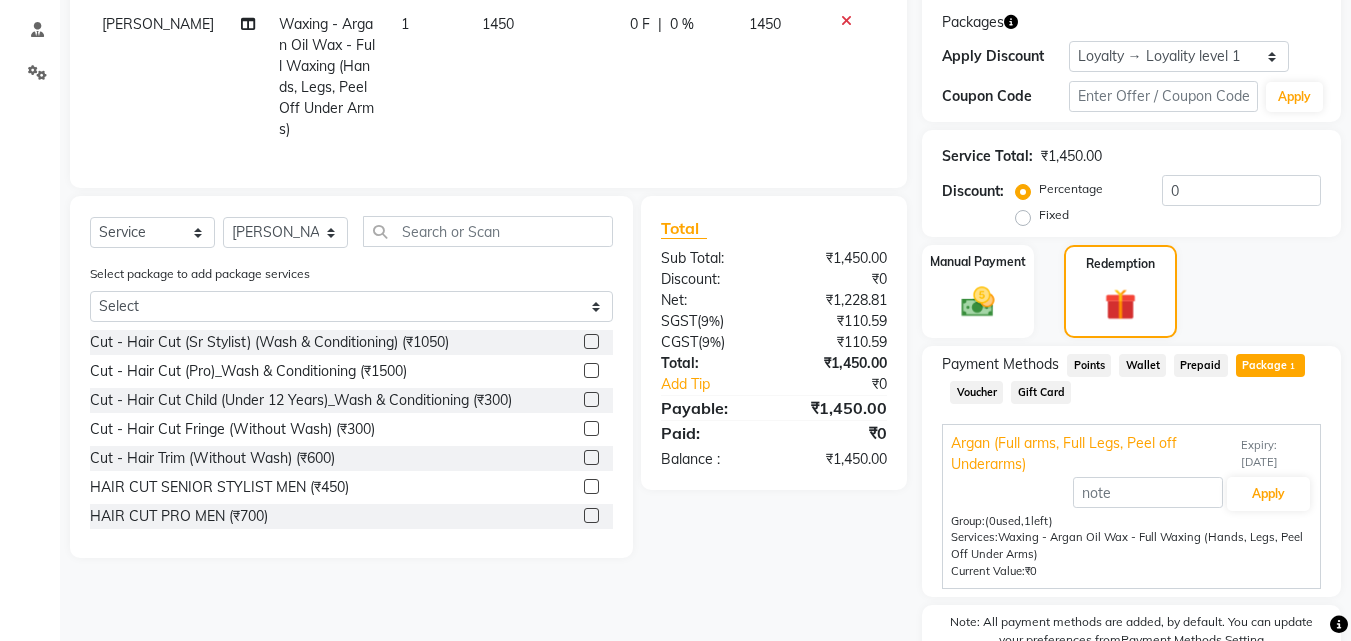 scroll, scrollTop: 369, scrollLeft: 0, axis: vertical 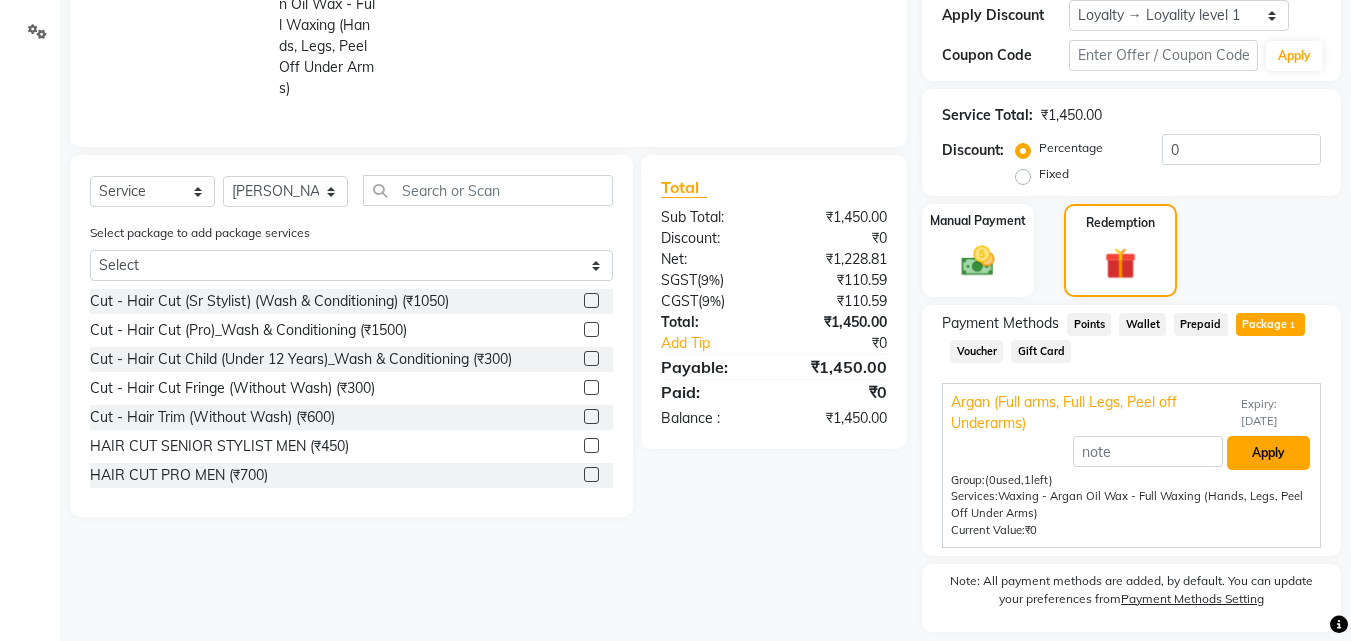 click on "Apply" at bounding box center (1268, 453) 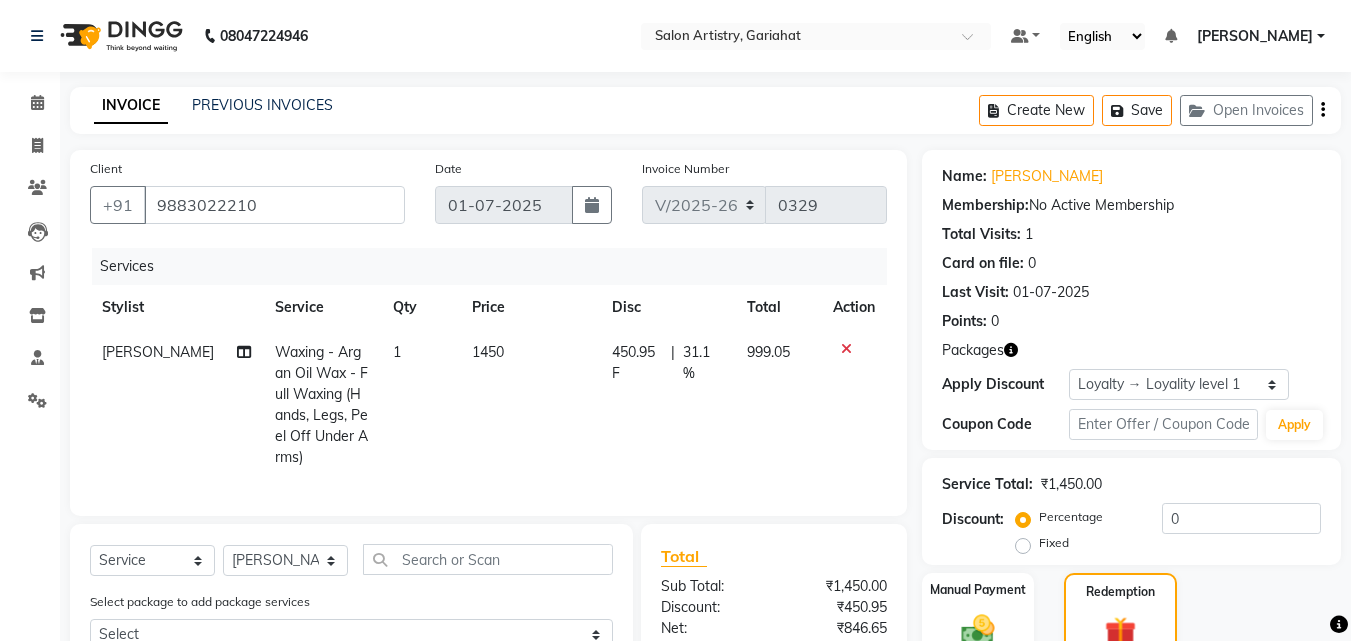 scroll, scrollTop: 100, scrollLeft: 0, axis: vertical 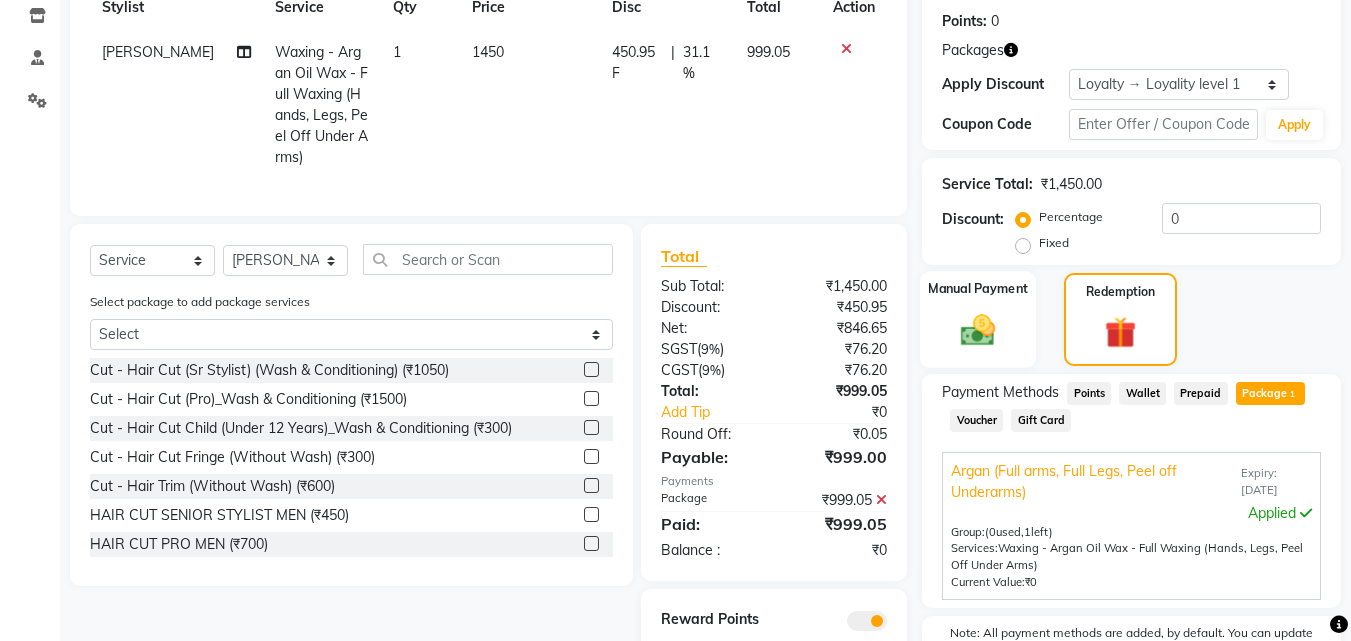 click 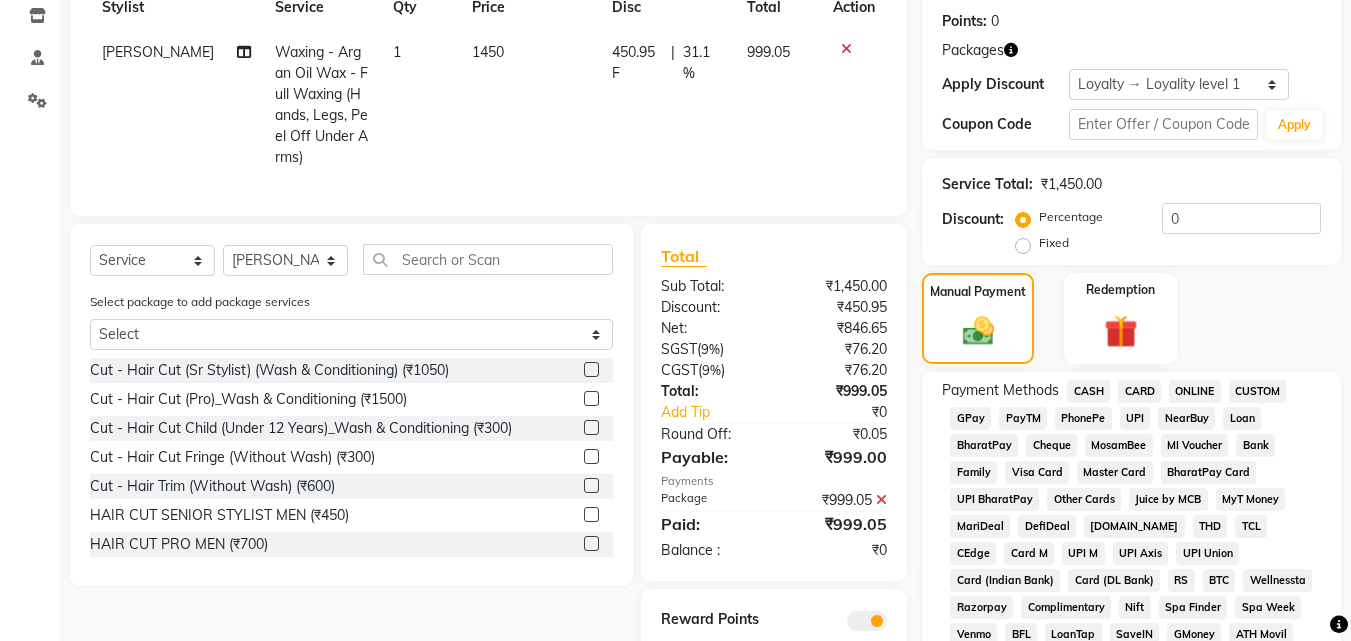 click on "CASH" 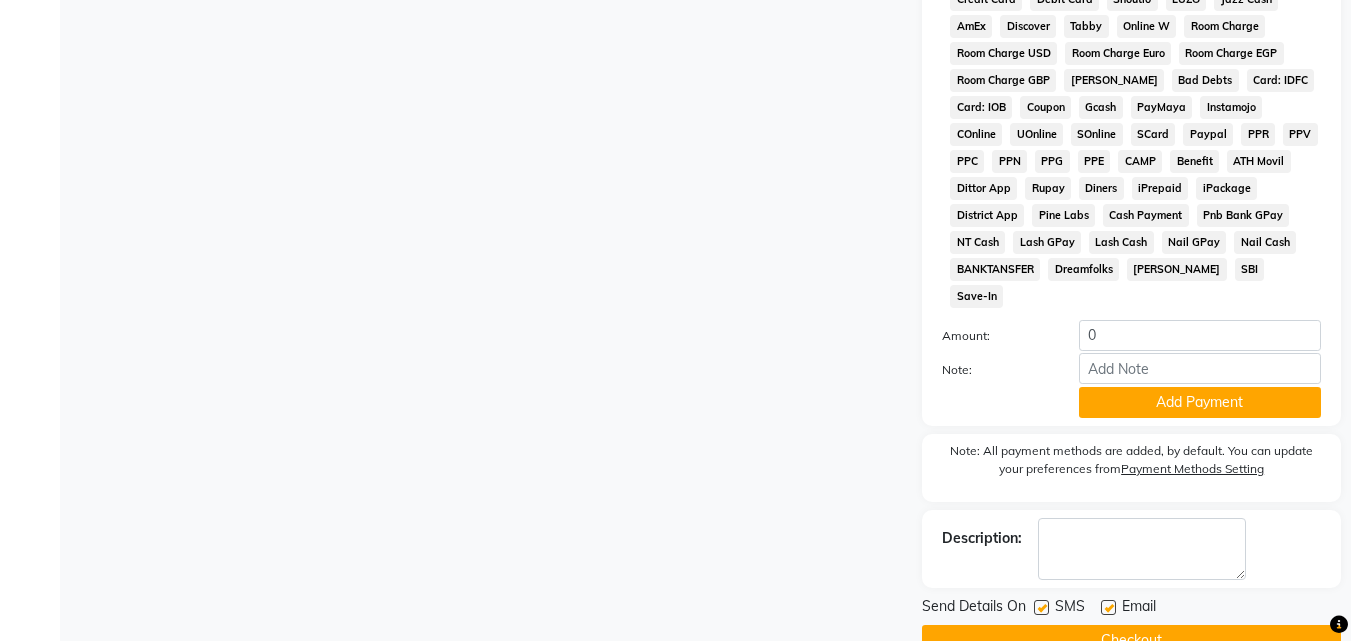 scroll, scrollTop: 1034, scrollLeft: 0, axis: vertical 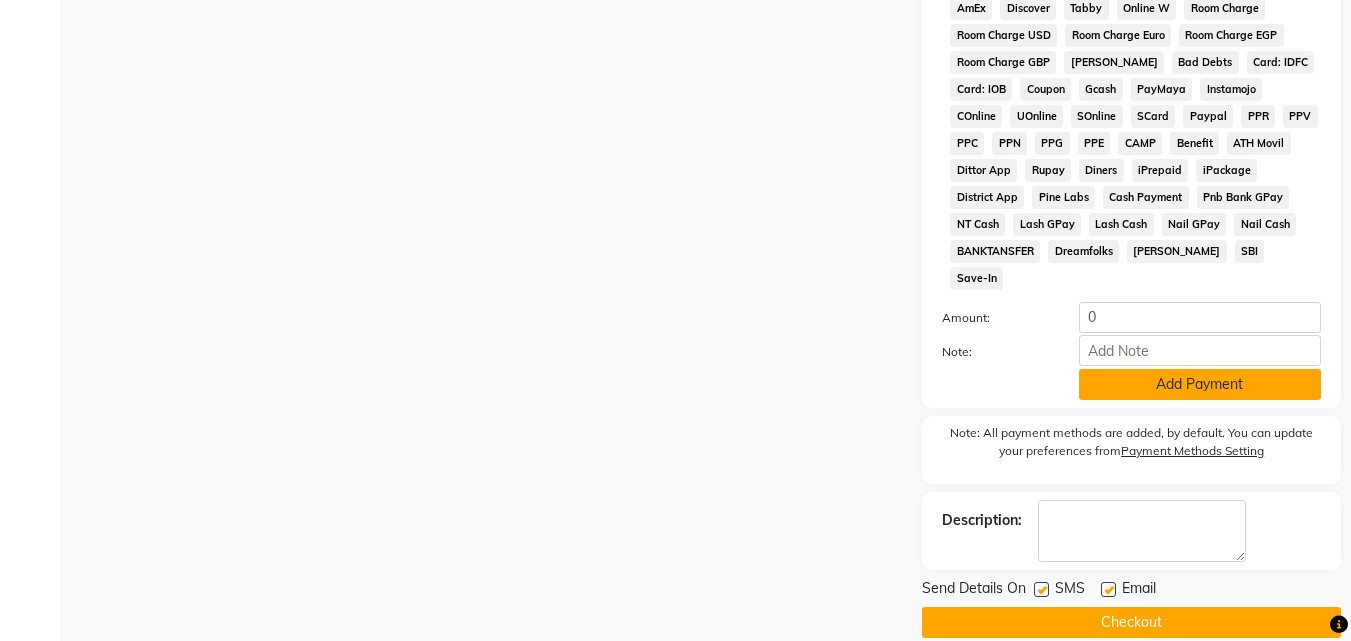 click on "Add Payment" 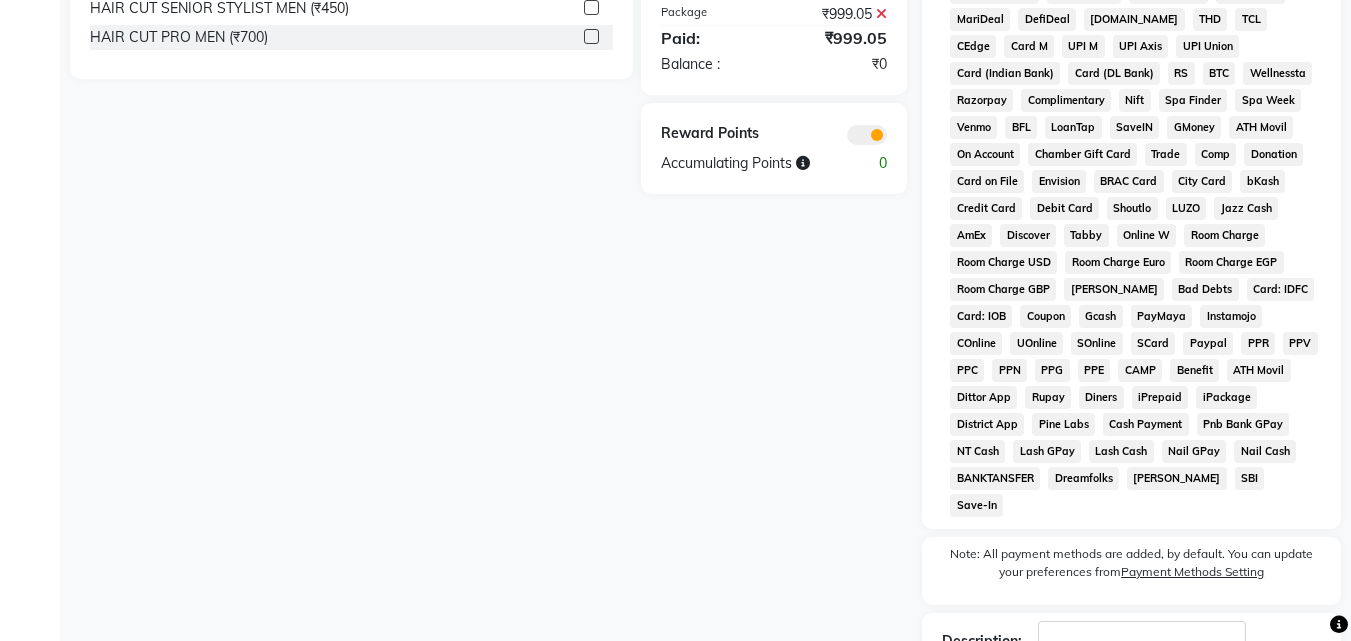 scroll, scrollTop: 928, scrollLeft: 0, axis: vertical 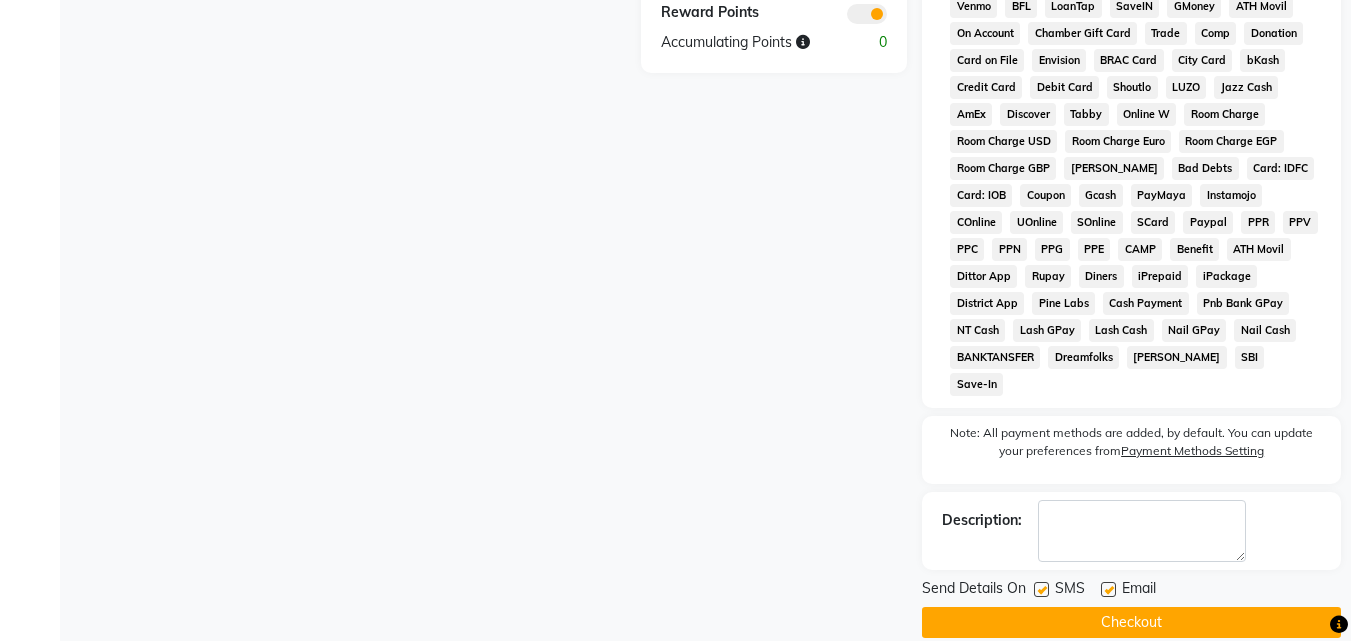 click on "Checkout" 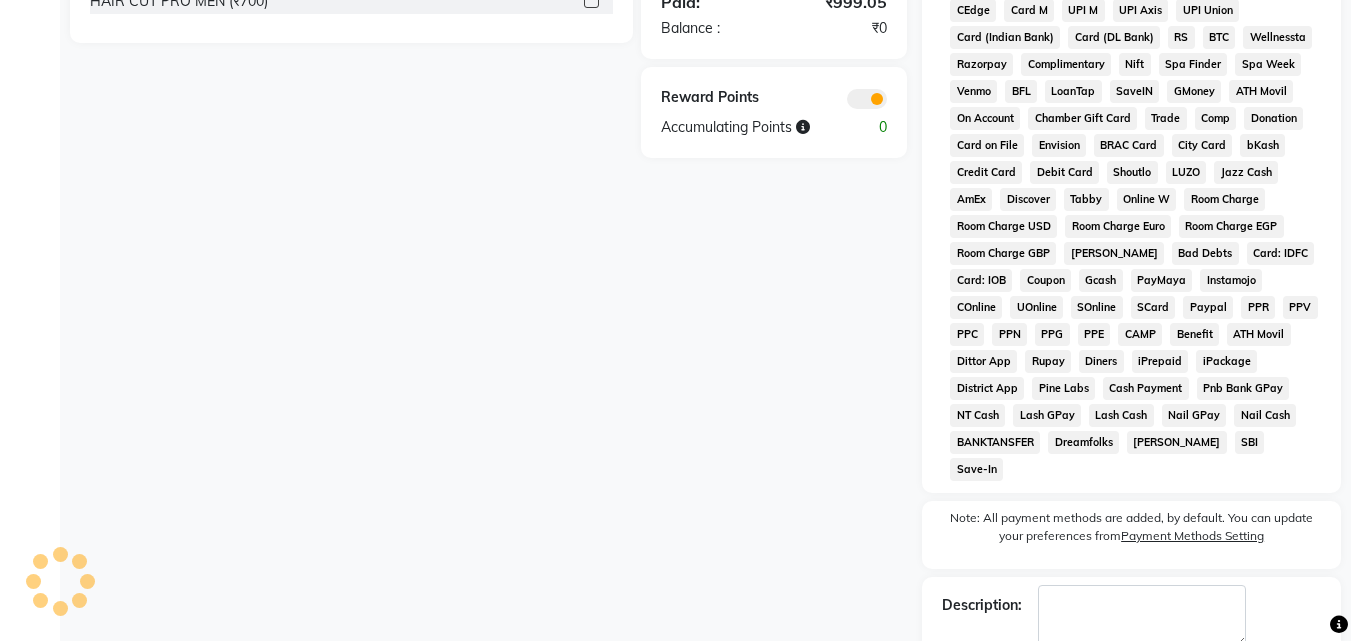 scroll, scrollTop: 728, scrollLeft: 0, axis: vertical 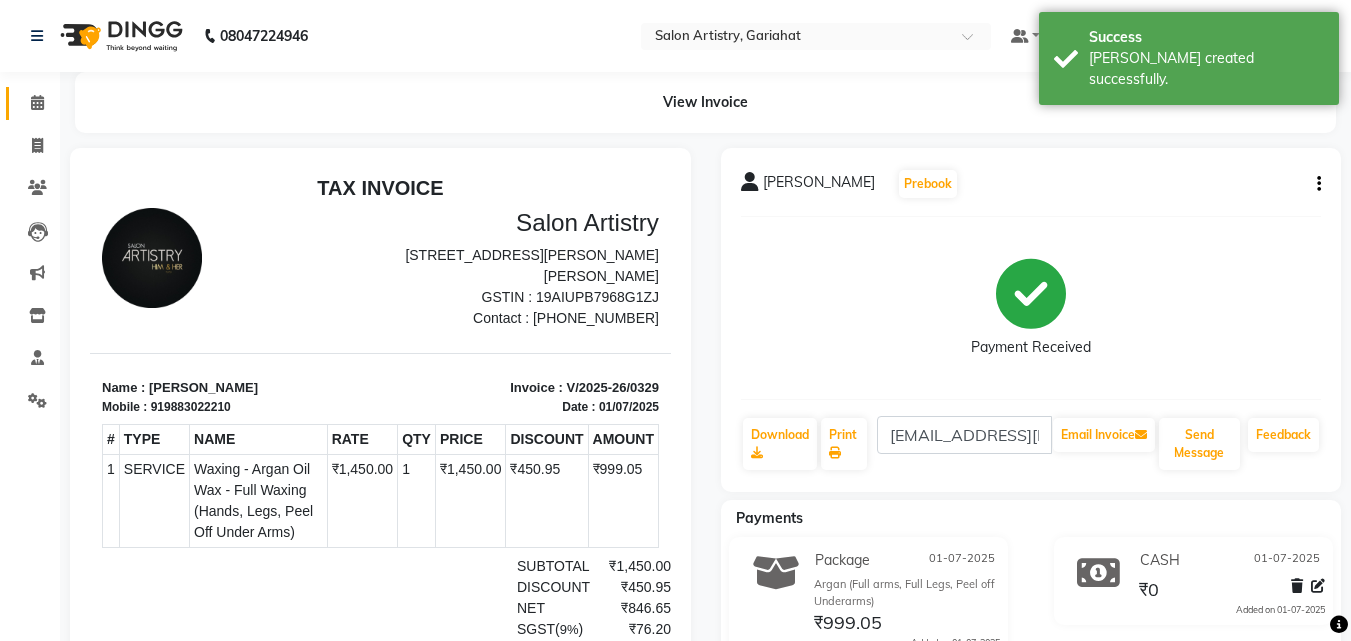 click on "Calendar" 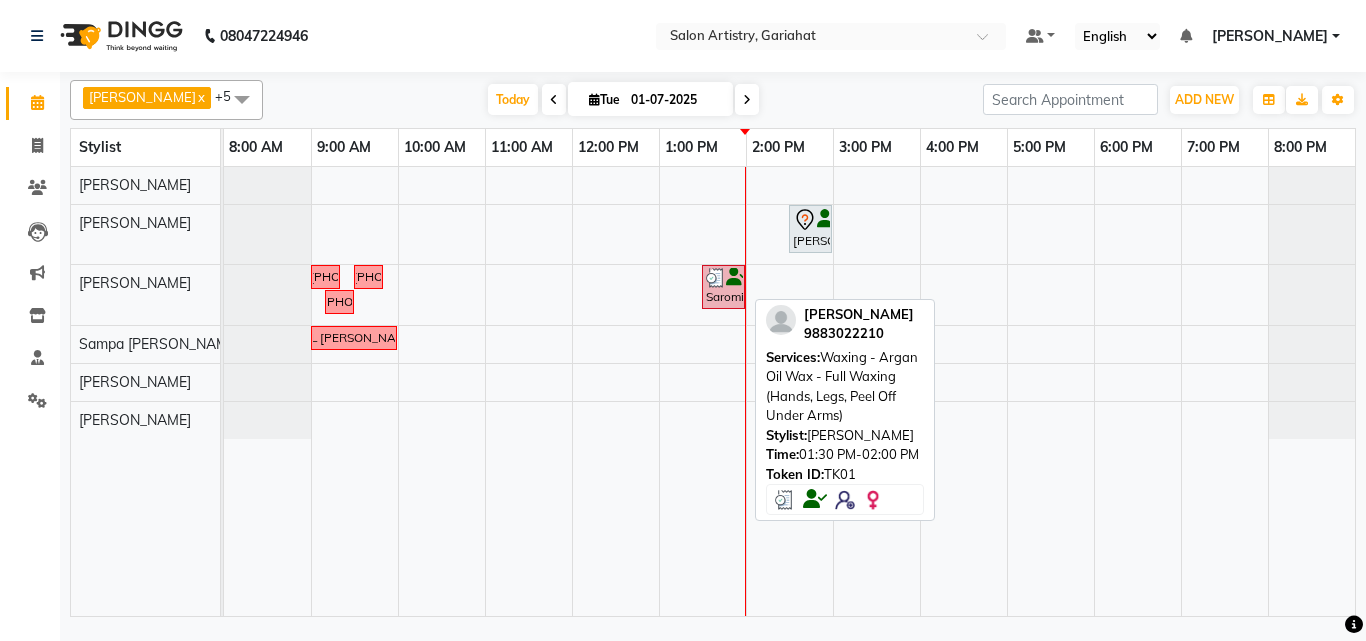 click on "Saromita [PERSON_NAME], TK01, 01:30 PM-02:00 PM, Waxing - Argan Oil Wax - Full Waxing (Hands, Legs, Peel Off Under Arms)" at bounding box center (723, 287) 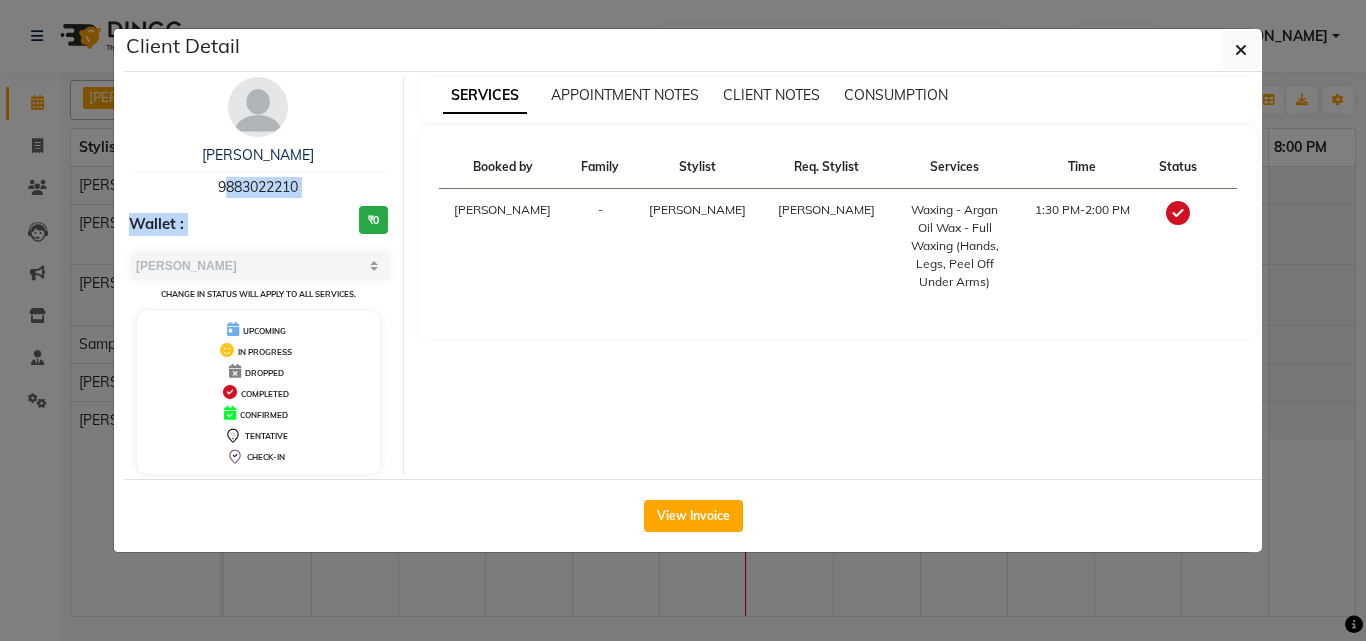 drag, startPoint x: 202, startPoint y: 187, endPoint x: 304, endPoint y: 210, distance: 104.56099 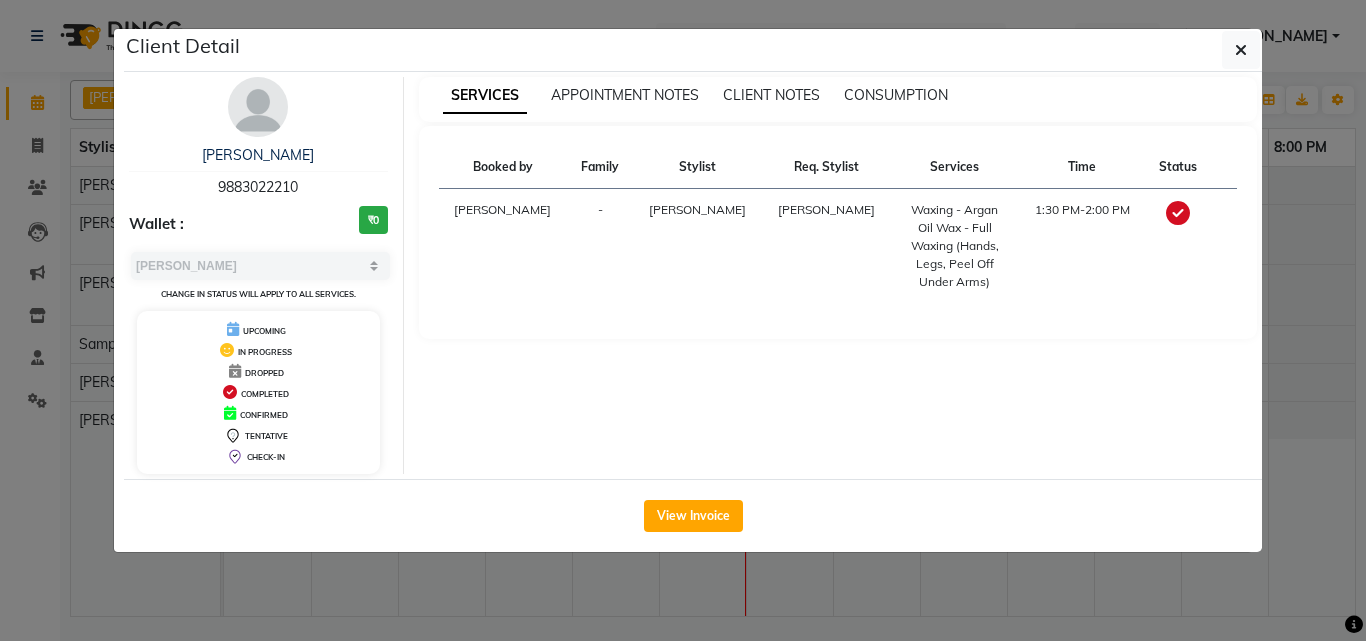 drag, startPoint x: 218, startPoint y: 179, endPoint x: 306, endPoint y: 197, distance: 89.822044 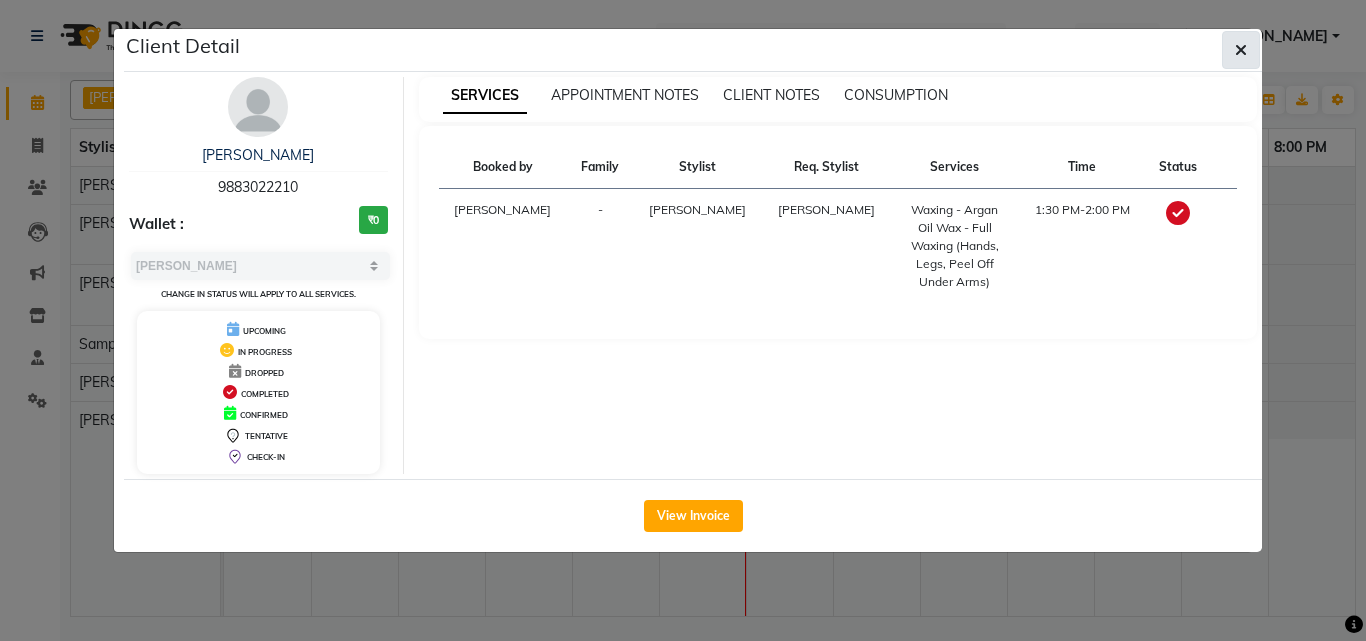 click 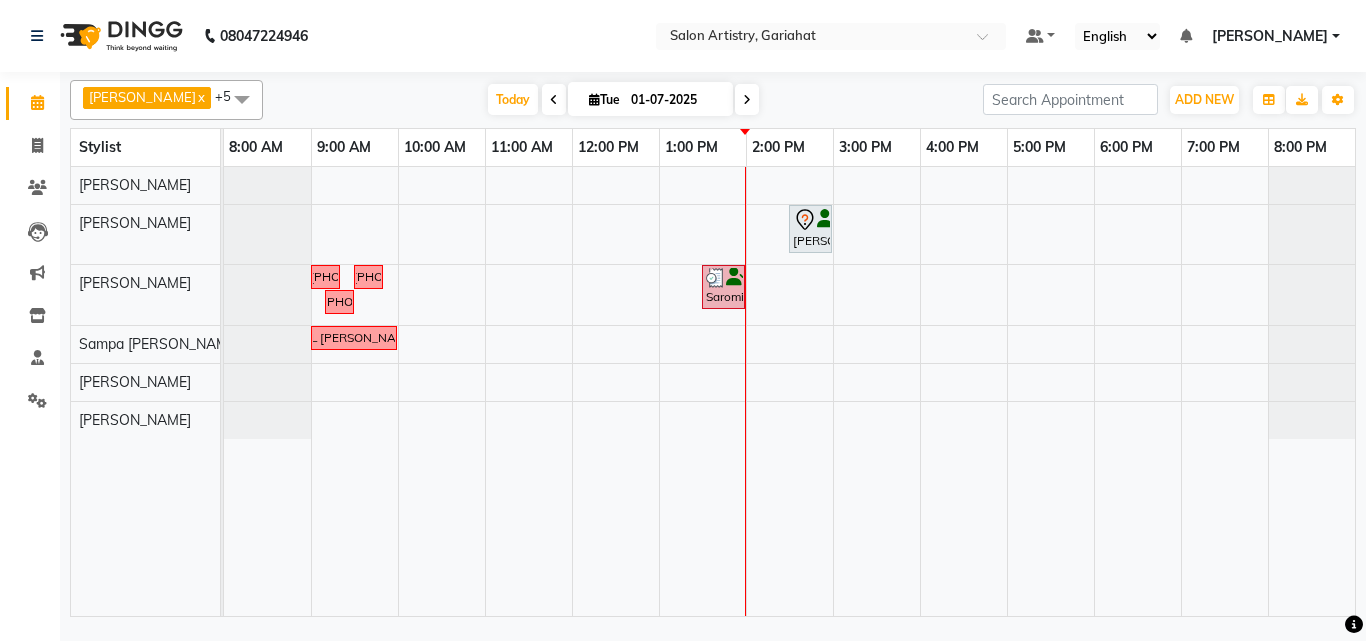click at bounding box center [747, 99] 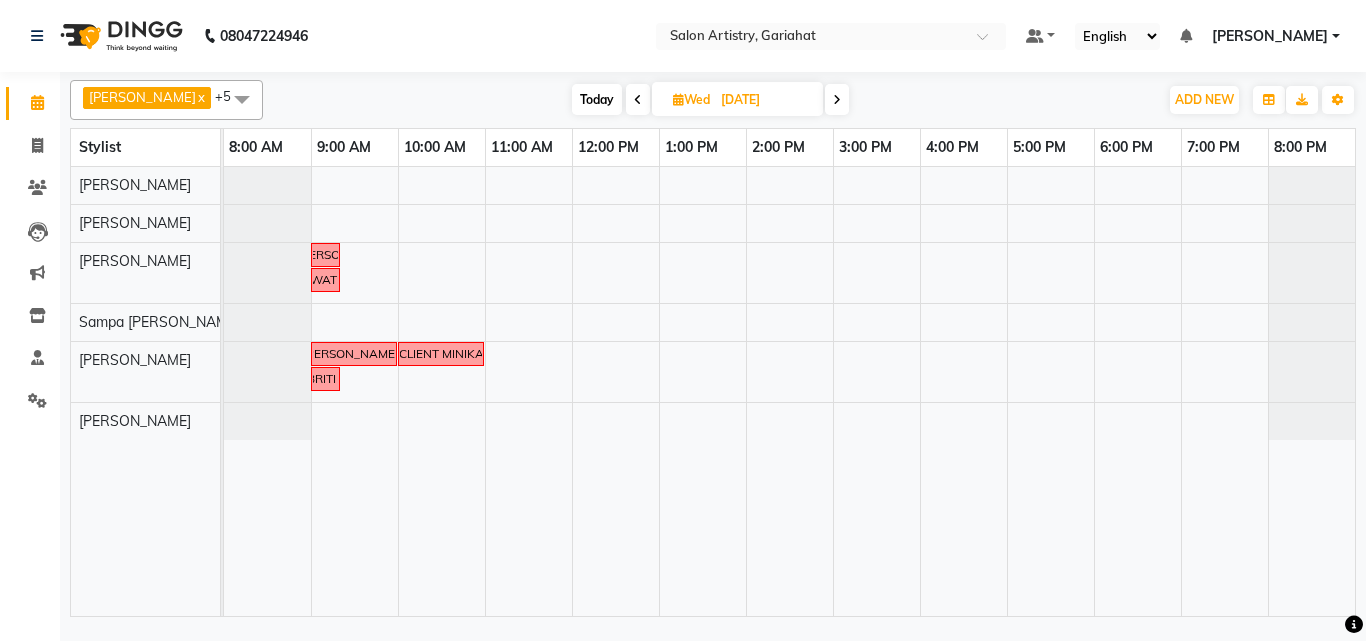 click on "FOLLOWUP CALL (RINKU & VICKY) RITA CHAKRABORTY 7980898920   FOLLOWUP CALL SWATI 9836274434   FOLLOWUP CALL SUNANDA 7044098163    FOLLOW UP CLIENT MINIKA 9038855300   FOLLOWUP CALL BRITI 8017038832" at bounding box center [789, 391] 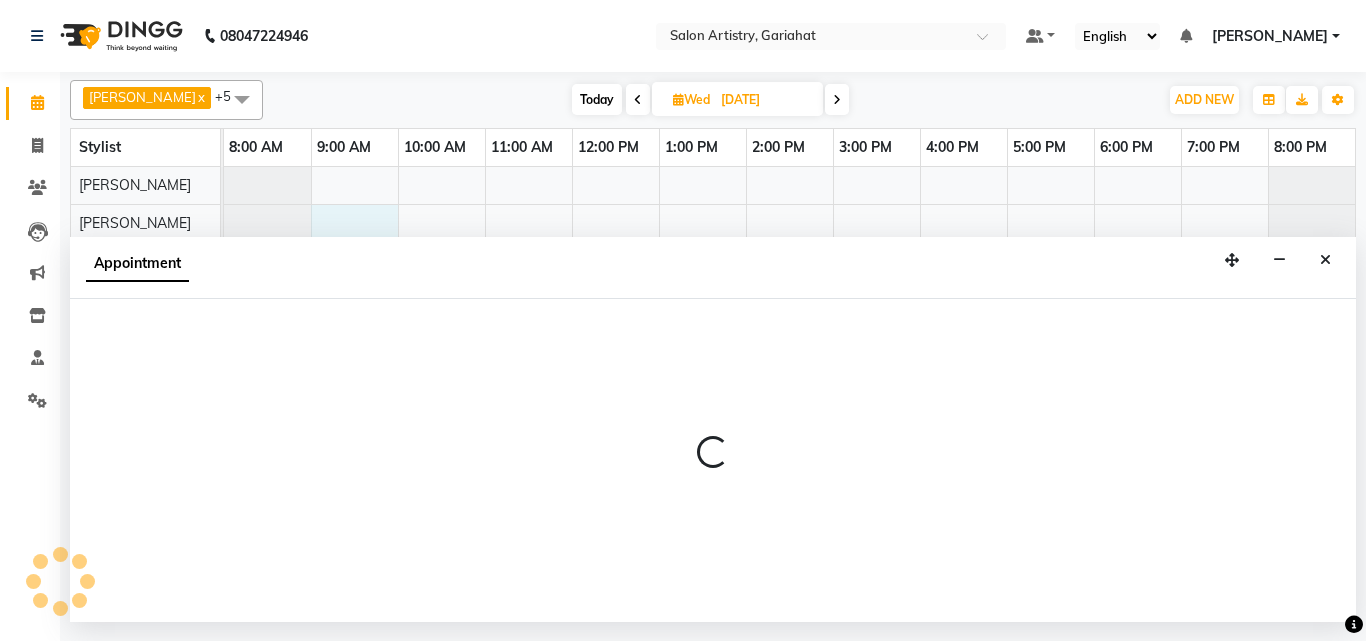 select on "82199" 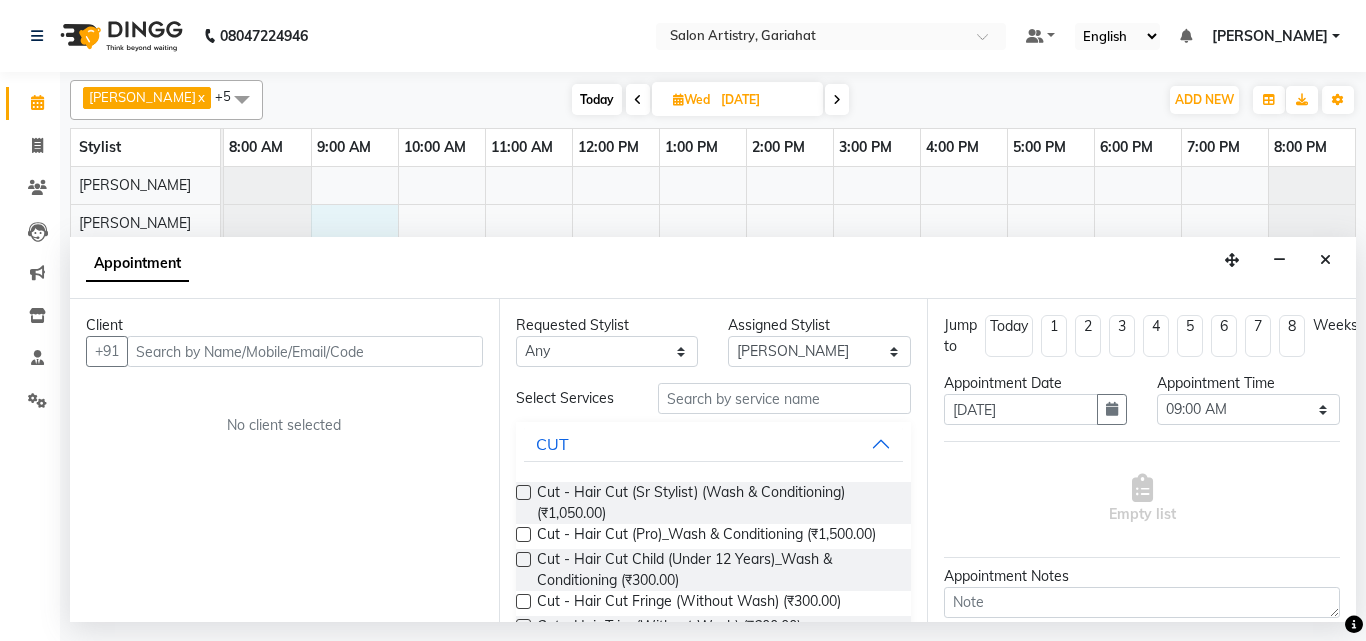 drag, startPoint x: 1324, startPoint y: 256, endPoint x: 1315, endPoint y: 261, distance: 10.29563 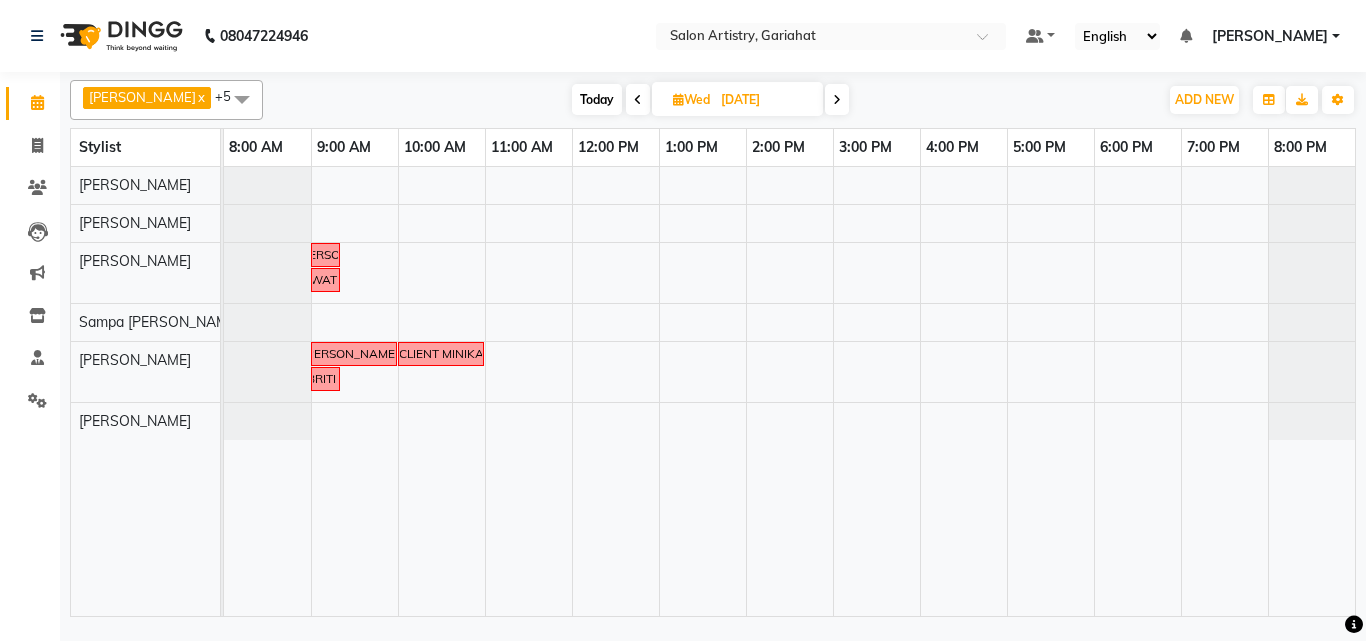 click on "[PERSON_NAME]" at bounding box center (1270, 36) 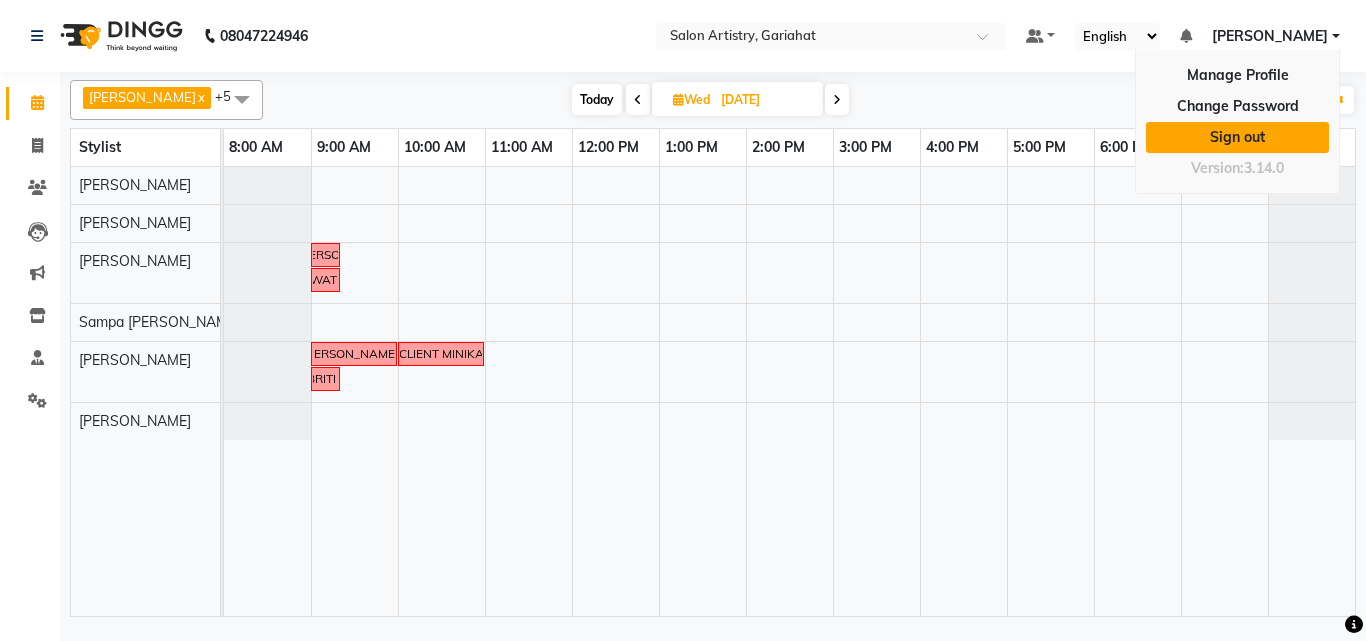 click on "Sign out" at bounding box center (1237, 137) 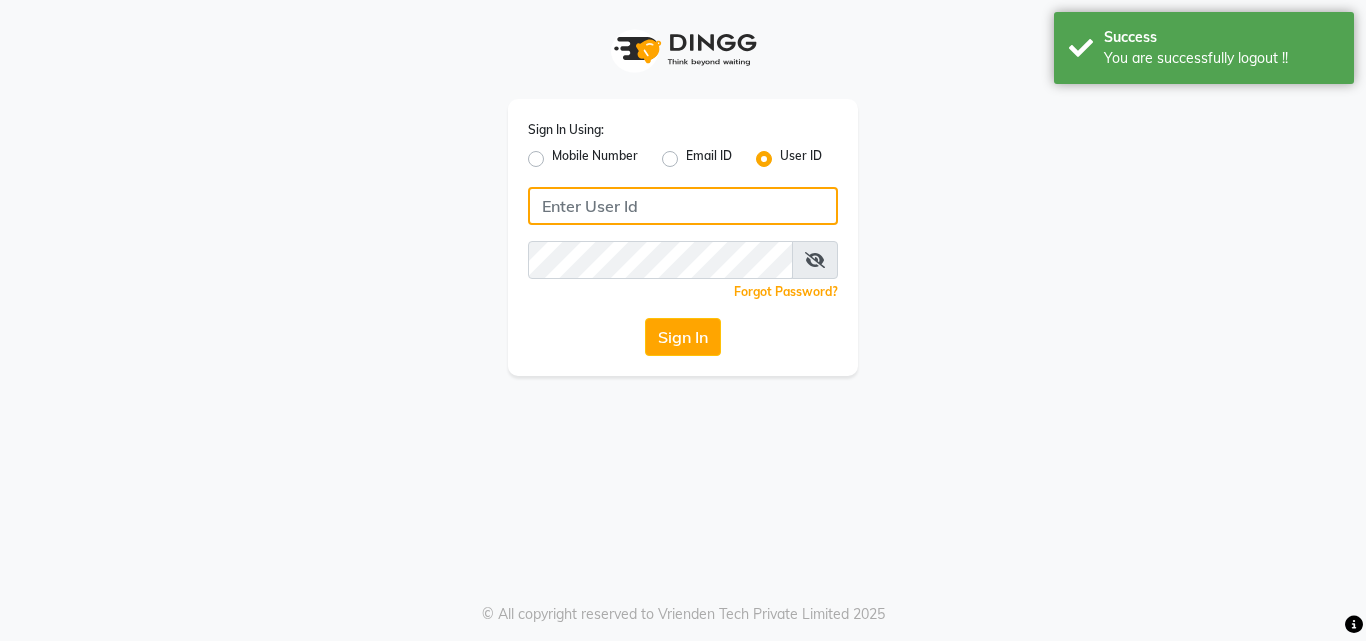 click 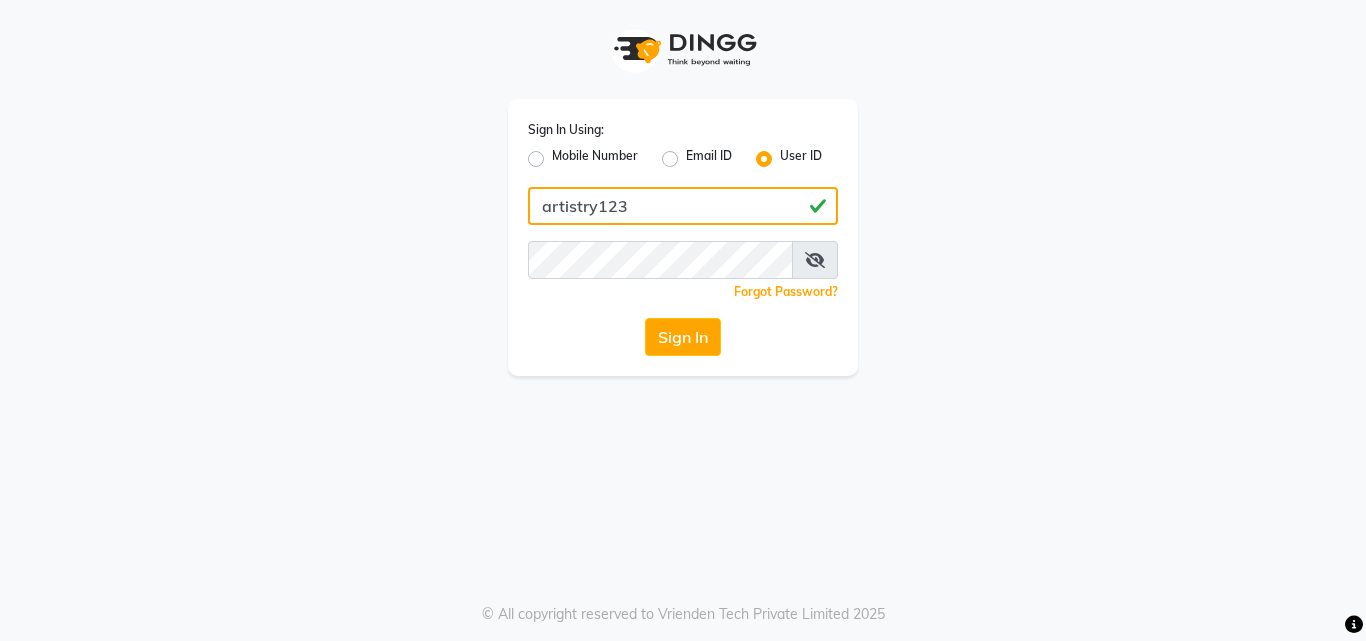 drag, startPoint x: 542, startPoint y: 206, endPoint x: 718, endPoint y: 214, distance: 176.18172 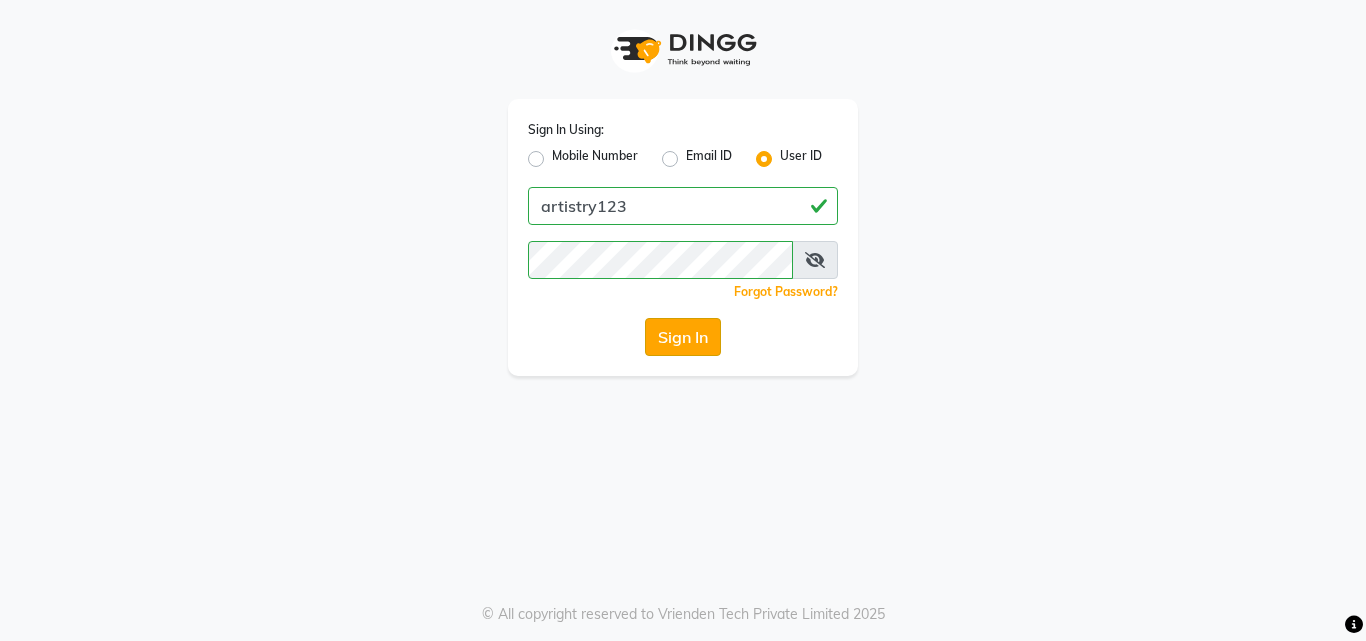 click on "Sign In" 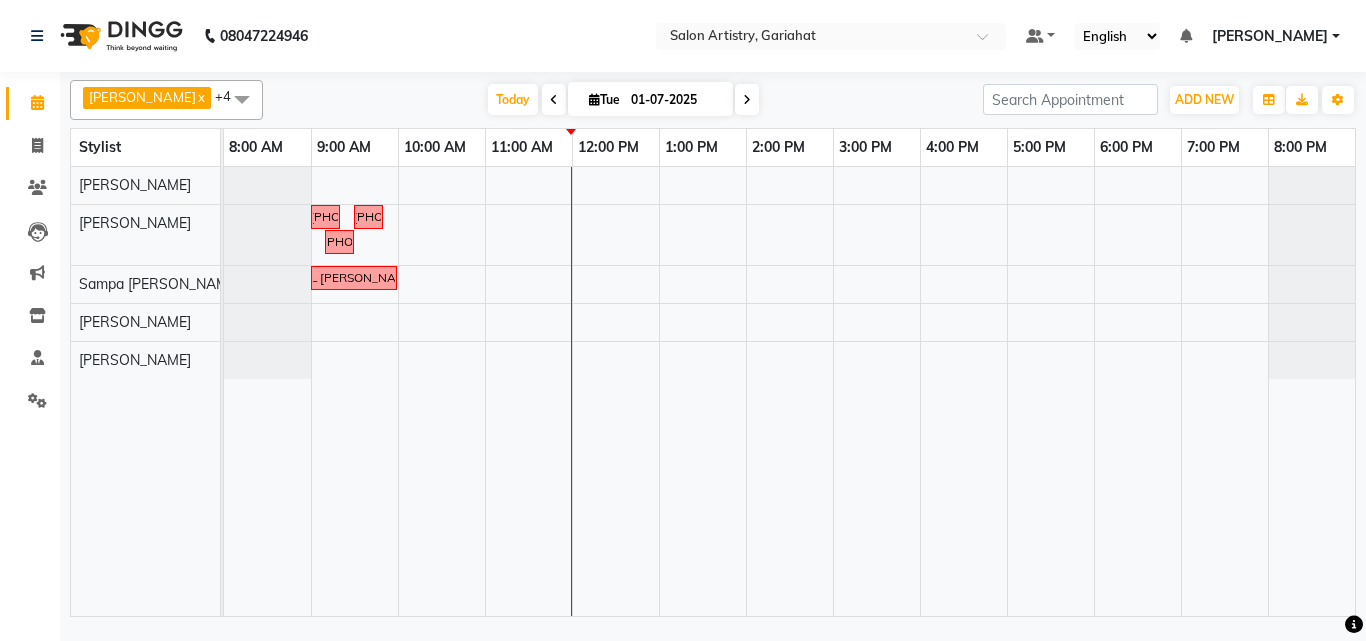 scroll, scrollTop: 0, scrollLeft: 0, axis: both 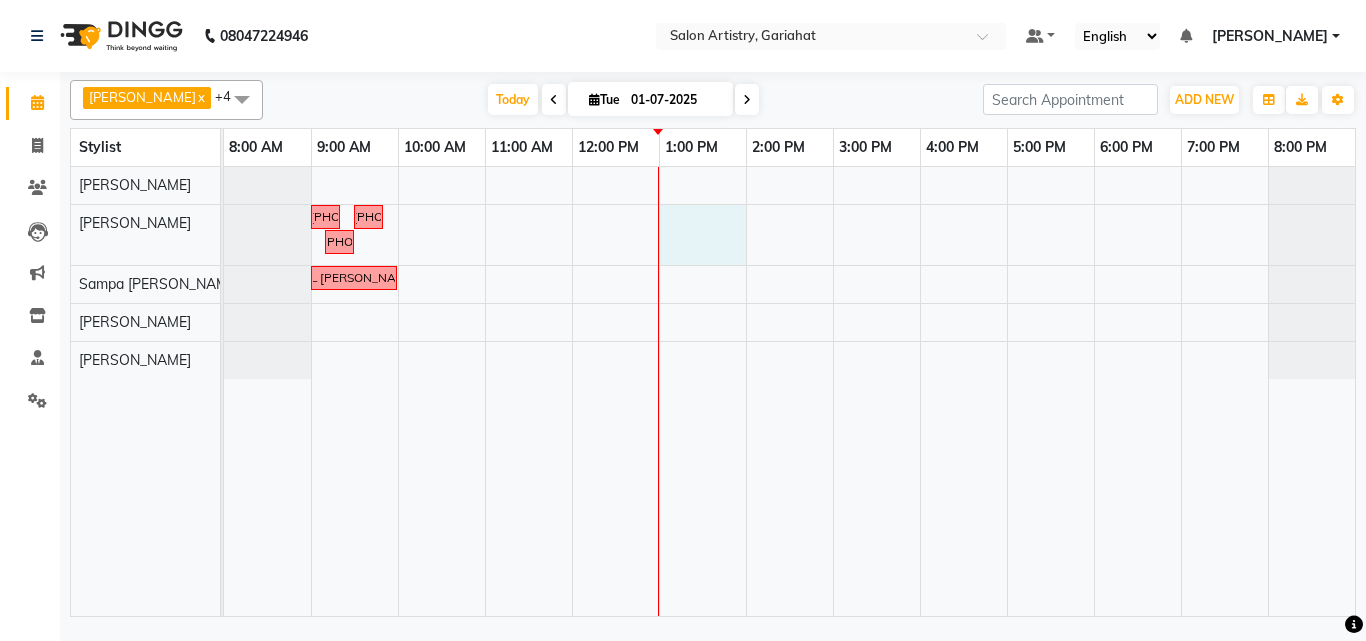 click on "followup call..[PHONE_NUMBER]   follow up call
[PHONE_NUMBER]   followup call
[PHONE_NUMBER]   FOLLOWUP CALL  [PERSON_NAME] 8420718101" at bounding box center [789, 391] 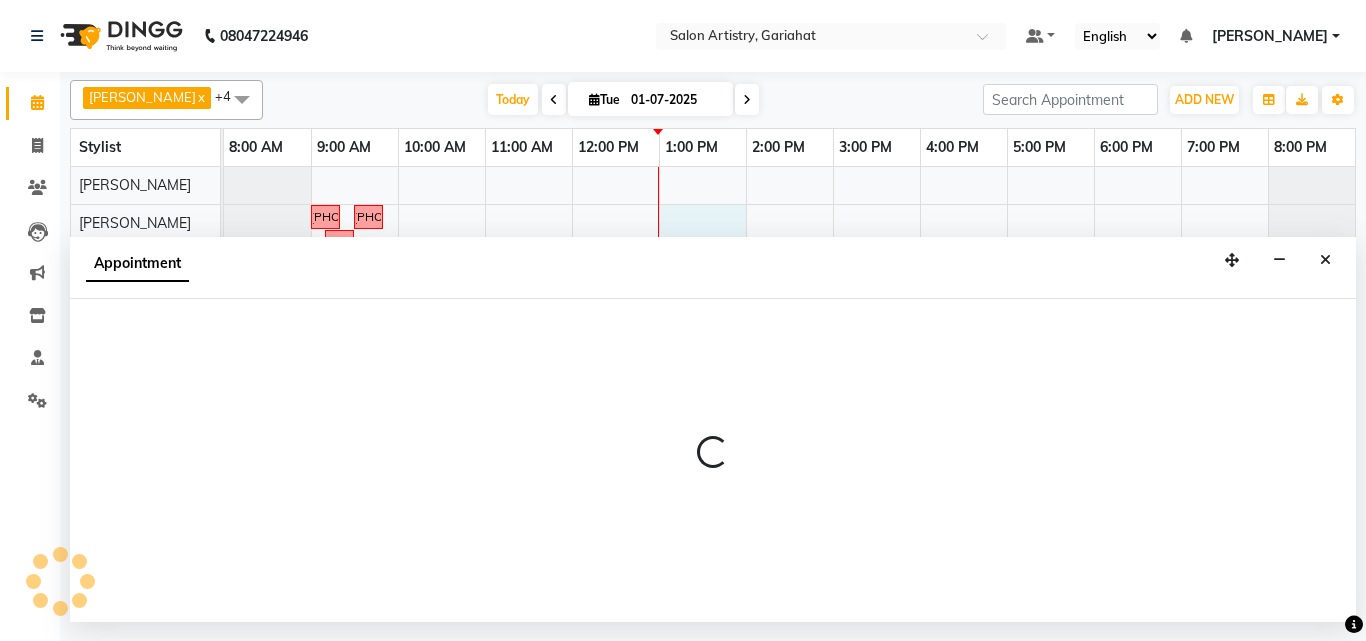 select on "82200" 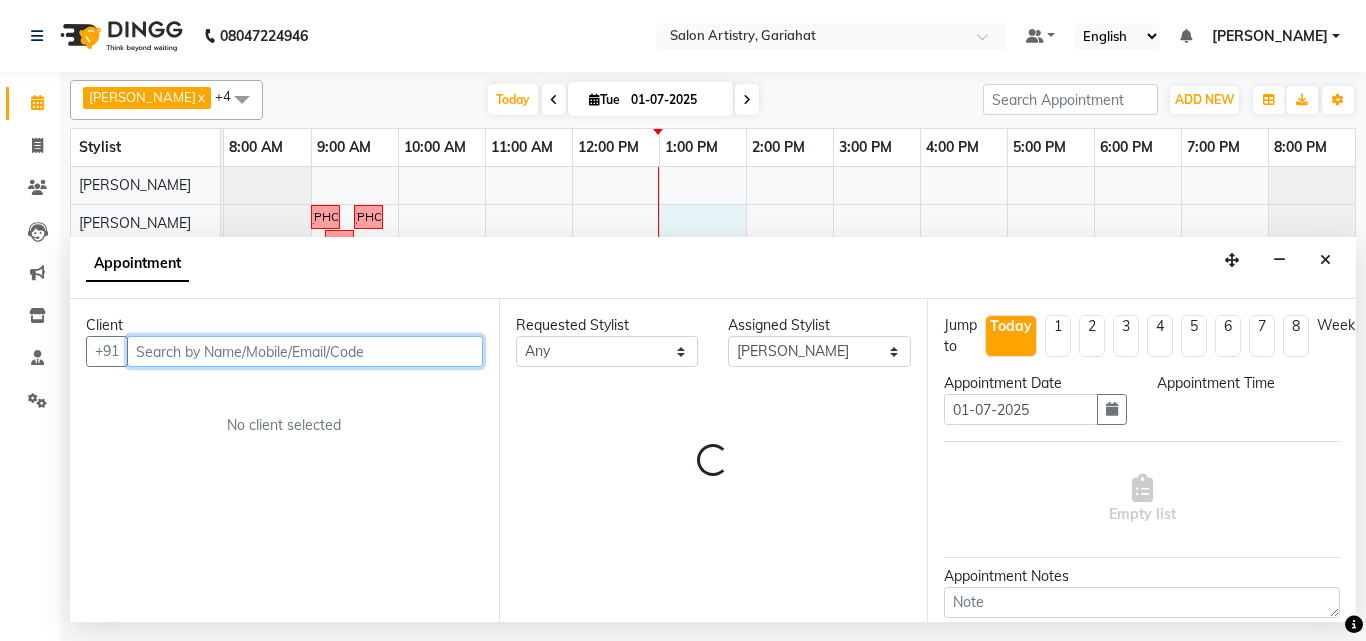 select on "780" 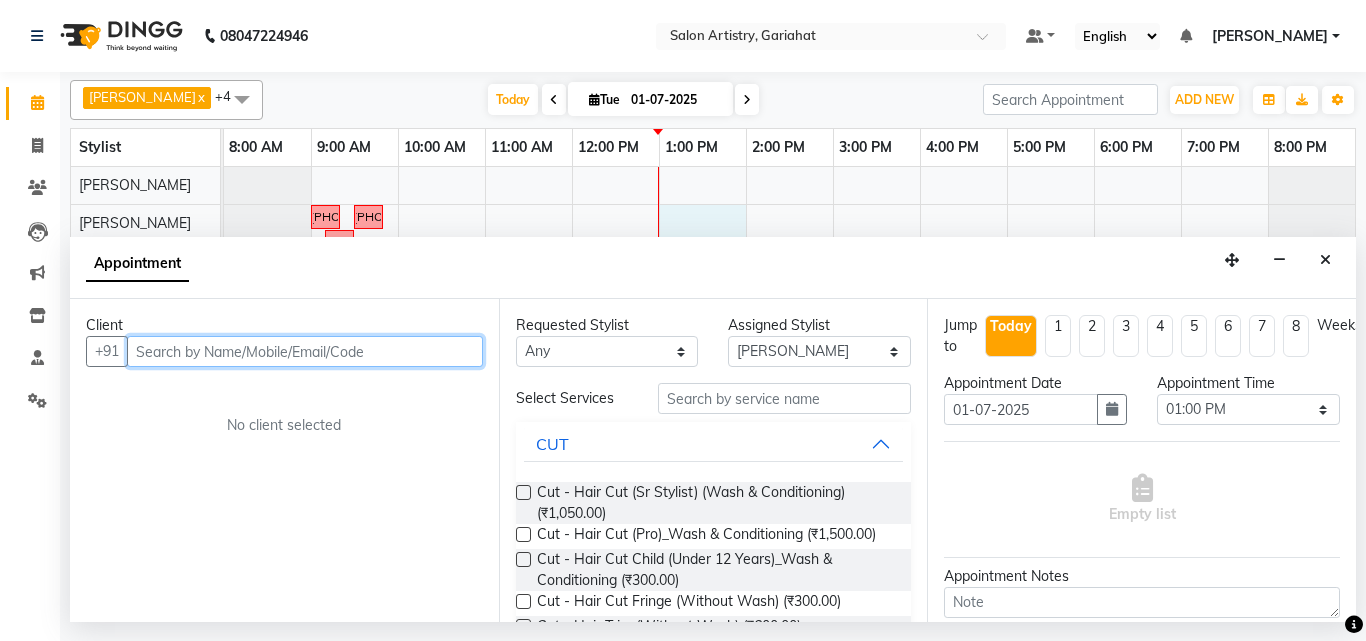 click at bounding box center (305, 351) 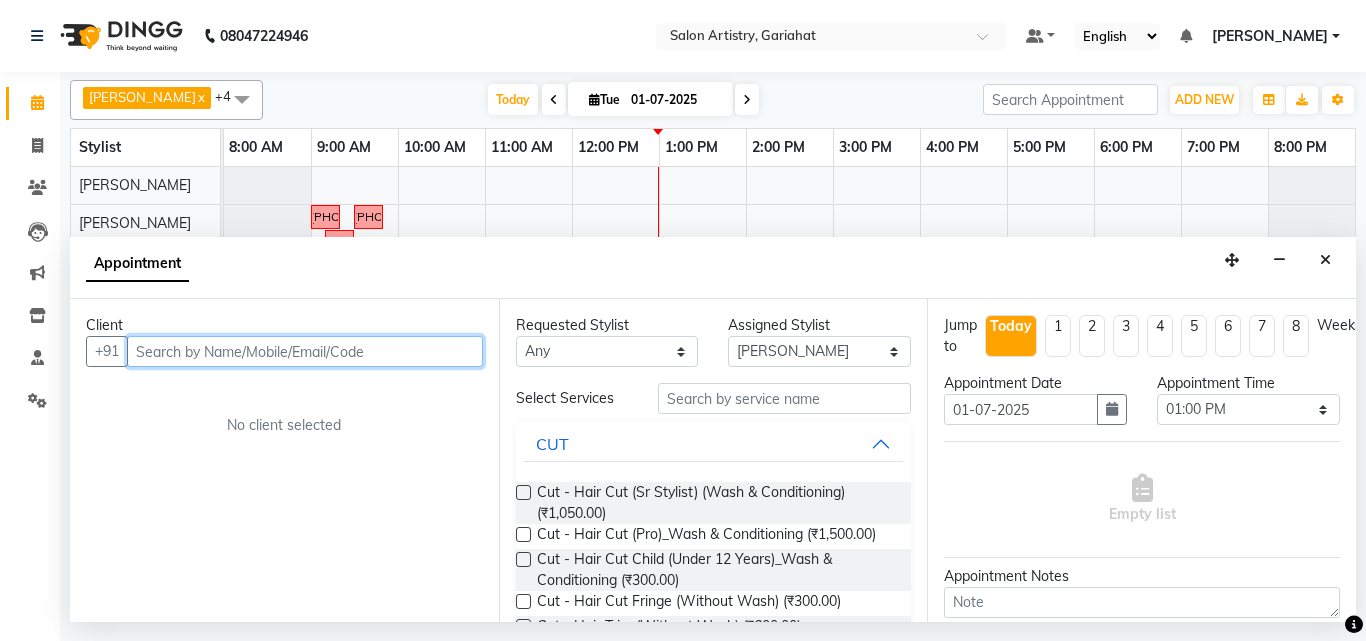 paste on "9883022210" 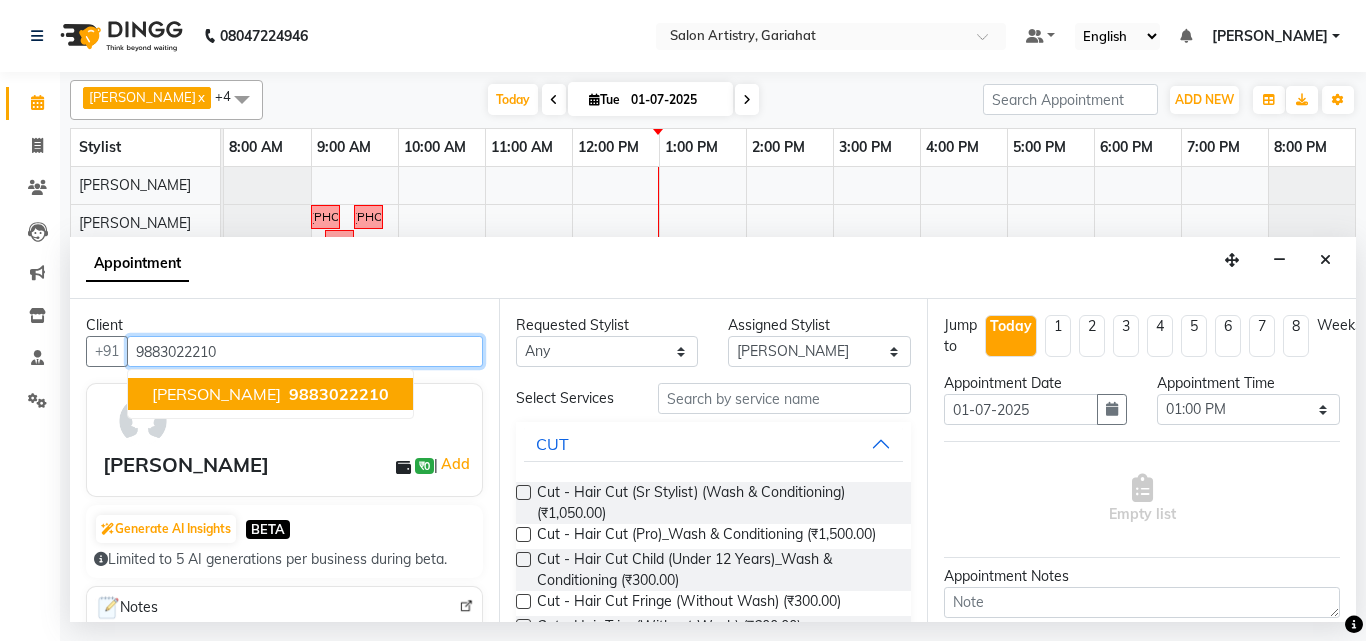 click on "Saromita [PERSON_NAME]   9883022210" at bounding box center (270, 394) 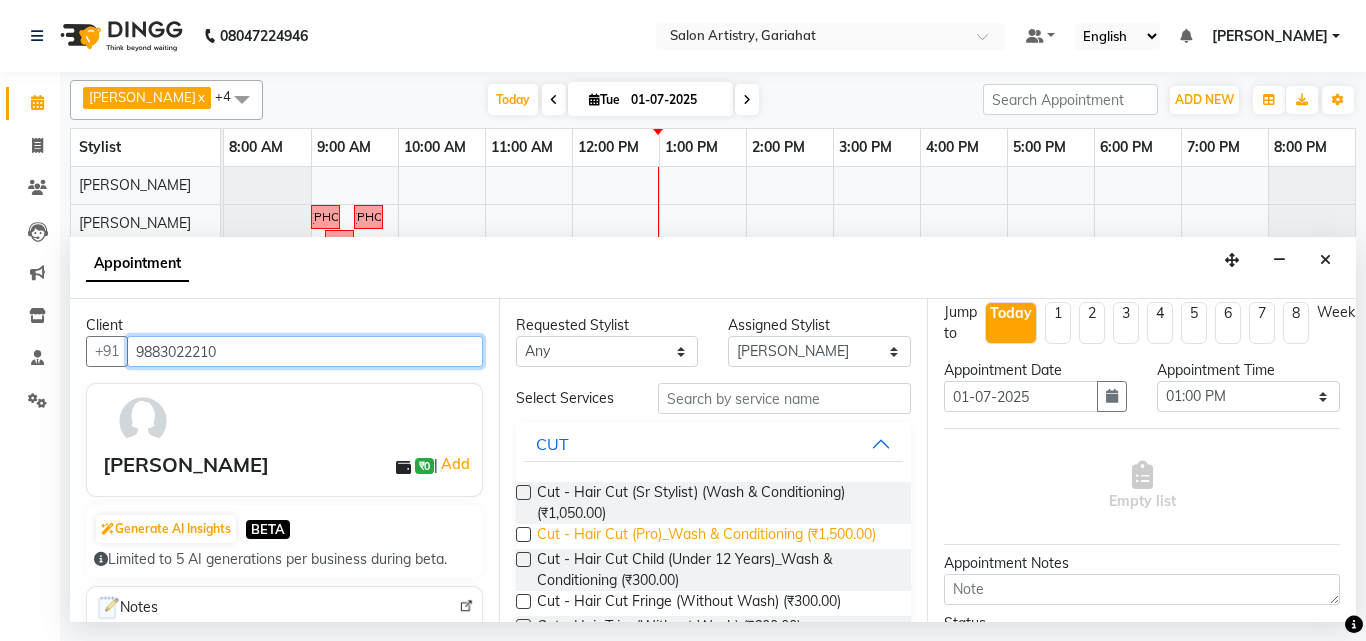 scroll, scrollTop: 0, scrollLeft: 0, axis: both 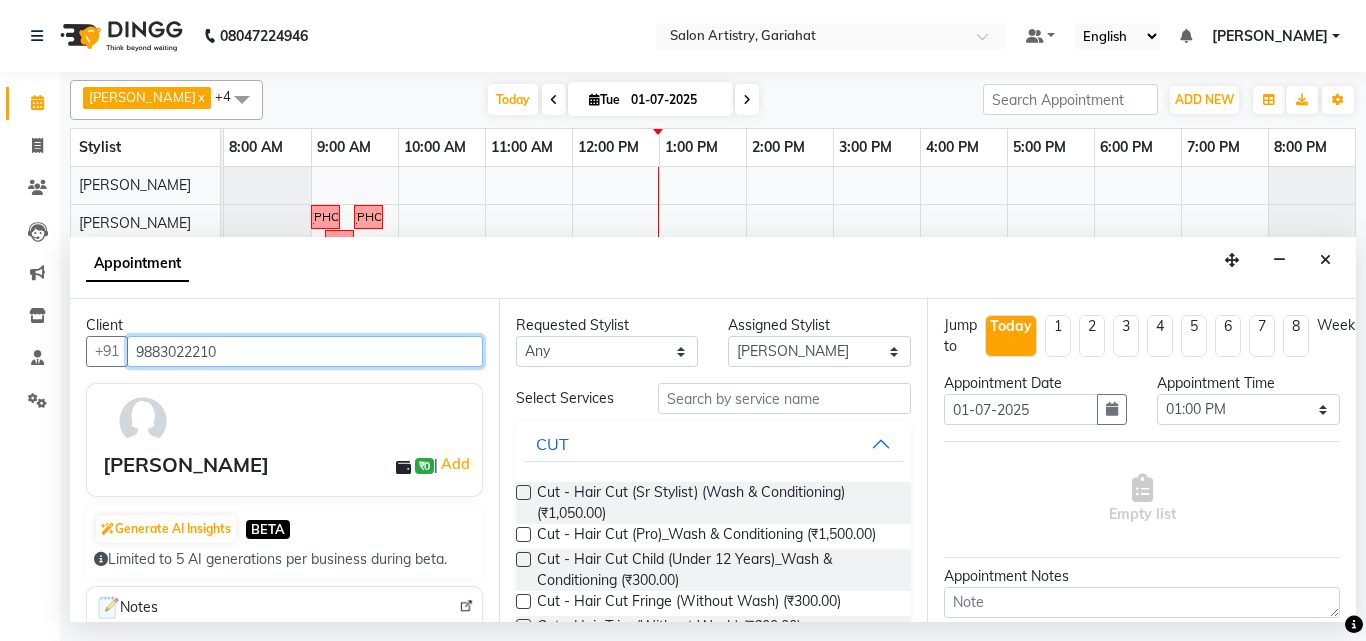 type on "9883022210" 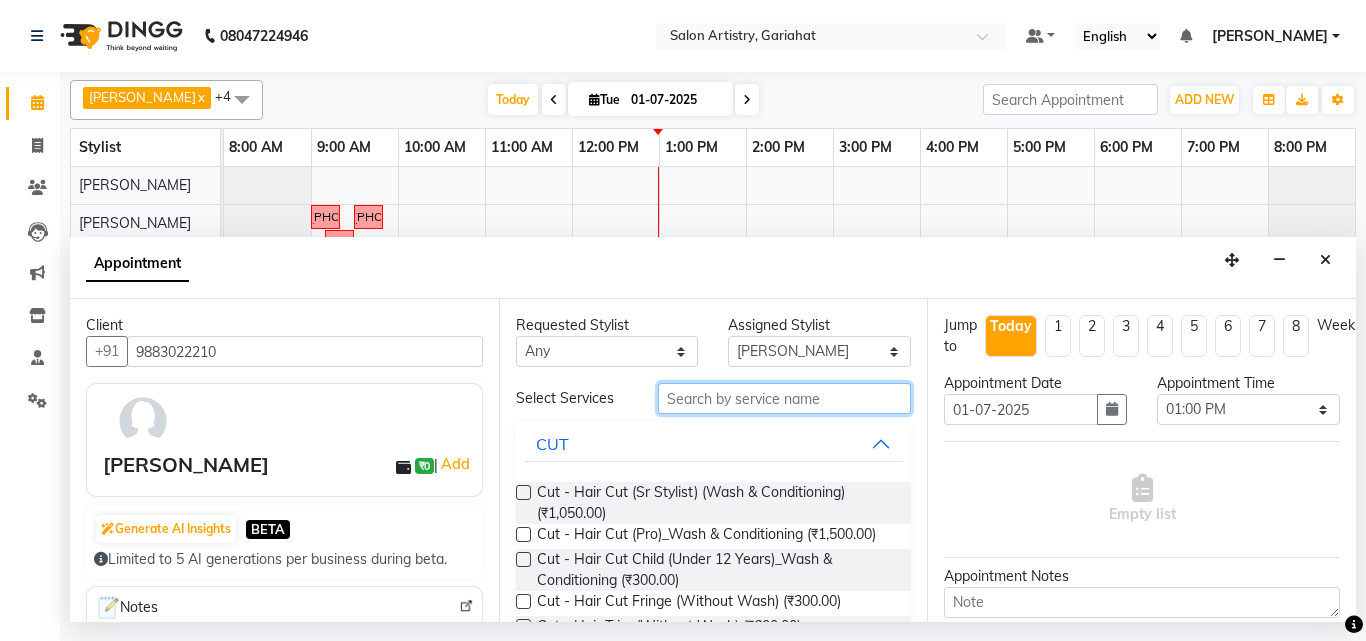 click at bounding box center (785, 398) 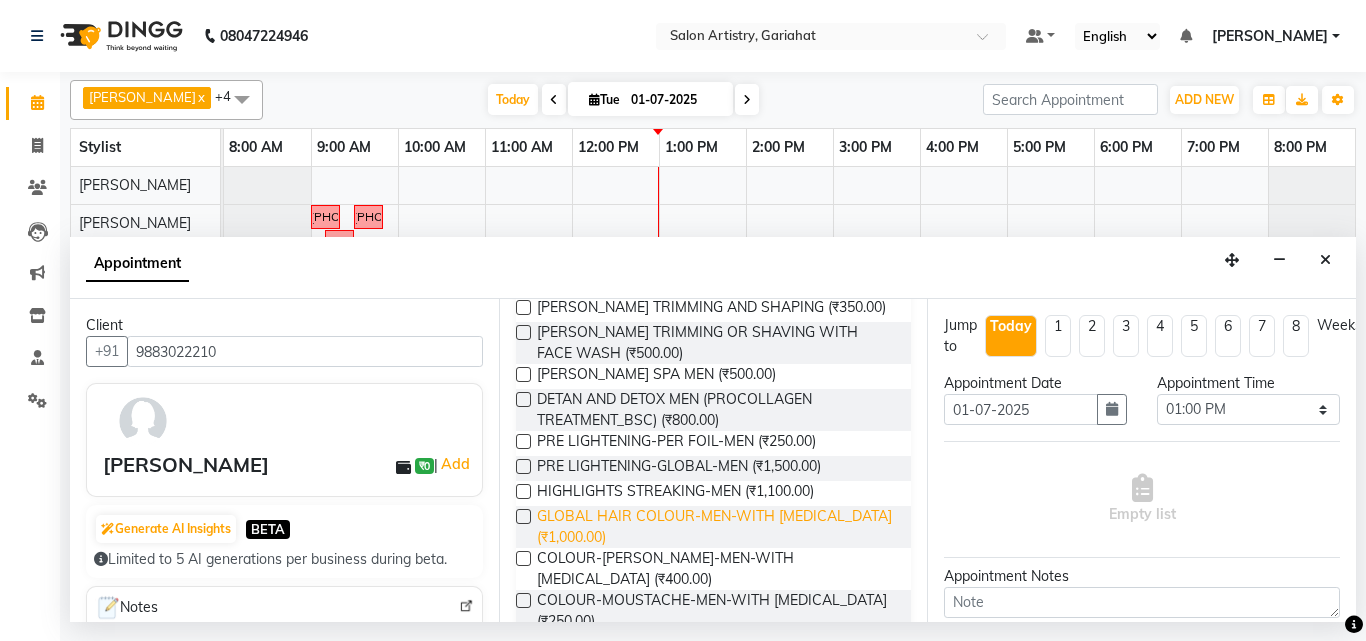 scroll, scrollTop: 600, scrollLeft: 0, axis: vertical 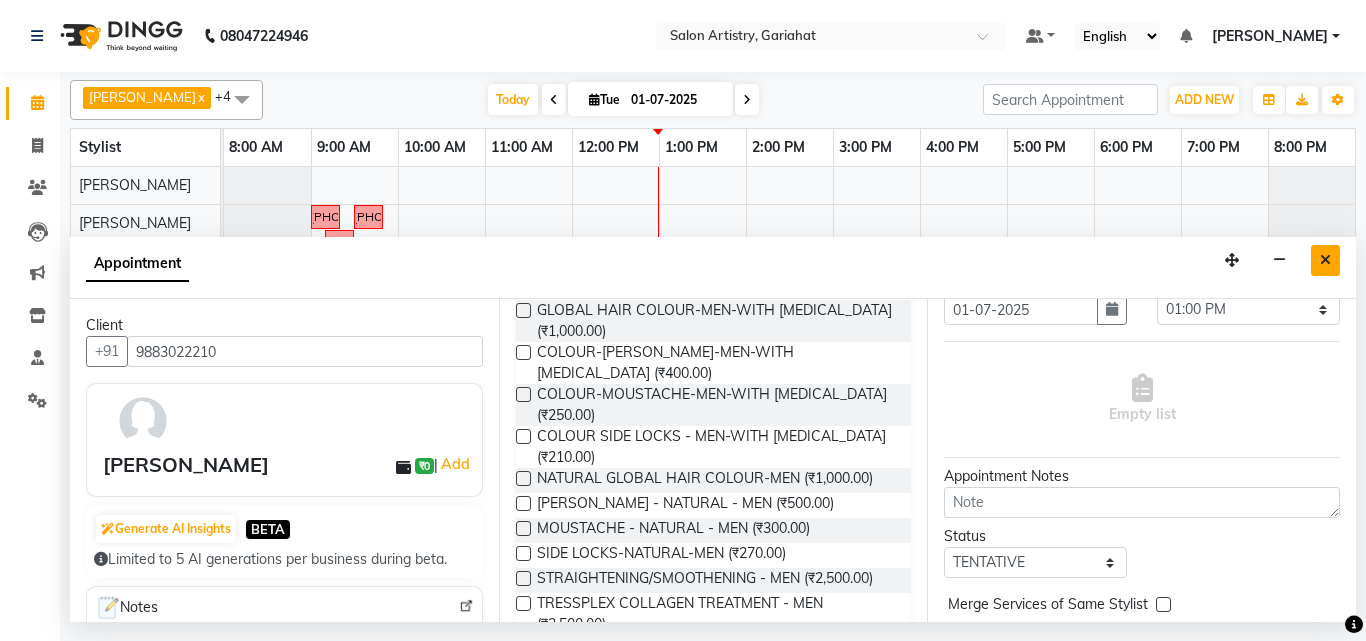 click at bounding box center [1325, 260] 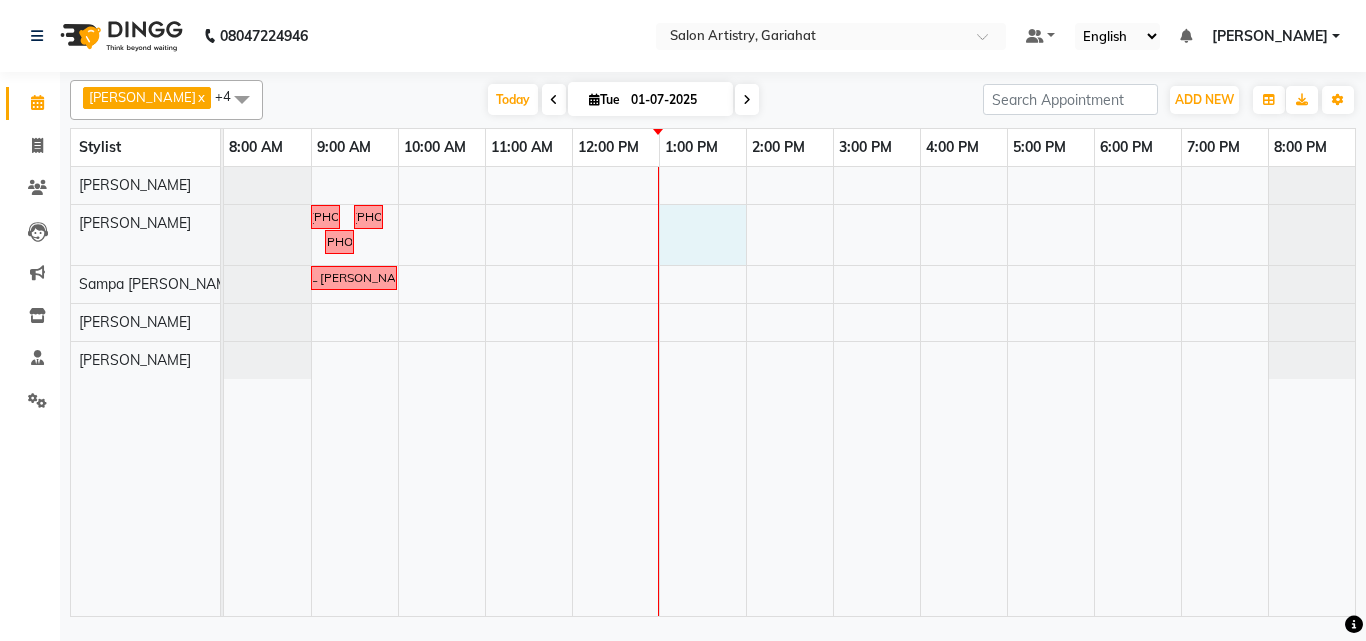click on "followup call..[PHONE_NUMBER]   follow up call
[PHONE_NUMBER]   followup call
[PHONE_NUMBER]   FOLLOWUP CALL  [PERSON_NAME] 8420718101" at bounding box center (789, 391) 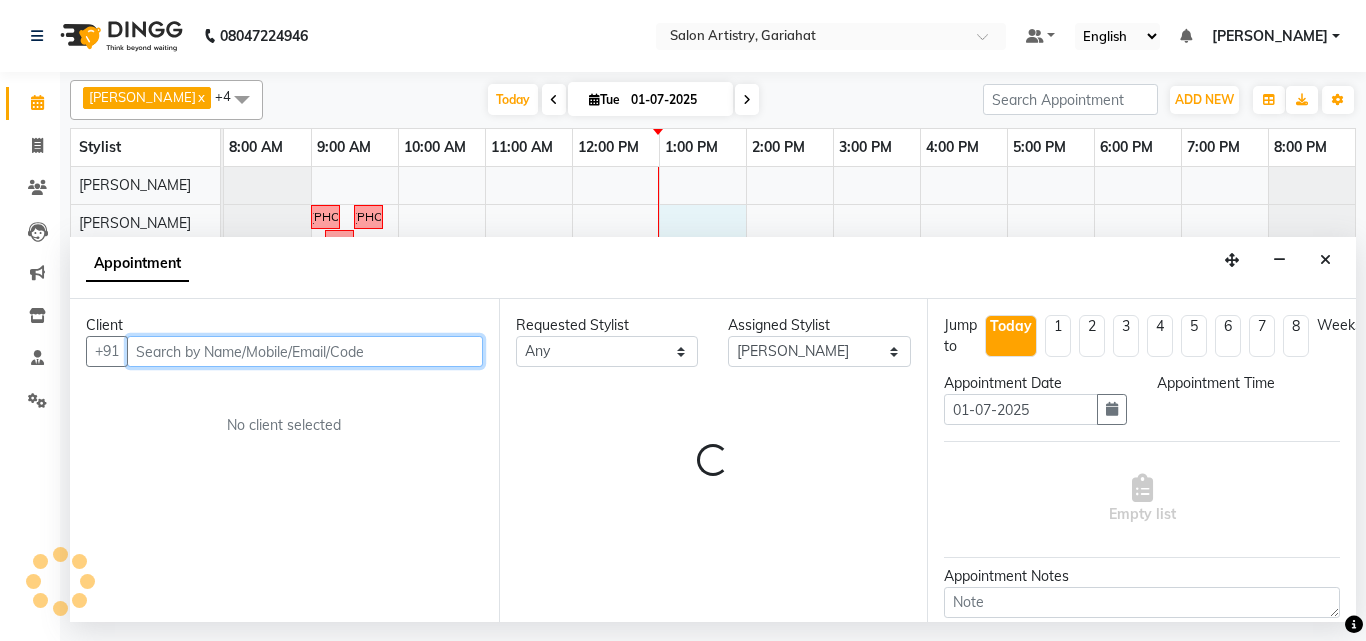 select on "780" 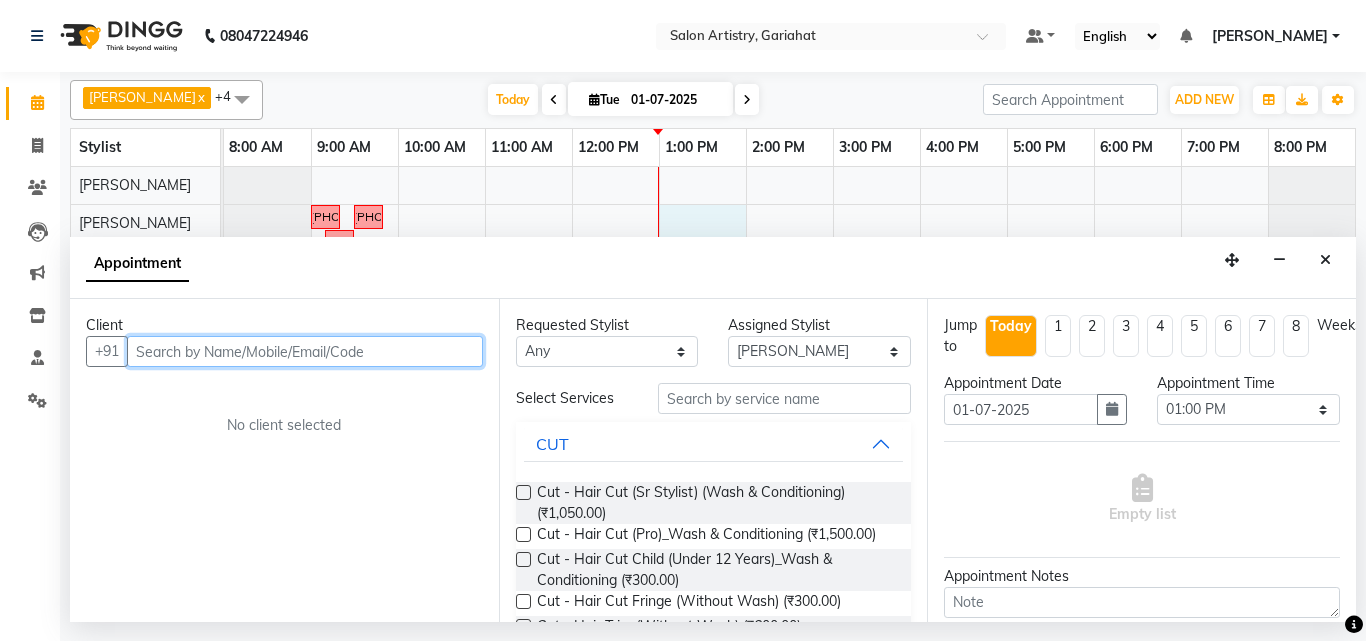 click at bounding box center [305, 351] 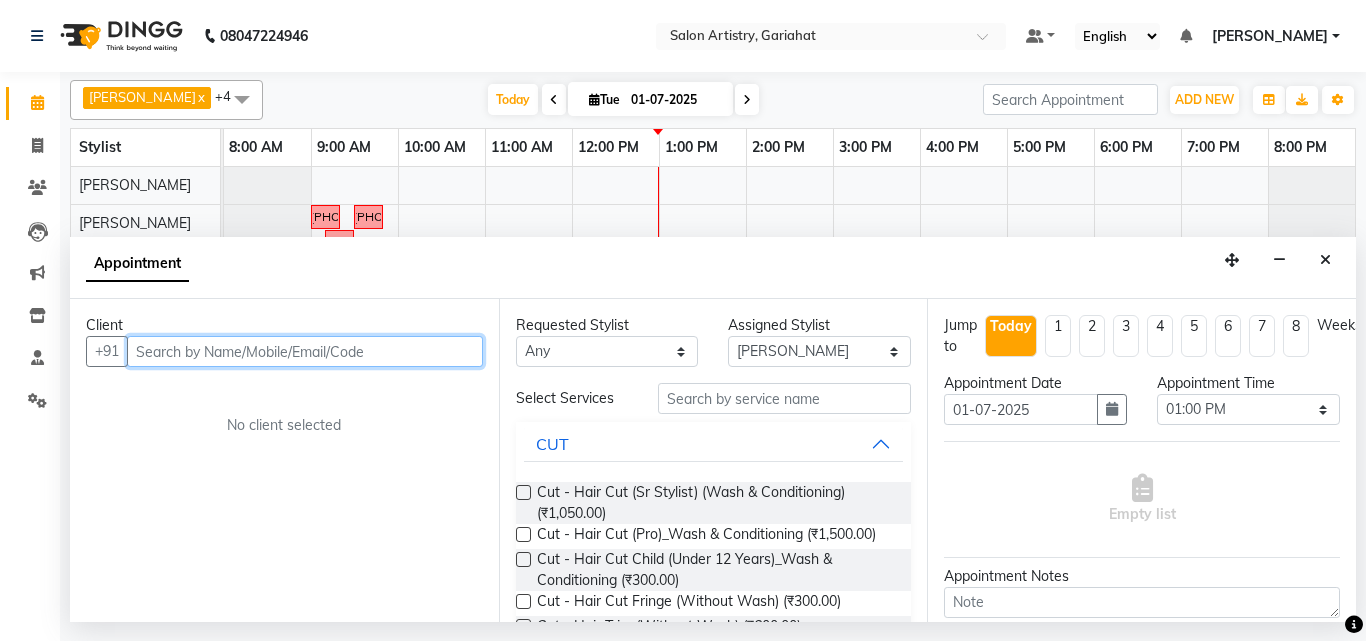 paste on "9883022210" 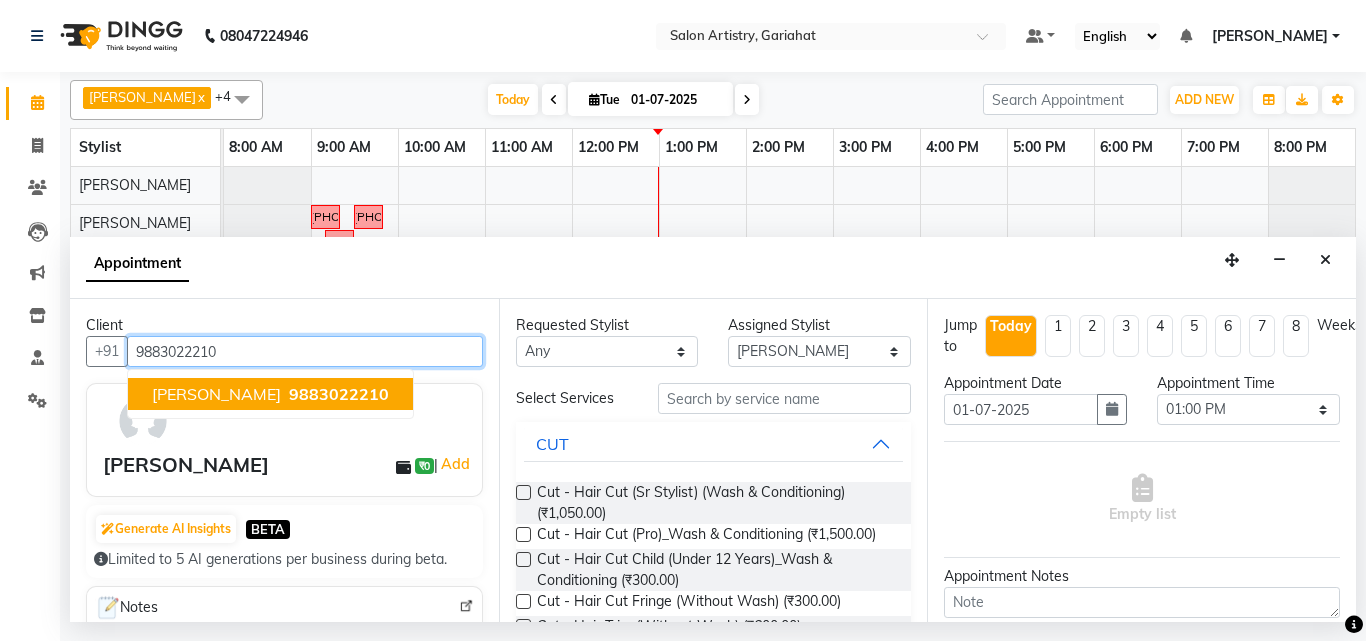 click on "9883022210" at bounding box center [339, 394] 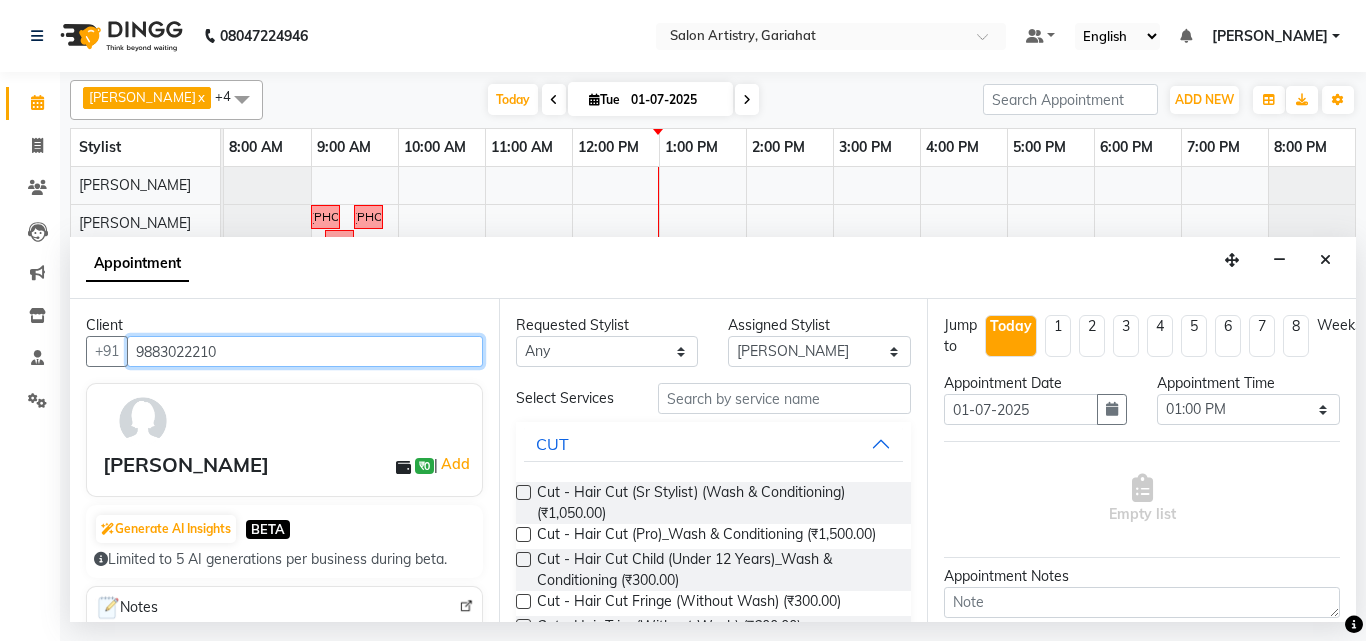 type on "9883022210" 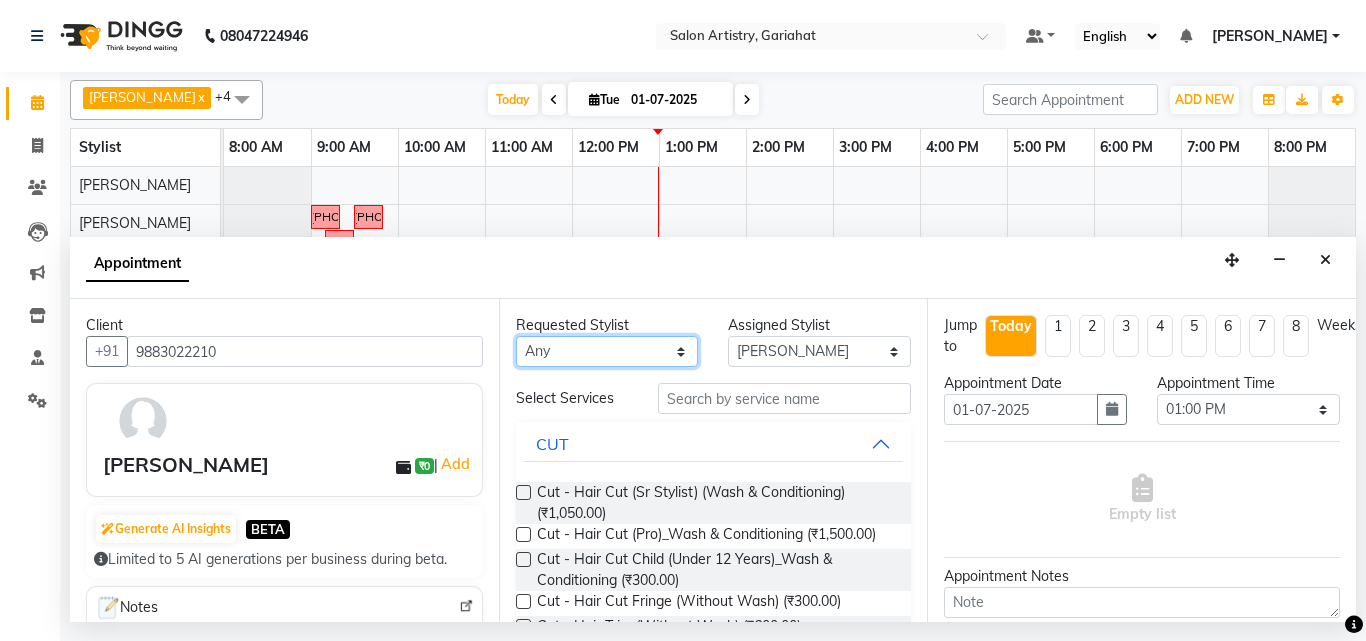 click on "Any [PERSON_NAME] Puja [PERSON_NAME] [PERSON_NAME] [PERSON_NAME] [PERSON_NAME] [PERSON_NAME] [PERSON_NAME]" at bounding box center [607, 351] 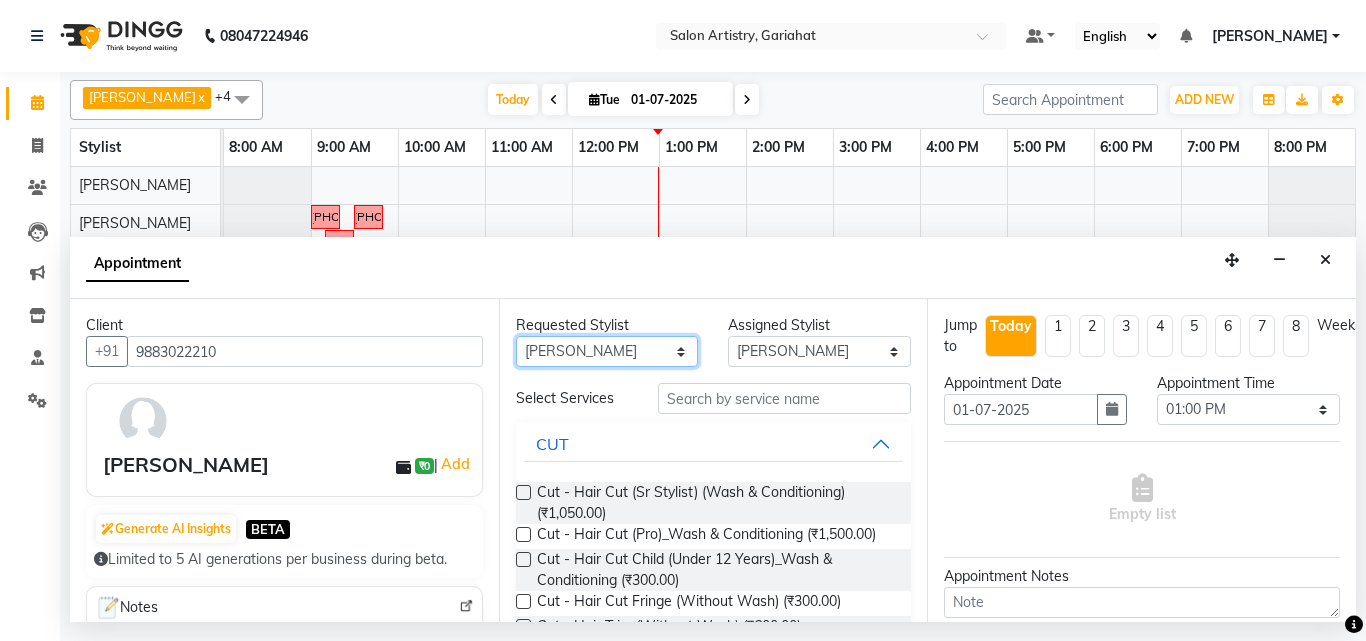 click on "Any [PERSON_NAME] Puja [PERSON_NAME] [PERSON_NAME] [PERSON_NAME] [PERSON_NAME] [PERSON_NAME] [PERSON_NAME]" at bounding box center (607, 351) 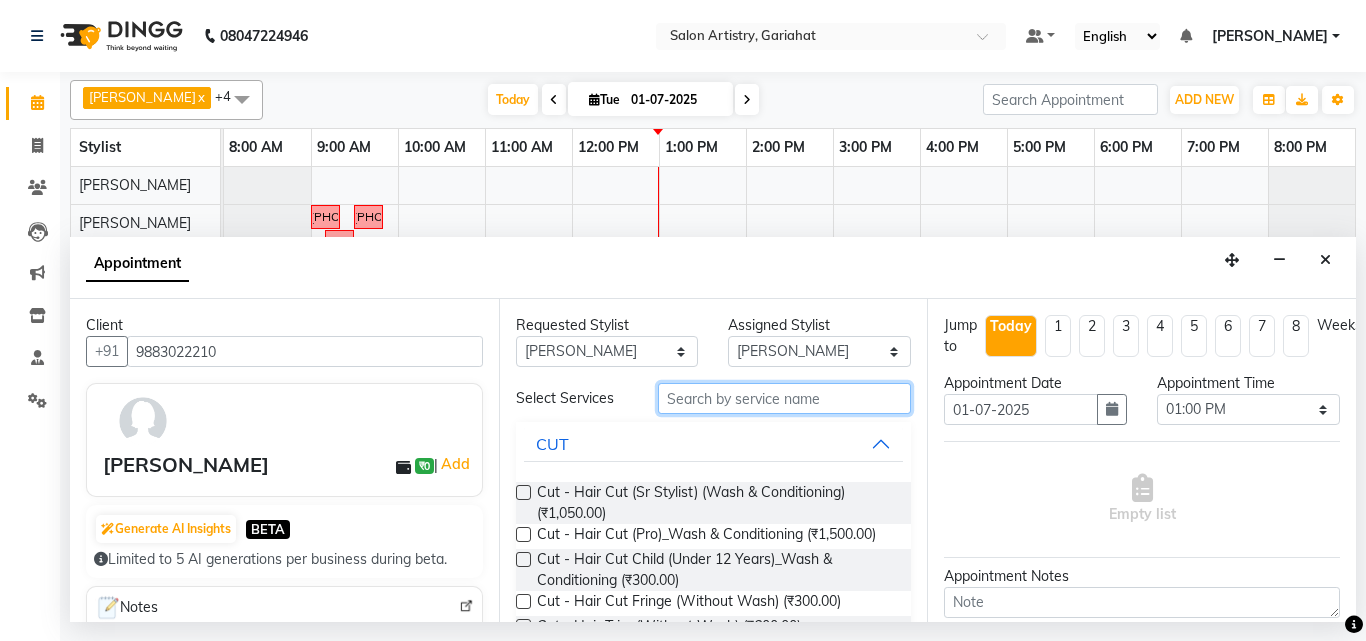 click at bounding box center [785, 398] 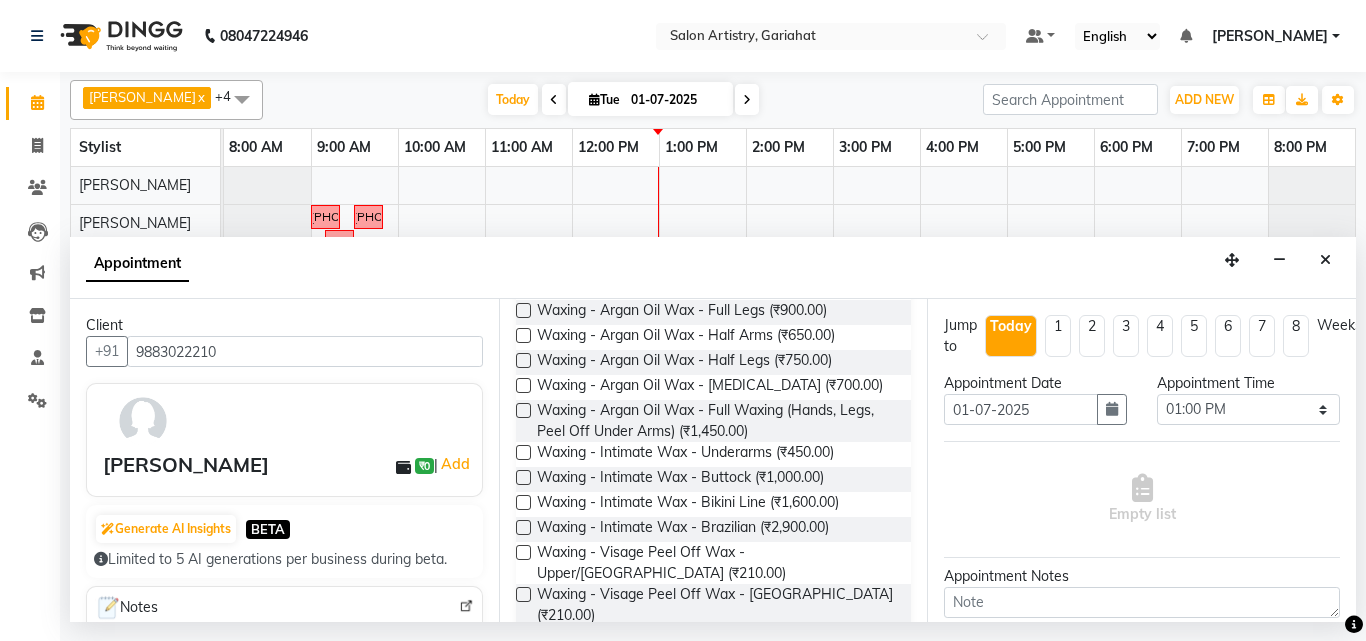 scroll, scrollTop: 1000, scrollLeft: 0, axis: vertical 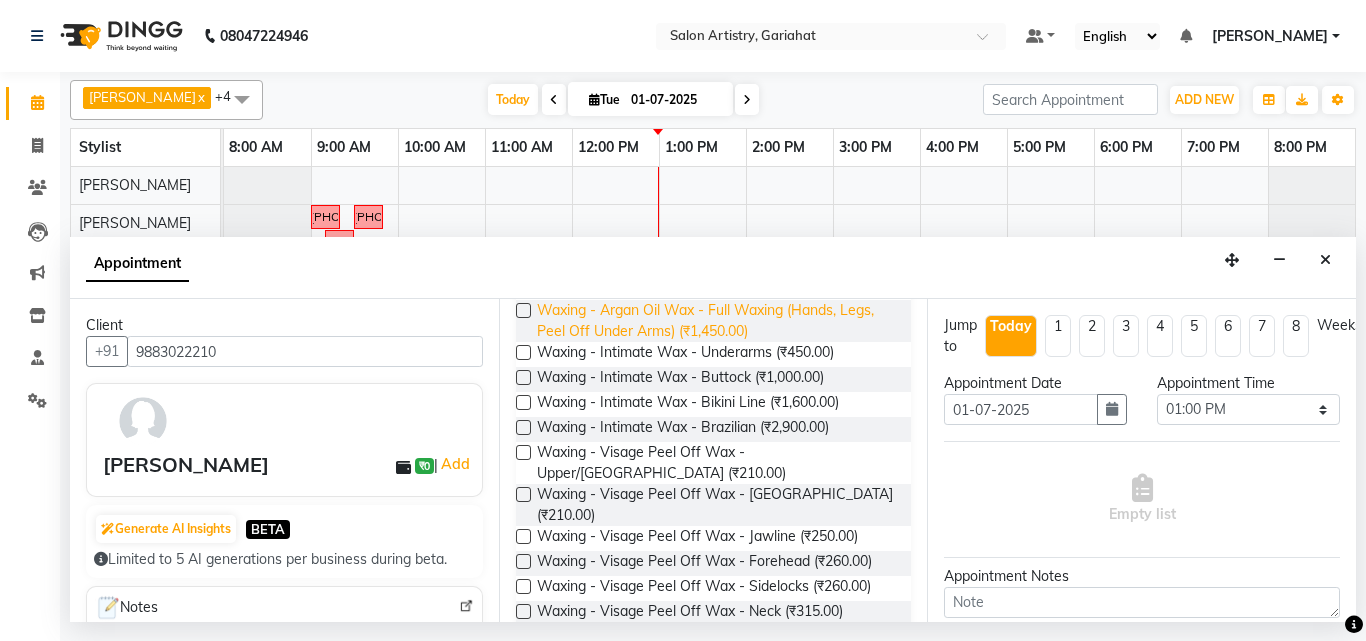 type on "wax" 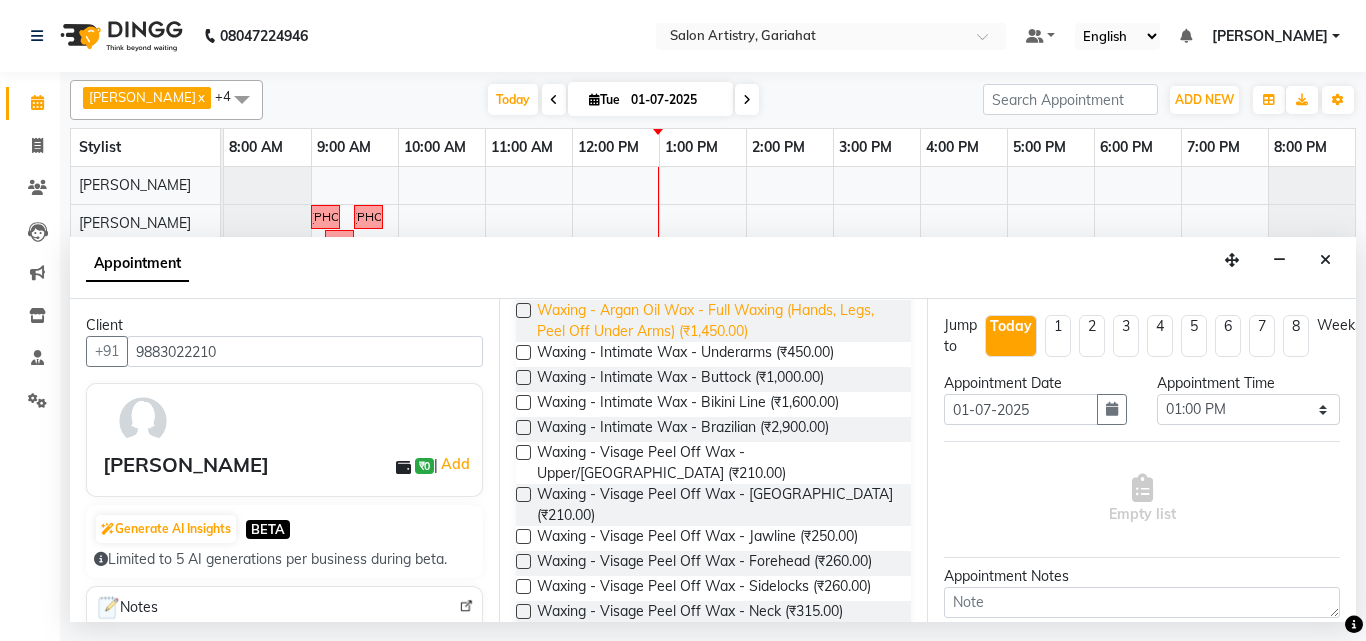 click on "Waxing - Argan Oil Wax - Full Waxing (Hands, Legs, Peel Off Under Arms) (₹1,450.00)" at bounding box center [716, 321] 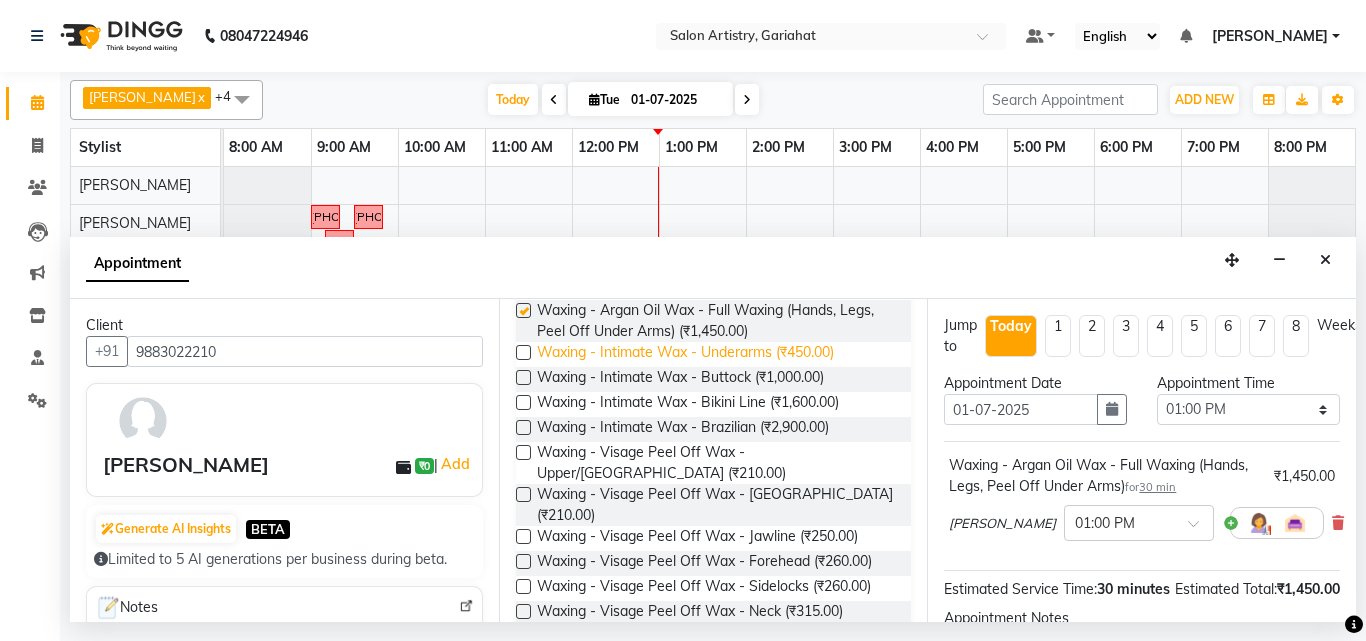 checkbox on "false" 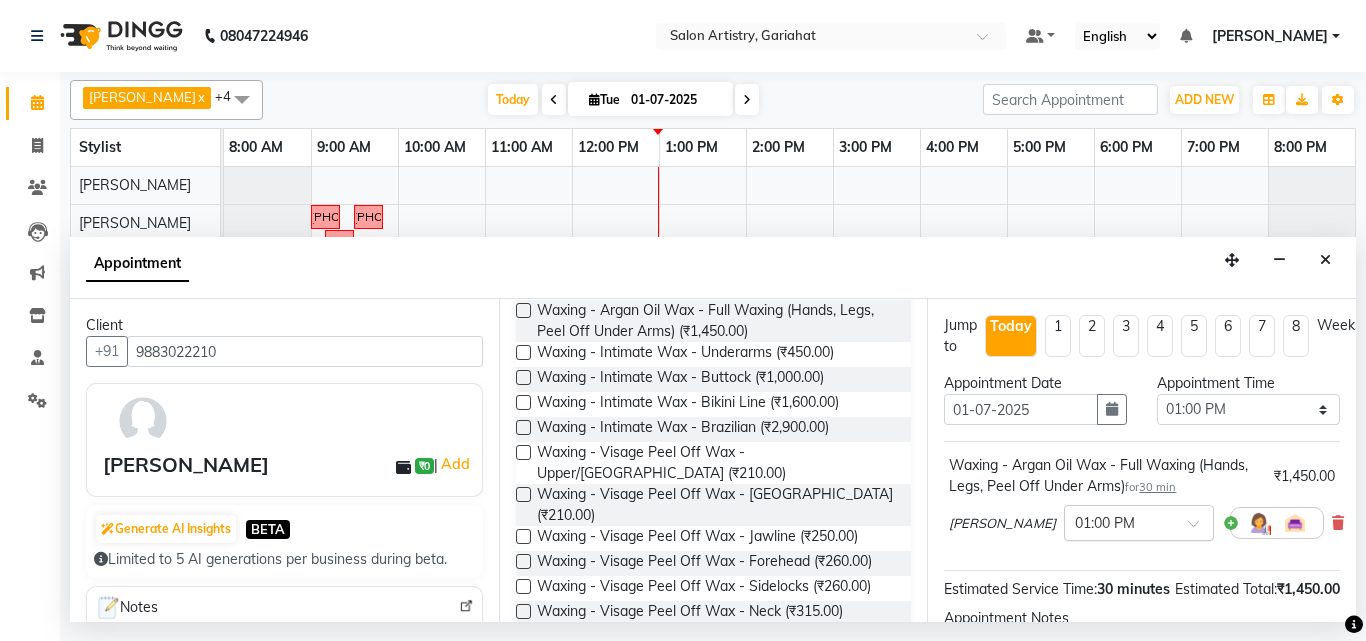 click at bounding box center (1119, 521) 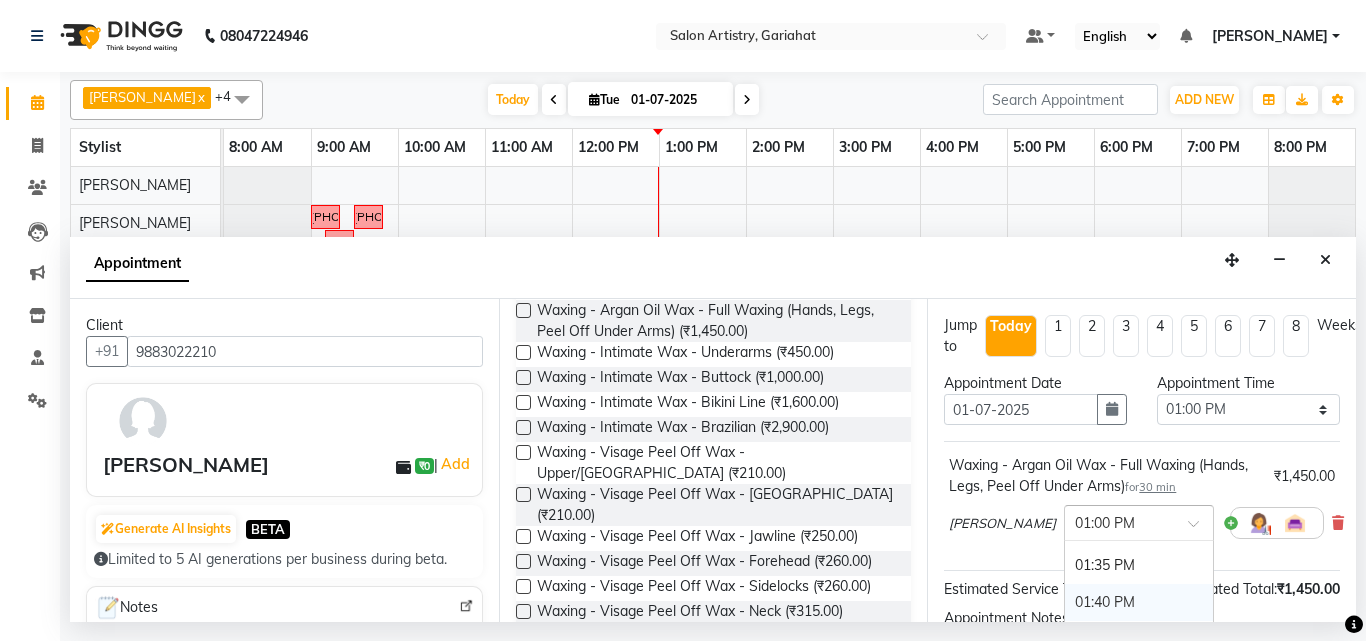 scroll, scrollTop: 1984, scrollLeft: 0, axis: vertical 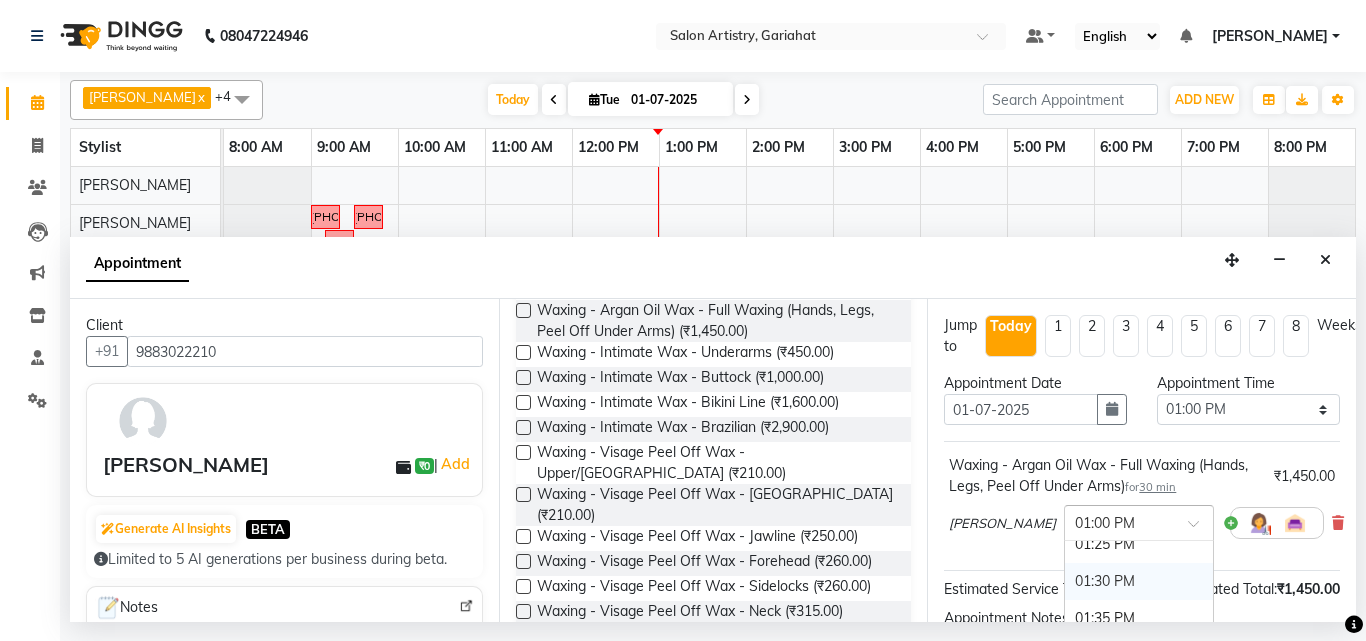 click on "01:30 PM" at bounding box center [1139, 581] 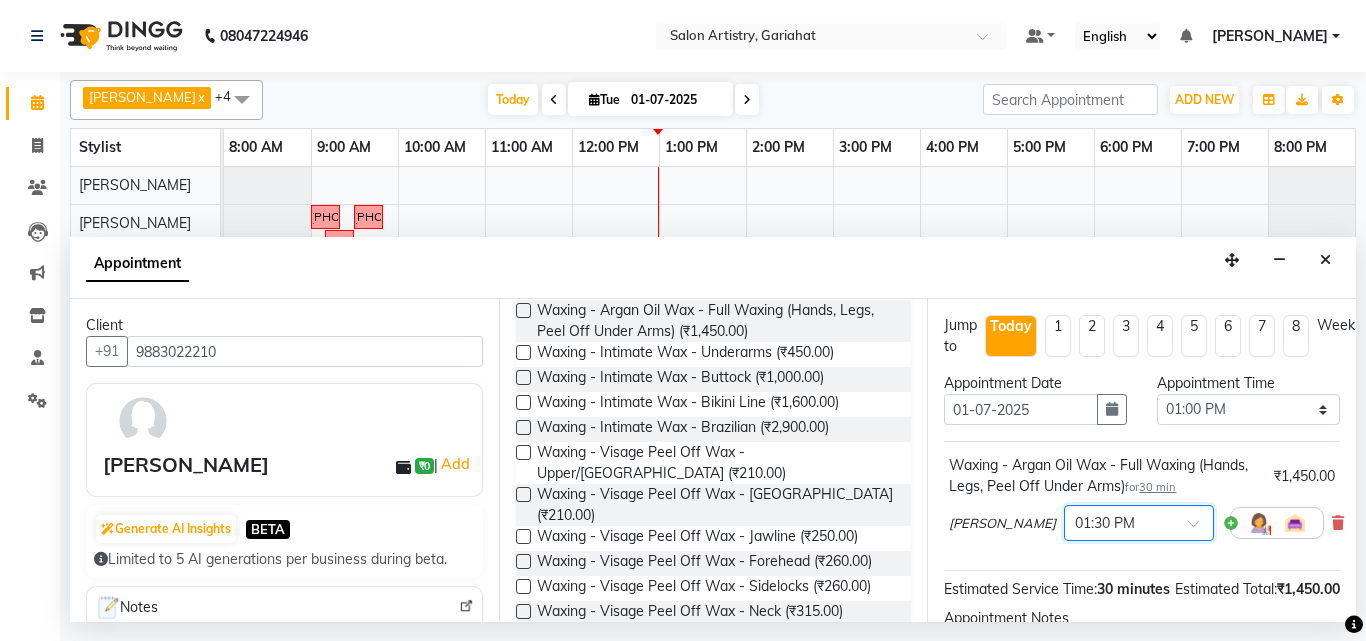 scroll, scrollTop: 263, scrollLeft: 0, axis: vertical 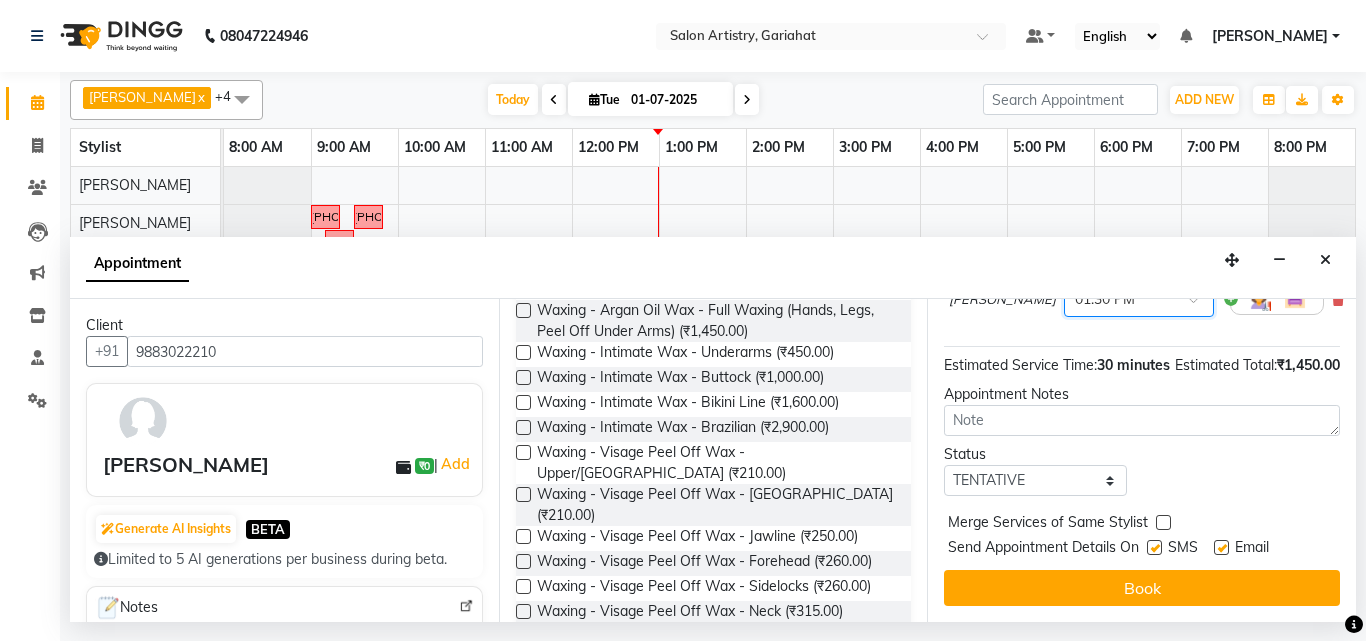 click on "Book" at bounding box center (1142, 588) 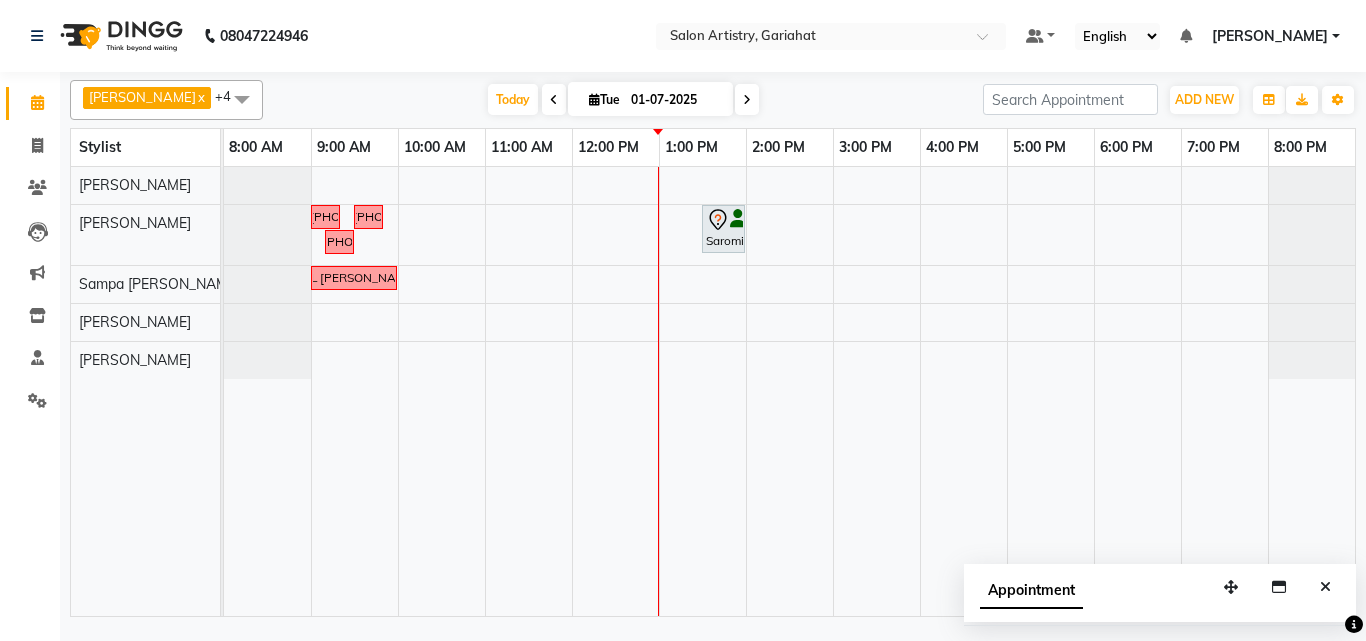 click on "[PERSON_NAME]" at bounding box center [142, 97] 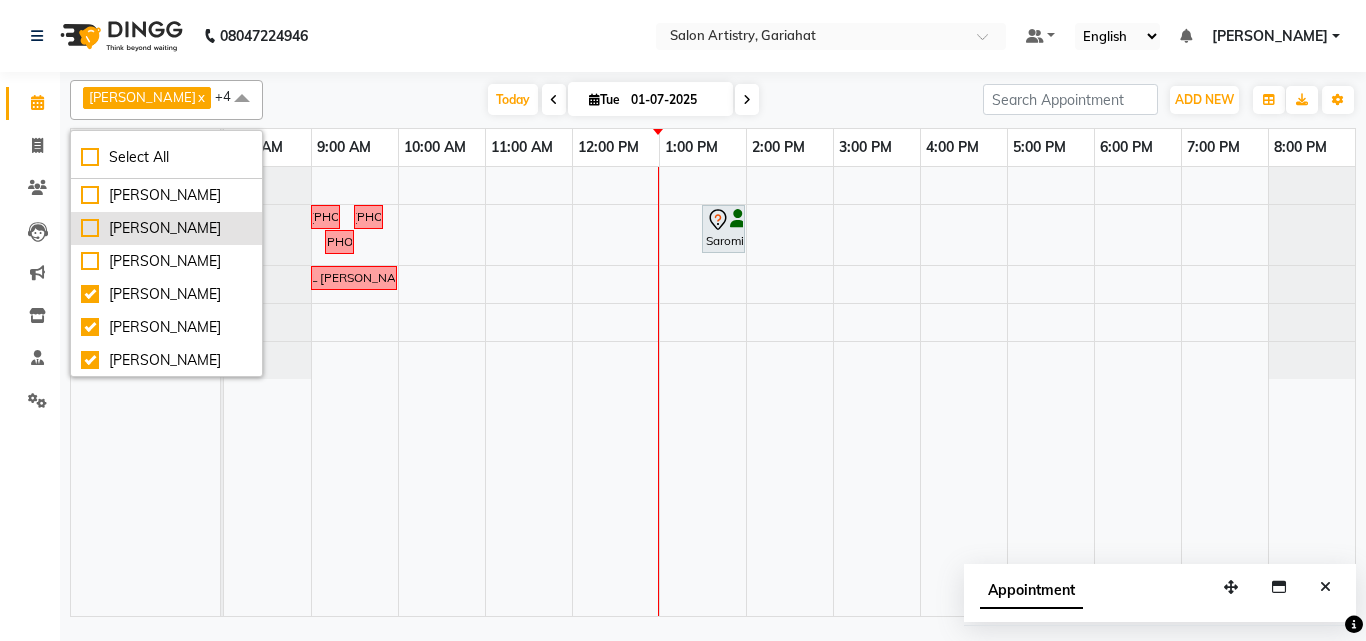 click on "[PERSON_NAME]" at bounding box center [166, 228] 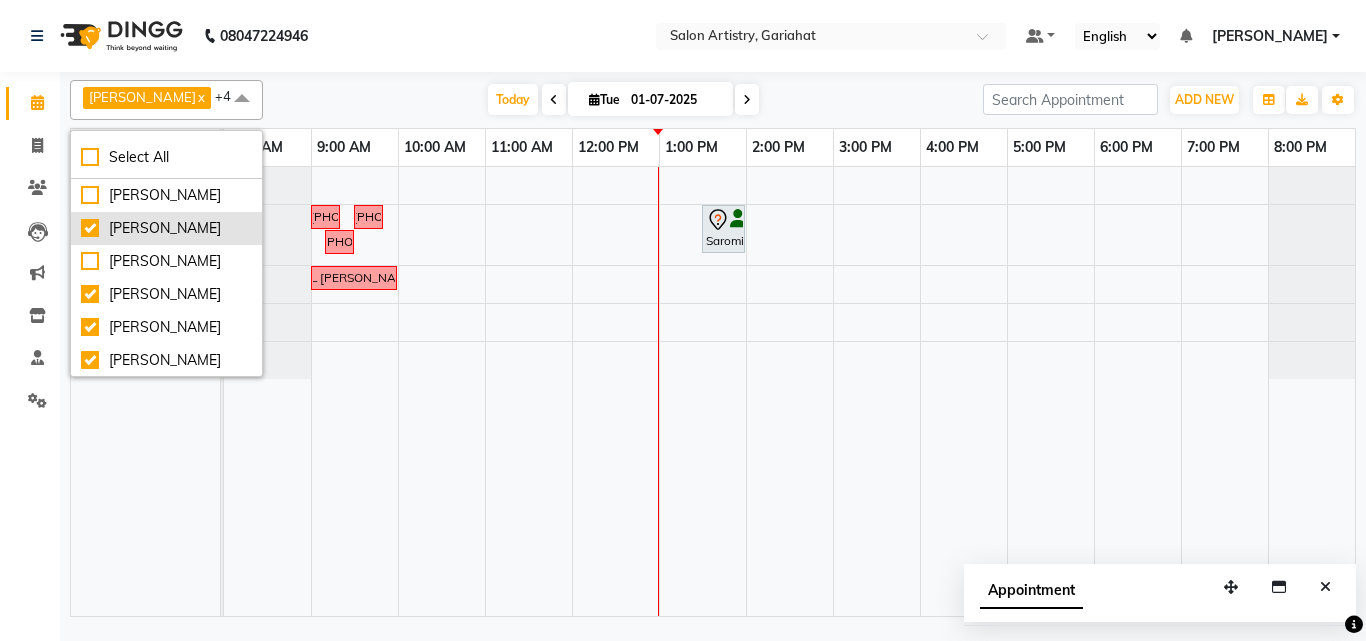 checkbox on "true" 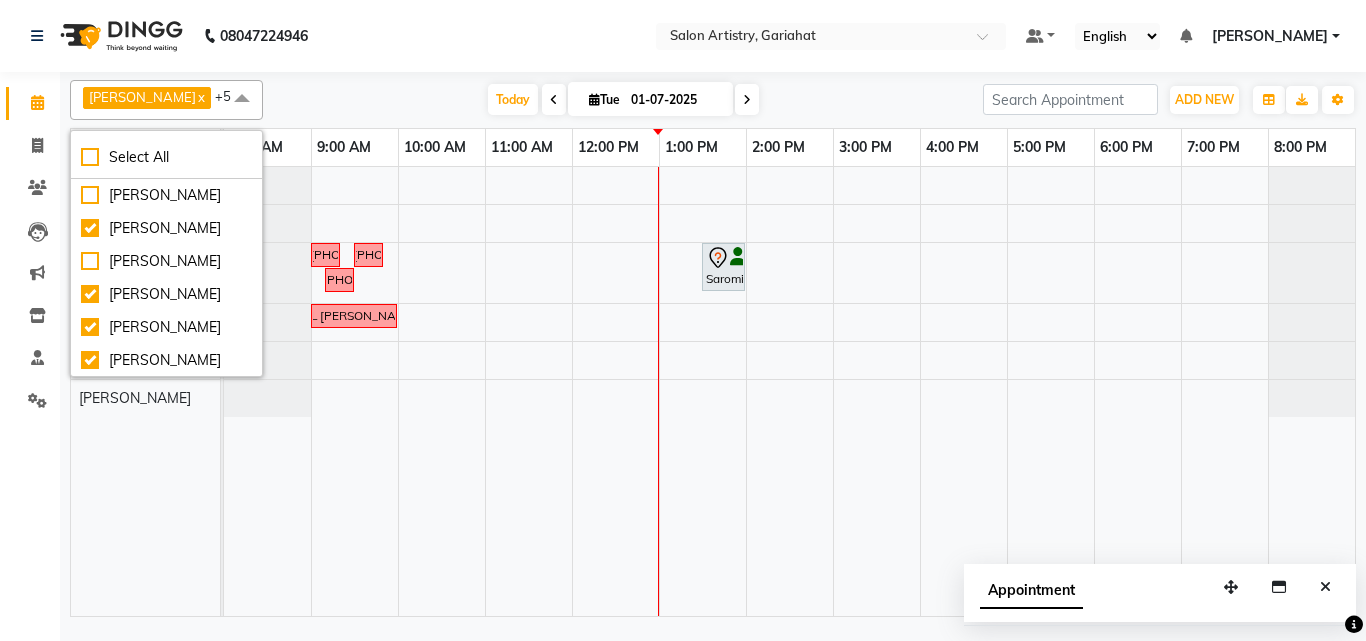 click on "[PERSON_NAME] [PERSON_NAME] [PERSON_NAME] Sampa [PERSON_NAME] [PERSON_NAME]" at bounding box center (153, 391) 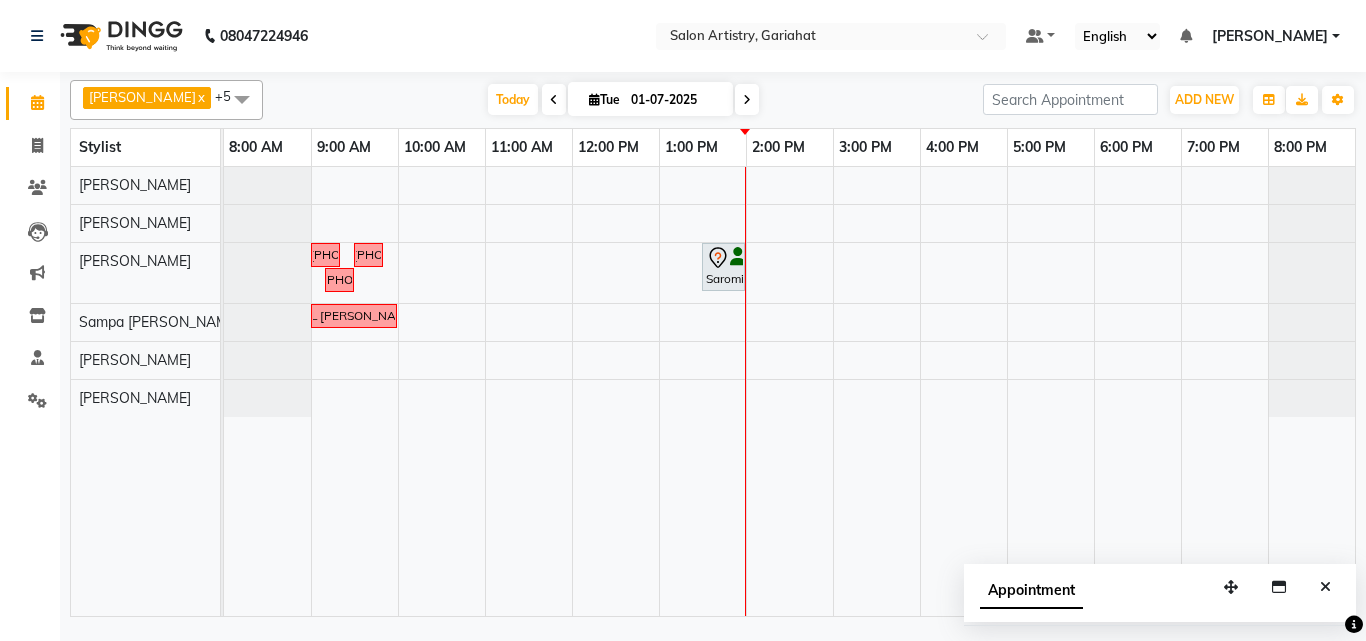 click on "followup call..[PHONE_NUMBER]   follow up call
[PHONE_NUMBER]              [PERSON_NAME], TK01, 01:30 PM-02:00 PM, Waxing - Argan Oil Wax - Full Waxing (Hands, Legs, Peel Off Under Arms)  followup call
[PHONE_NUMBER]   FOLLOWUP CALL  [PERSON_NAME] 8420718101" at bounding box center [789, 391] 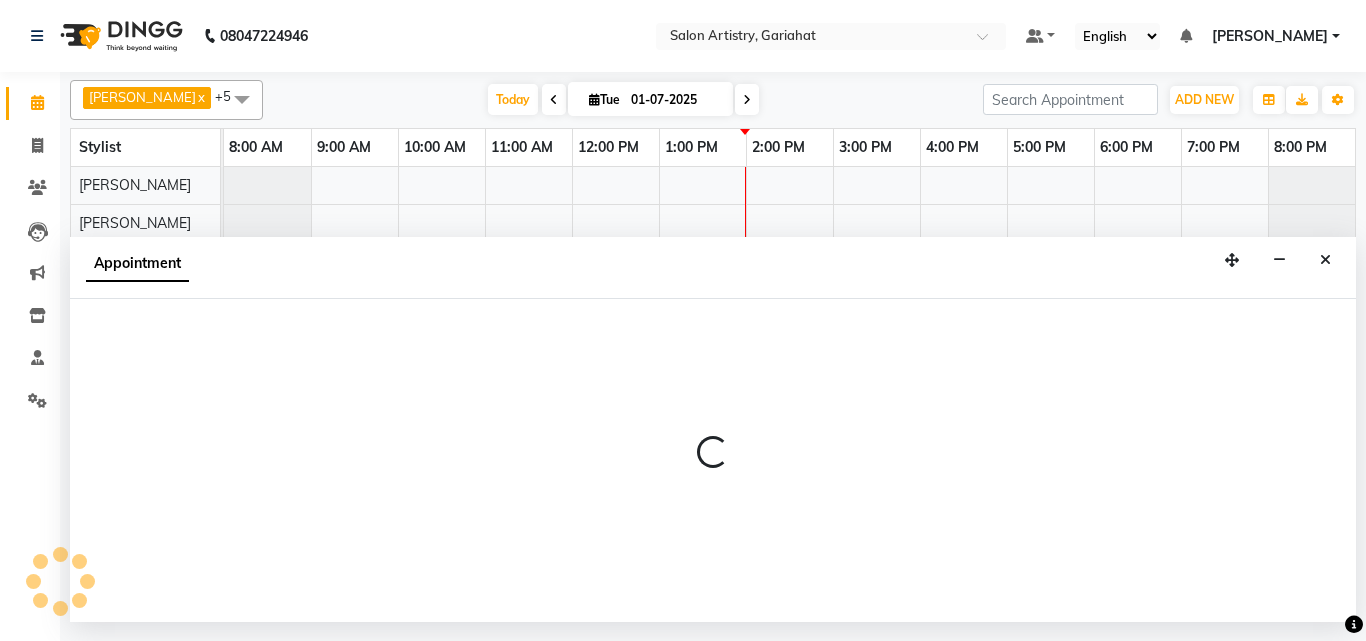 select on "82202" 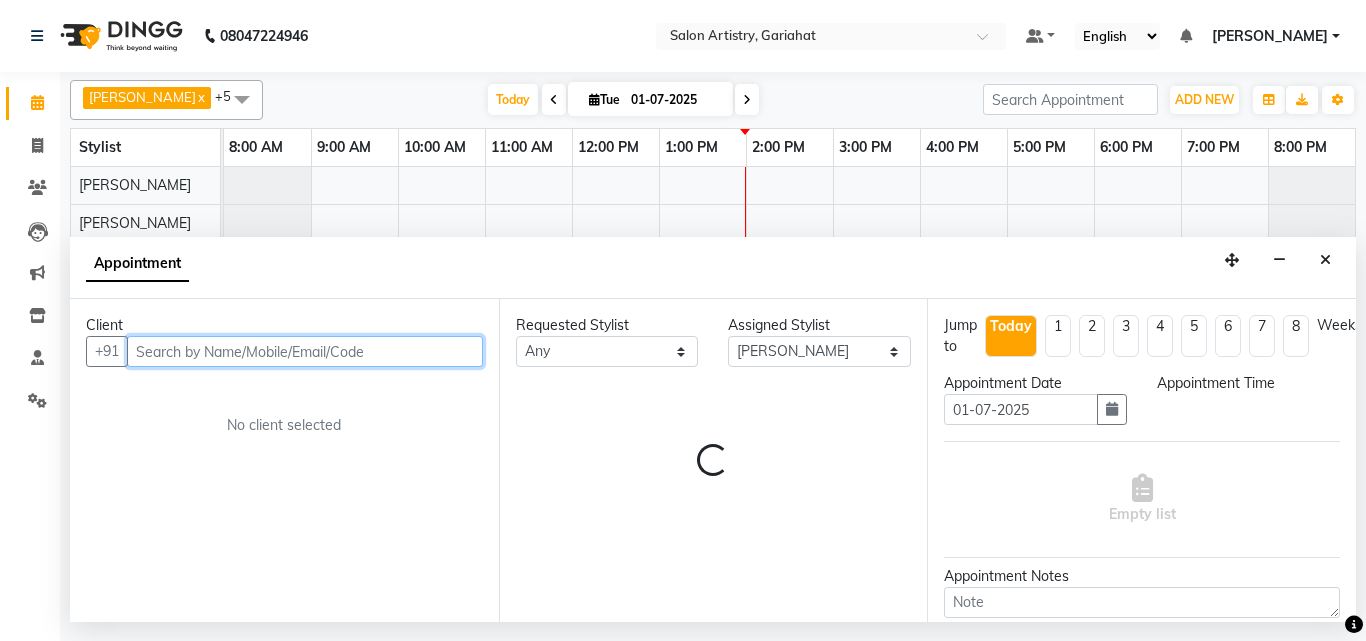 select on "840" 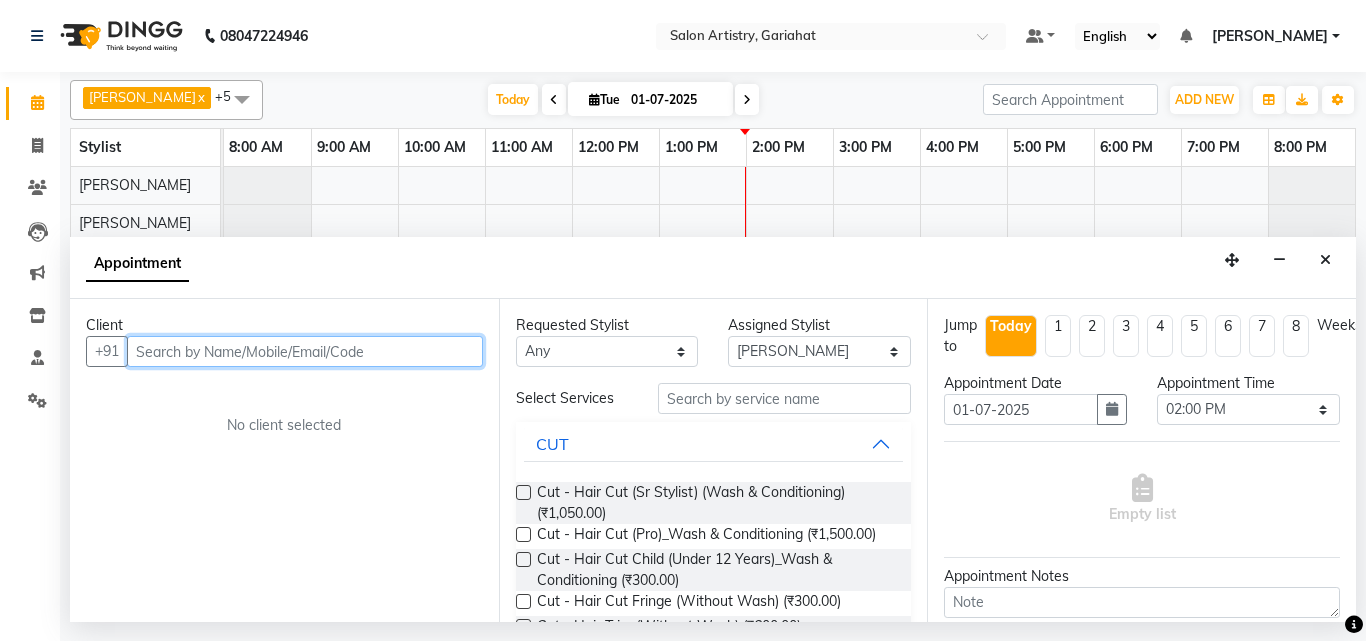 click at bounding box center [305, 351] 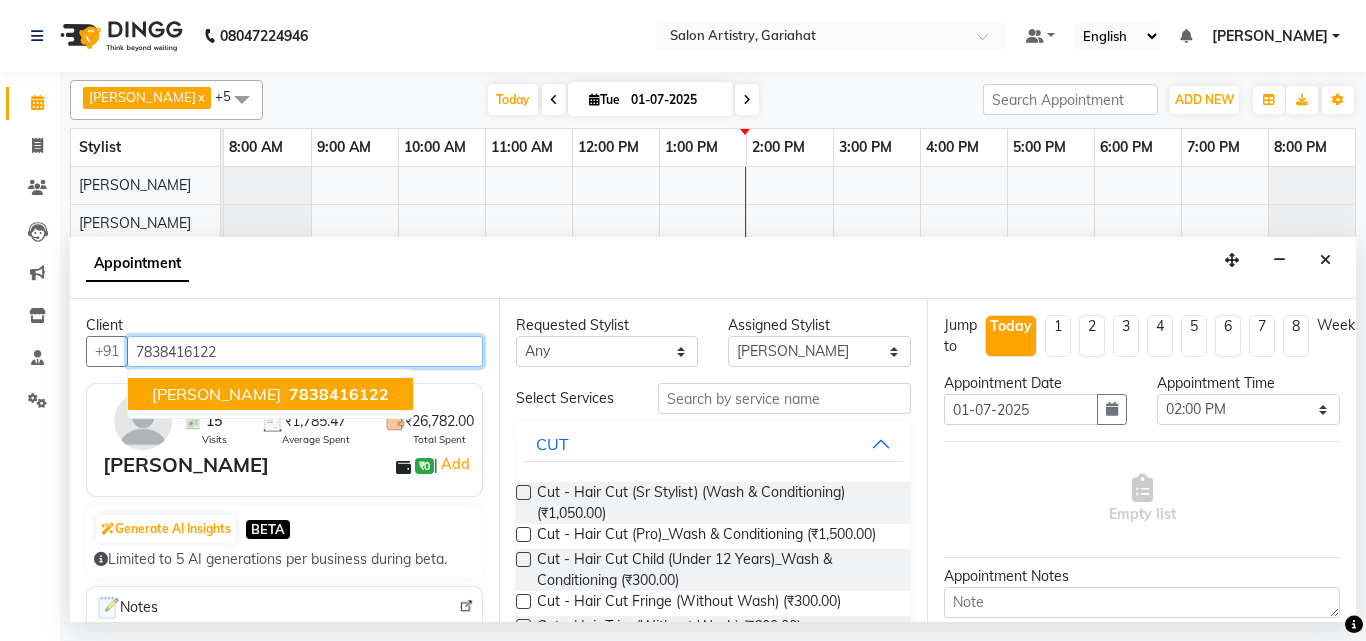 click on "[PERSON_NAME]" at bounding box center [216, 394] 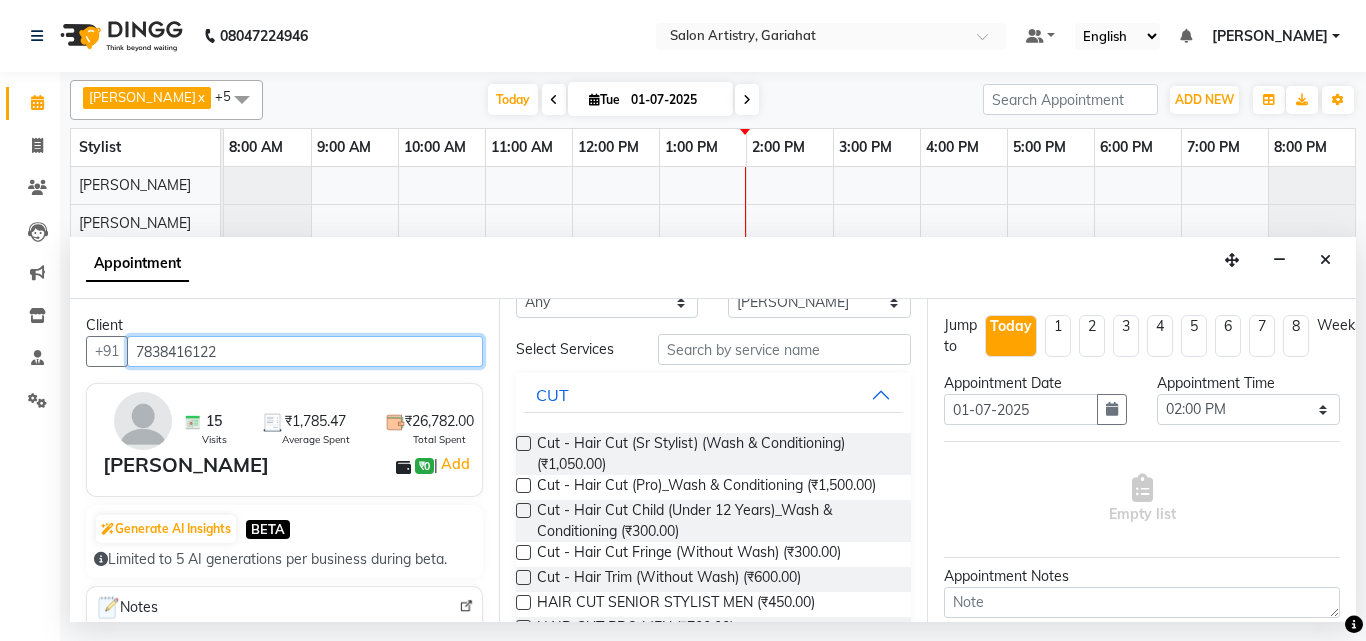 scroll, scrollTop: 100, scrollLeft: 0, axis: vertical 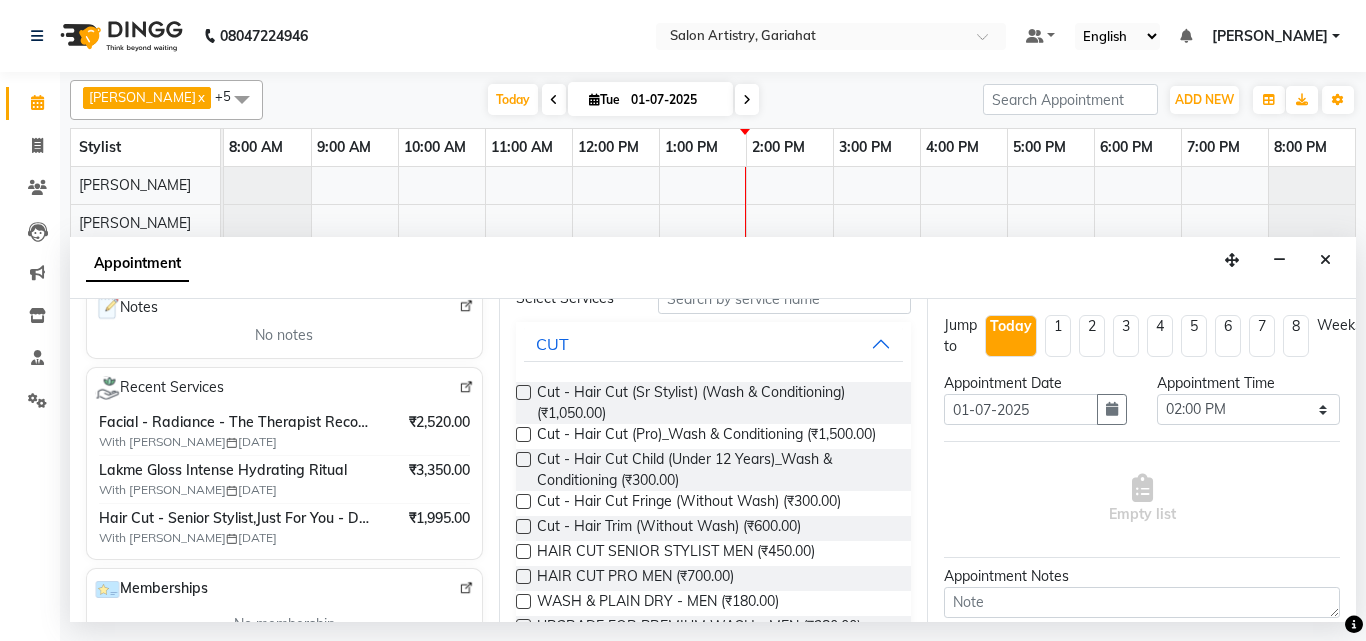 type on "7838416122" 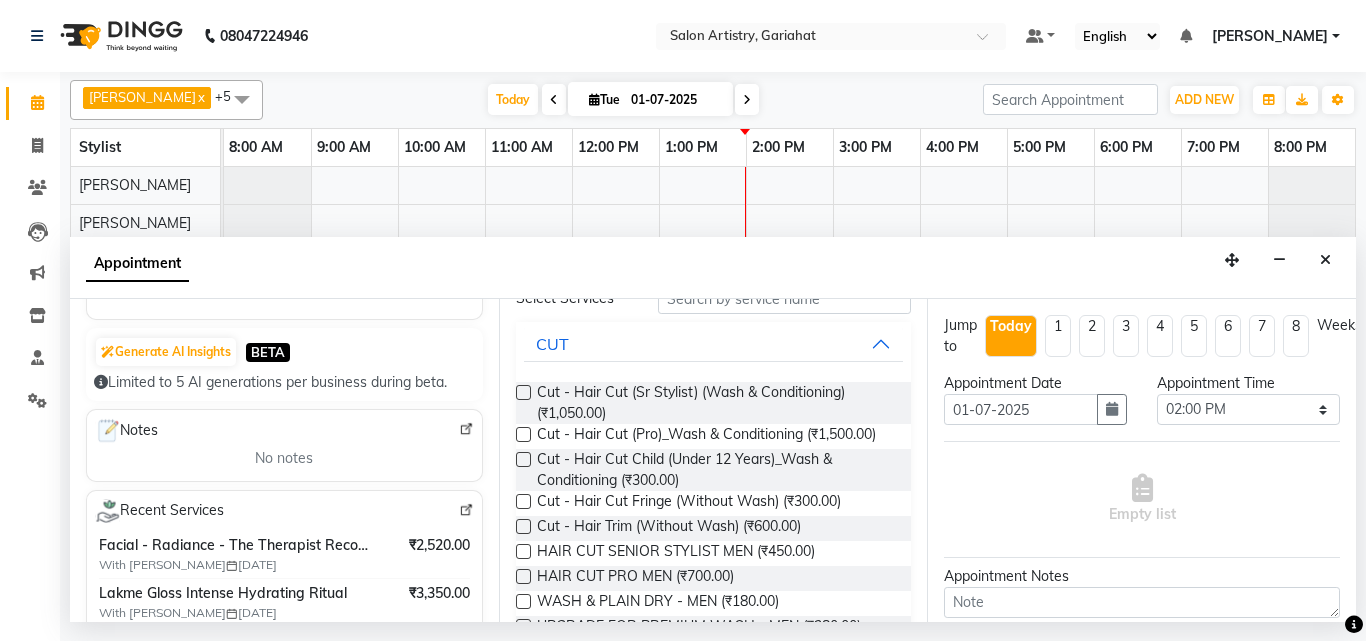 scroll, scrollTop: 100, scrollLeft: 0, axis: vertical 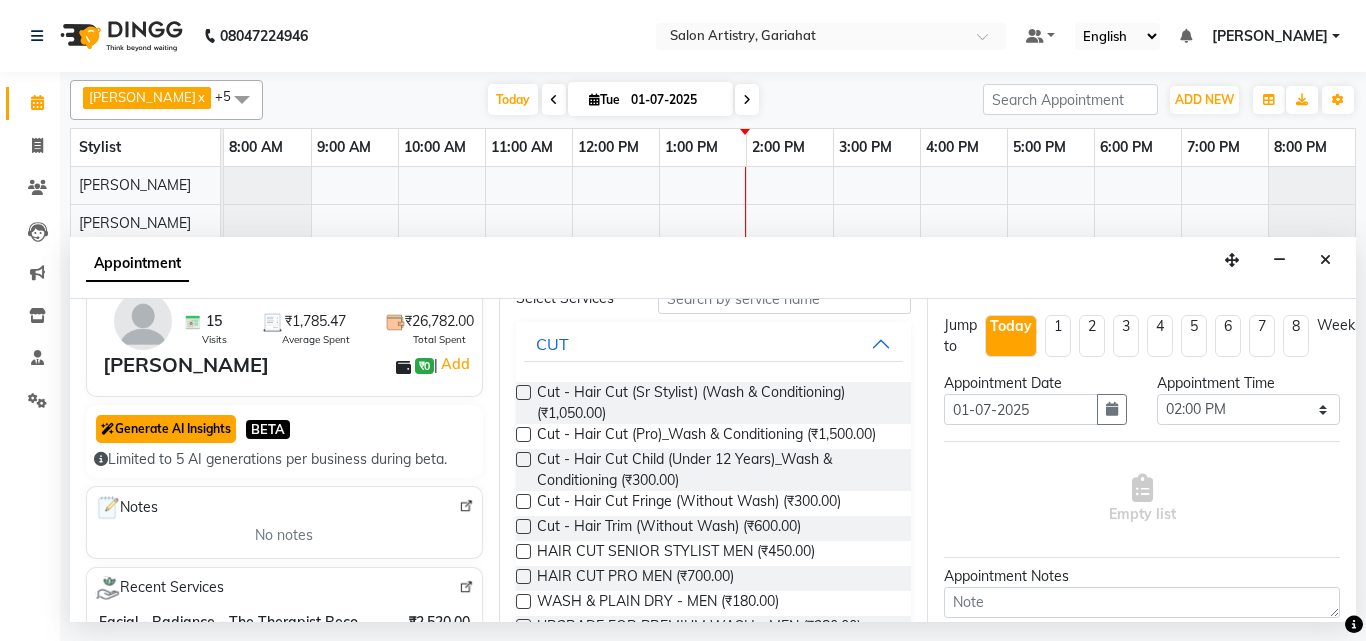 click on "Generate AI Insights" at bounding box center (166, 429) 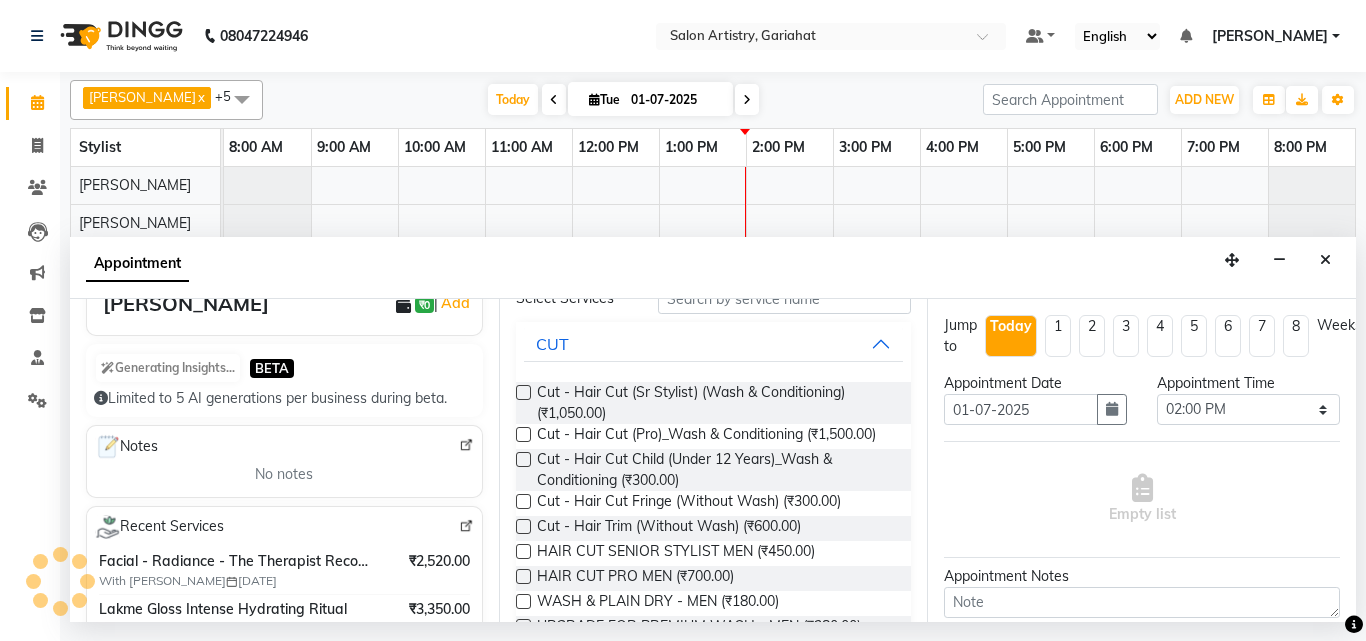 scroll, scrollTop: 200, scrollLeft: 0, axis: vertical 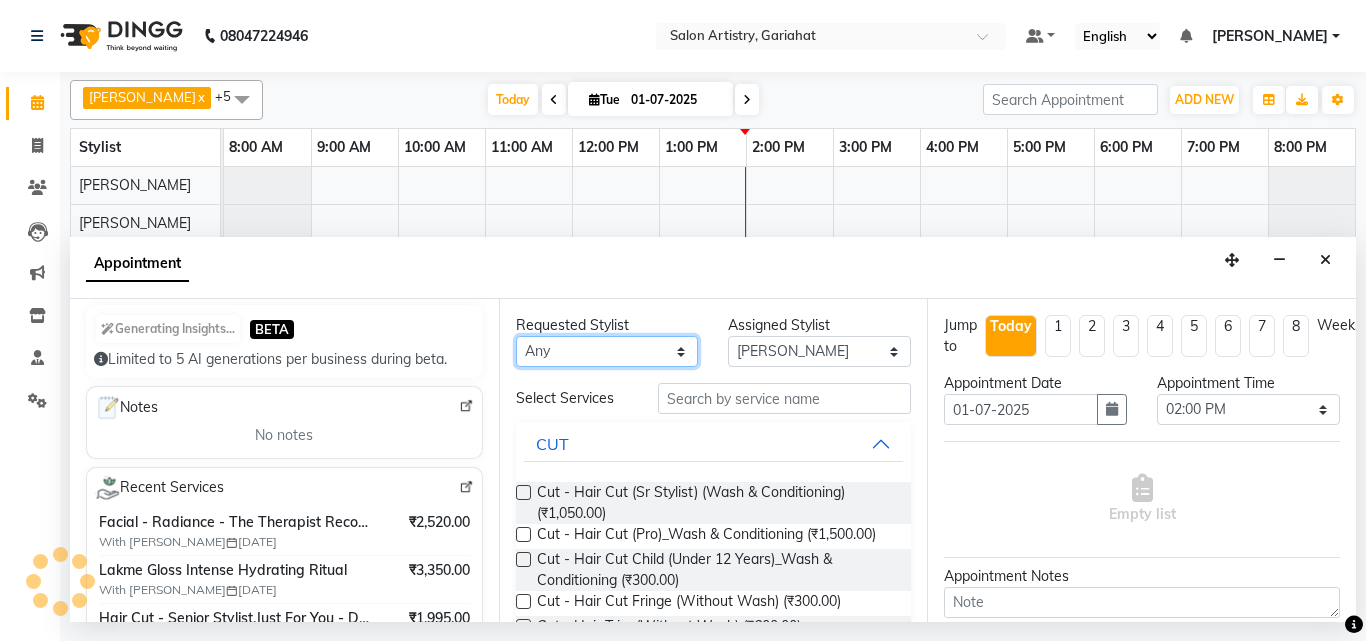 drag, startPoint x: 639, startPoint y: 346, endPoint x: 635, endPoint y: 363, distance: 17.464249 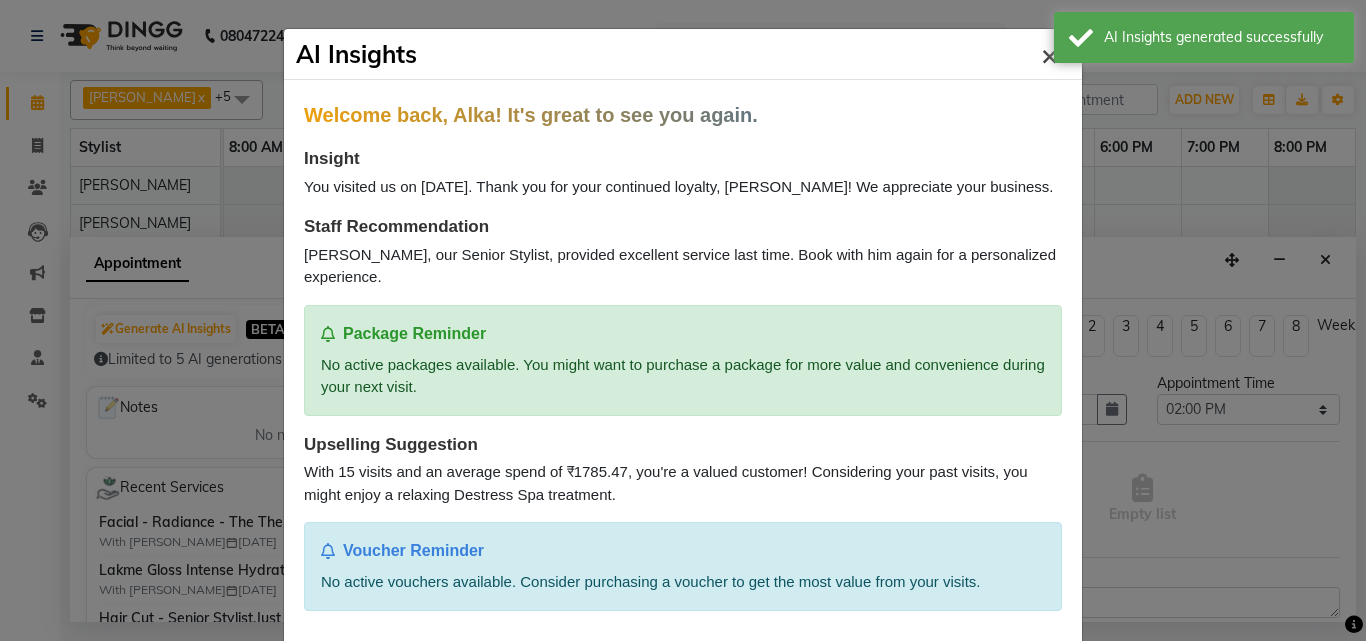 click on "×" 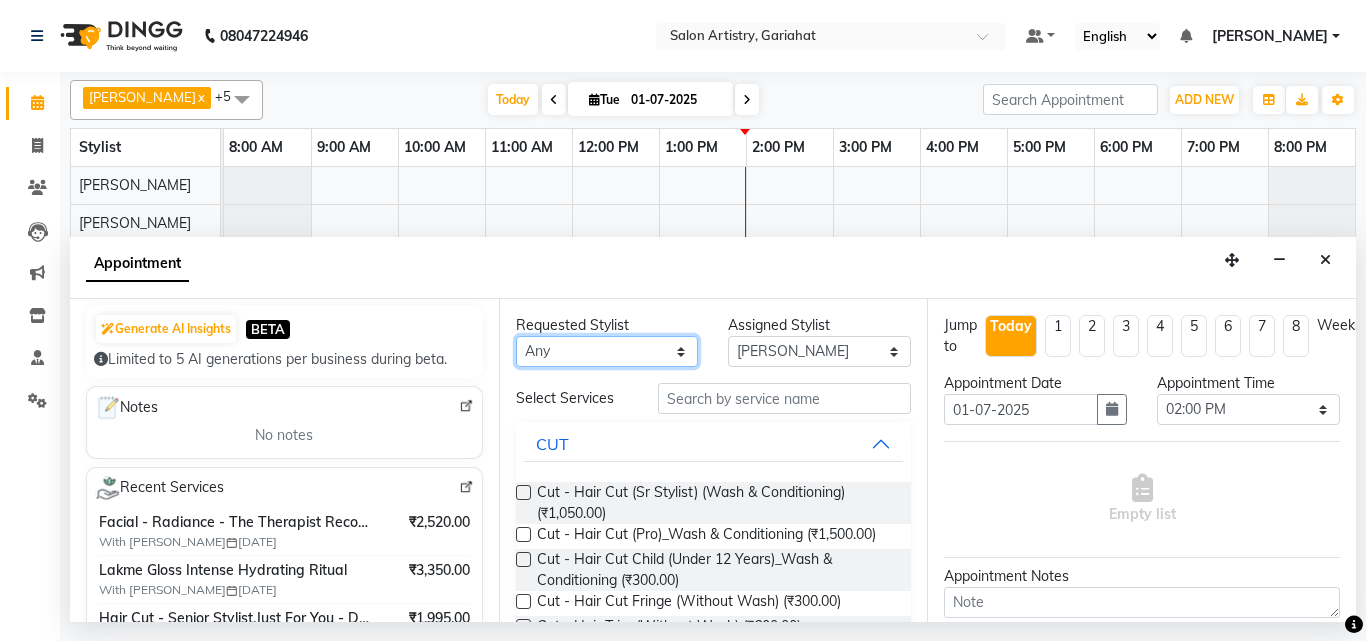 click on "Any [PERSON_NAME] Puja [PERSON_NAME] [PERSON_NAME] [PERSON_NAME] [PERSON_NAME] [PERSON_NAME] [PERSON_NAME]" at bounding box center (607, 351) 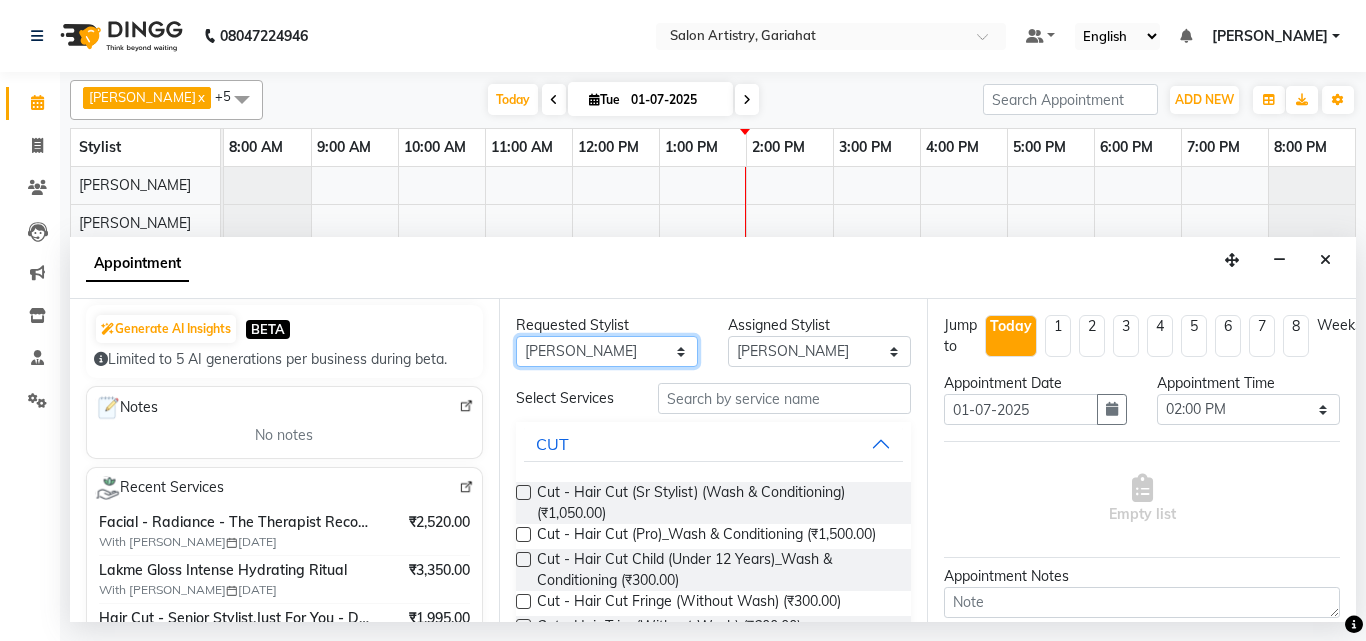 click on "Any [PERSON_NAME] Puja [PERSON_NAME] [PERSON_NAME] [PERSON_NAME] [PERSON_NAME] [PERSON_NAME] [PERSON_NAME]" at bounding box center (607, 351) 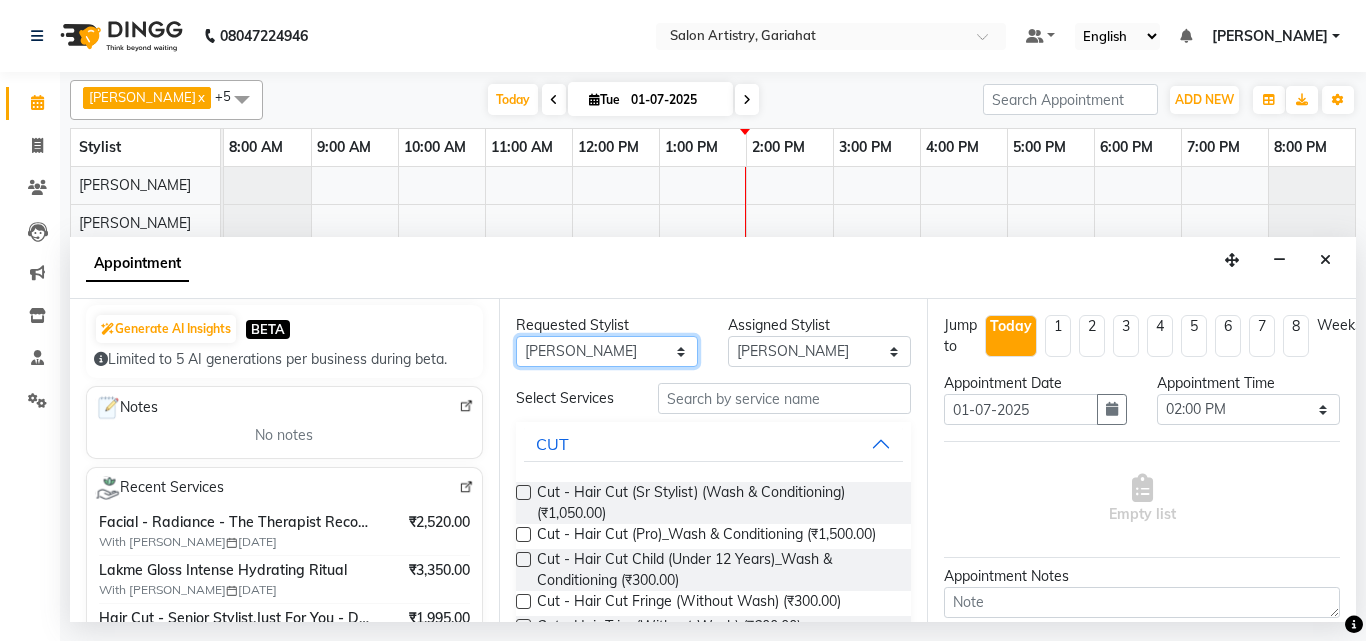 select on "82199" 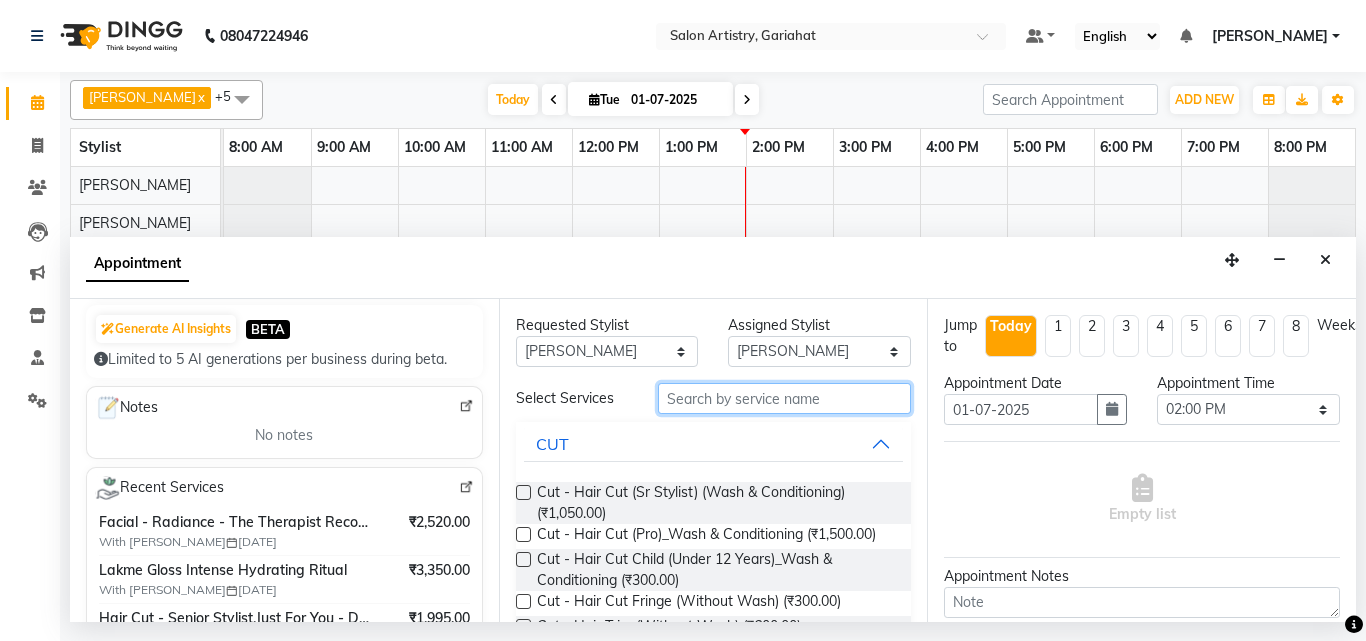 click at bounding box center [785, 398] 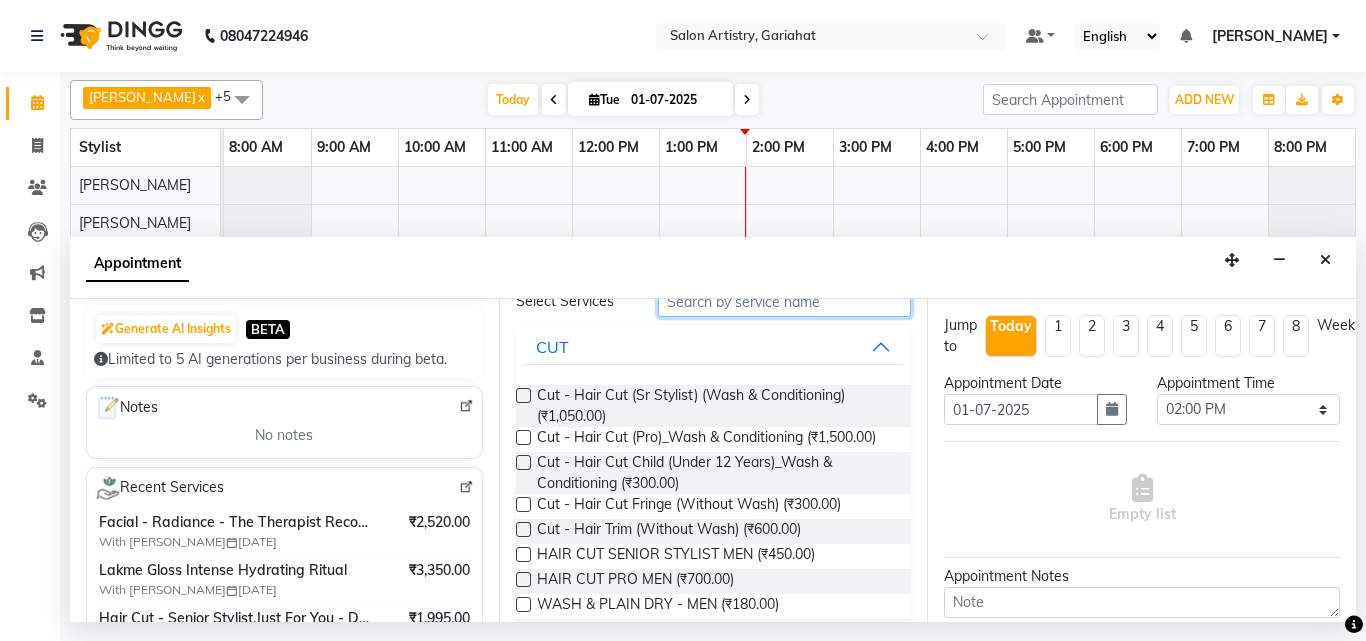 scroll, scrollTop: 100, scrollLeft: 0, axis: vertical 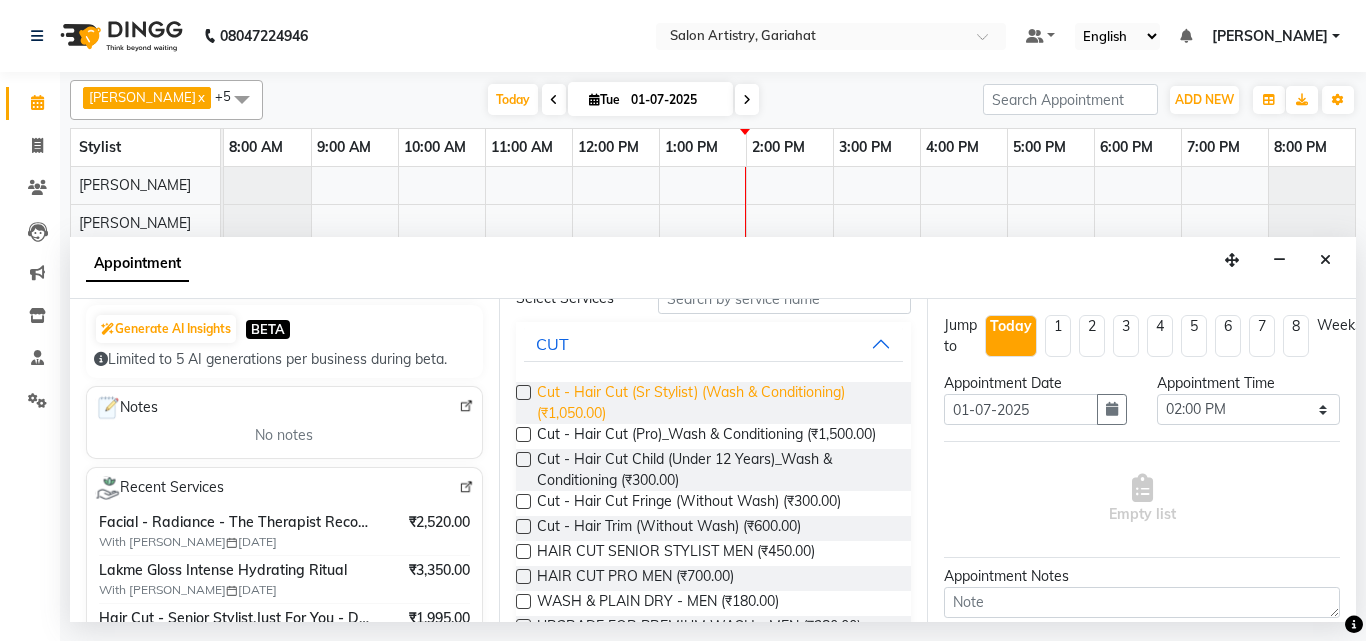 click on "Cut - Hair Cut (Sr Stylist) (Wash & Conditioning) (₹1,050.00)" at bounding box center (716, 403) 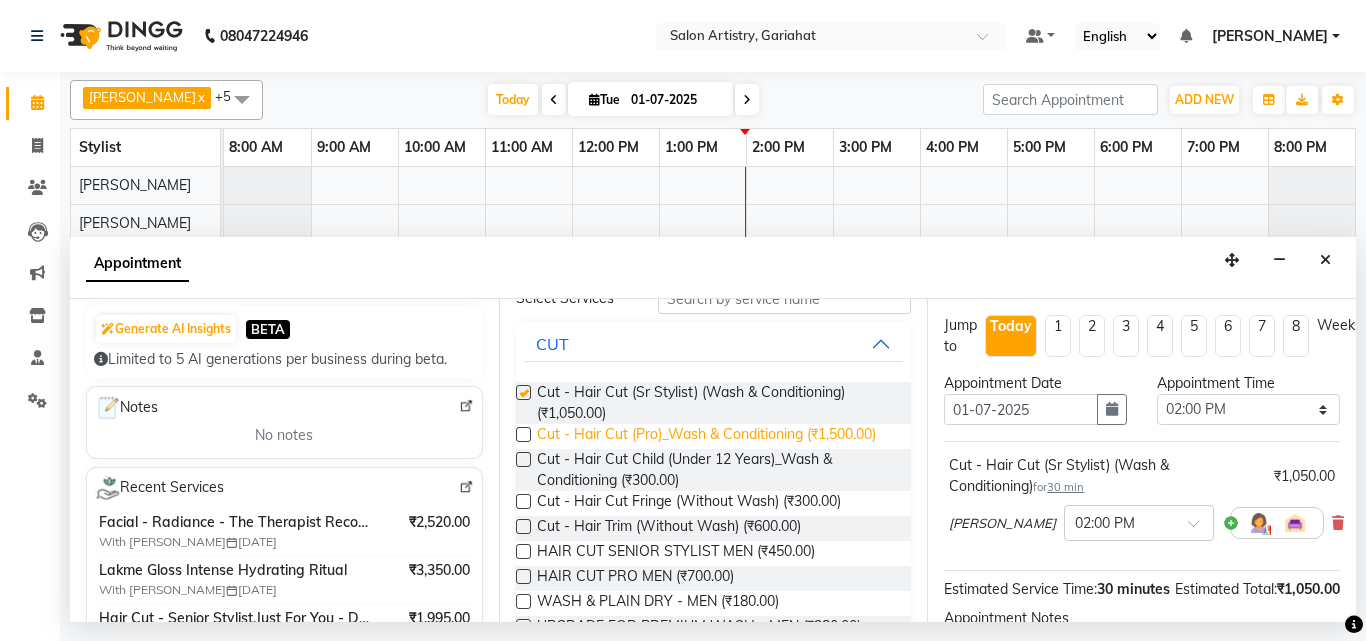 checkbox on "false" 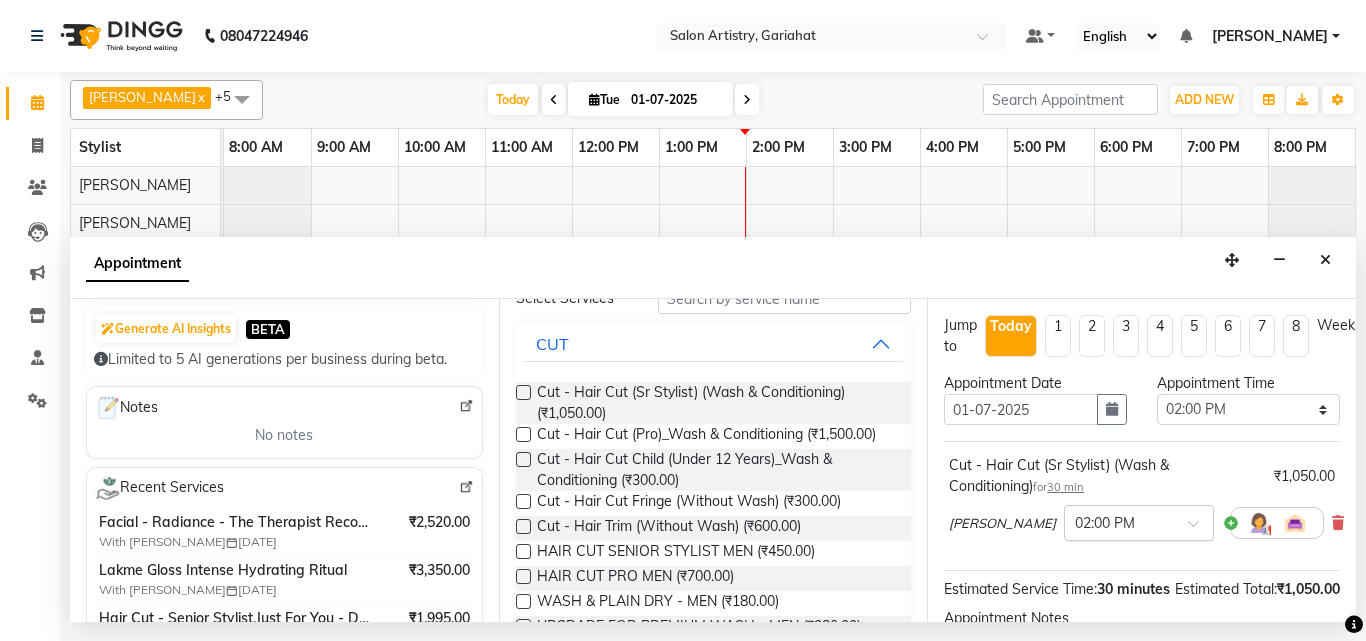 scroll, scrollTop: 100, scrollLeft: 0, axis: vertical 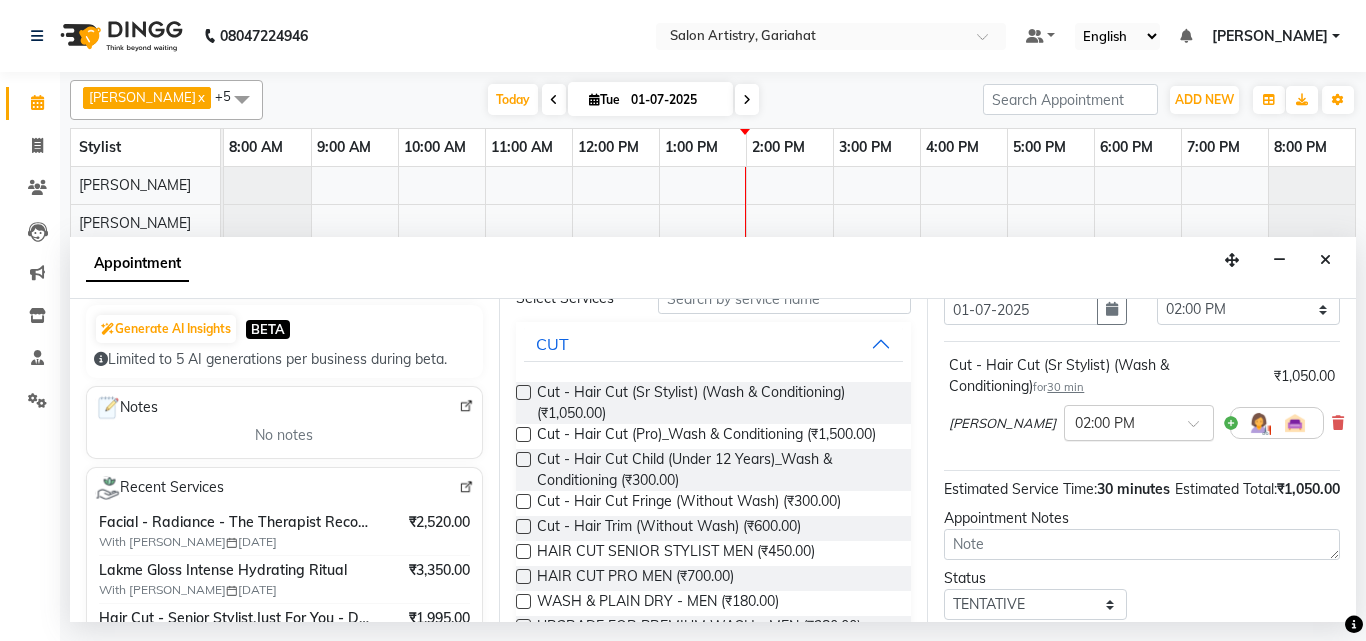 click at bounding box center [1119, 421] 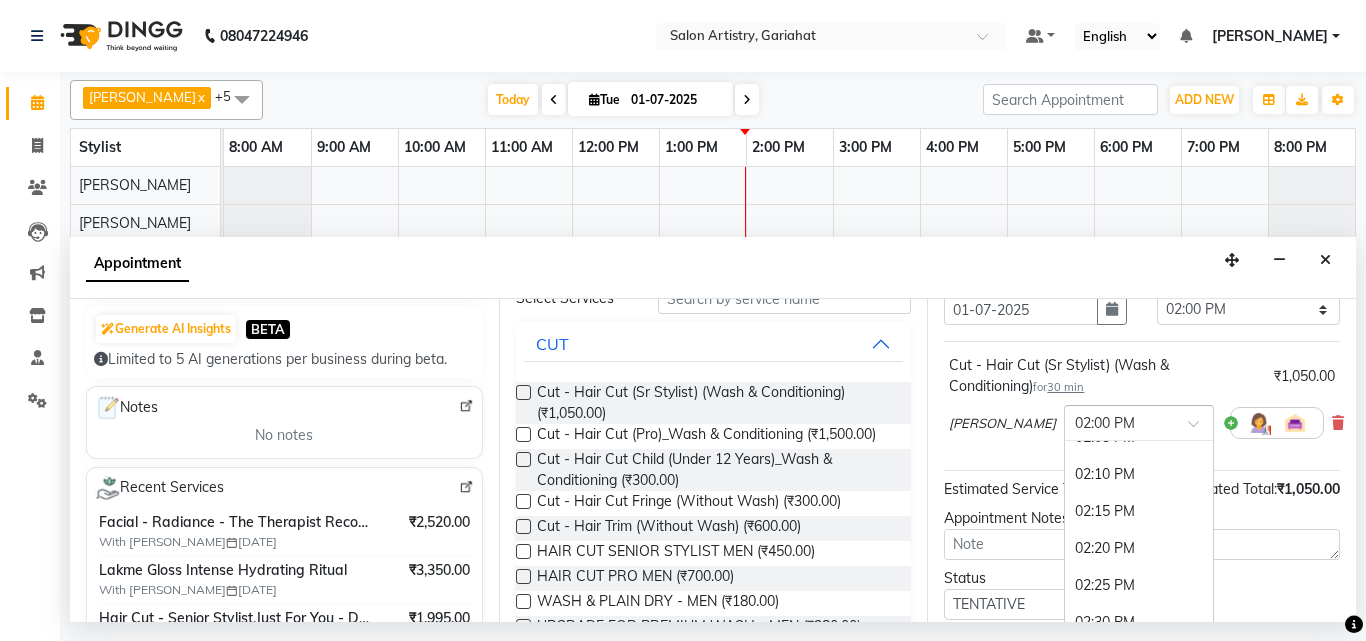 scroll, scrollTop: 2320, scrollLeft: 0, axis: vertical 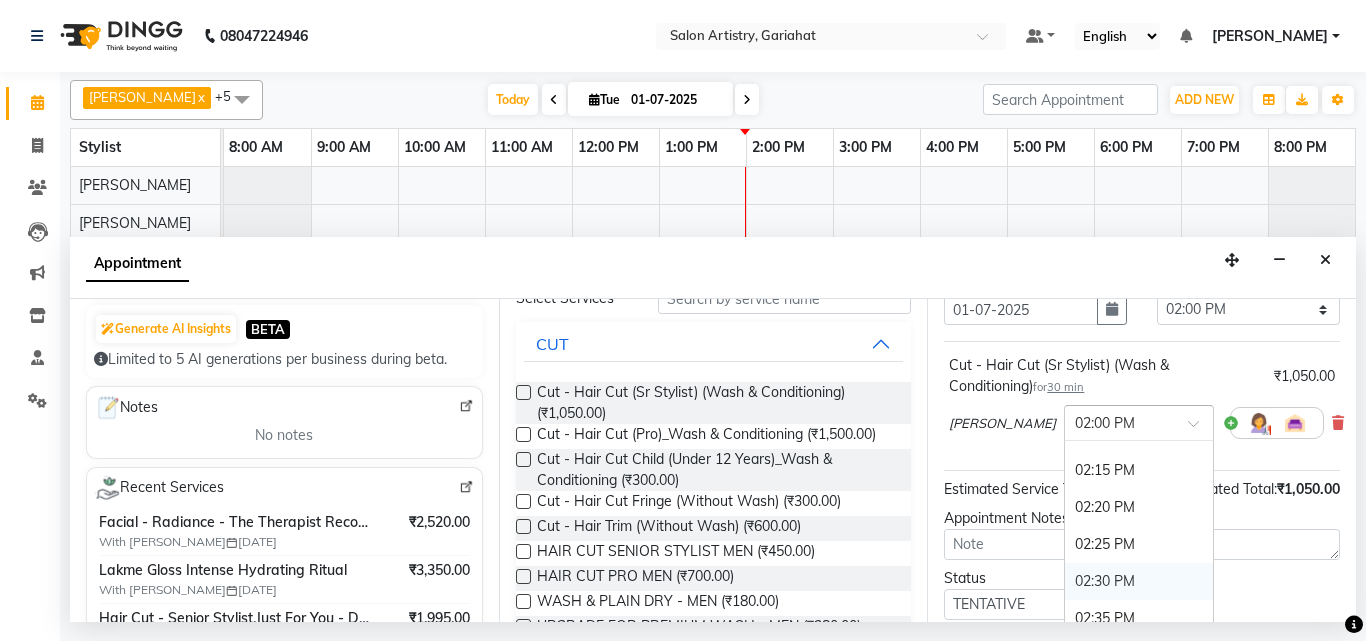 click on "02:30 PM" at bounding box center (1139, 581) 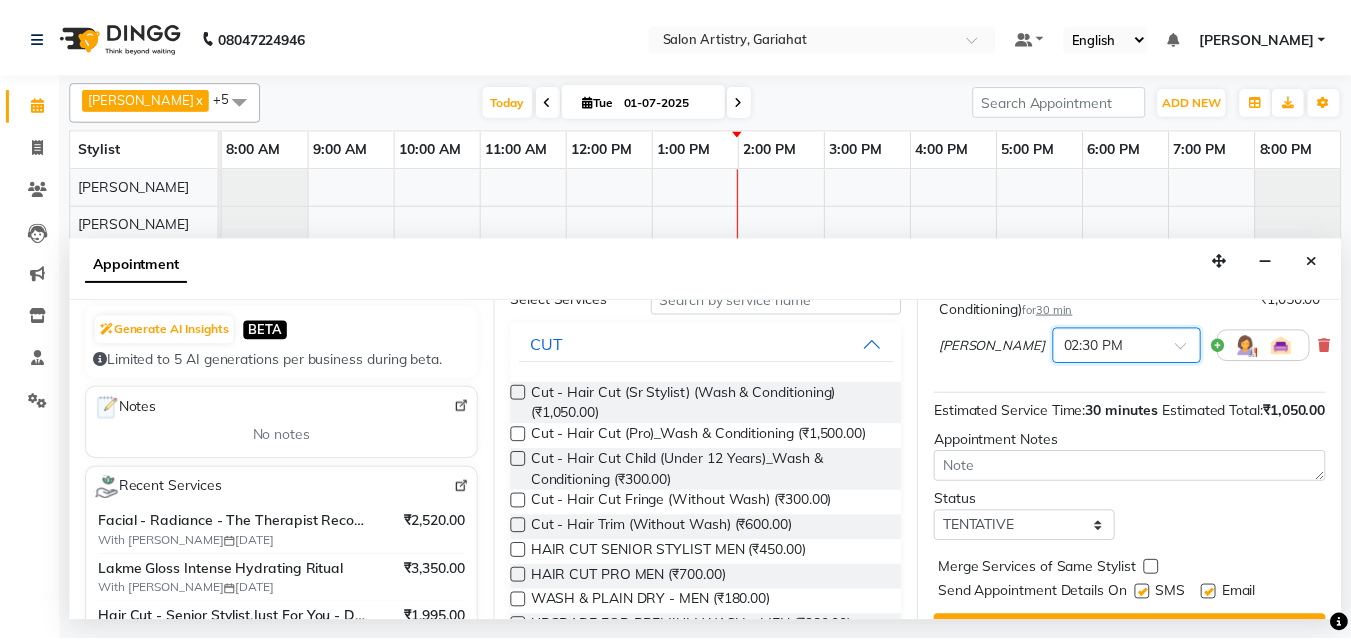 scroll, scrollTop: 260, scrollLeft: 0, axis: vertical 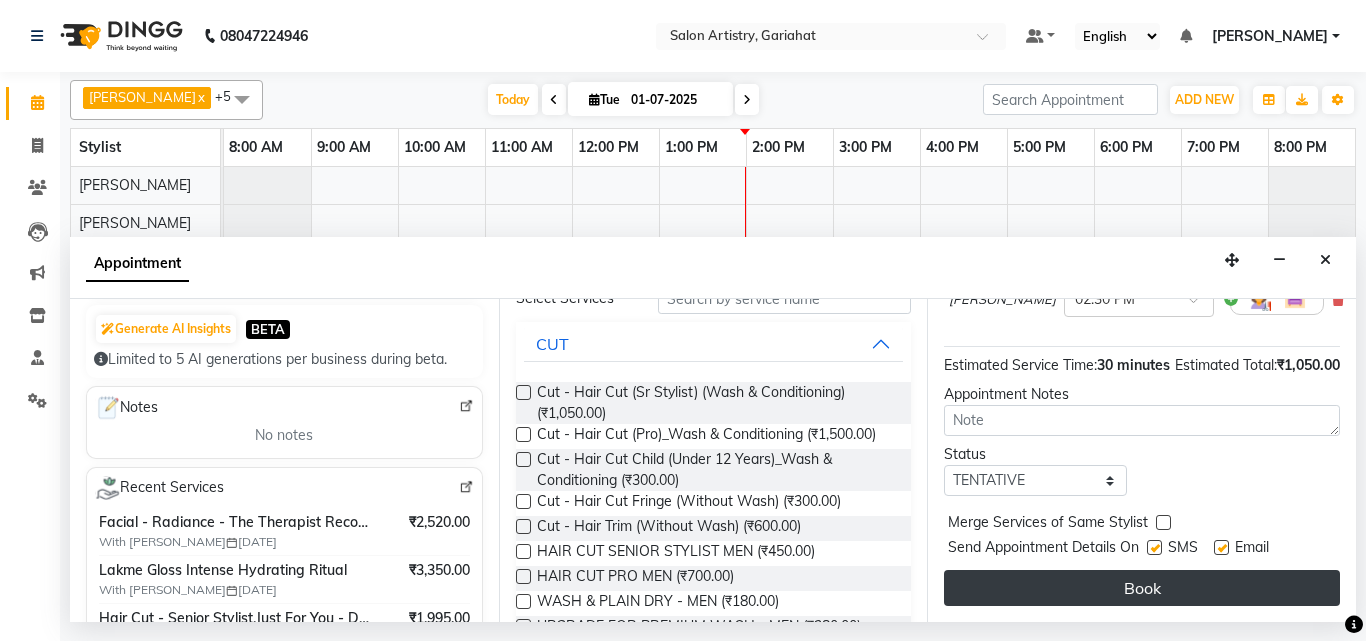 click on "Book" at bounding box center (1142, 588) 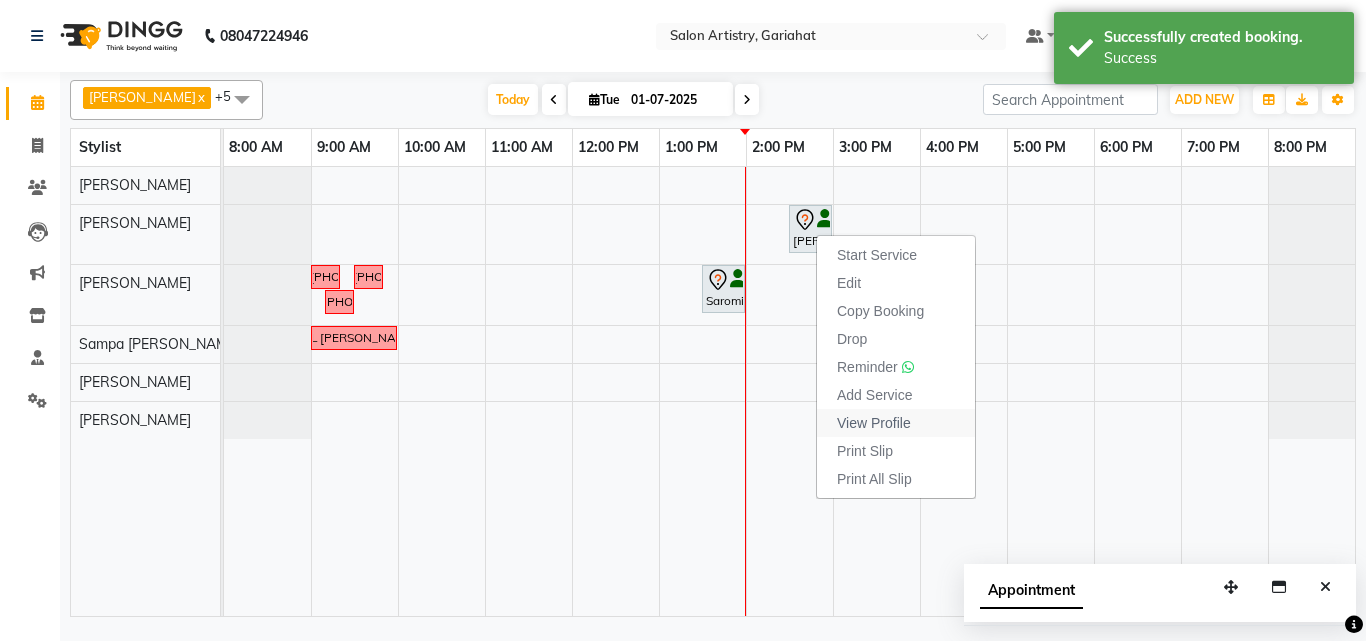 click on "View Profile" at bounding box center [896, 423] 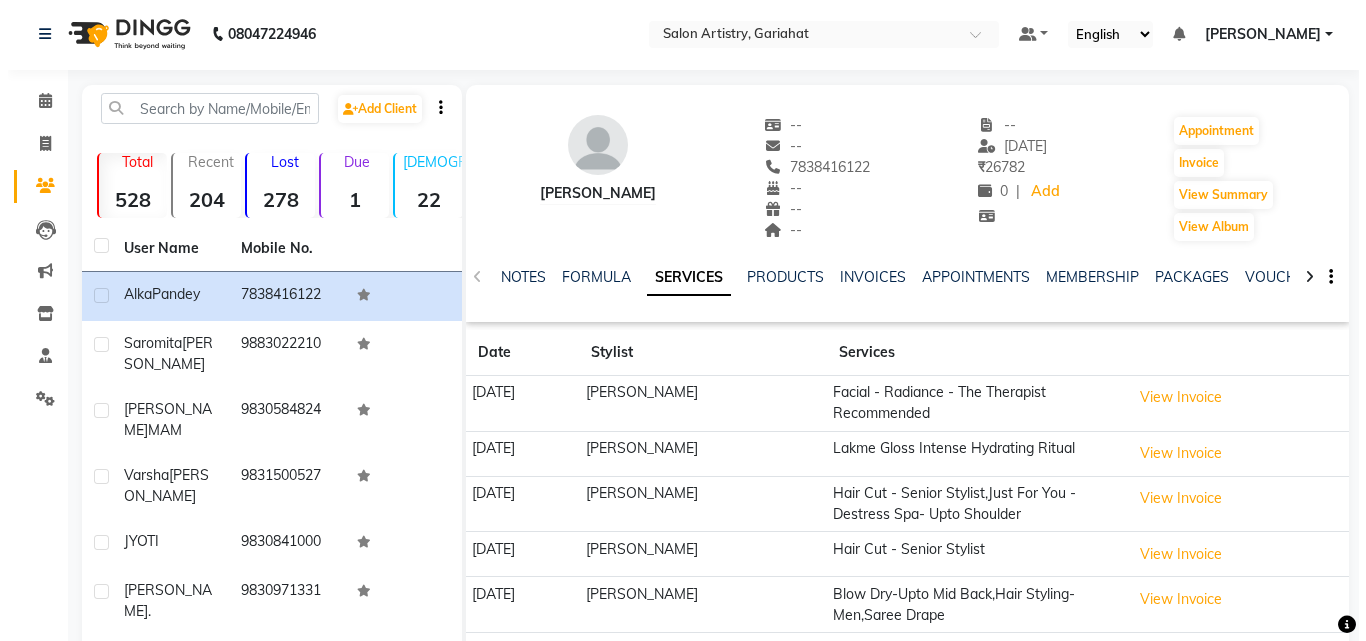 scroll, scrollTop: 0, scrollLeft: 0, axis: both 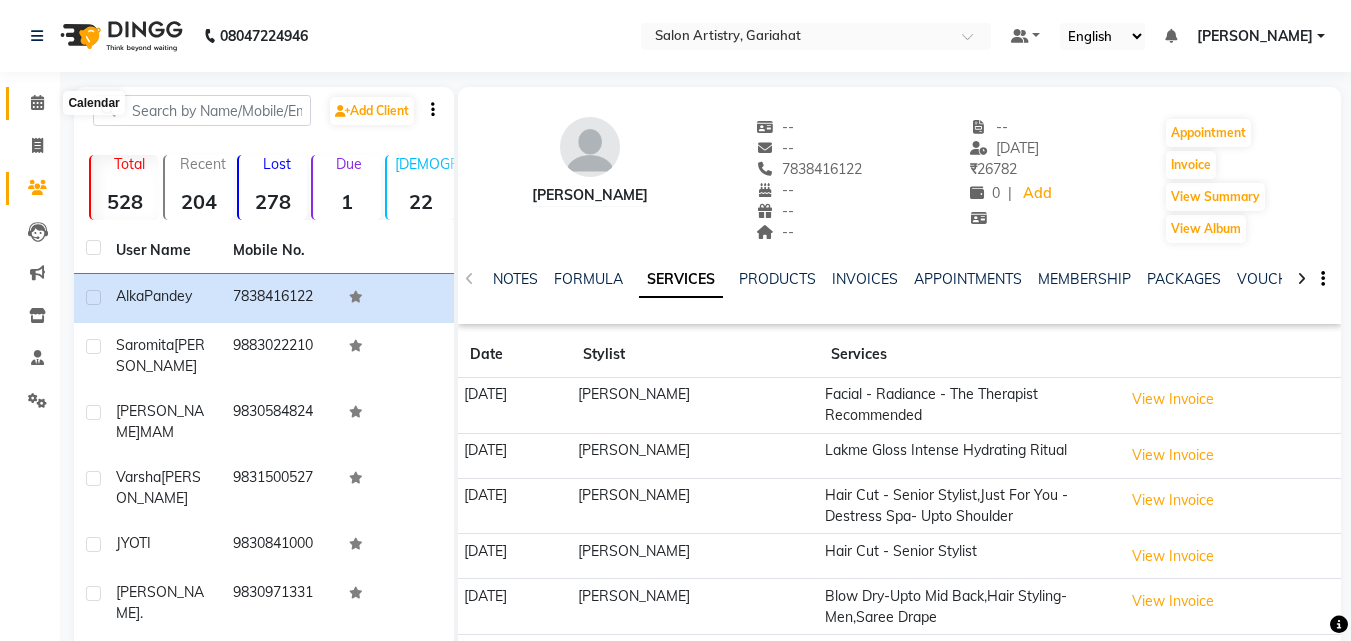 click on "Calendar" 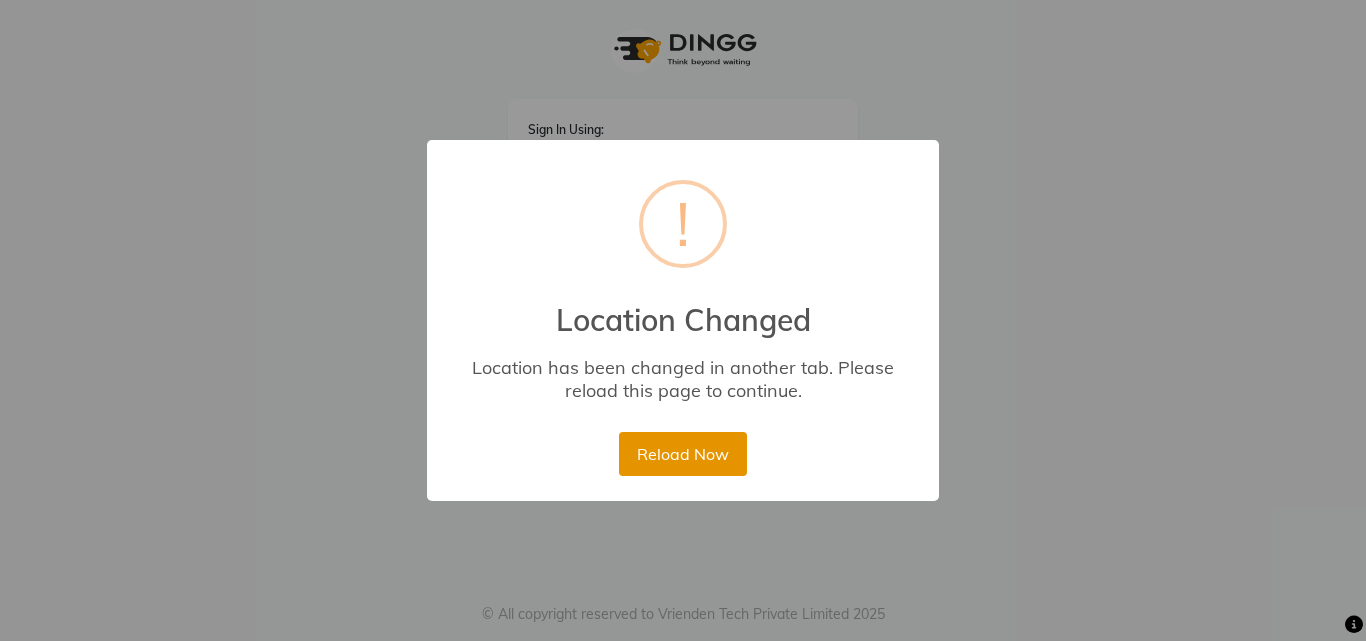 click on "Reload Now" at bounding box center (682, 454) 